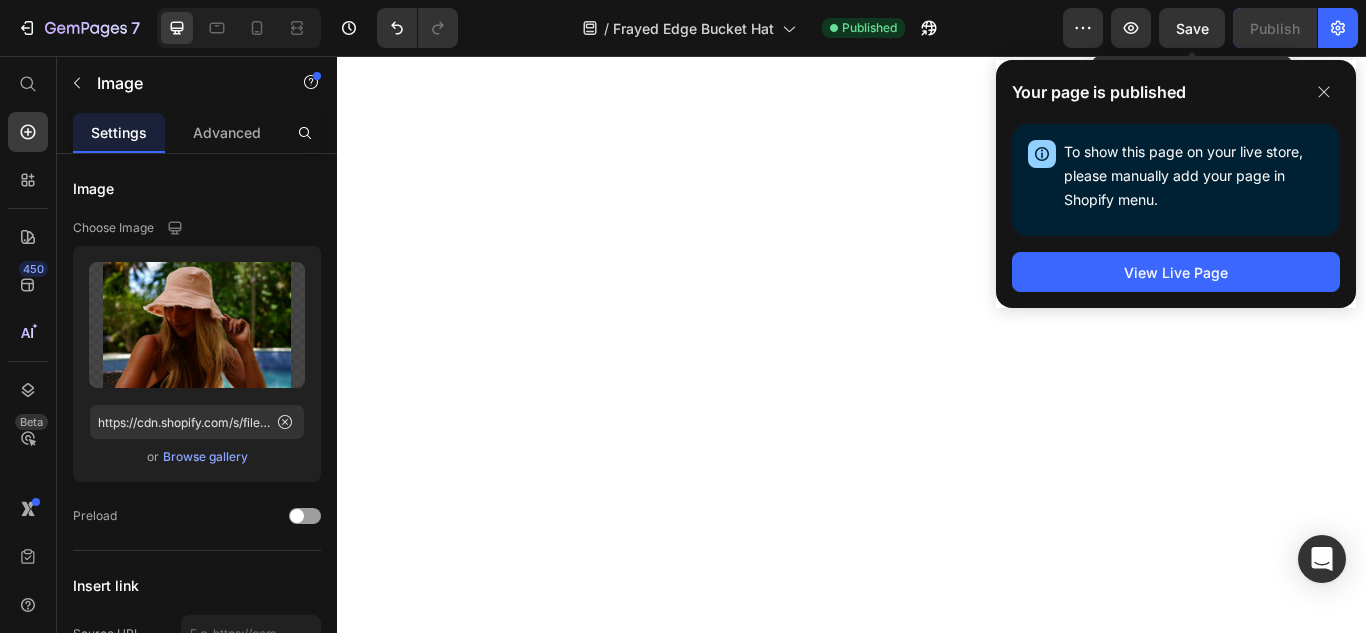 scroll, scrollTop: 0, scrollLeft: 0, axis: both 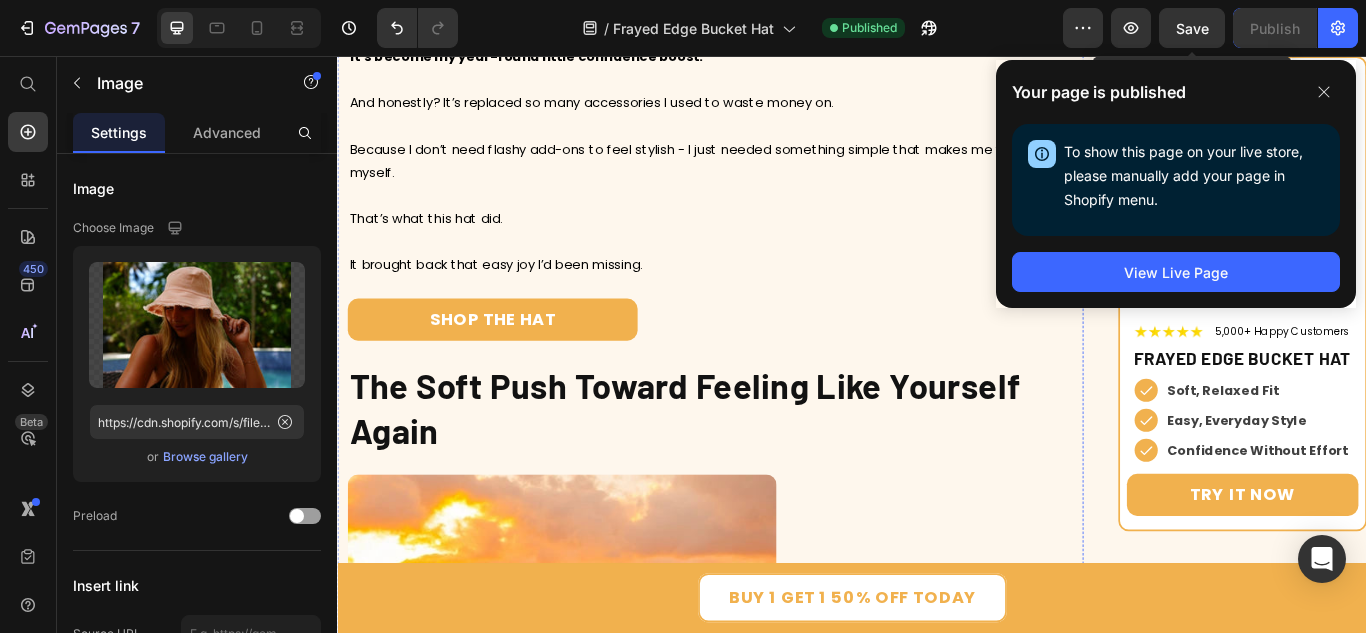 click on "So Many Women Can’t Stop Sharing How It Makes Them Feel" at bounding box center (730, -1352) 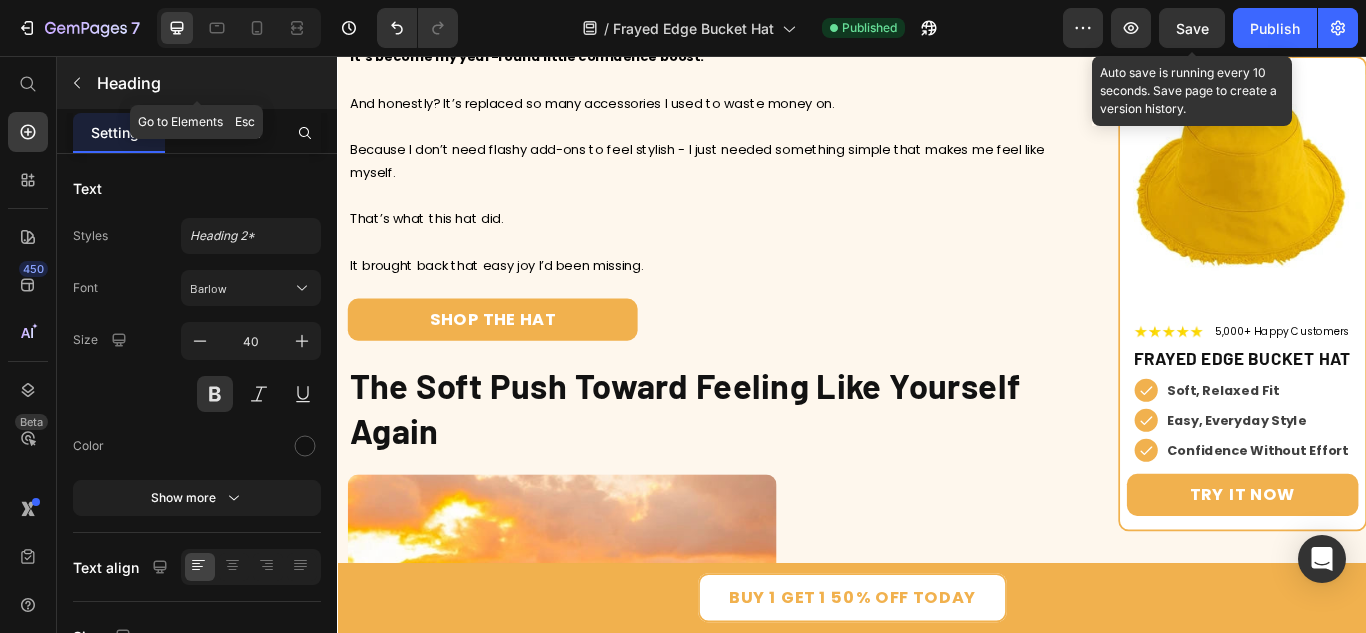 click 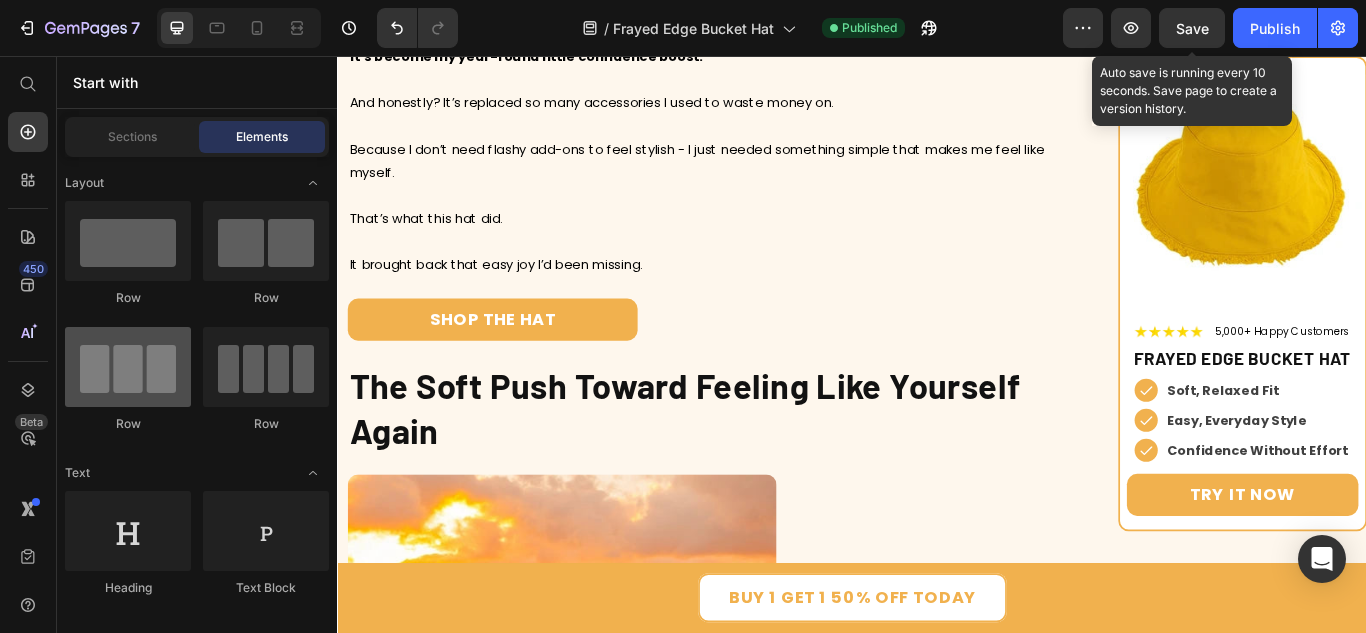 scroll, scrollTop: 0, scrollLeft: 0, axis: both 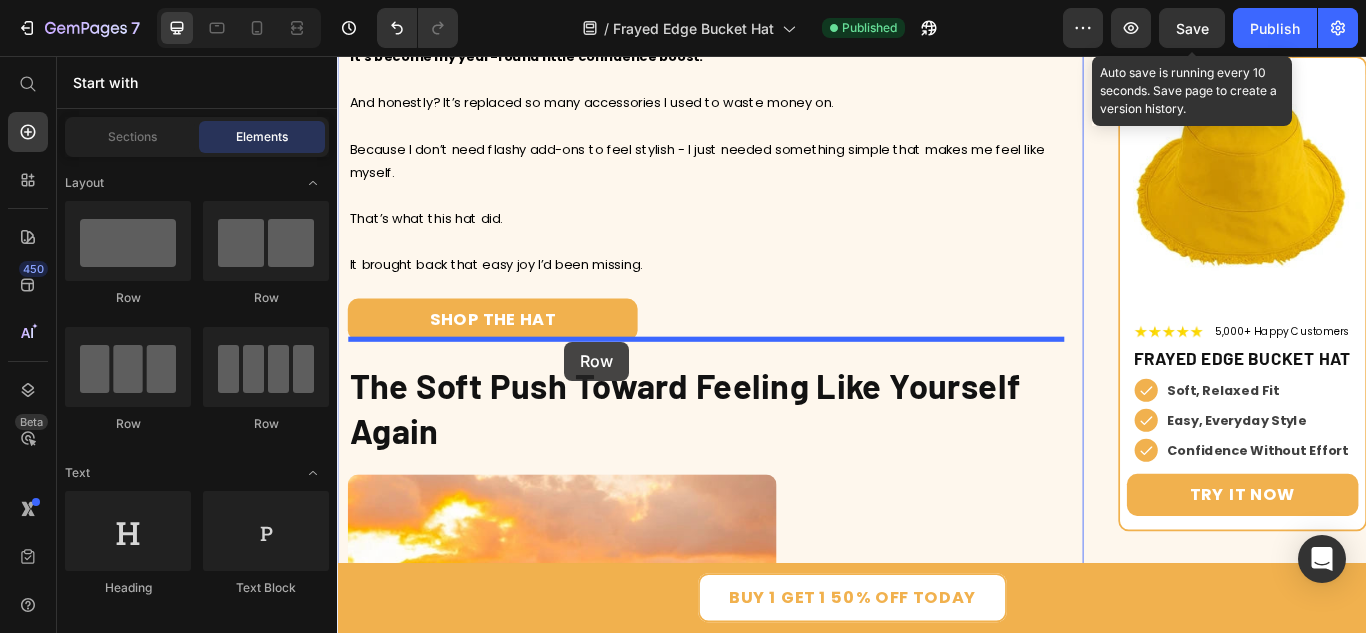 drag, startPoint x: 468, startPoint y: 445, endPoint x: 602, endPoint y: 389, distance: 145.23085 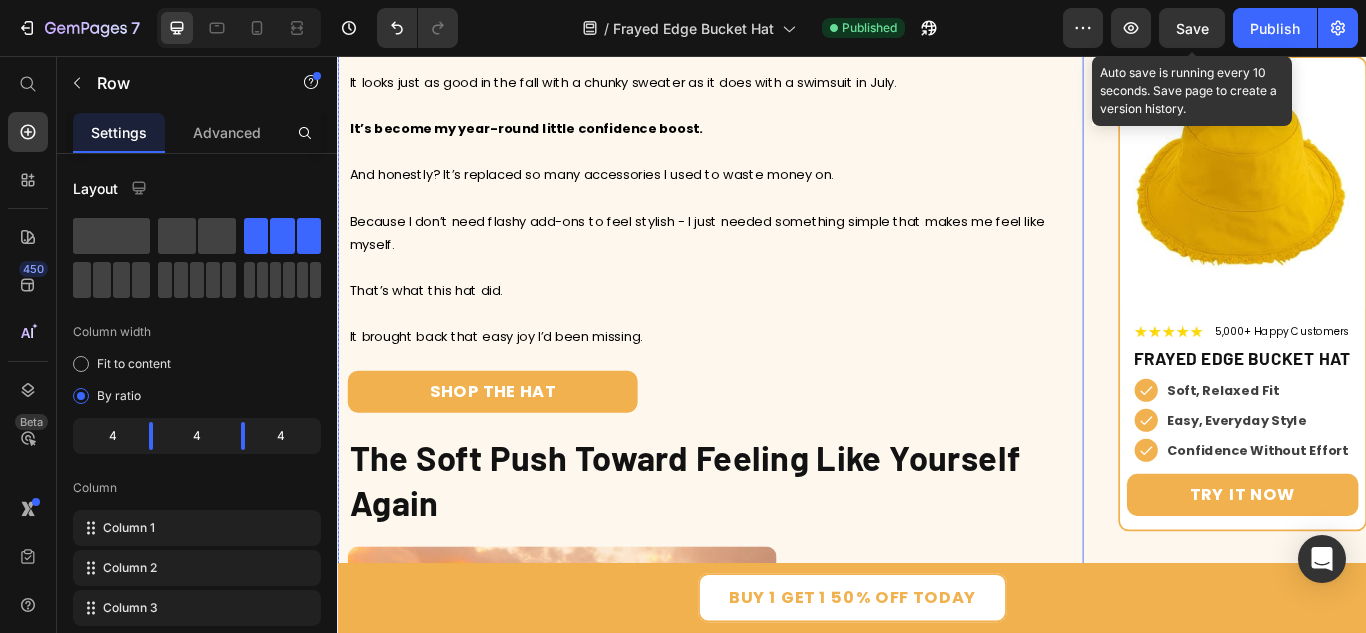 scroll, scrollTop: 6049, scrollLeft: 0, axis: vertical 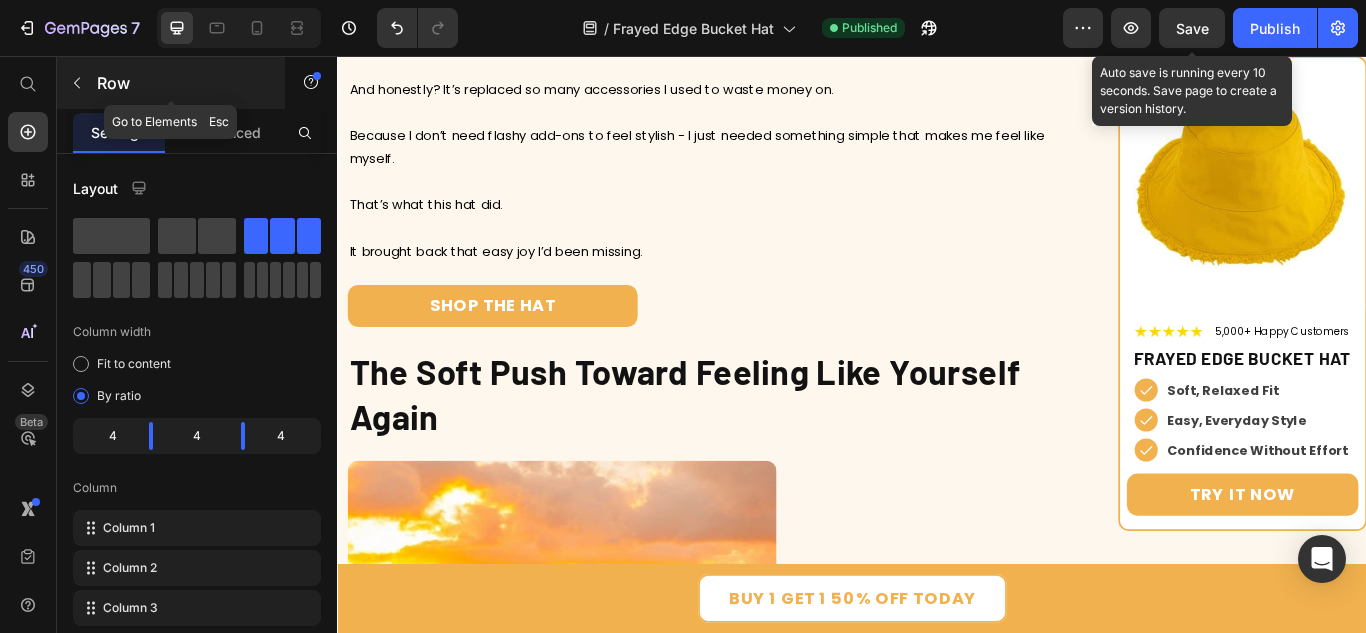 click 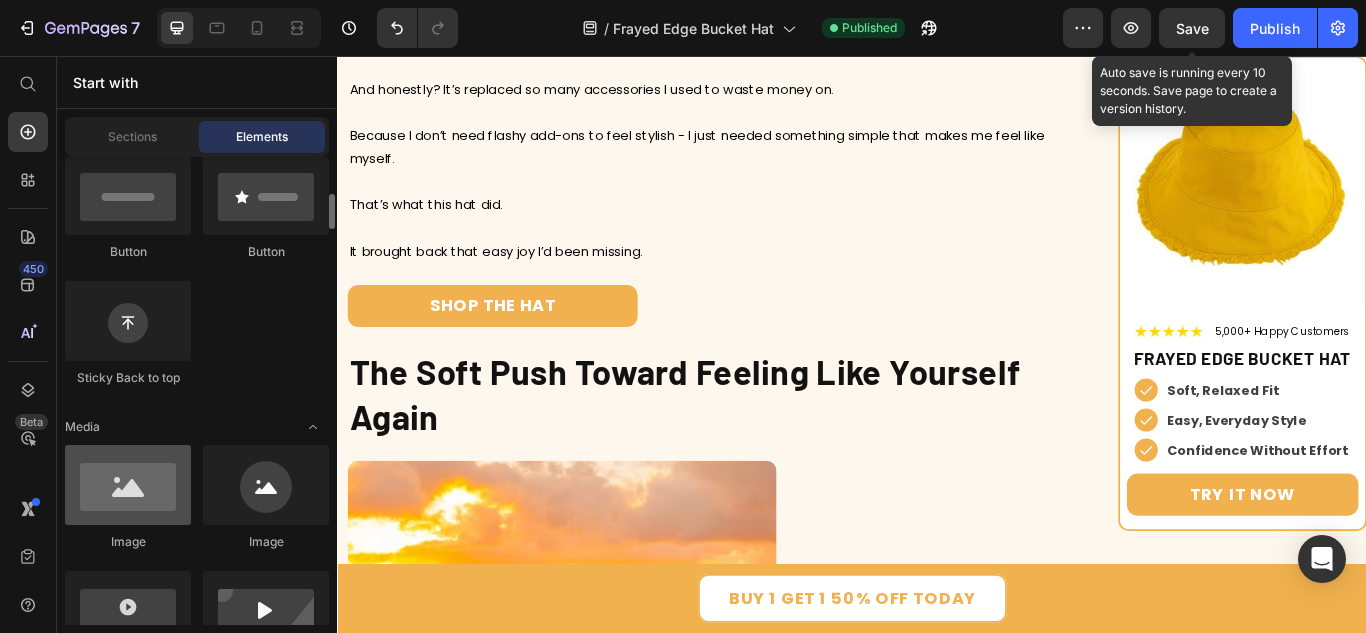 scroll, scrollTop: 600, scrollLeft: 0, axis: vertical 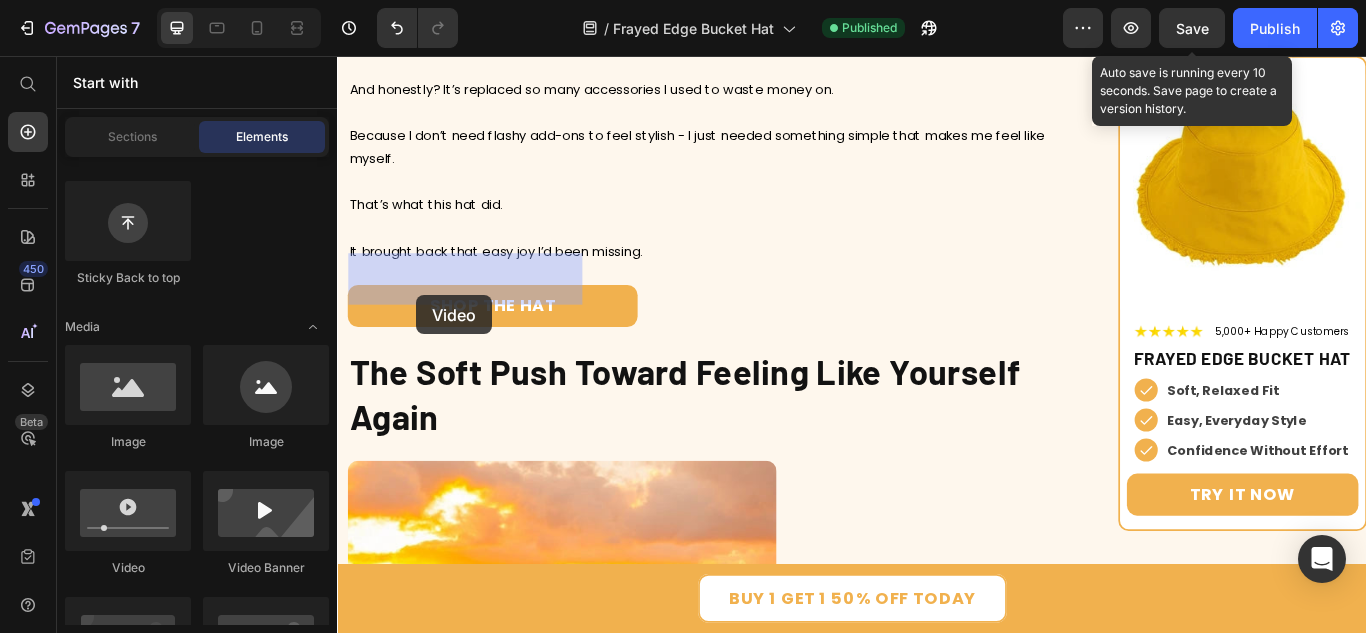 drag, startPoint x: 459, startPoint y: 565, endPoint x: 429, endPoint y: 335, distance: 231.94827 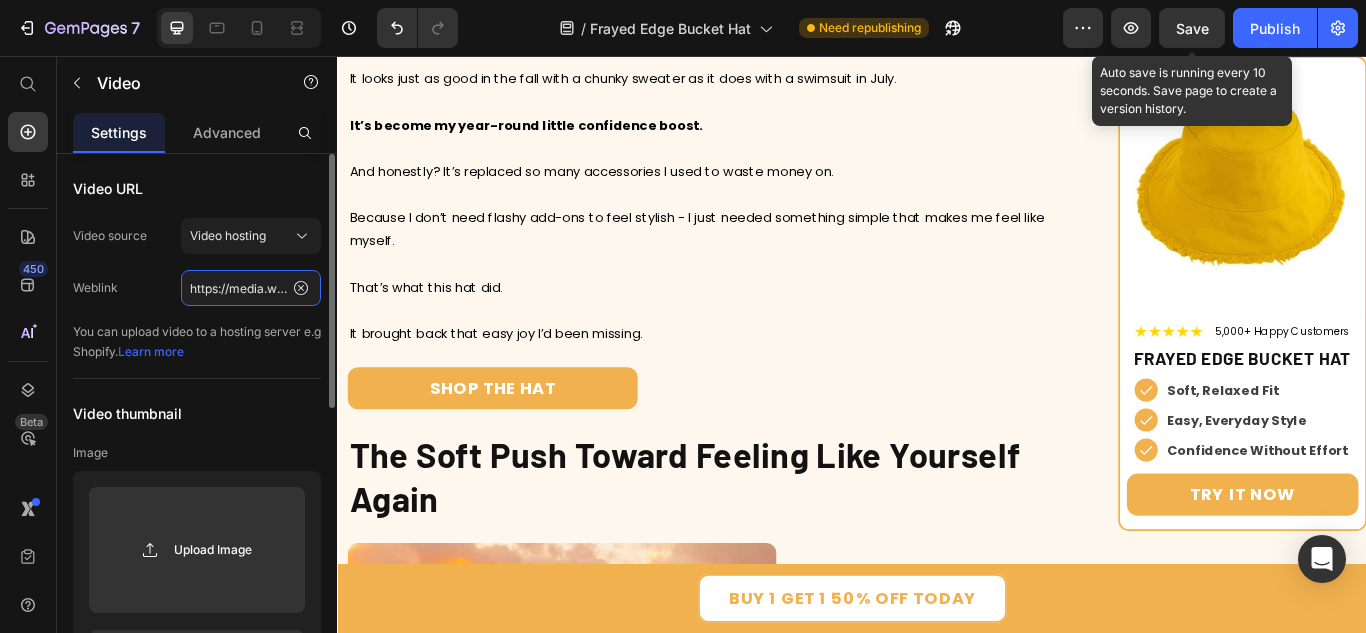 click on "https://media.w3.org/2010/05/sintel/trailer.mp4" 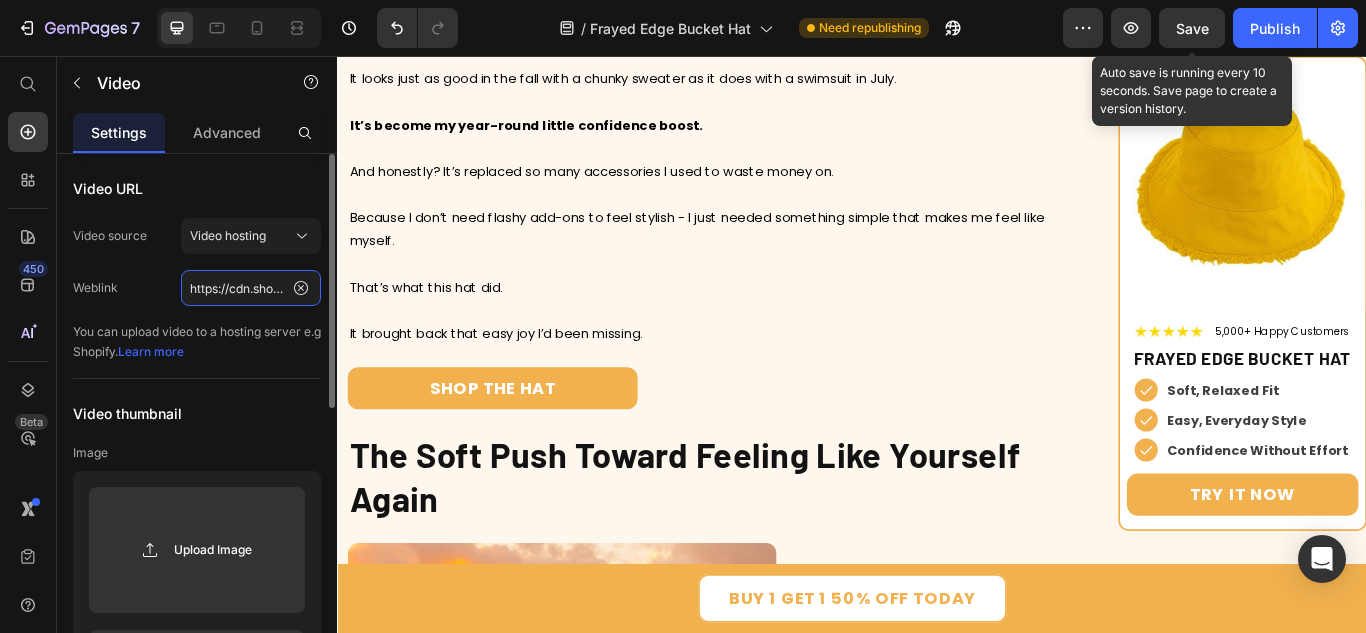 scroll, scrollTop: 0, scrollLeft: 372, axis: horizontal 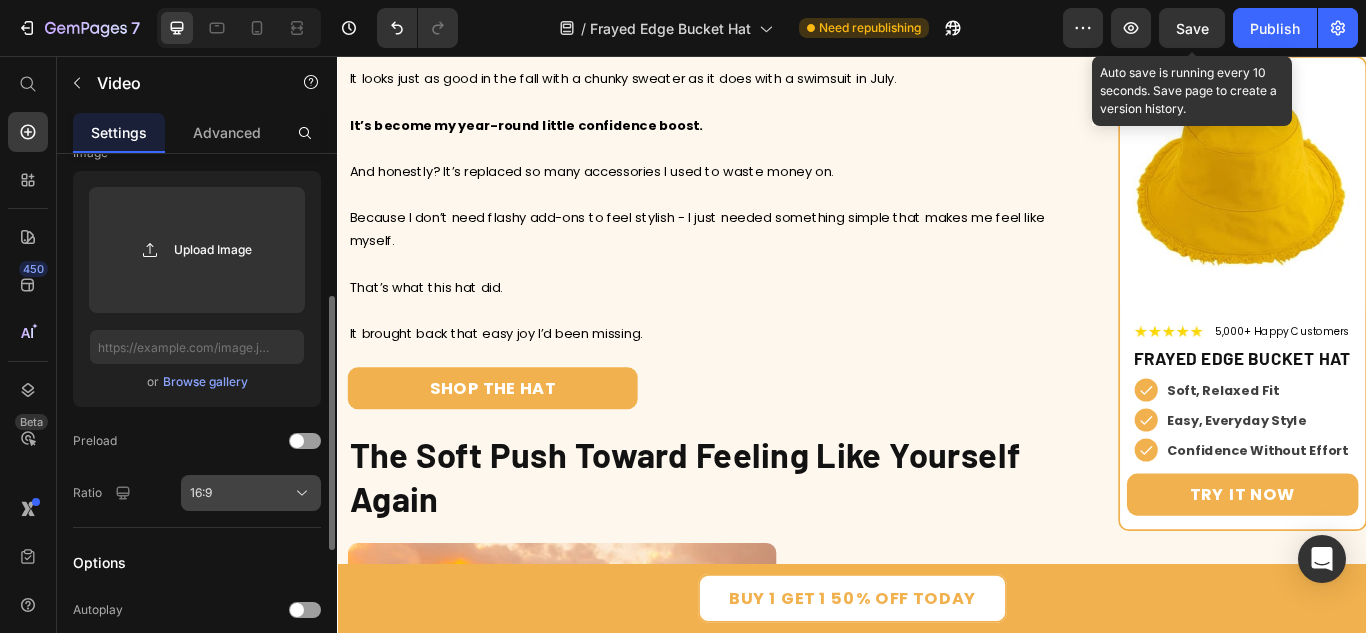 type on "https://cdn.shopify.com/videos/c/o/v/0e7b523e9b494722b67cb74980e87a10.mp4" 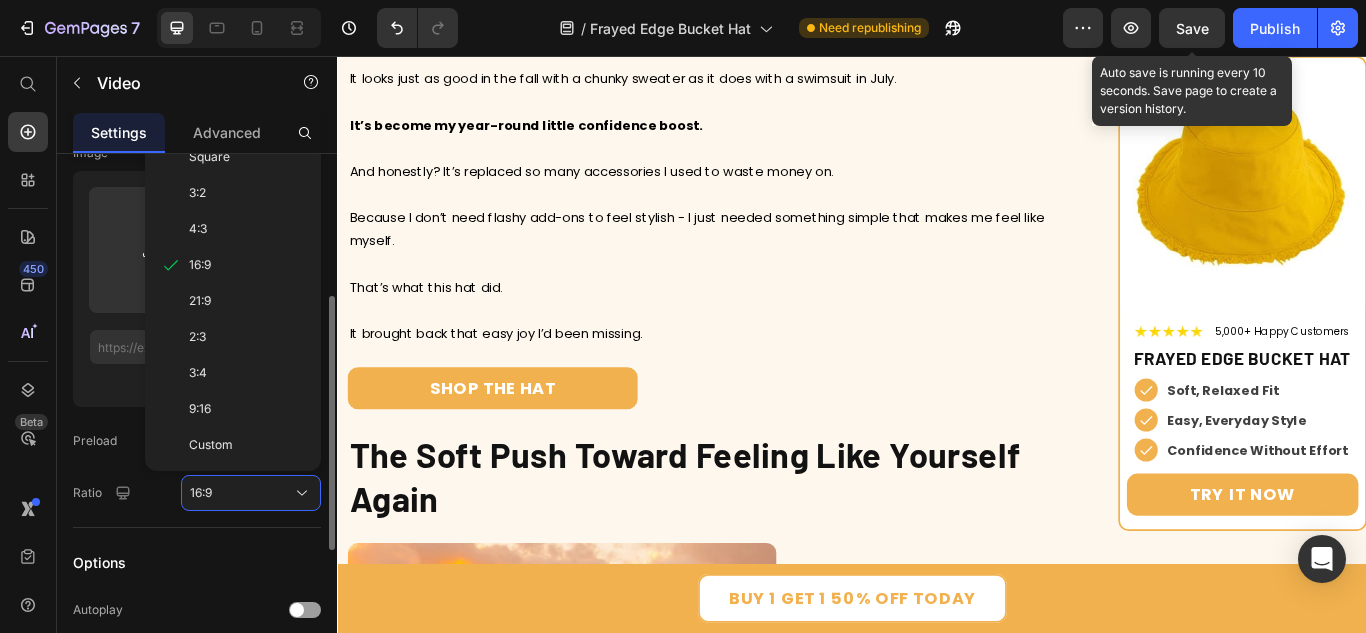 scroll, scrollTop: 0, scrollLeft: 0, axis: both 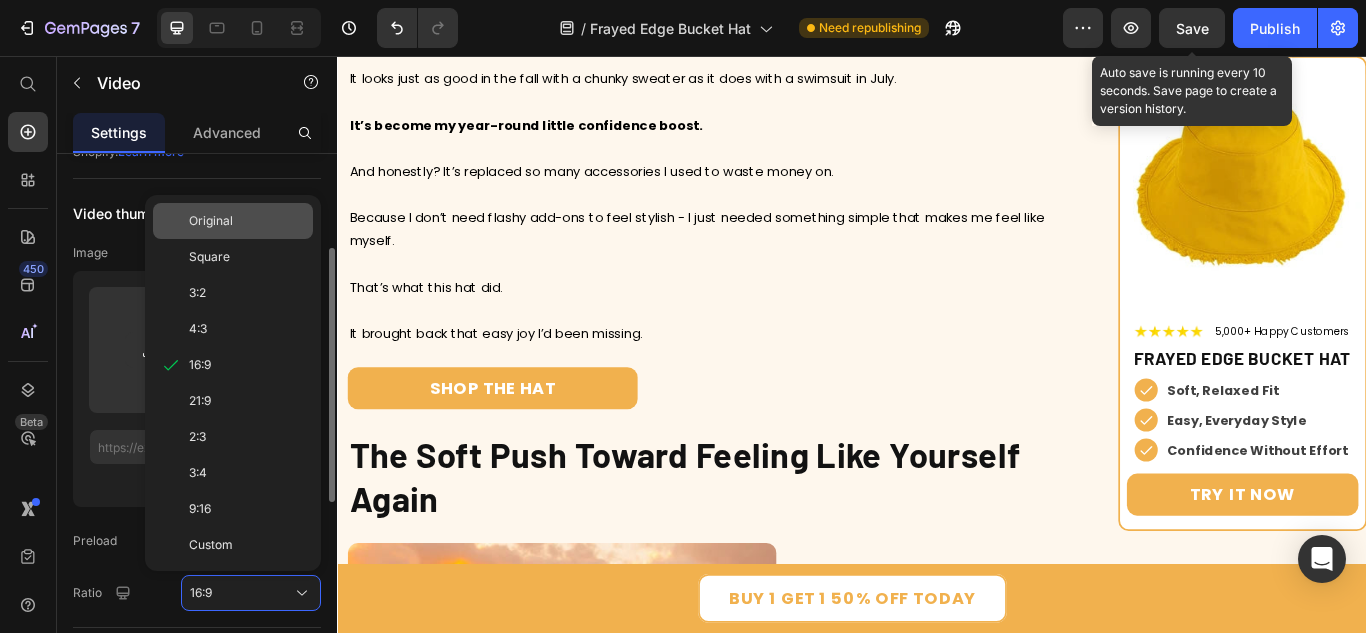 click on "Original" at bounding box center [247, 221] 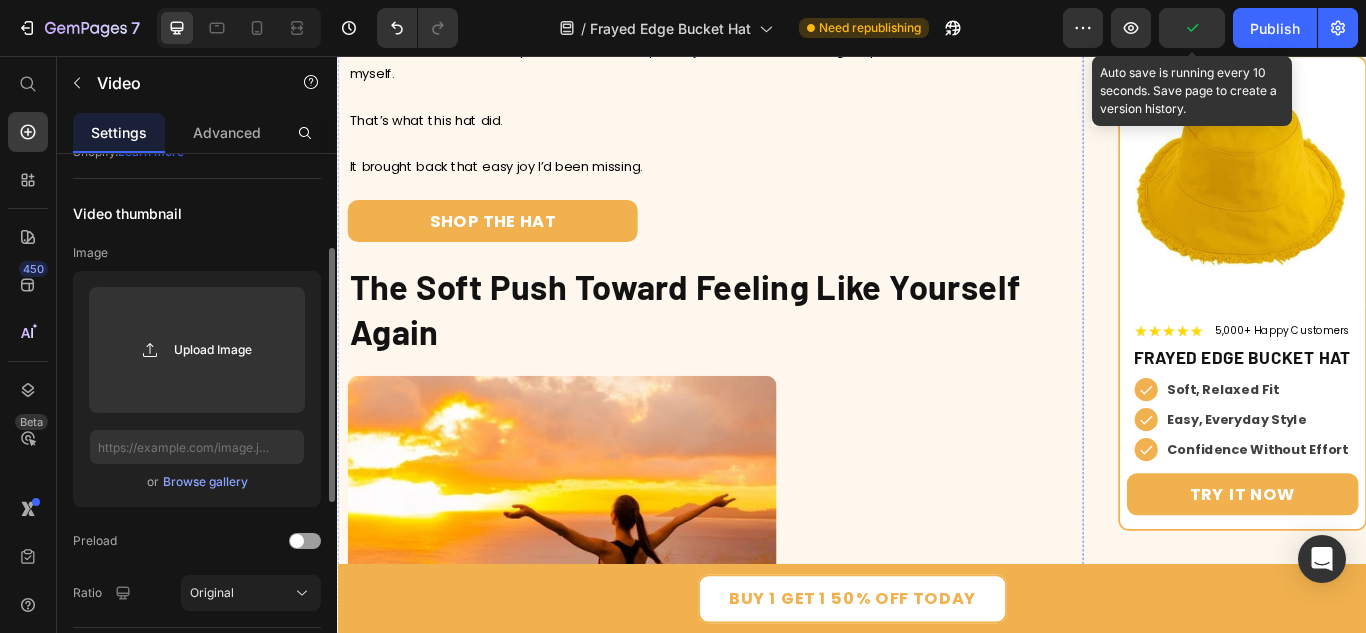 scroll, scrollTop: 6249, scrollLeft: 0, axis: vertical 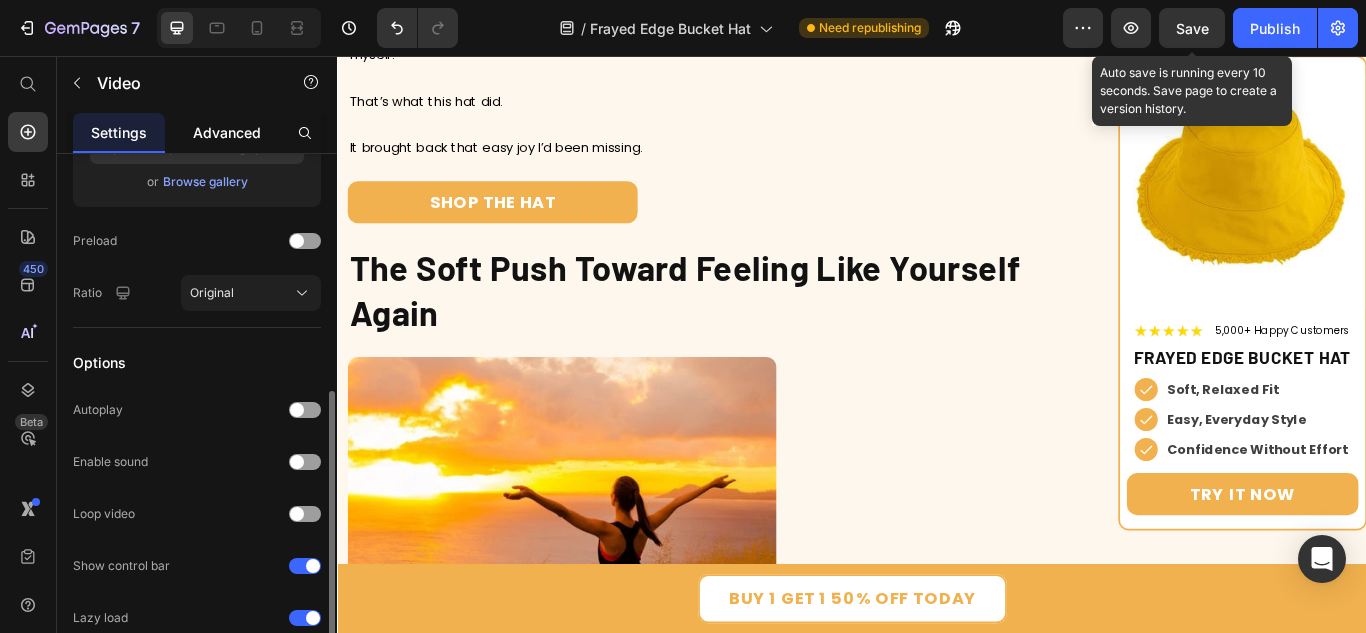 click on "Advanced" at bounding box center (227, 132) 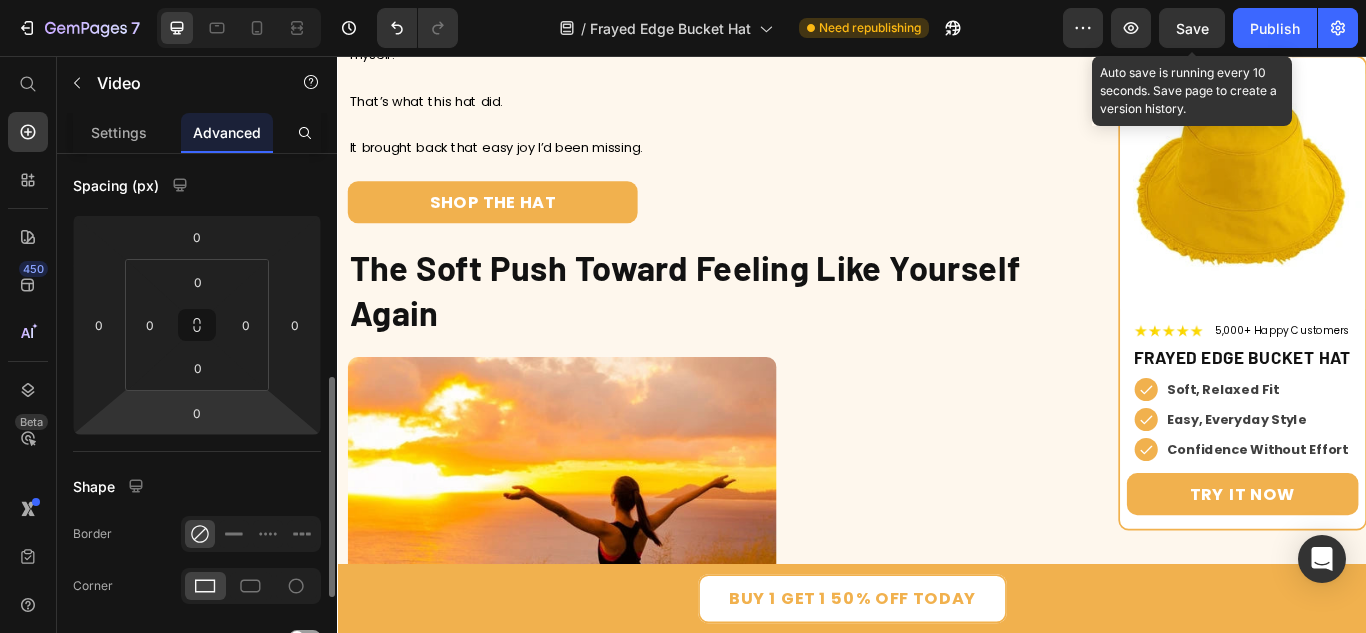 scroll, scrollTop: 400, scrollLeft: 0, axis: vertical 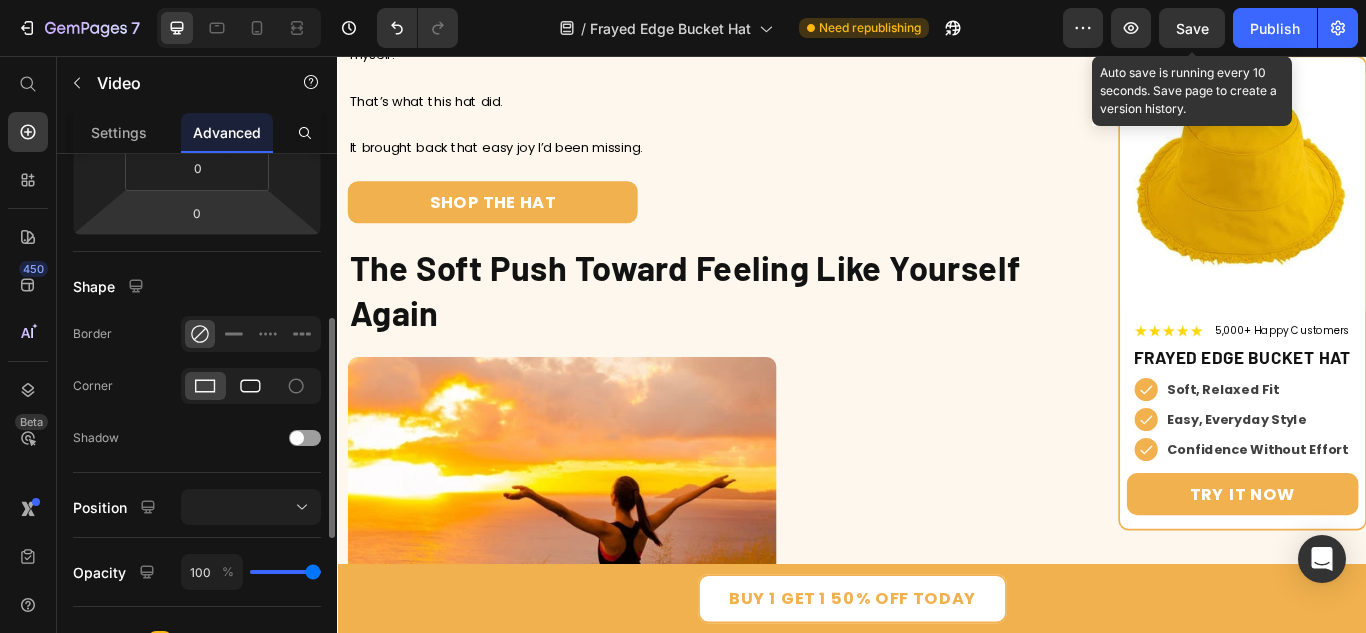 click 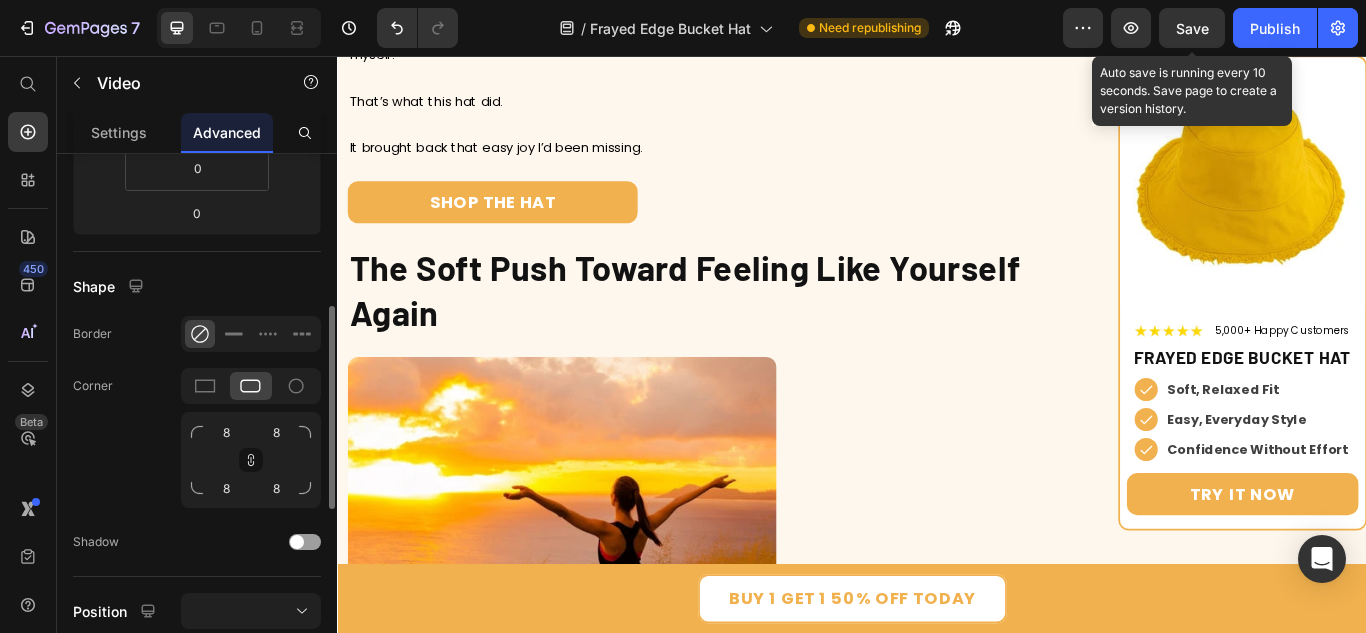 click on "8 8 8 8" at bounding box center (251, 460) 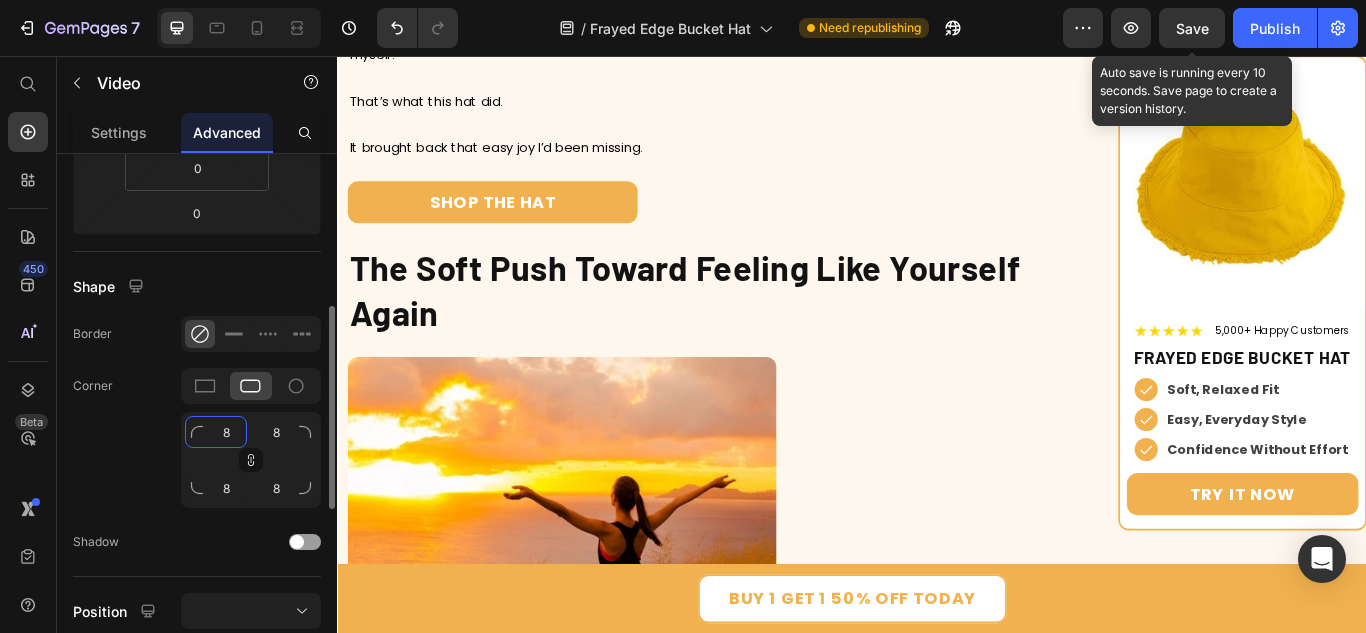 click on "8" 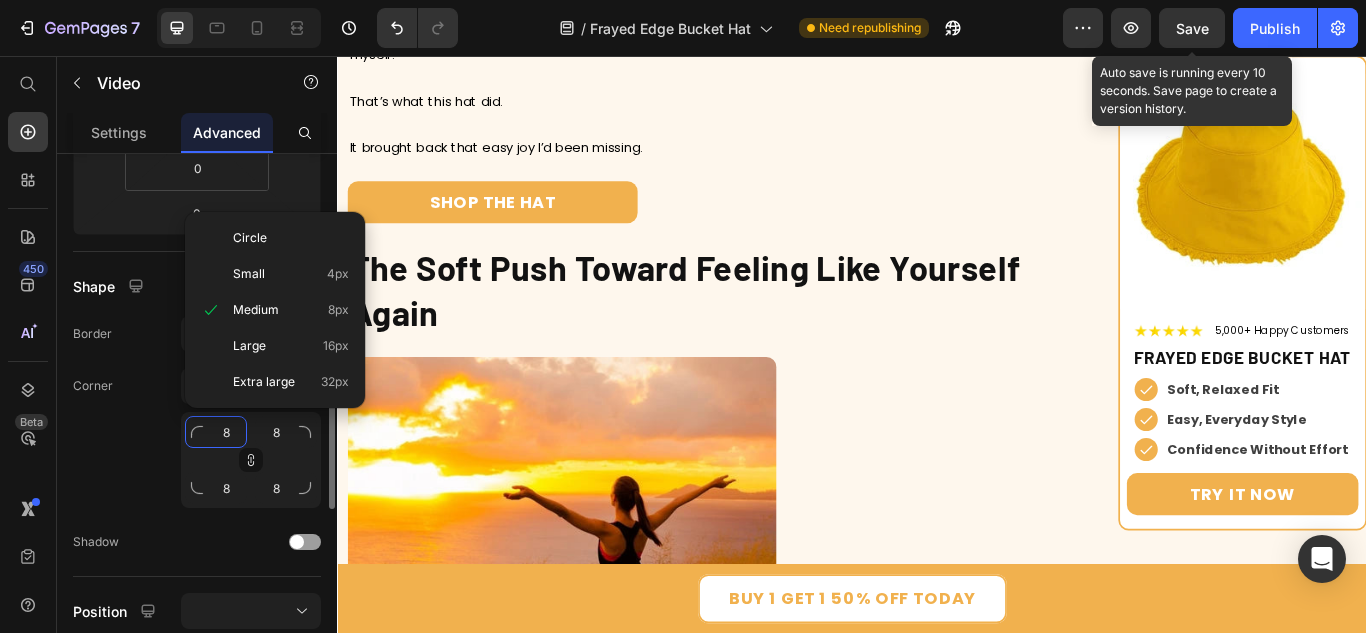 type on "1" 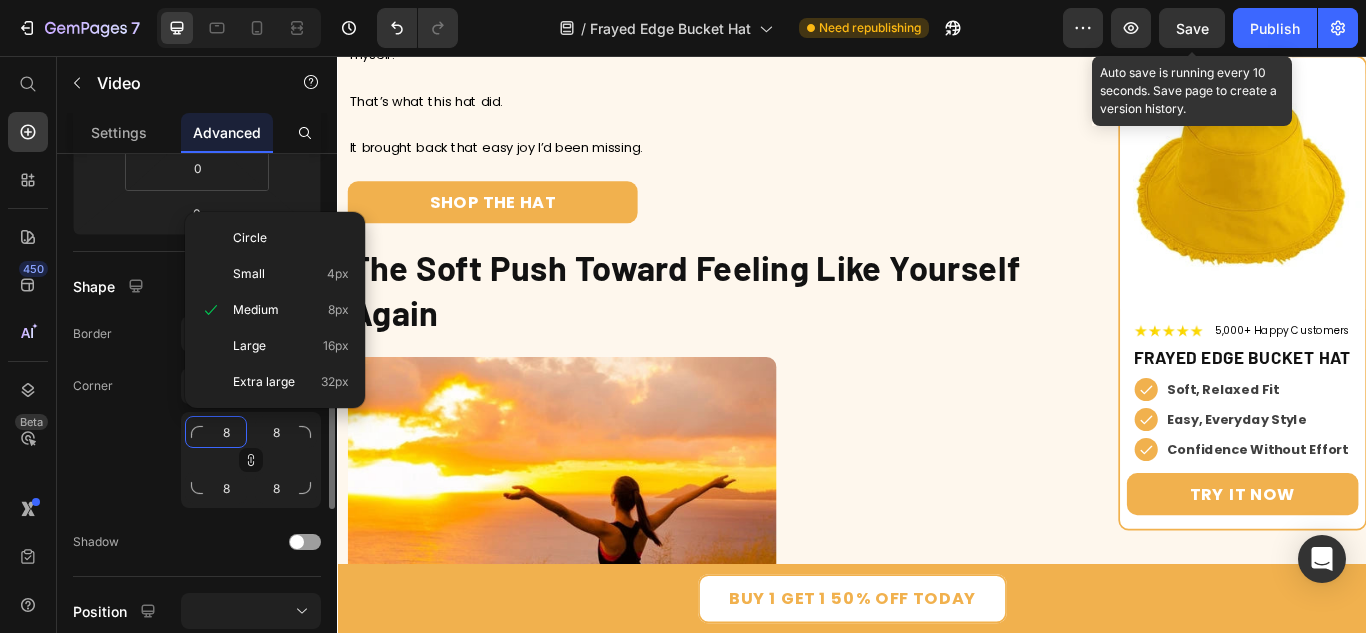 type on "1" 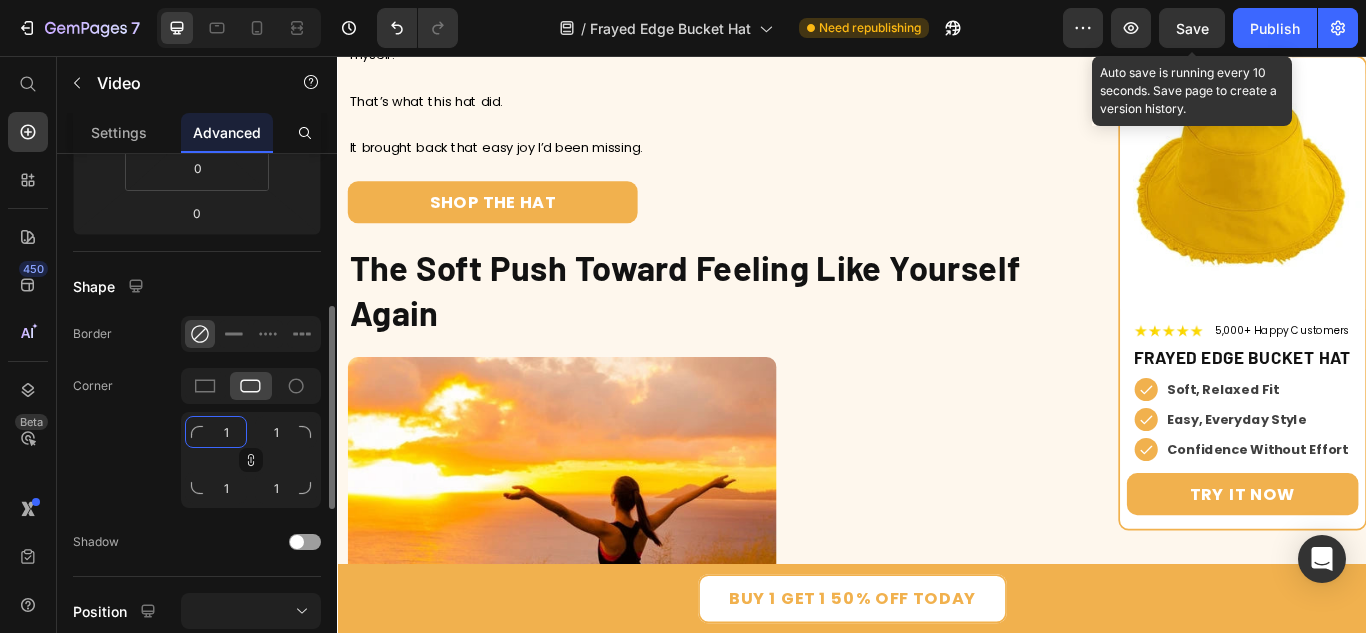type on "12" 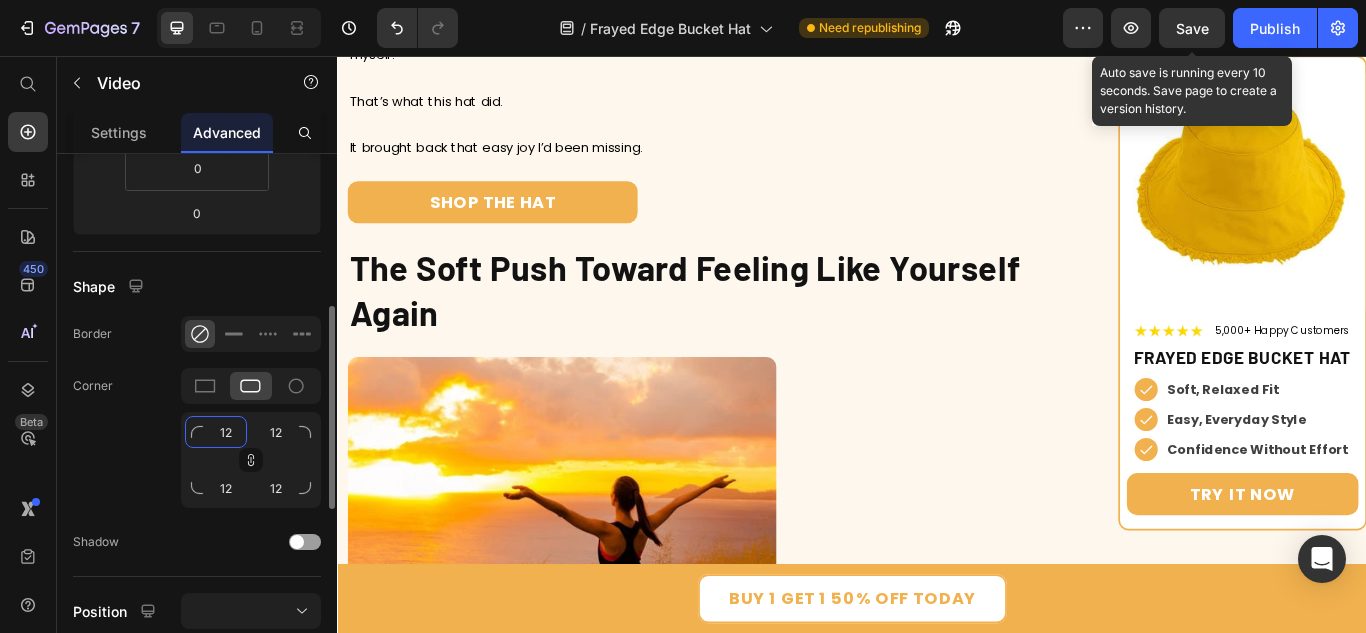 type on "12" 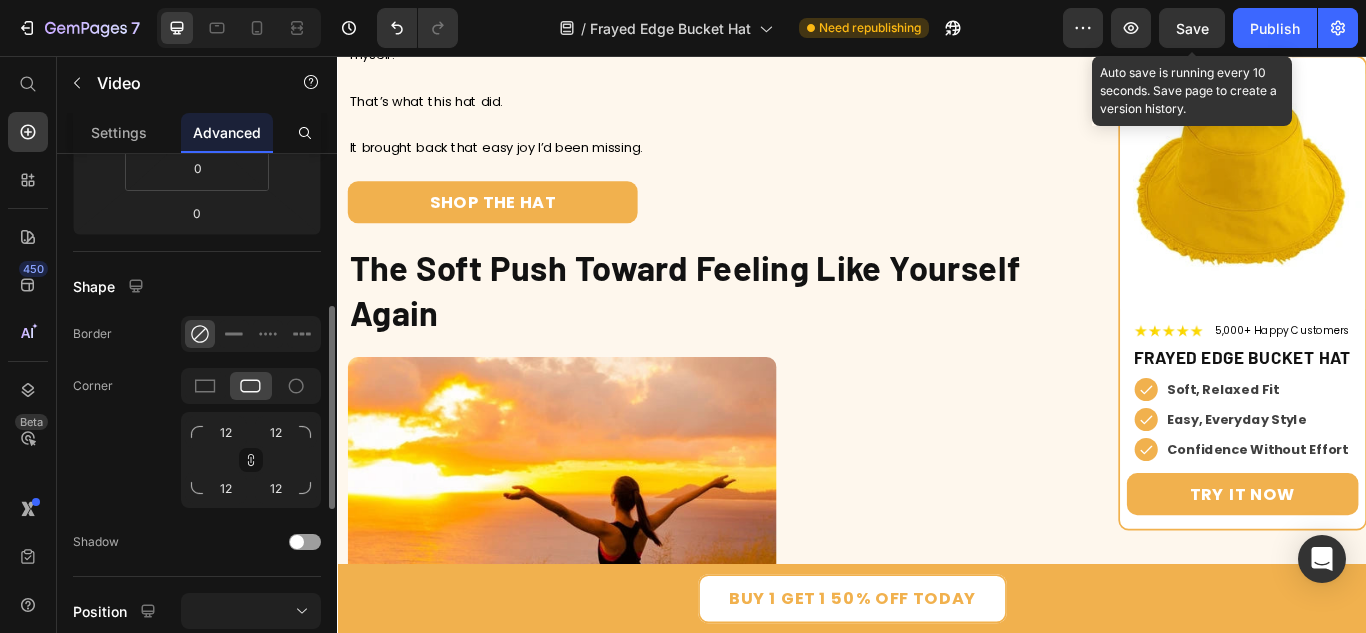 click on "Corner 12 12 12 12" 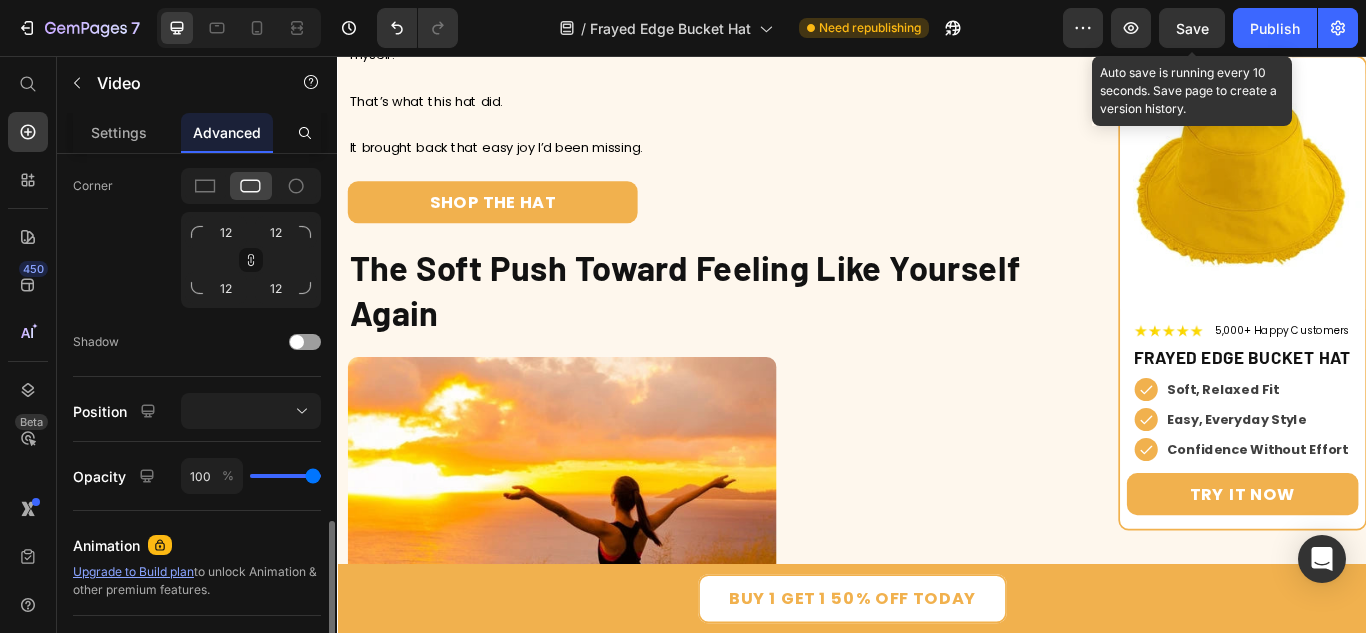 scroll, scrollTop: 700, scrollLeft: 0, axis: vertical 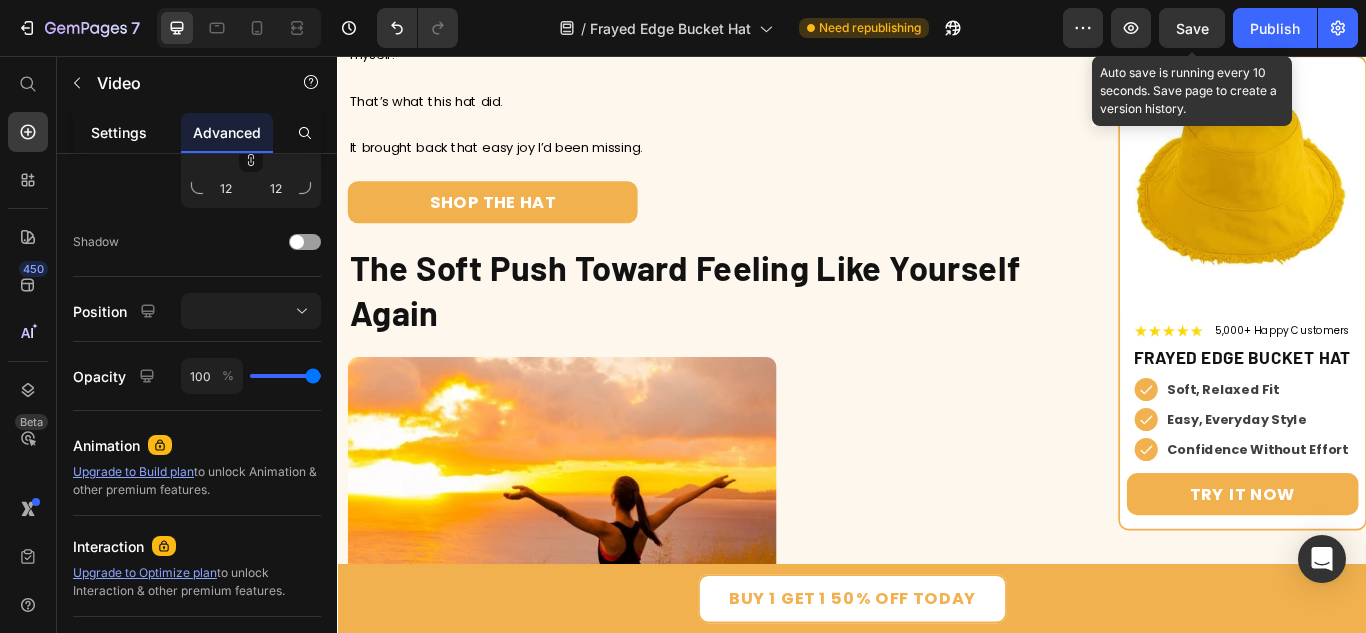 click on "Settings" at bounding box center [119, 132] 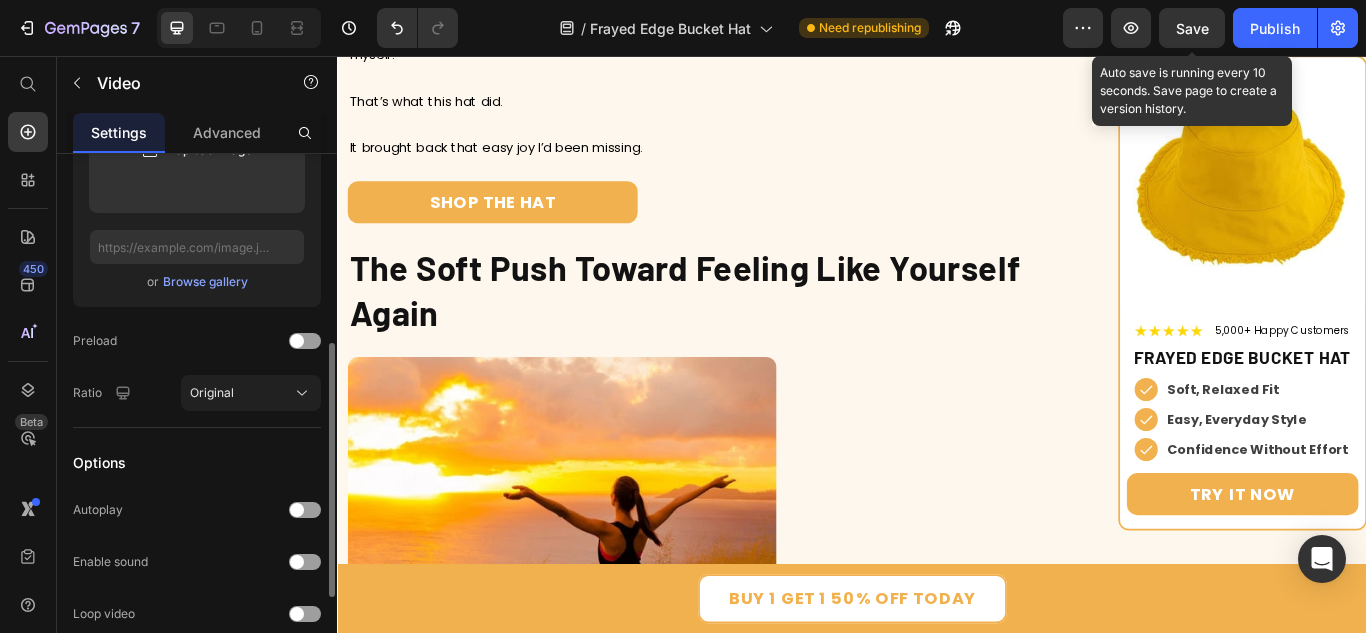 scroll, scrollTop: 500, scrollLeft: 0, axis: vertical 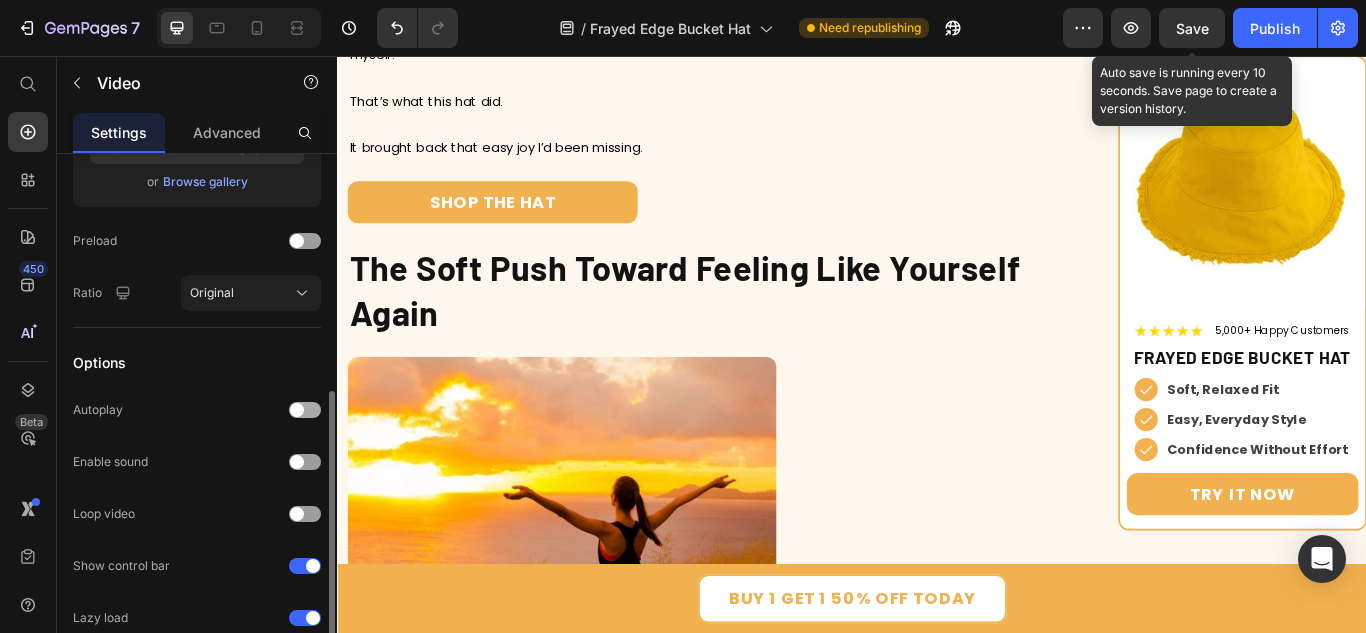 click at bounding box center (297, 410) 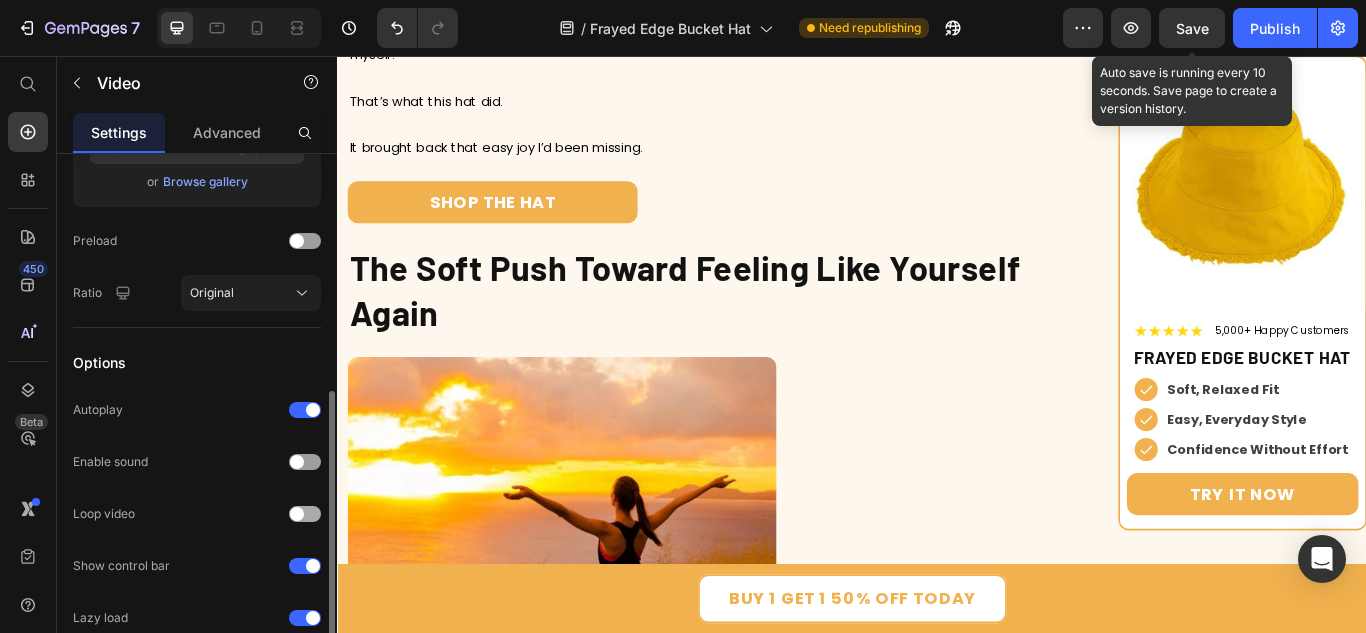 click at bounding box center (305, 514) 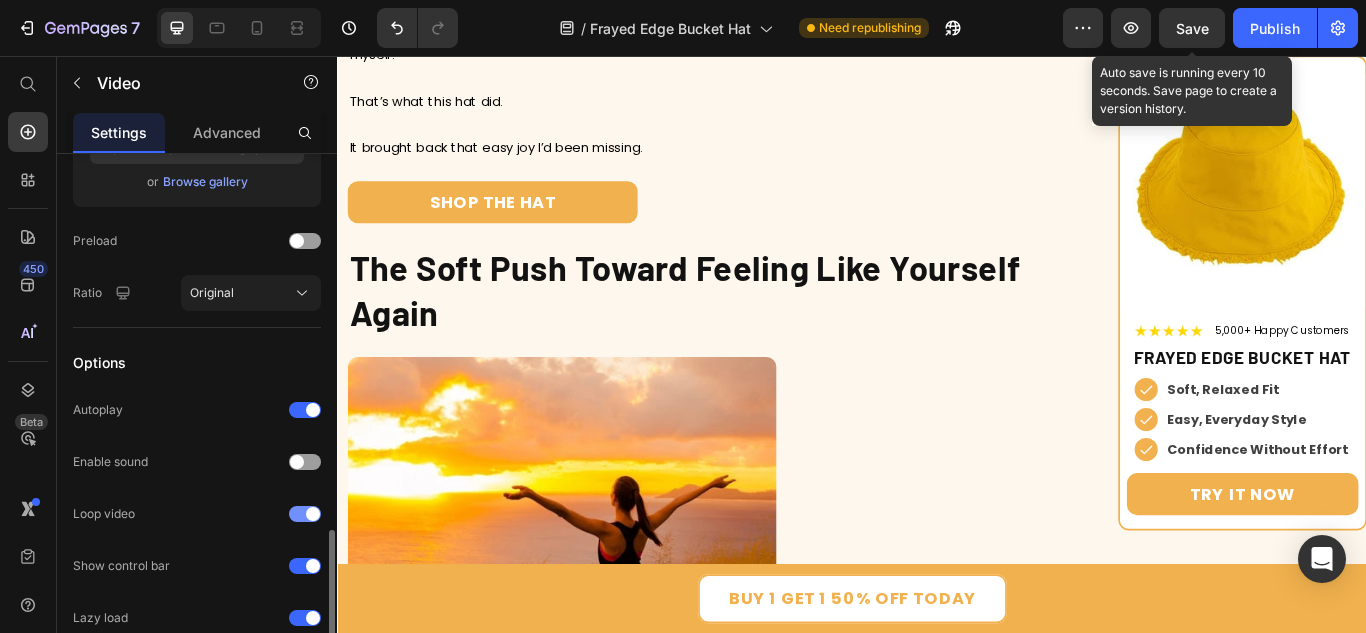 scroll, scrollTop: 594, scrollLeft: 0, axis: vertical 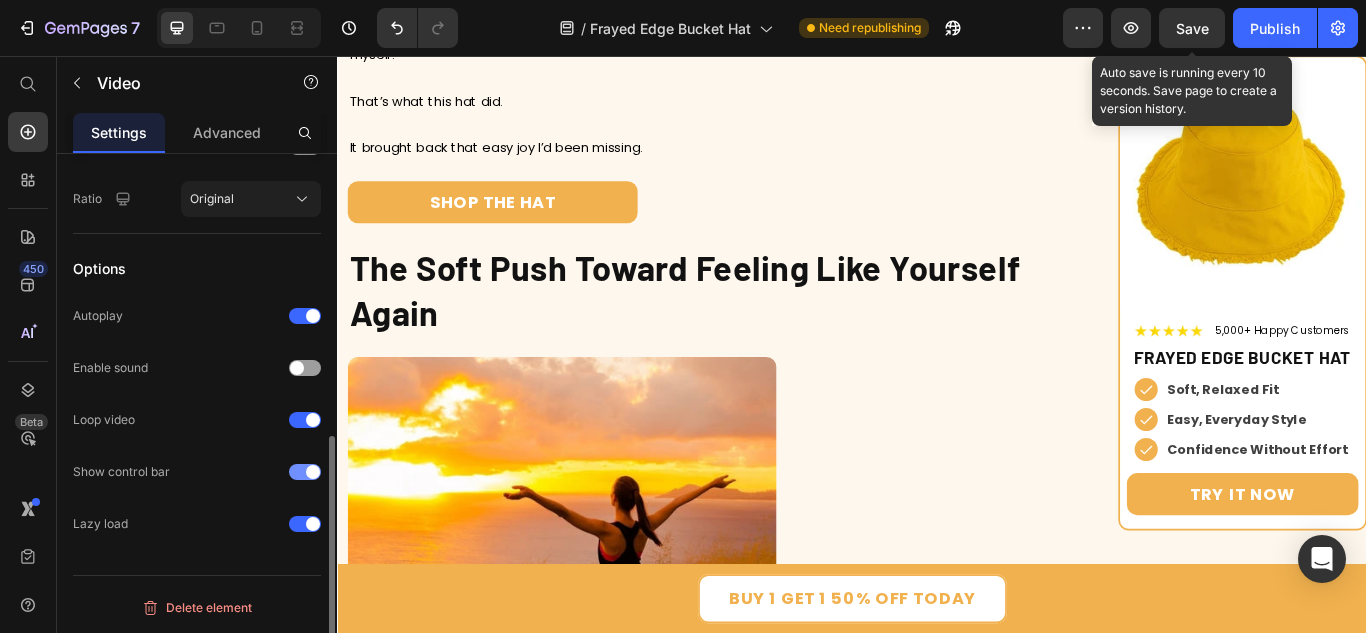 click at bounding box center (305, 472) 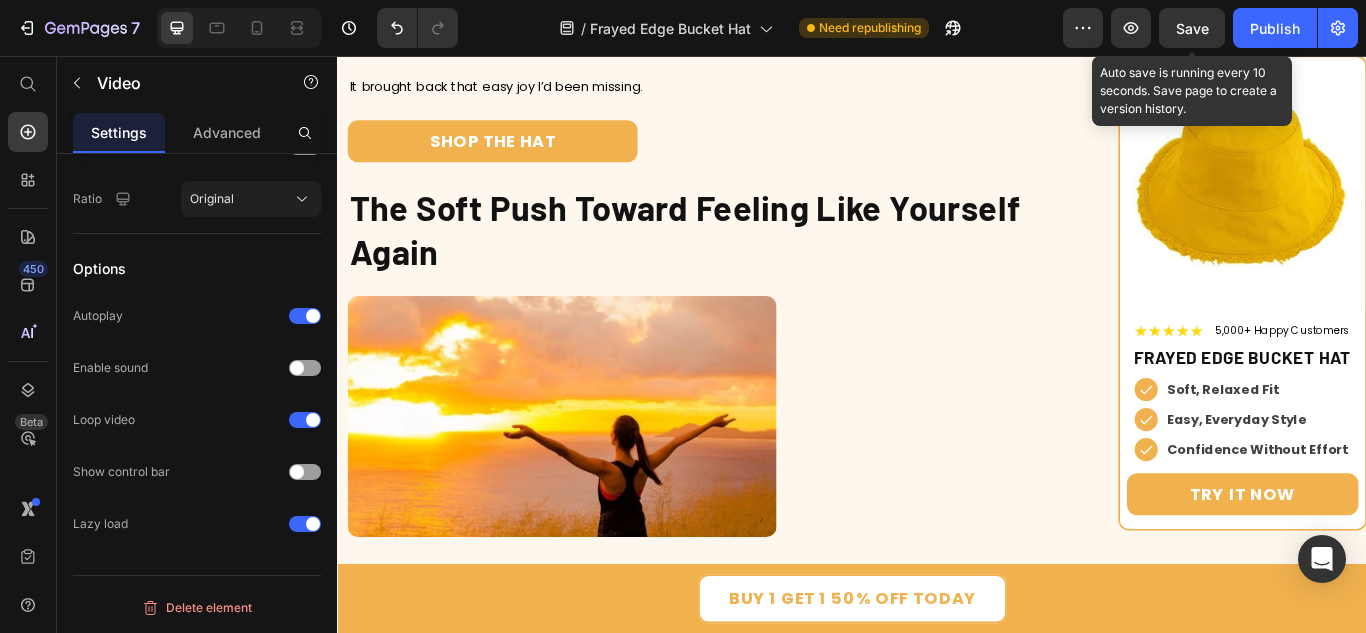 scroll, scrollTop: 6349, scrollLeft: 0, axis: vertical 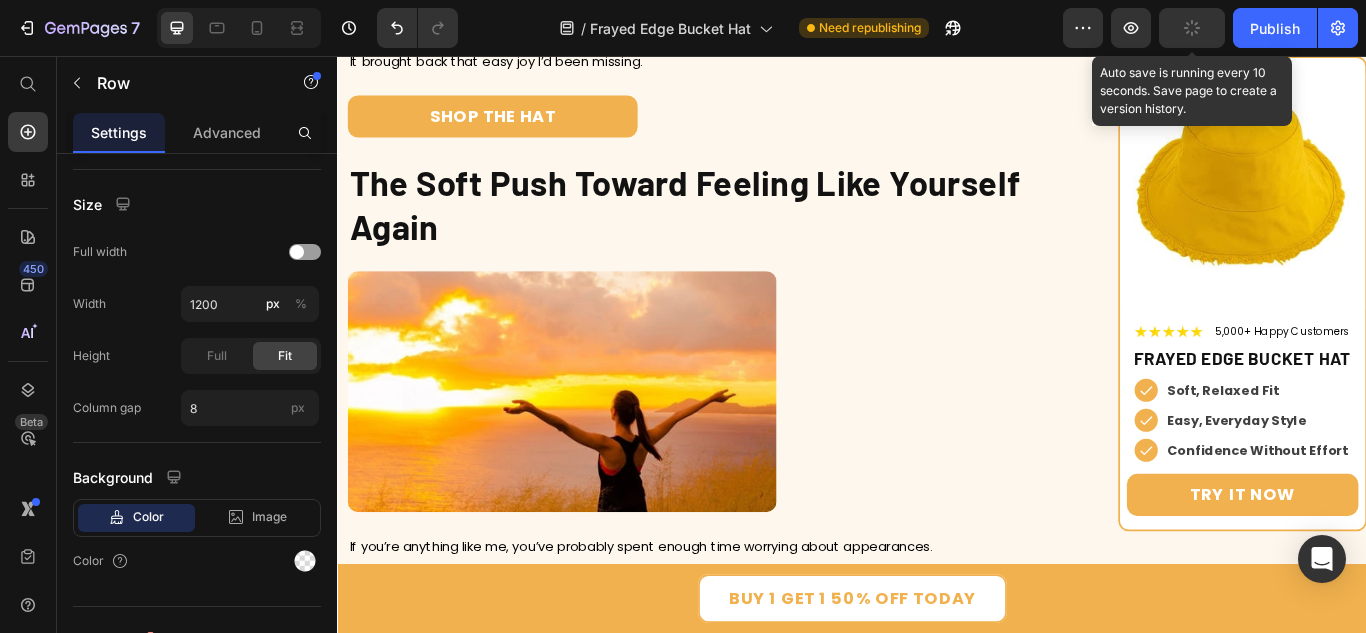 click on "Video
Drop element here
Drop element here Row   0" at bounding box center (772, -1605) 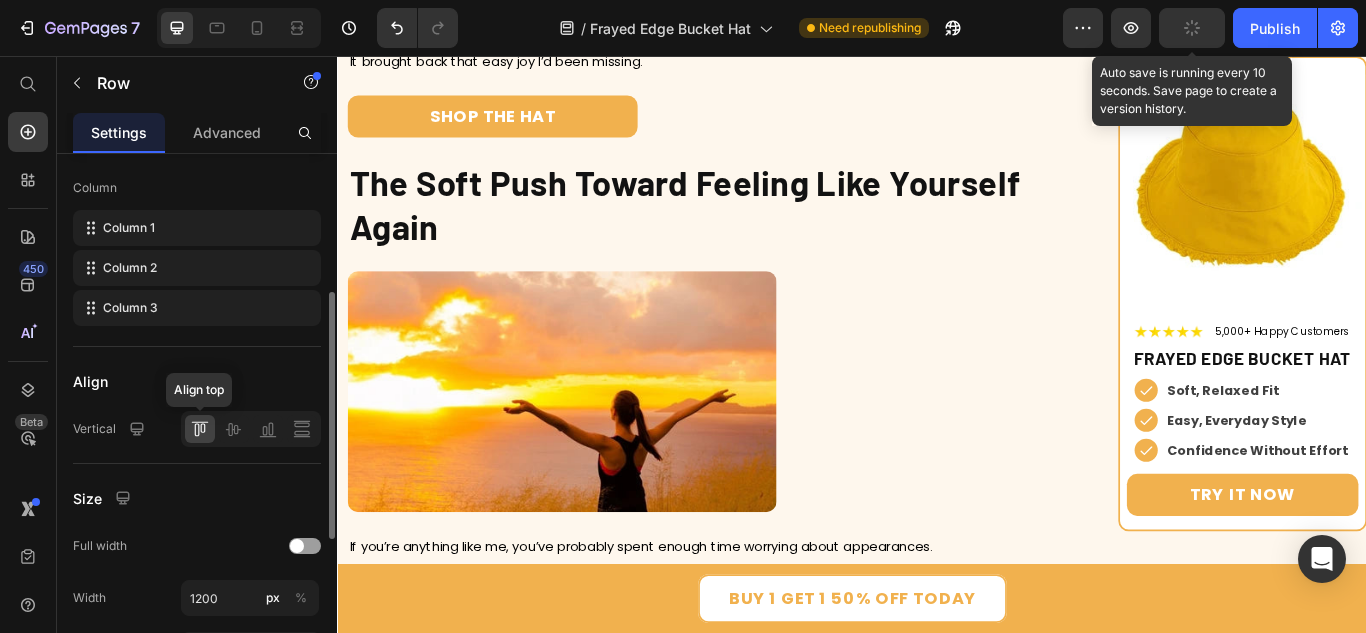 scroll, scrollTop: 500, scrollLeft: 0, axis: vertical 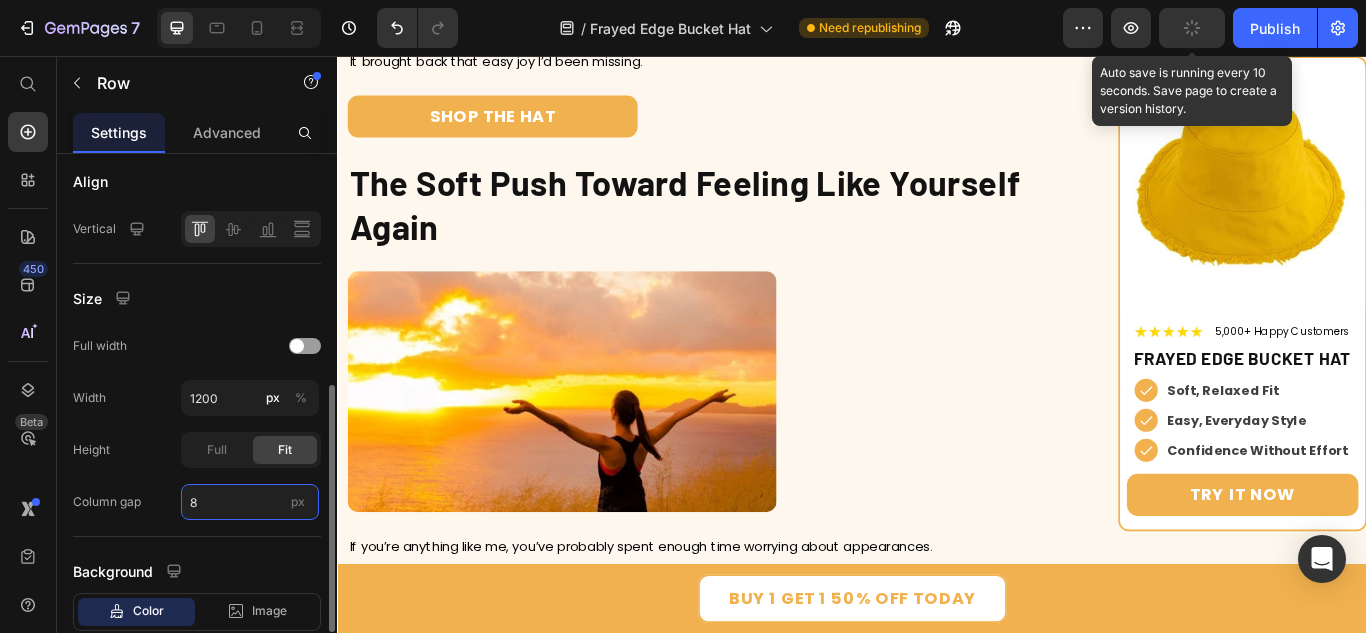 click on "8" at bounding box center [250, 502] 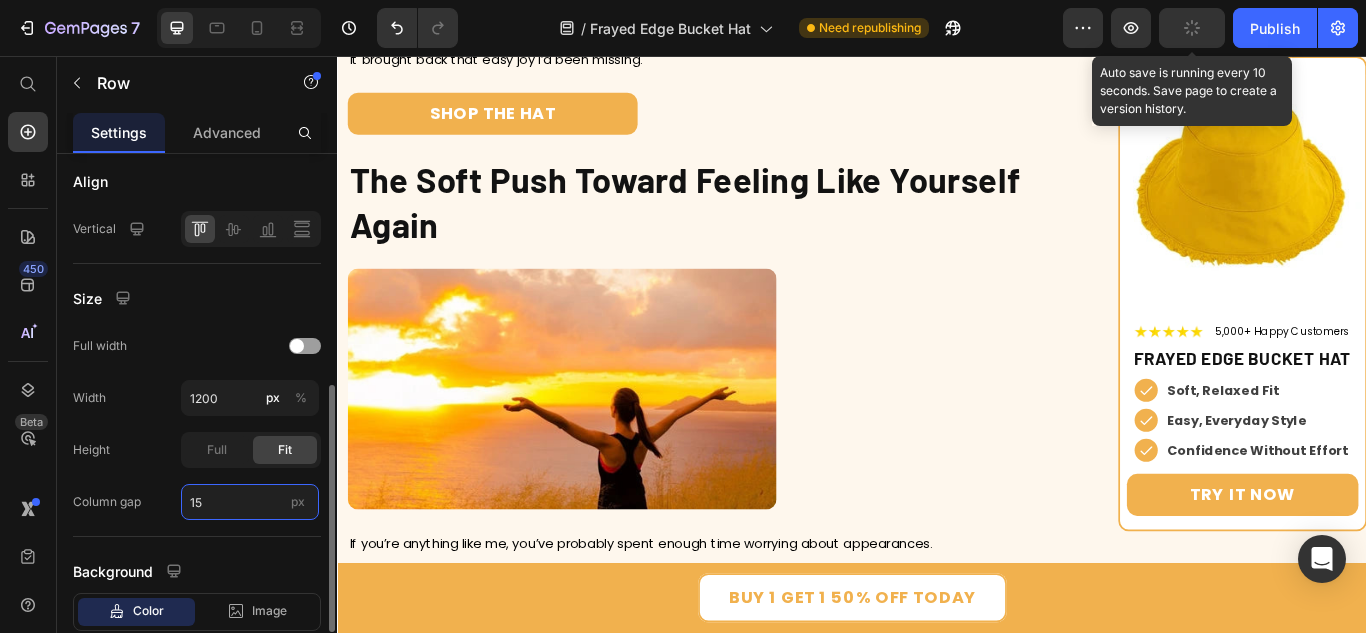 type on "8" 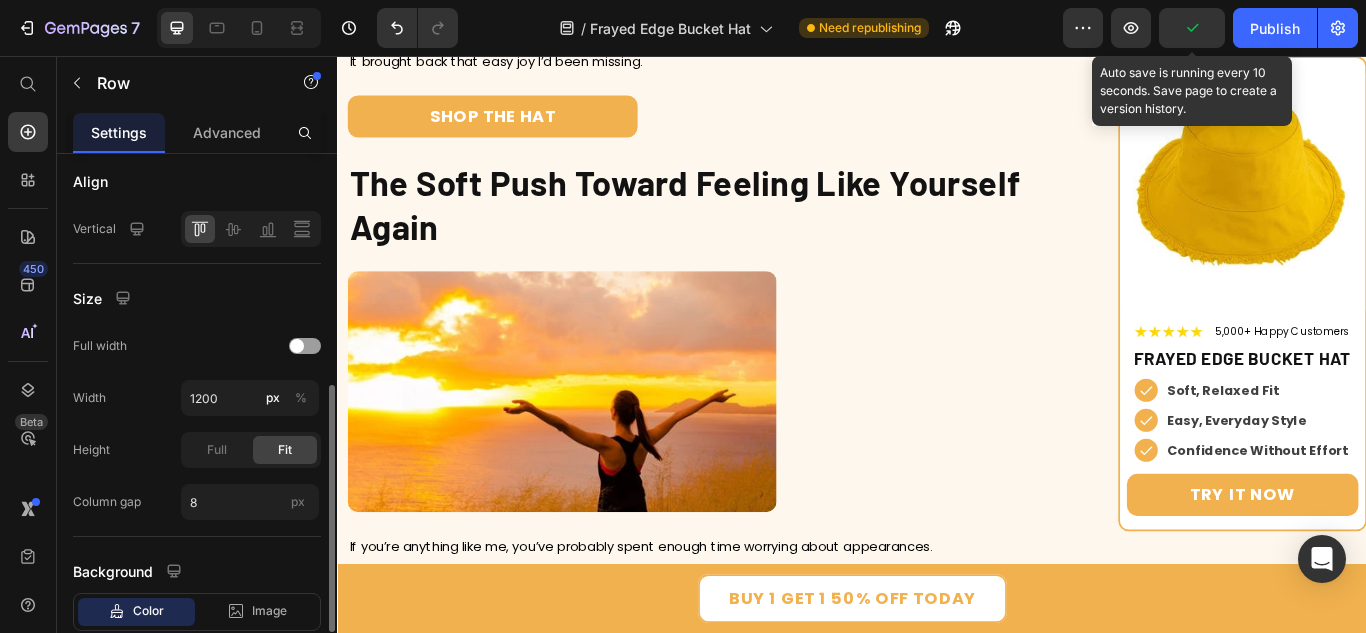 click on "Height Full Fit" 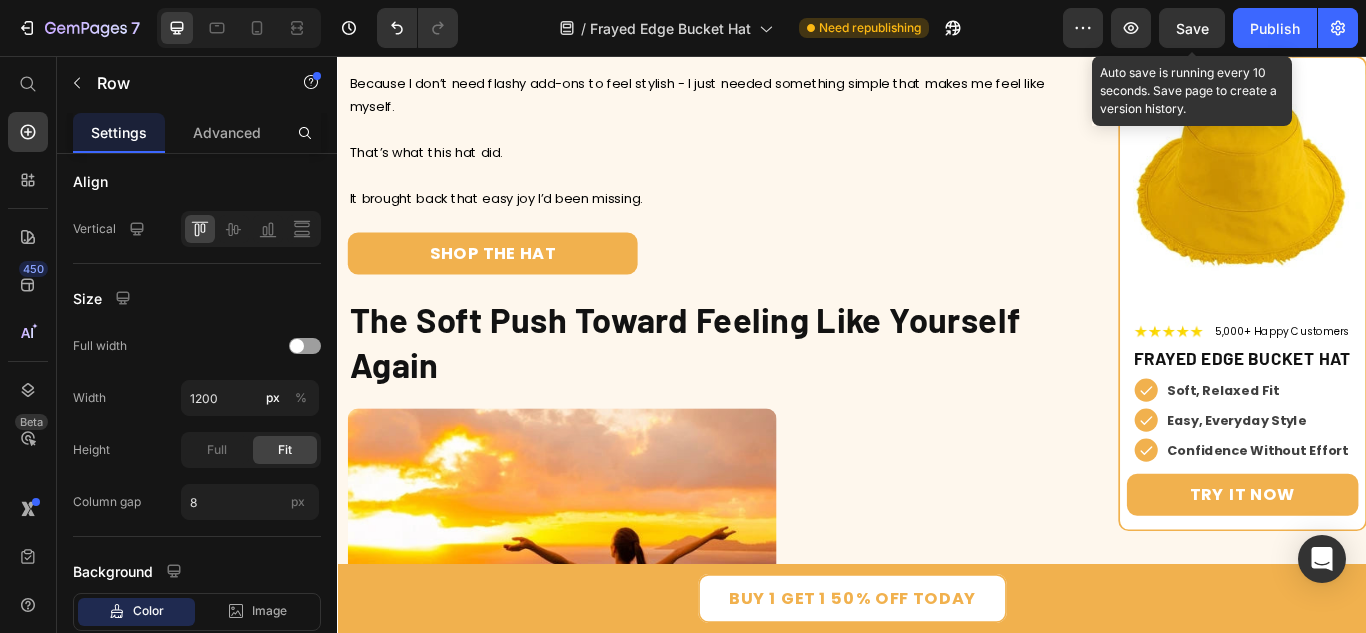 scroll, scrollTop: 6149, scrollLeft: 0, axis: vertical 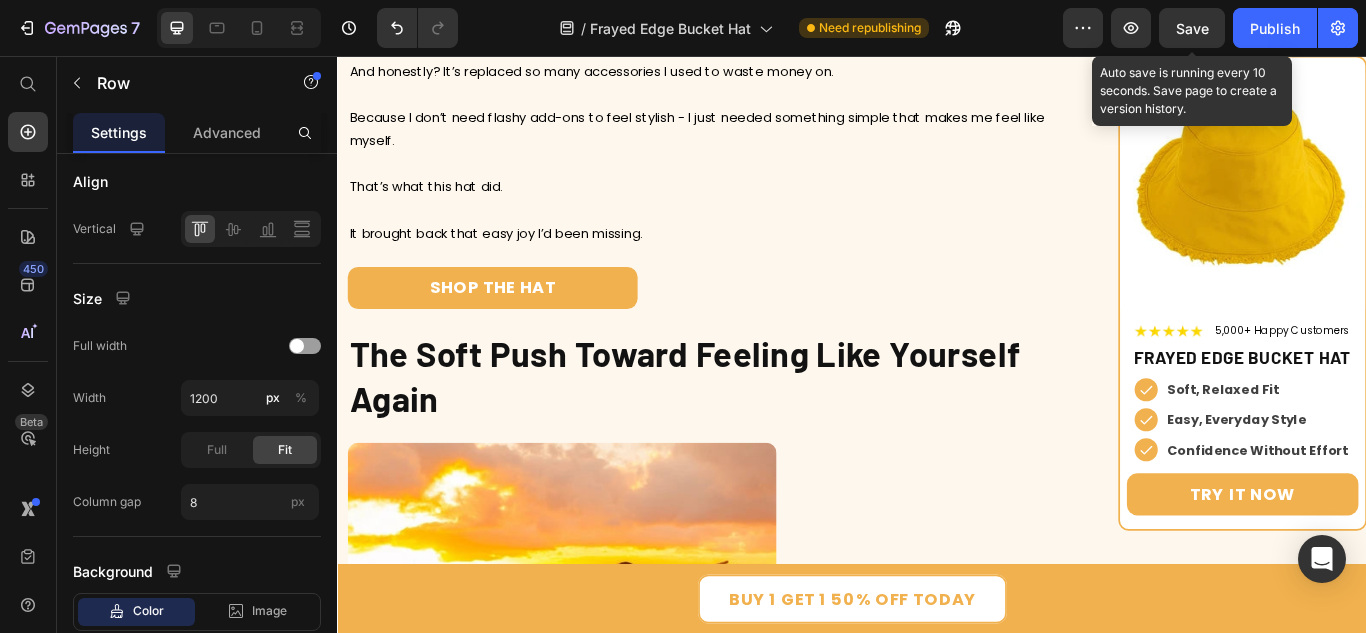 click at bounding box center [487, -1405] 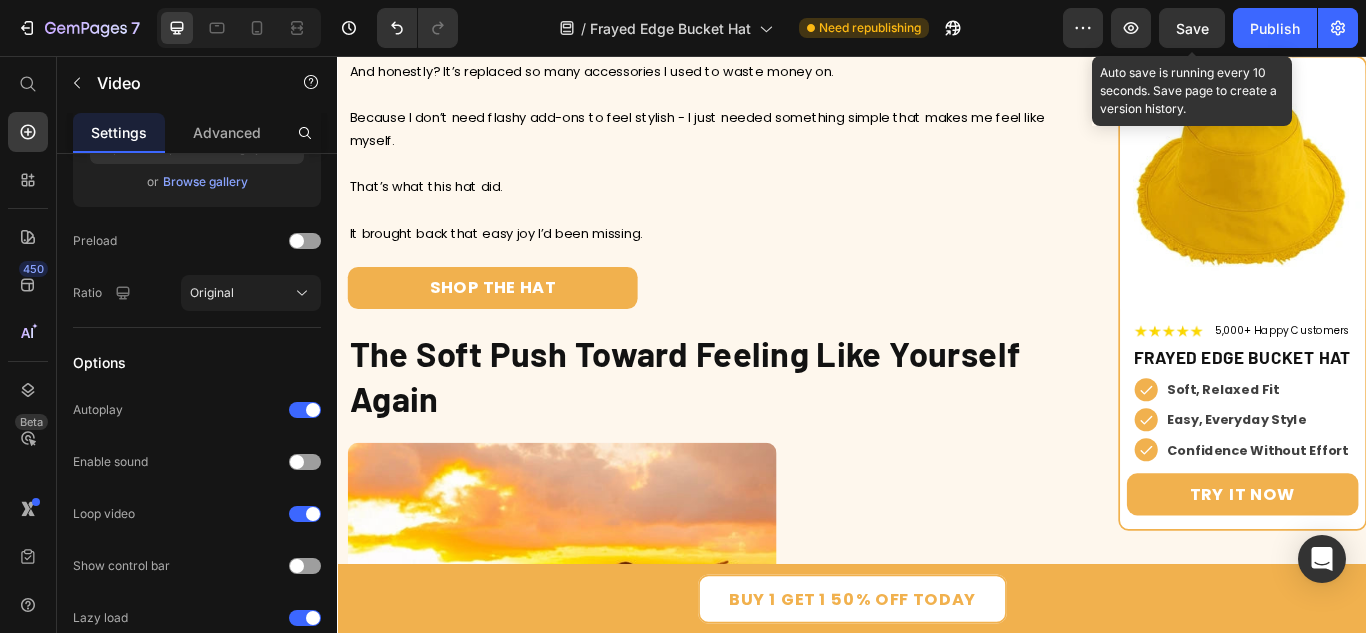 scroll, scrollTop: 0, scrollLeft: 0, axis: both 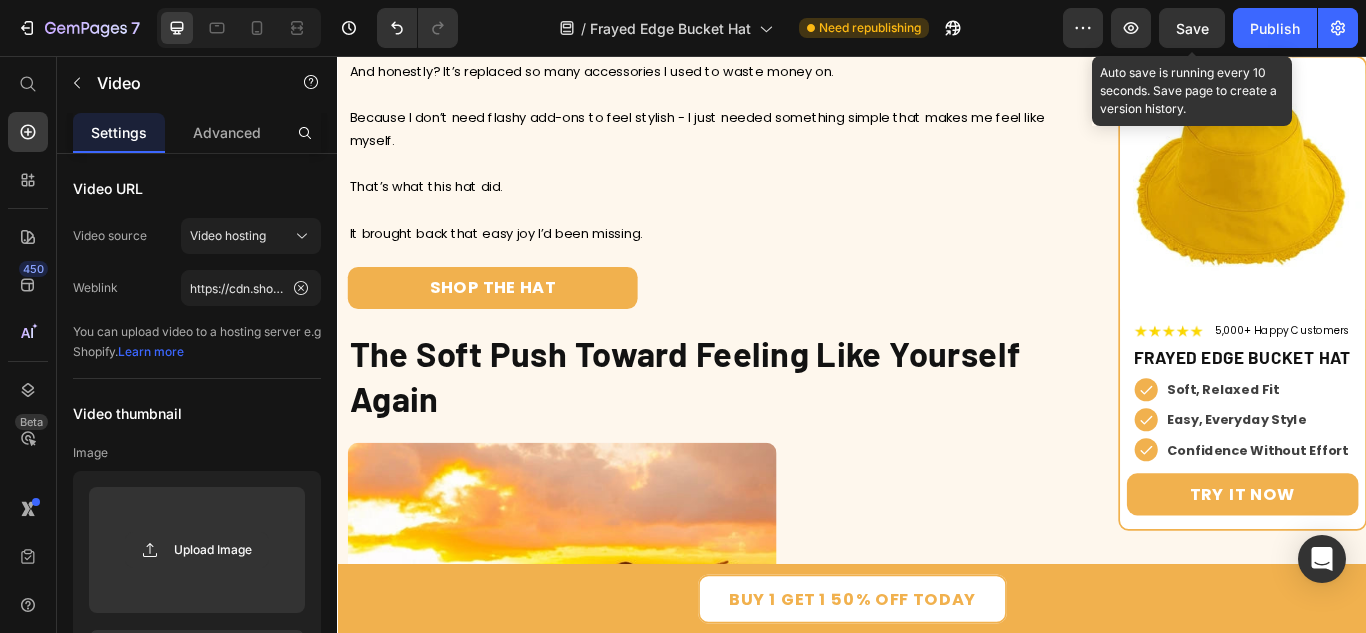 click 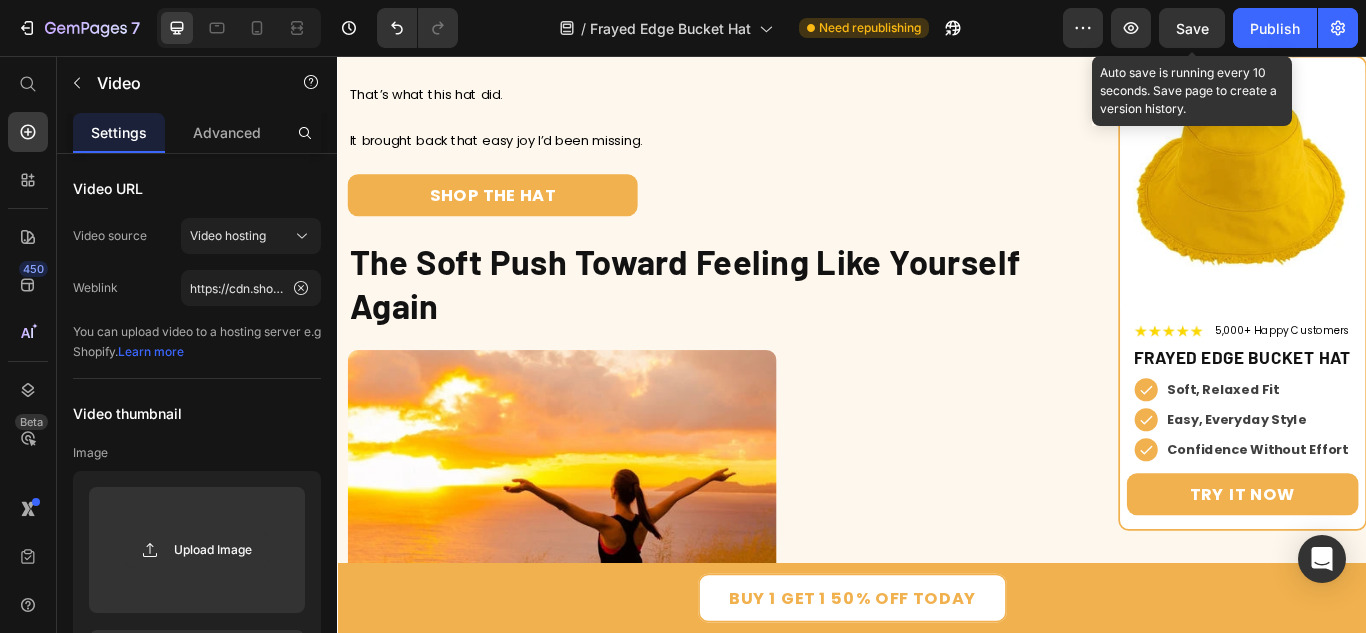 scroll, scrollTop: 6394, scrollLeft: 0, axis: vertical 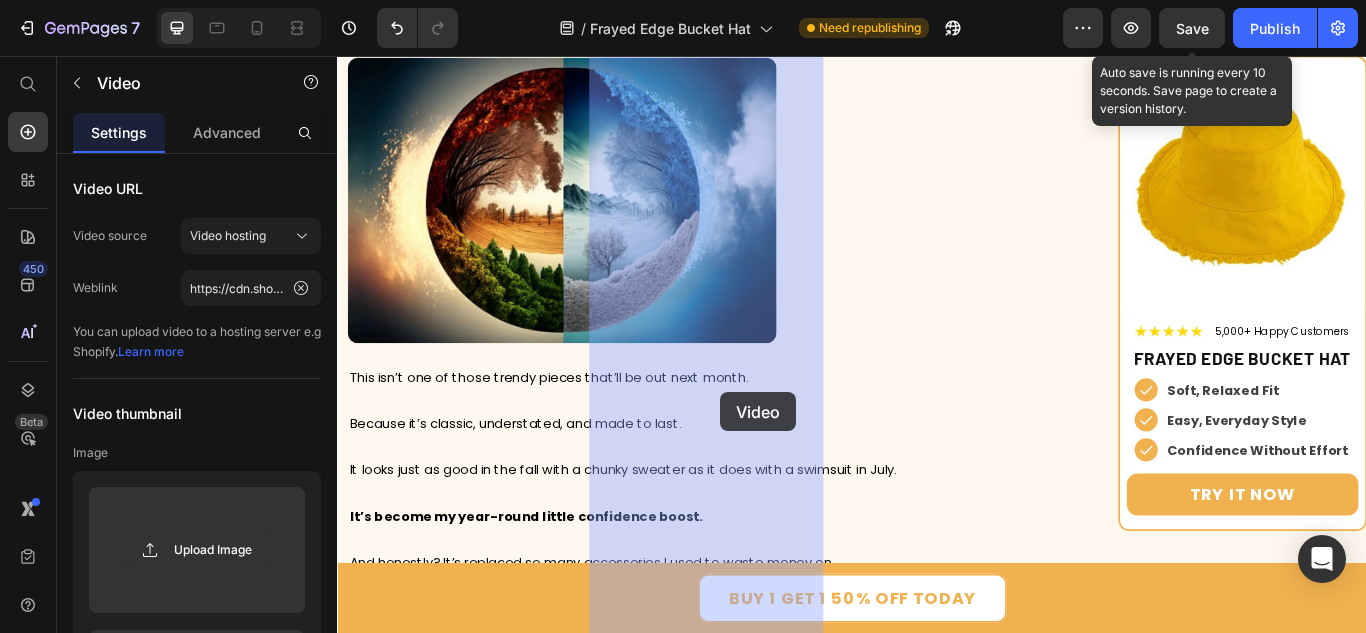 drag, startPoint x: 366, startPoint y: 447, endPoint x: 784, endPoint y: 448, distance: 418.0012 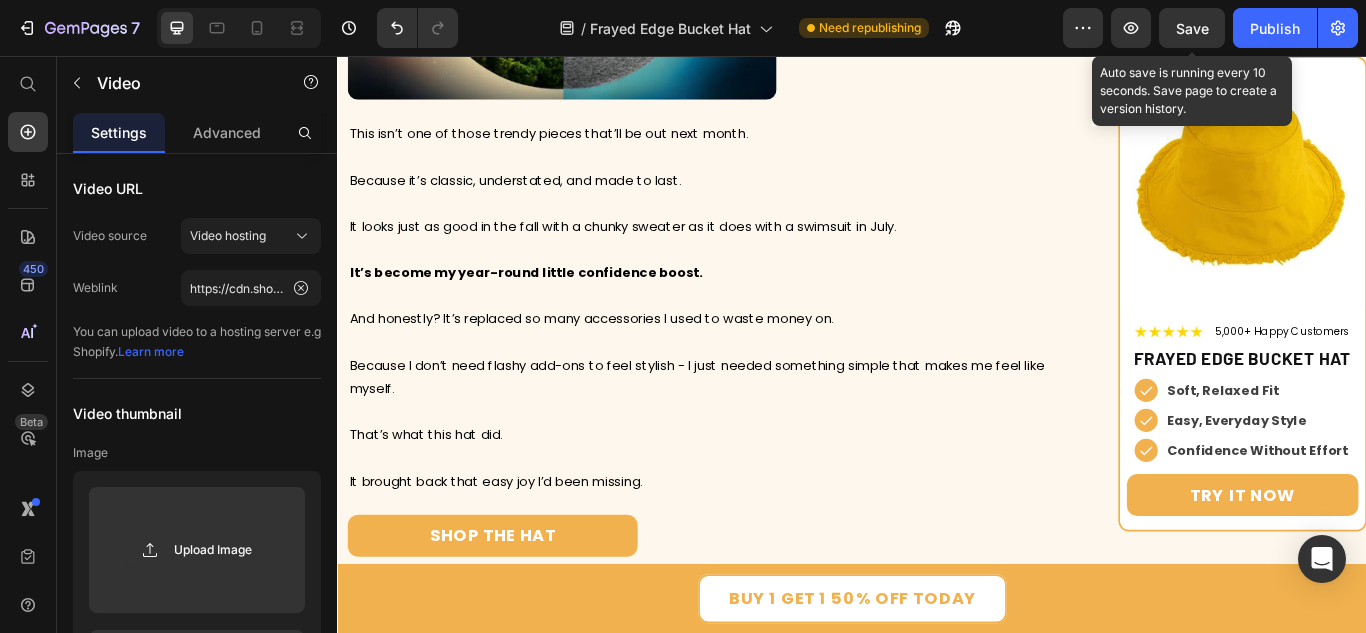 scroll, scrollTop: 6094, scrollLeft: 0, axis: vertical 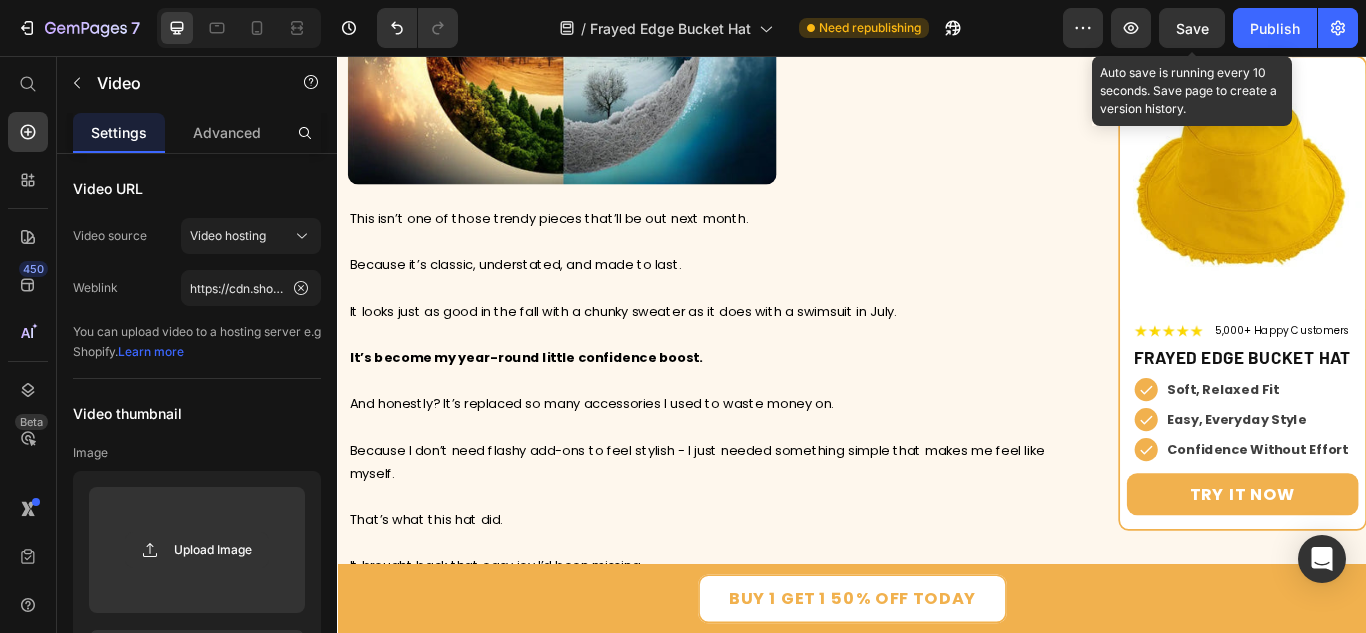 click at bounding box center (741, -1399) 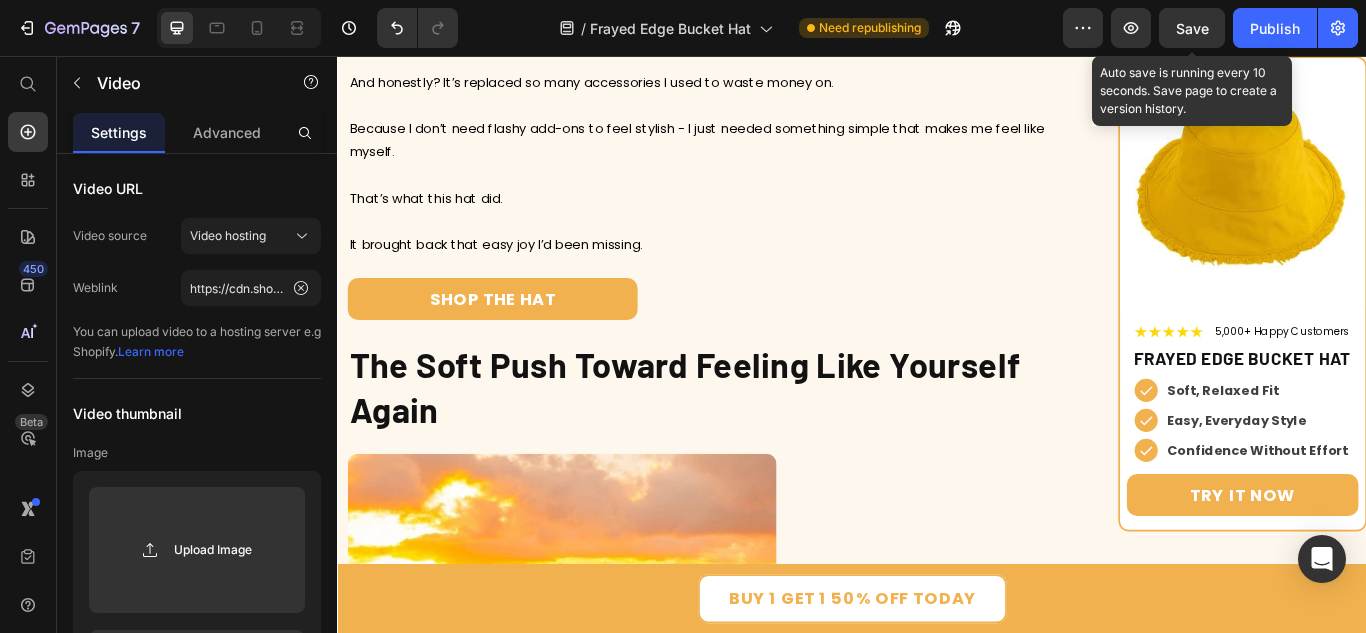 scroll, scrollTop: 6695, scrollLeft: 0, axis: vertical 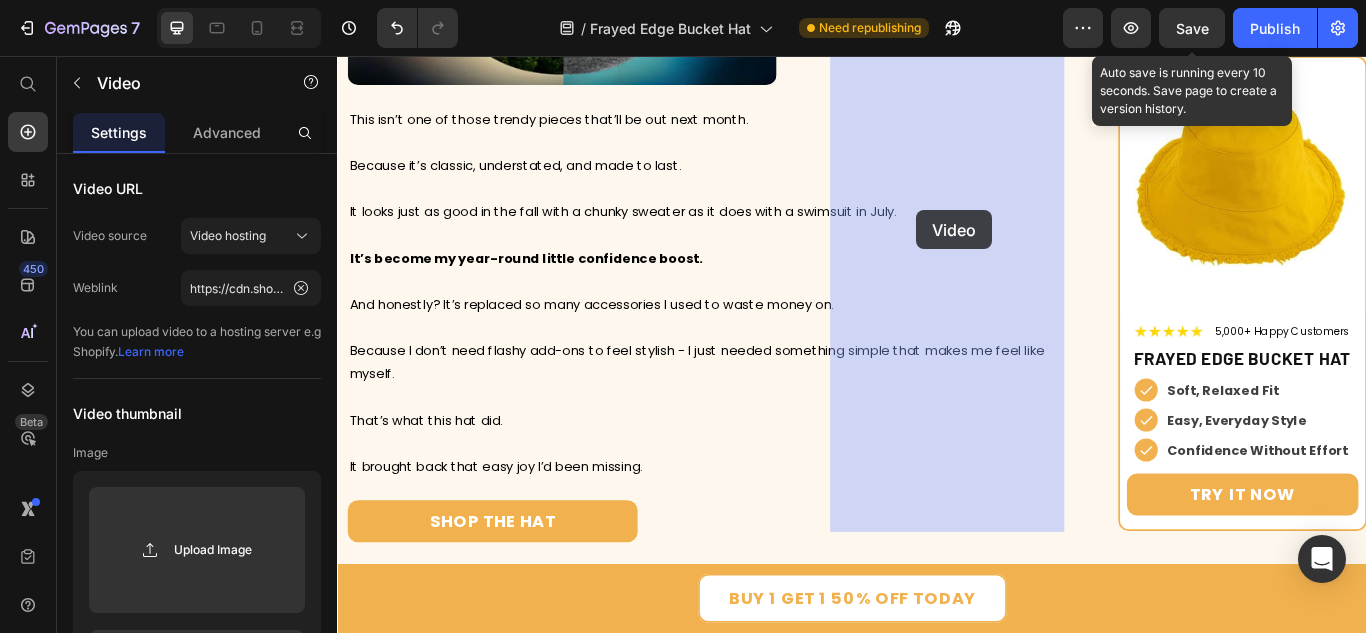 drag, startPoint x: 646, startPoint y: 148, endPoint x: 983, endPoint y: 237, distance: 348.55417 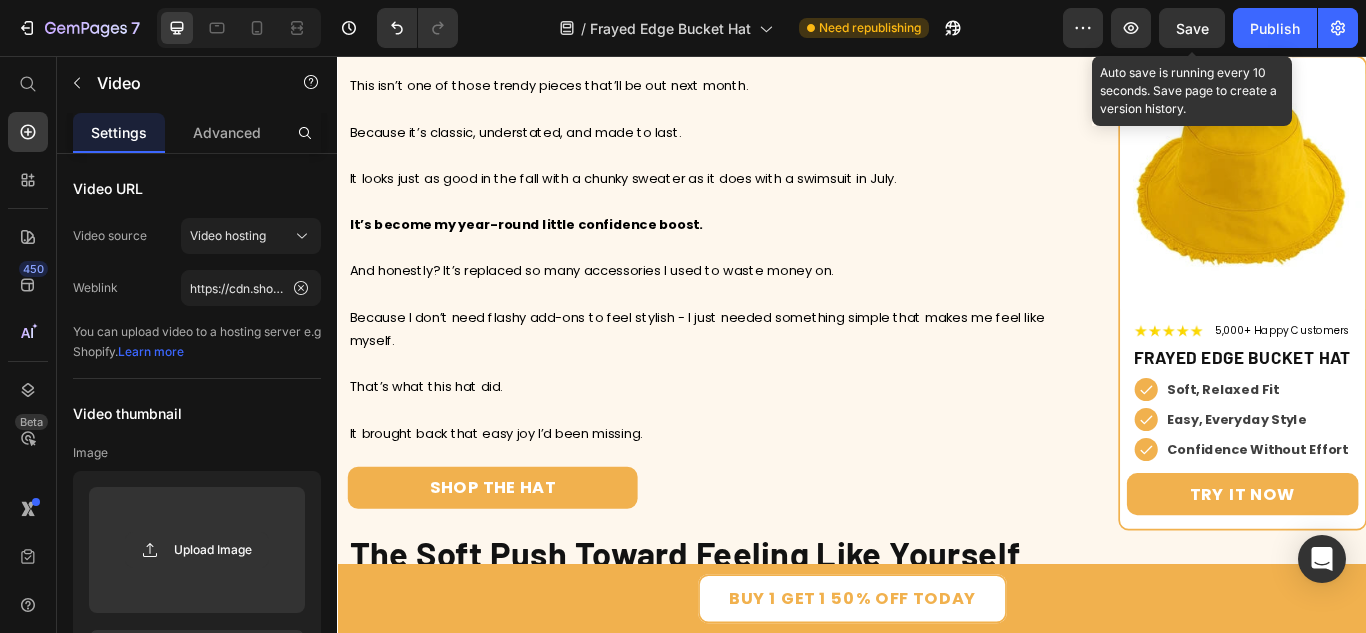 scroll, scrollTop: 6095, scrollLeft: 0, axis: vertical 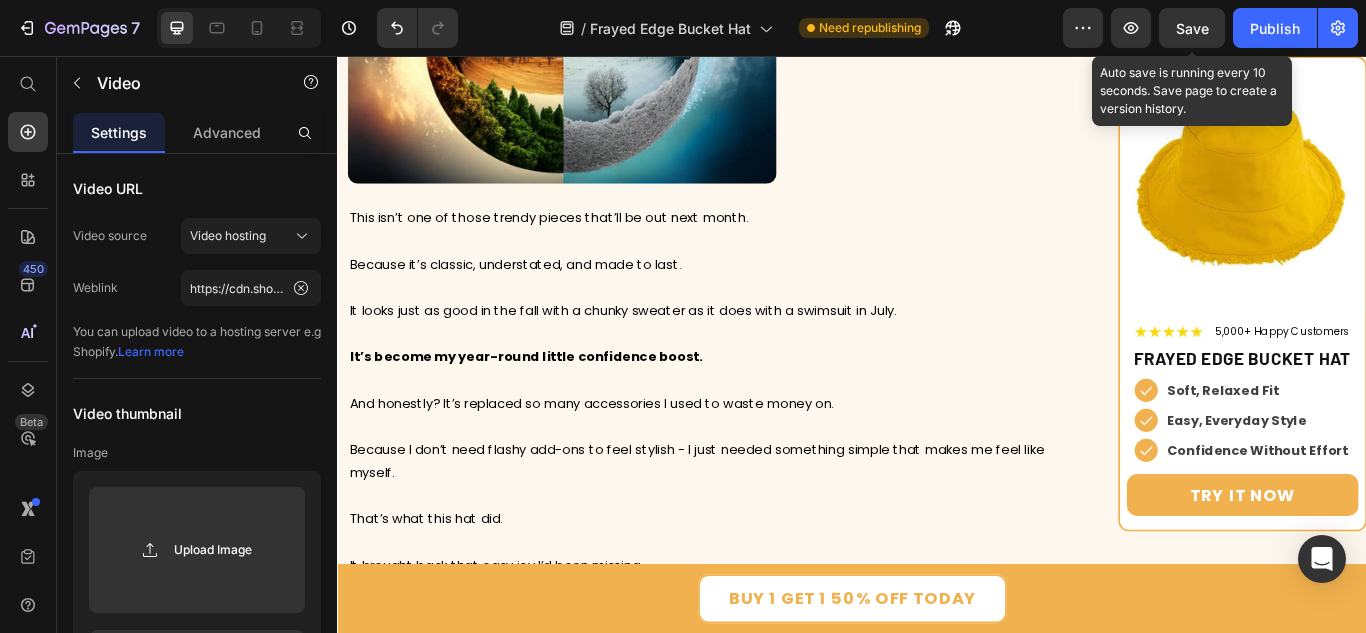 click at bounding box center [772, -1351] 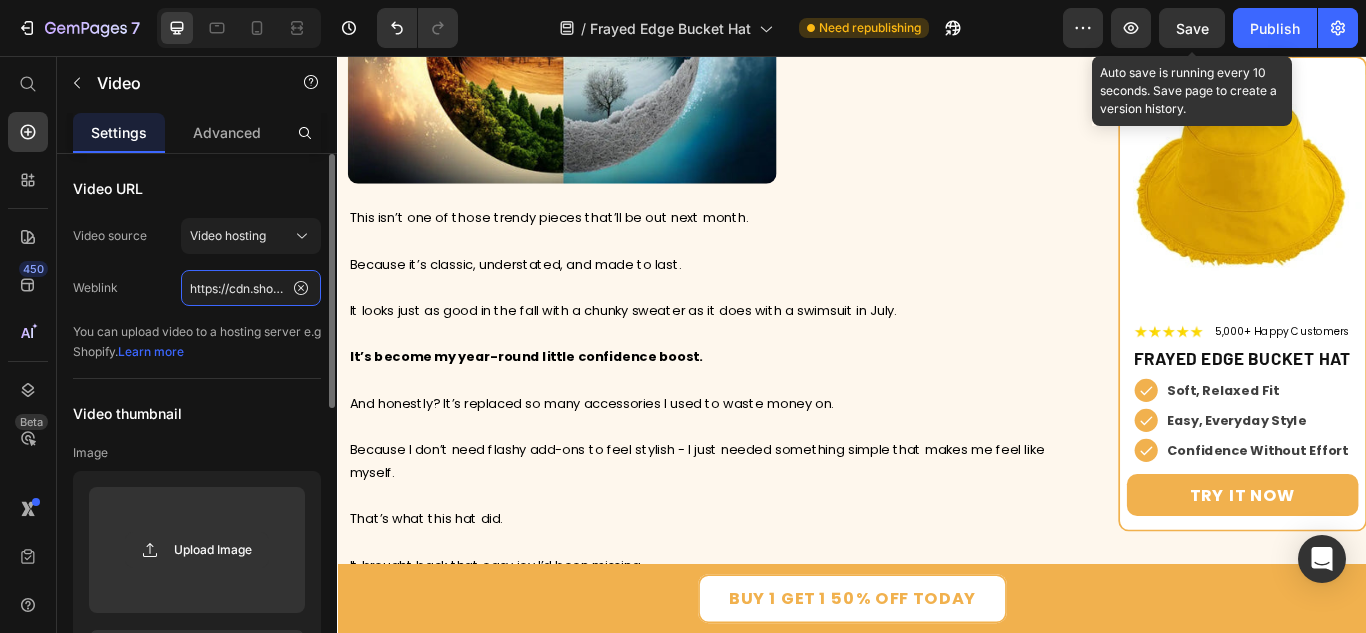 click on "https://cdn.shopify.com/videos/c/o/v/0e7b523e9b494722b67cb74980e87a10.mp4" 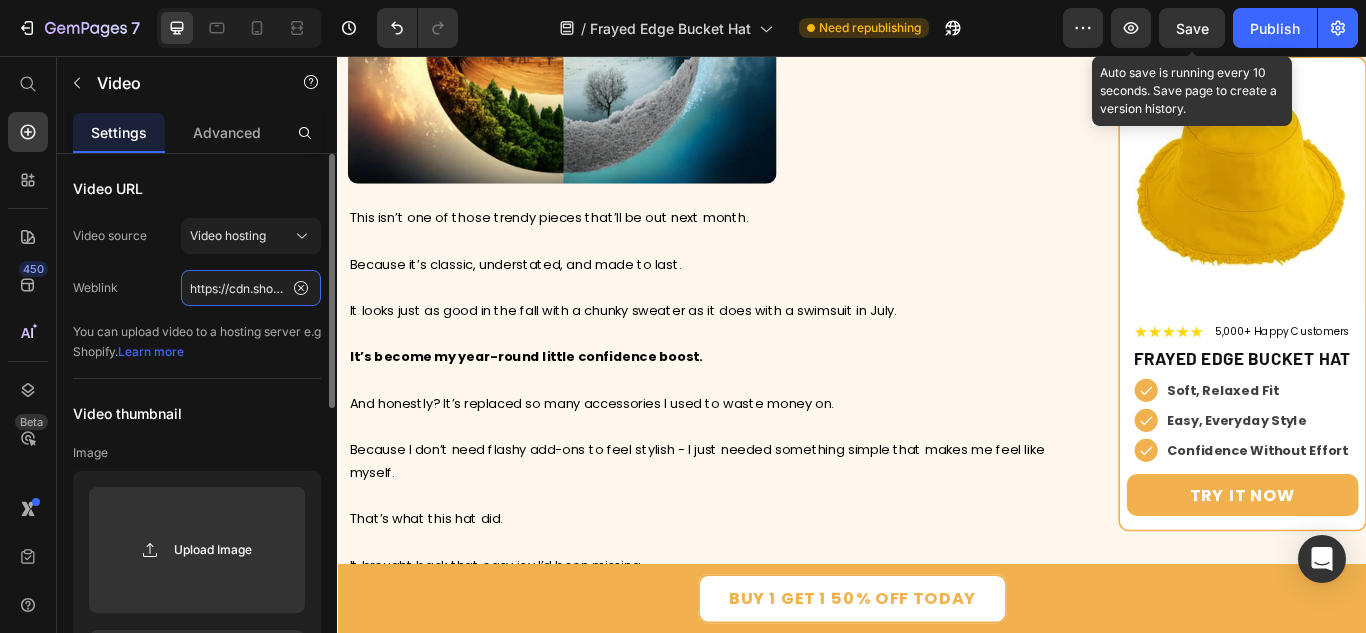paste on "44886ada9cb7499a825ffb153dadbf93" 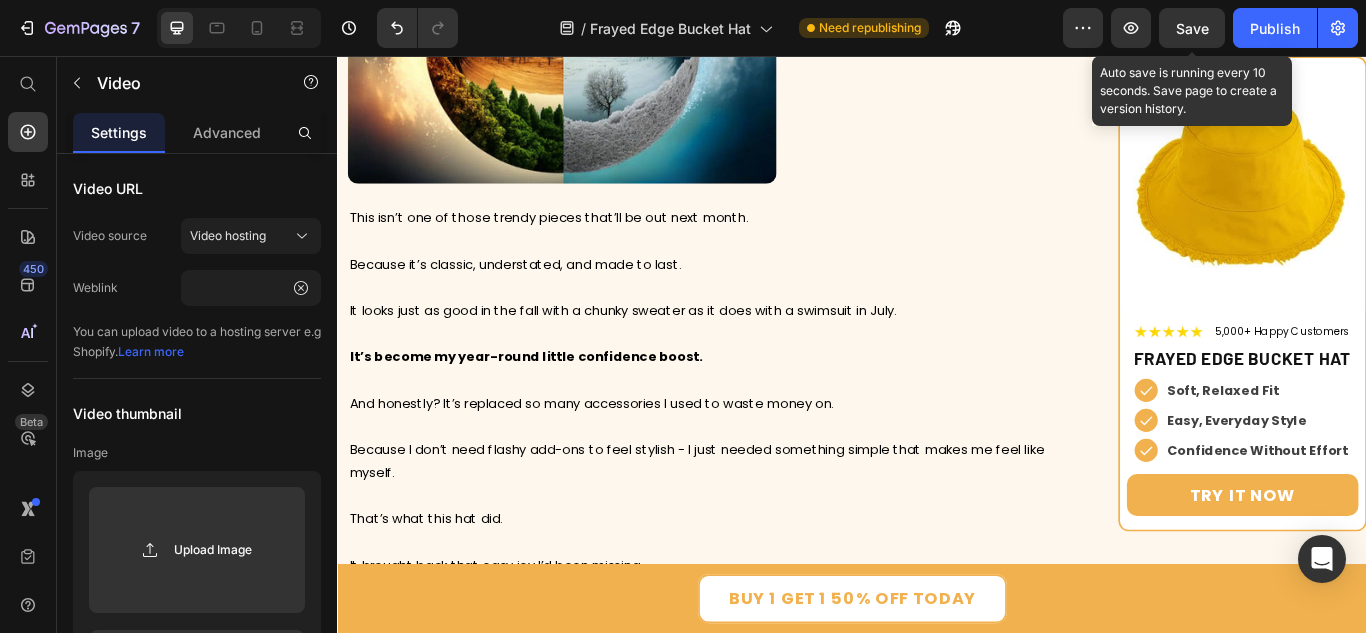 click at bounding box center (1056, -1351) 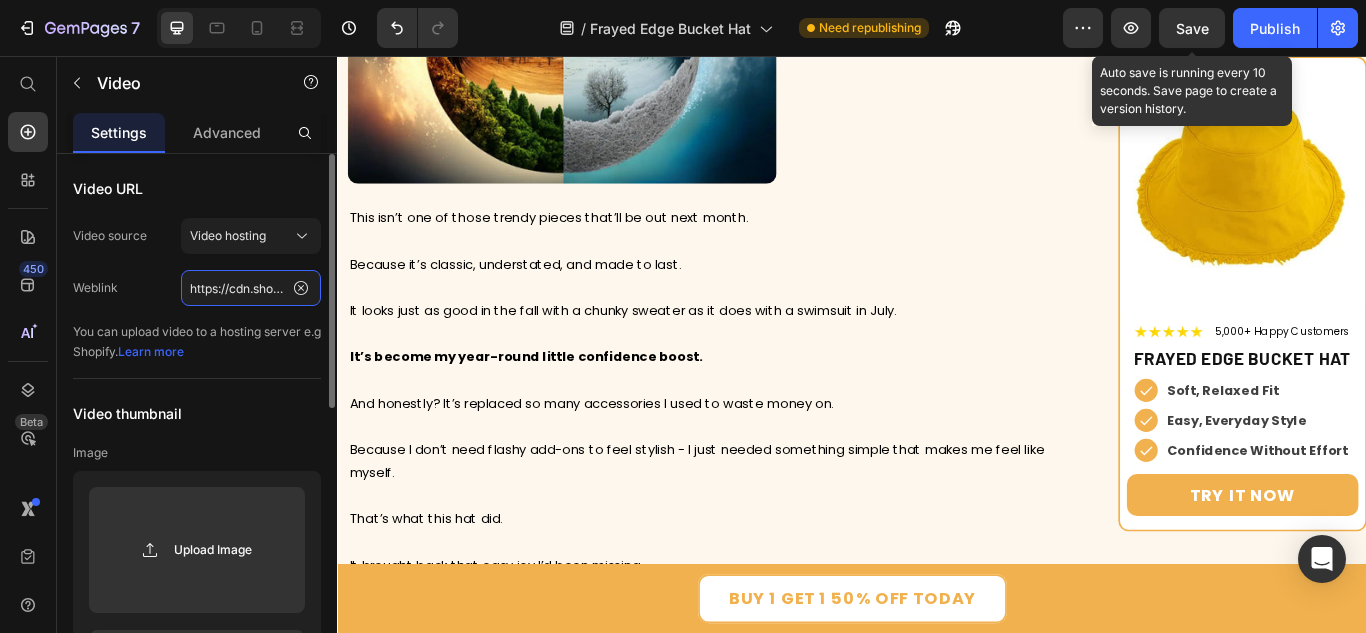 click on "https://cdn.shopify.com/videos/c/o/v/0e7b523e9b494722b67cb74980e87a10.mp4" 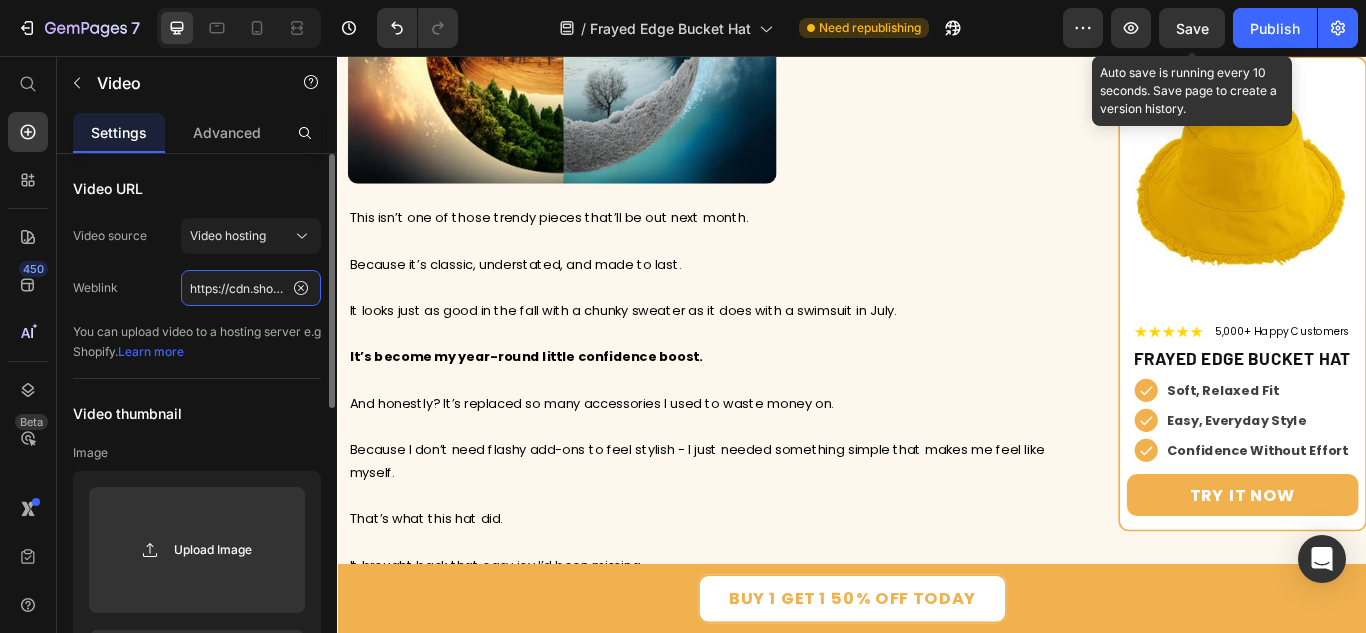 paste on "44886ada9cb7499a825ffb153dadbf93" 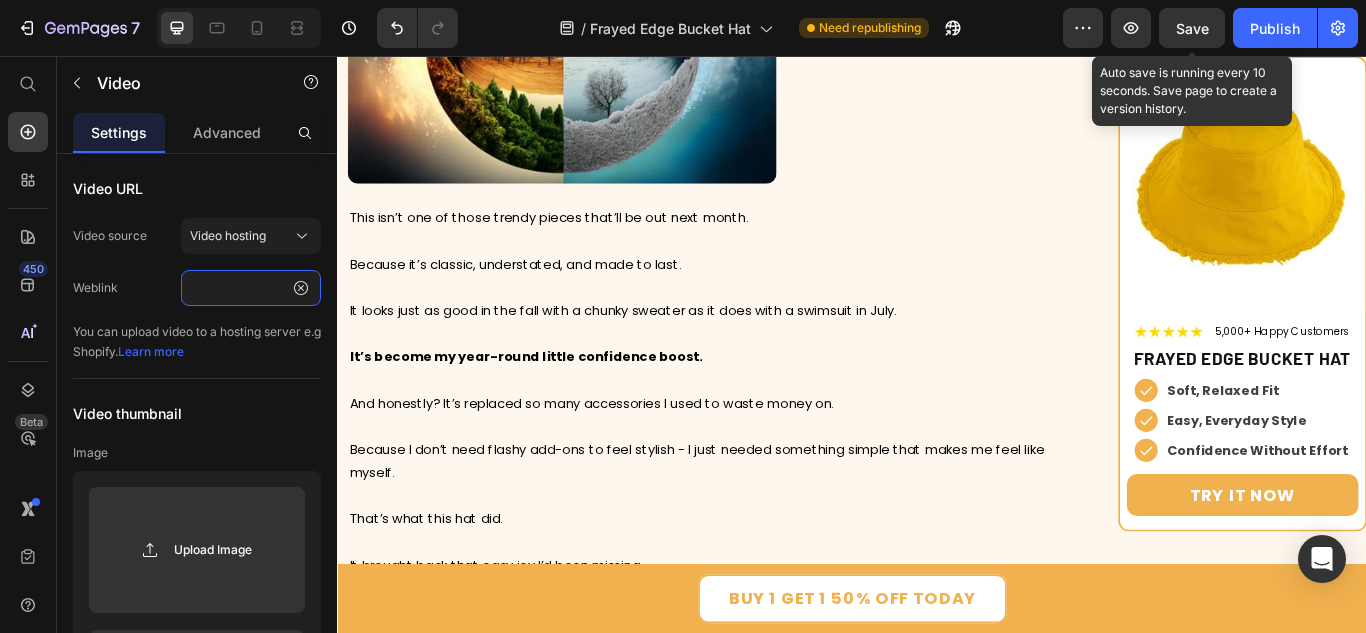 type on "https://cdn.shopify.com/videos/c/o/v/44886ada9cb7499a825ffb153dadbf93.mp4" 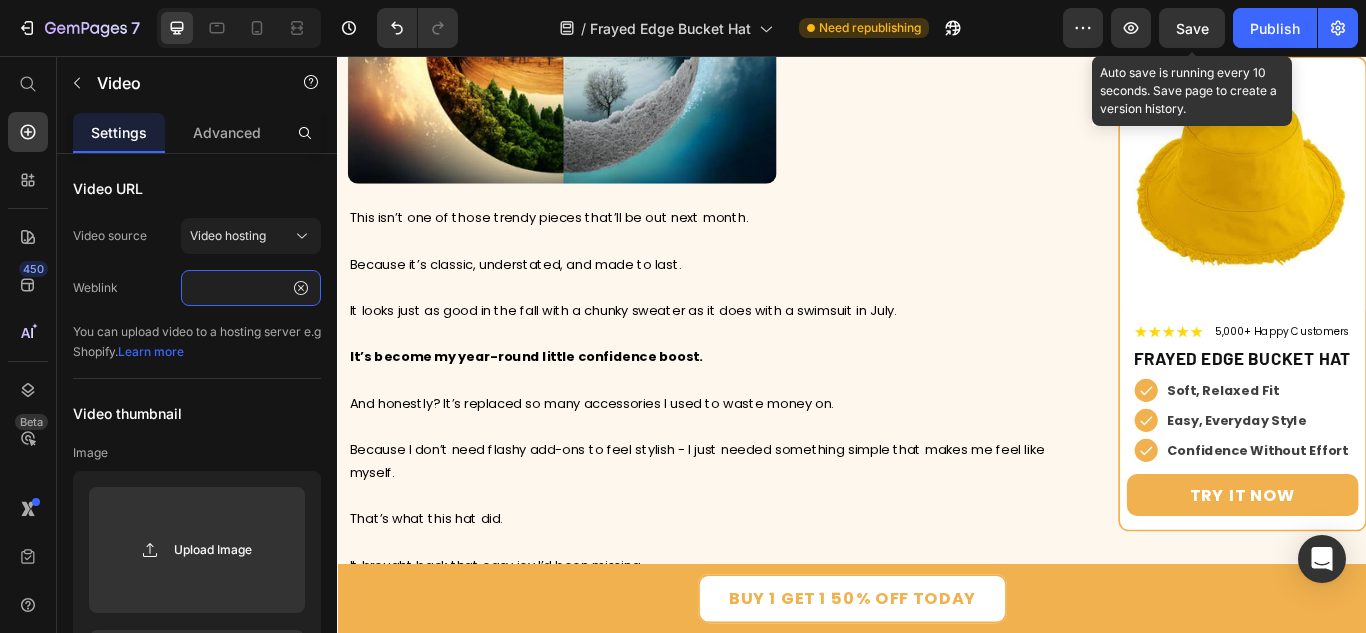 scroll, scrollTop: 0, scrollLeft: 0, axis: both 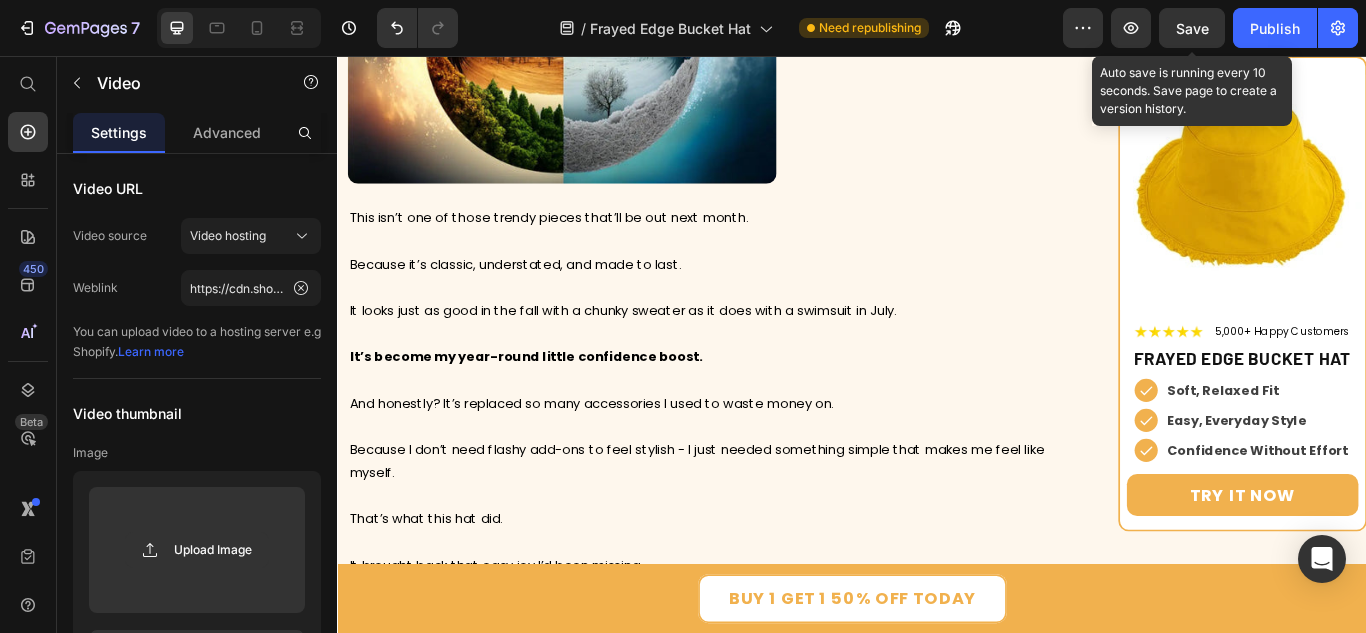 click at bounding box center (772, -1351) 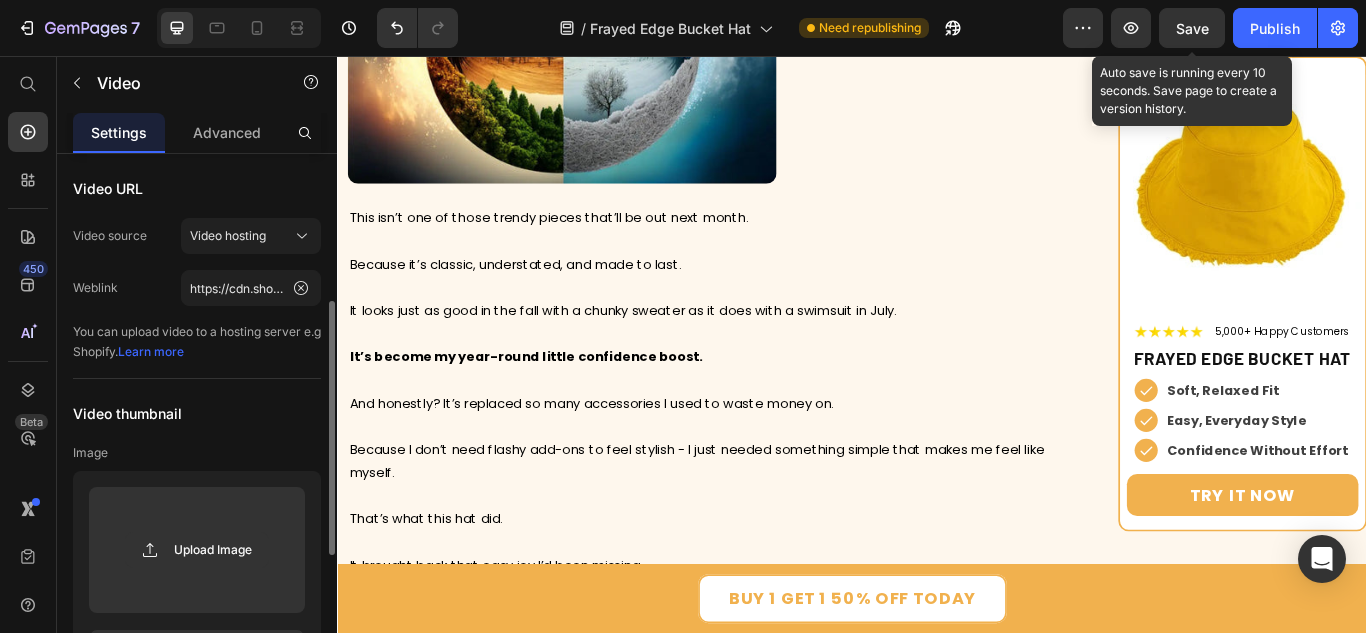 scroll, scrollTop: 100, scrollLeft: 0, axis: vertical 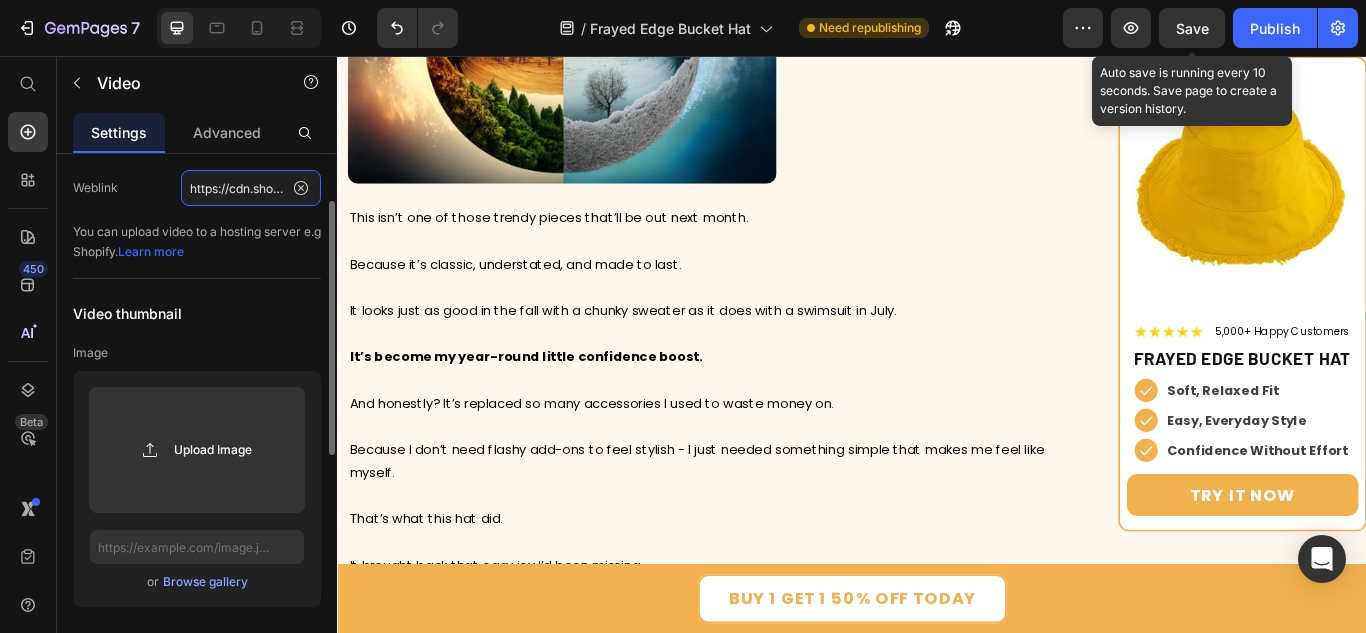 click on "https://cdn.shopify.com/videos/c/o/v/44886ada9cb7499a825ffb153dadbf93.mp4" 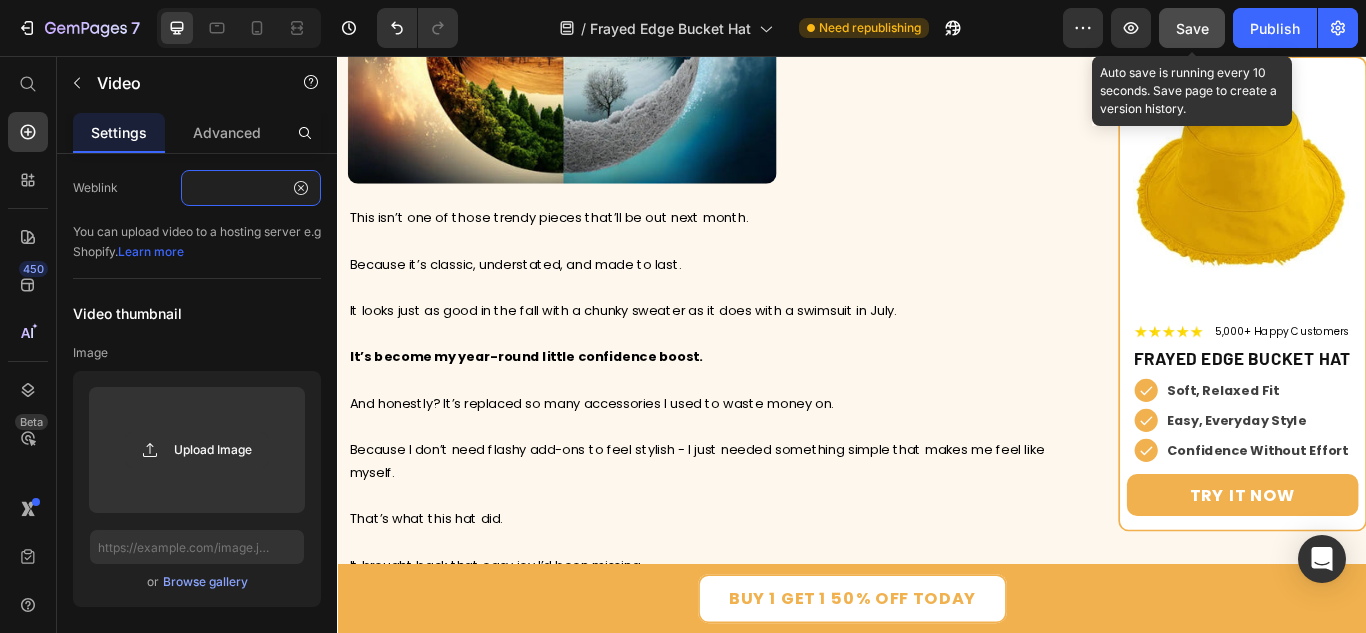 type on "https://cdn.shopify.com/videos/c/o/v/6acc79930c9b47fa89a0cc692683c2c1.mp4" 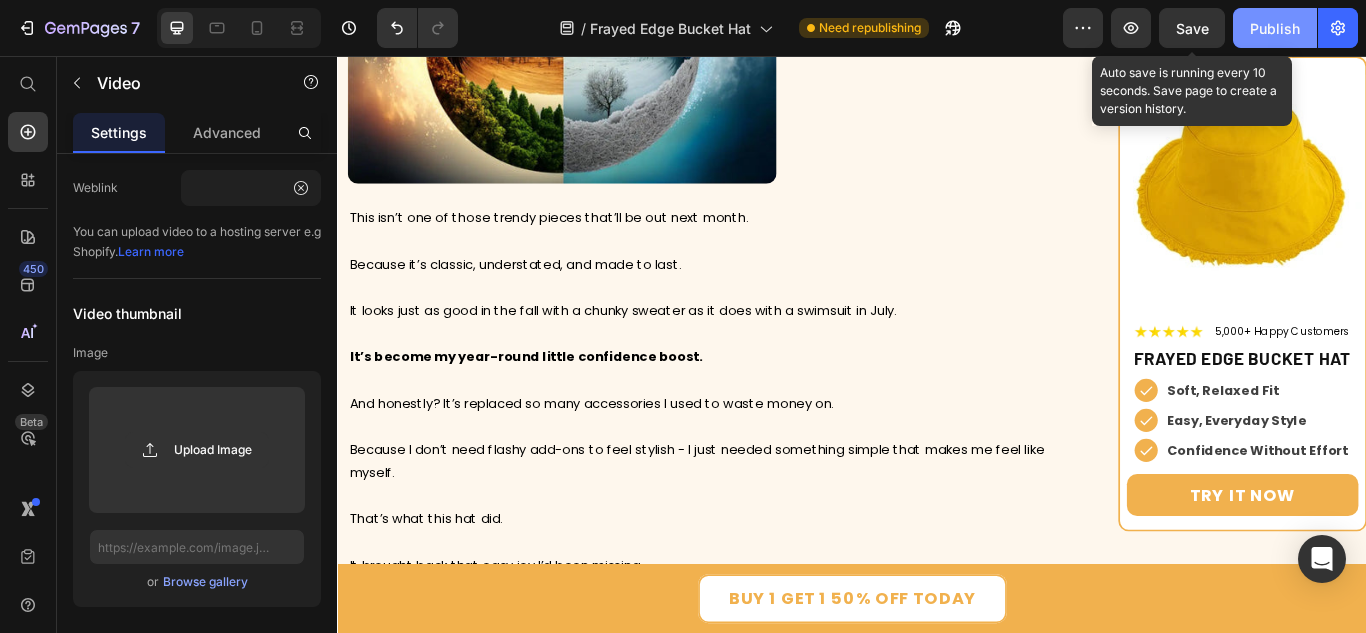 drag, startPoint x: 1180, startPoint y: 38, endPoint x: 1282, endPoint y: 40, distance: 102.01961 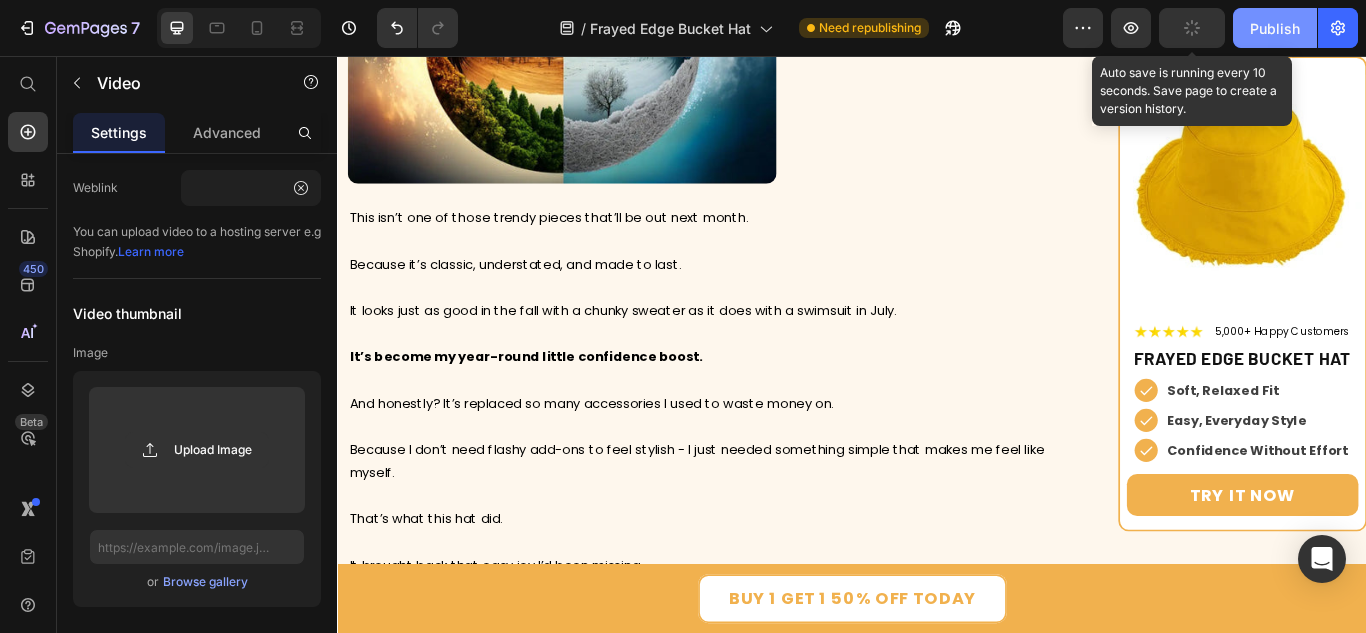 scroll, scrollTop: 0, scrollLeft: 0, axis: both 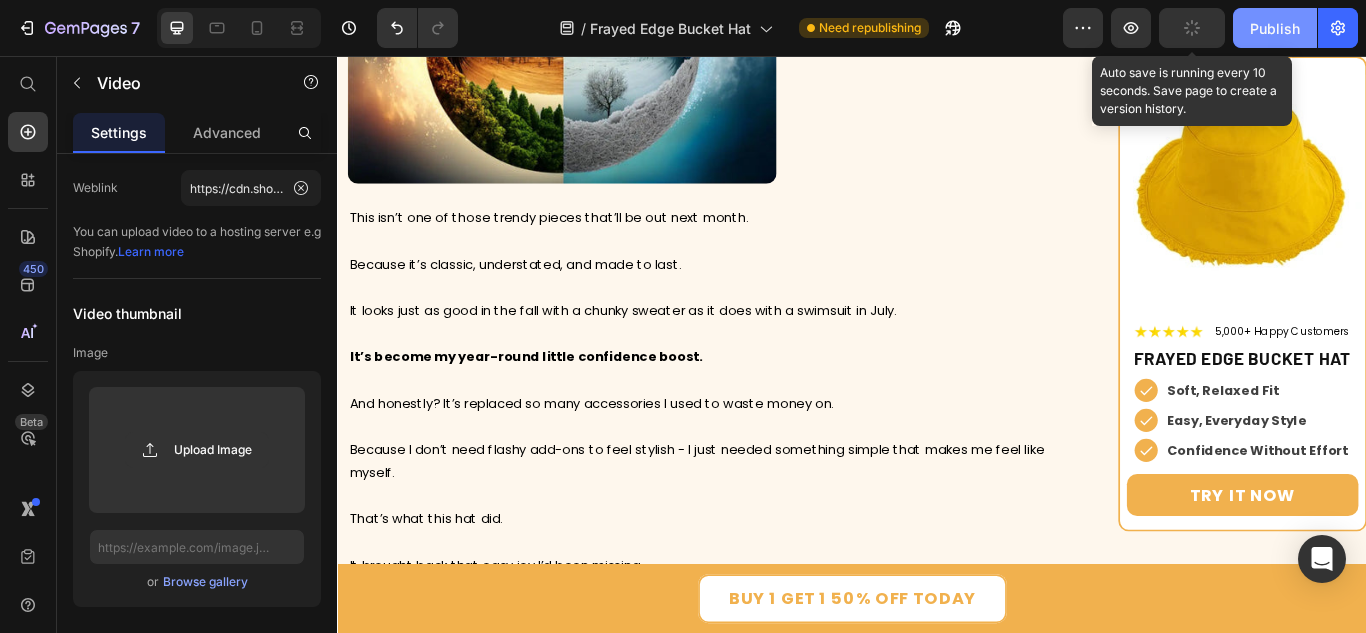 click on "Publish" 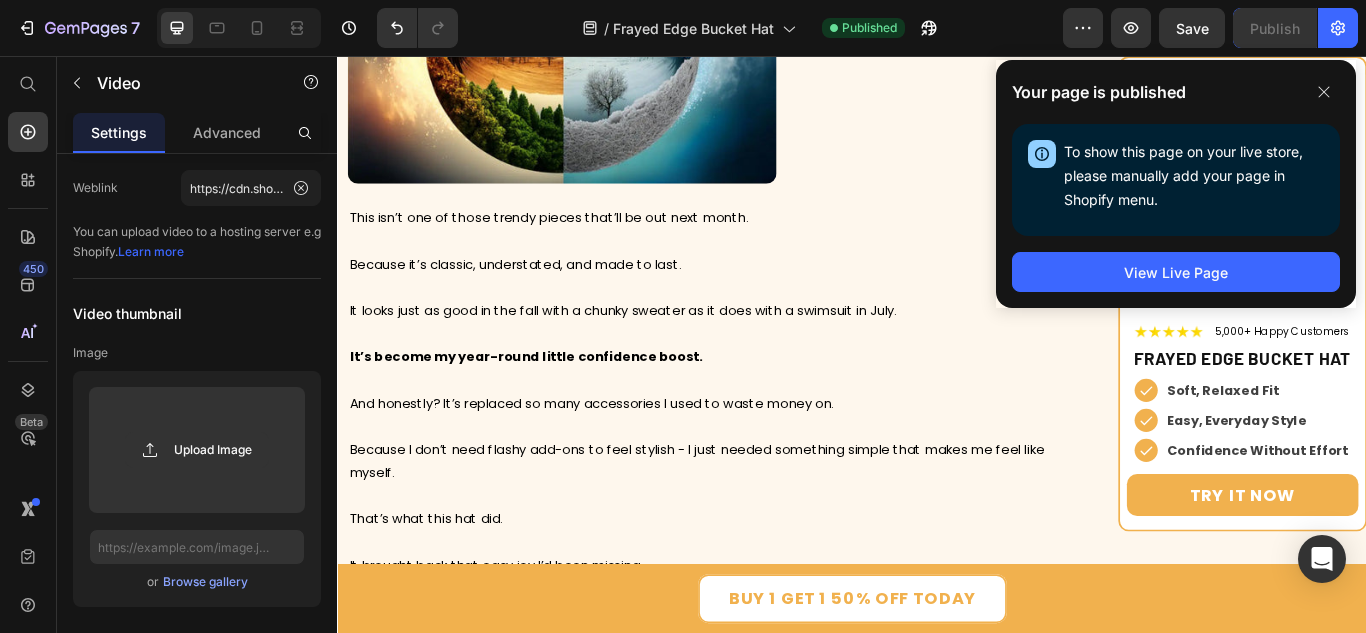 click at bounding box center (487, -1351) 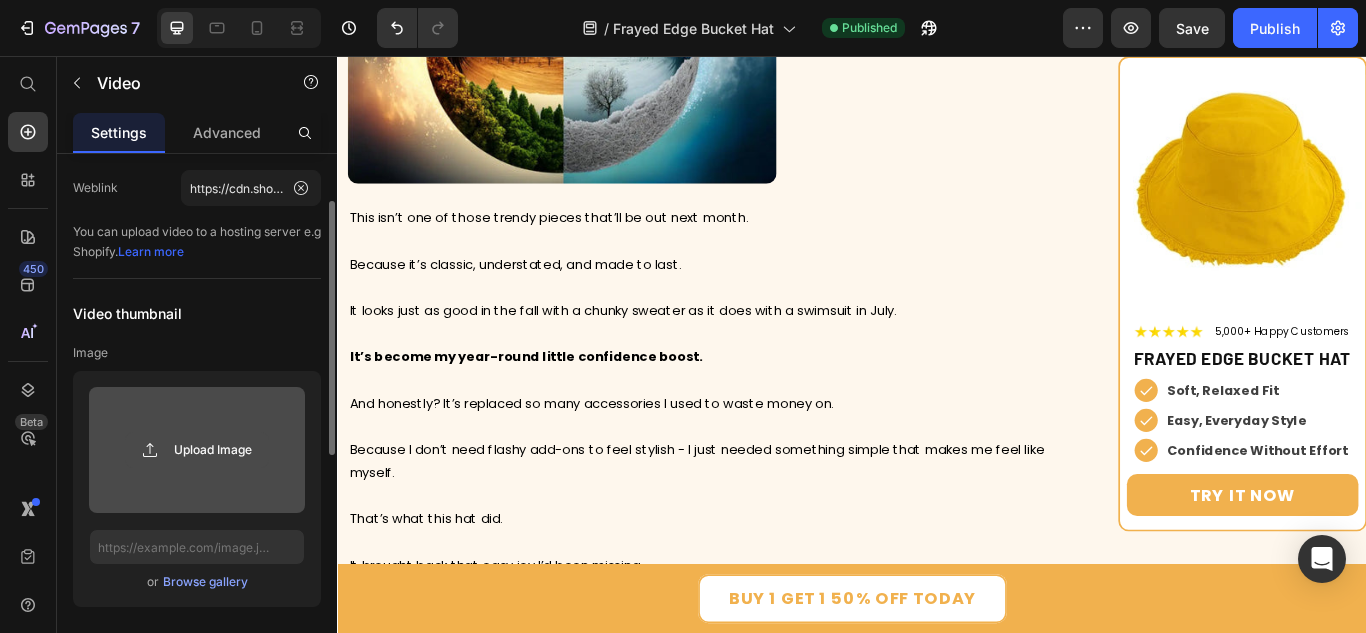 click 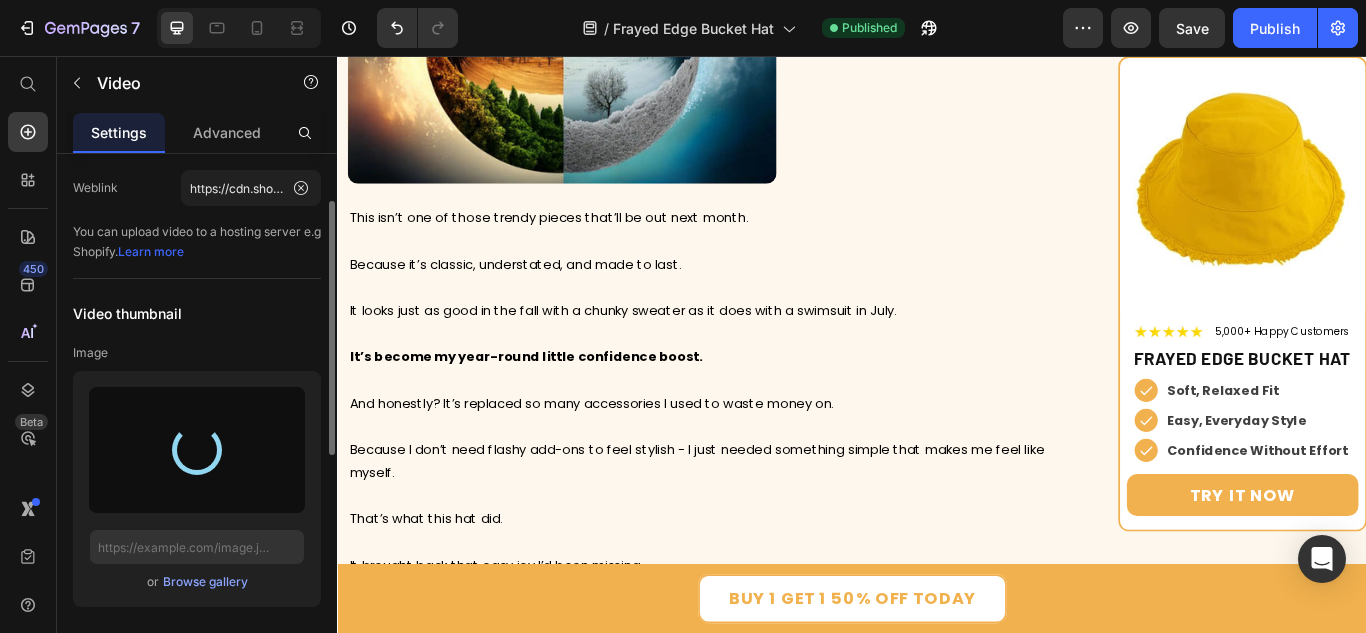 type on "https://cdn.shopify.com/s/files/1/0784/1526/6084/files/gempages_575347567563375135-64c39f2b-9090-4215-b2ff-edeaada9c8f8.png" 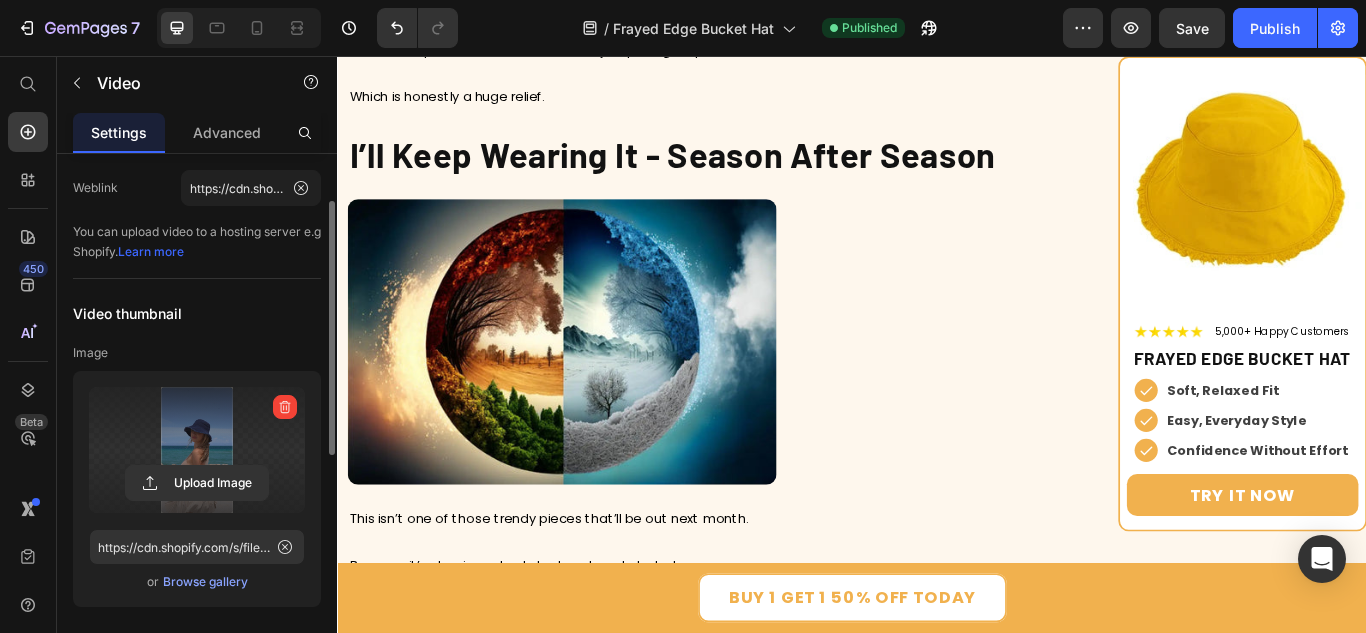 click at bounding box center [772, -1351] 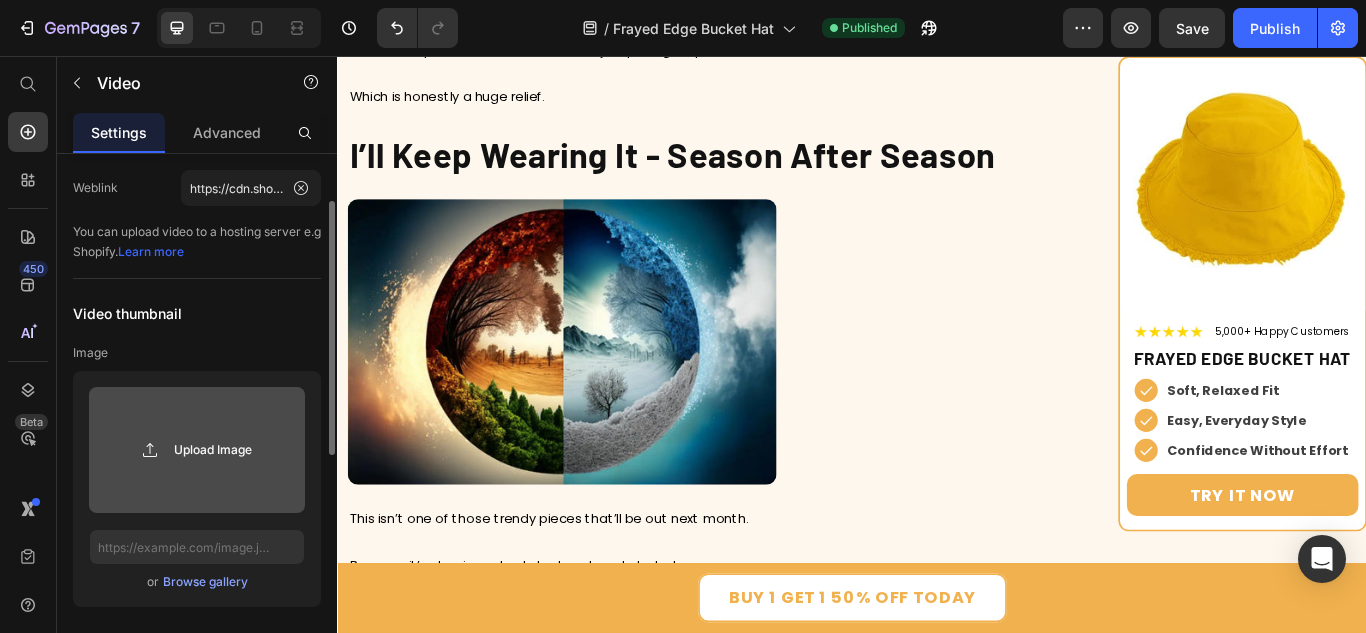click 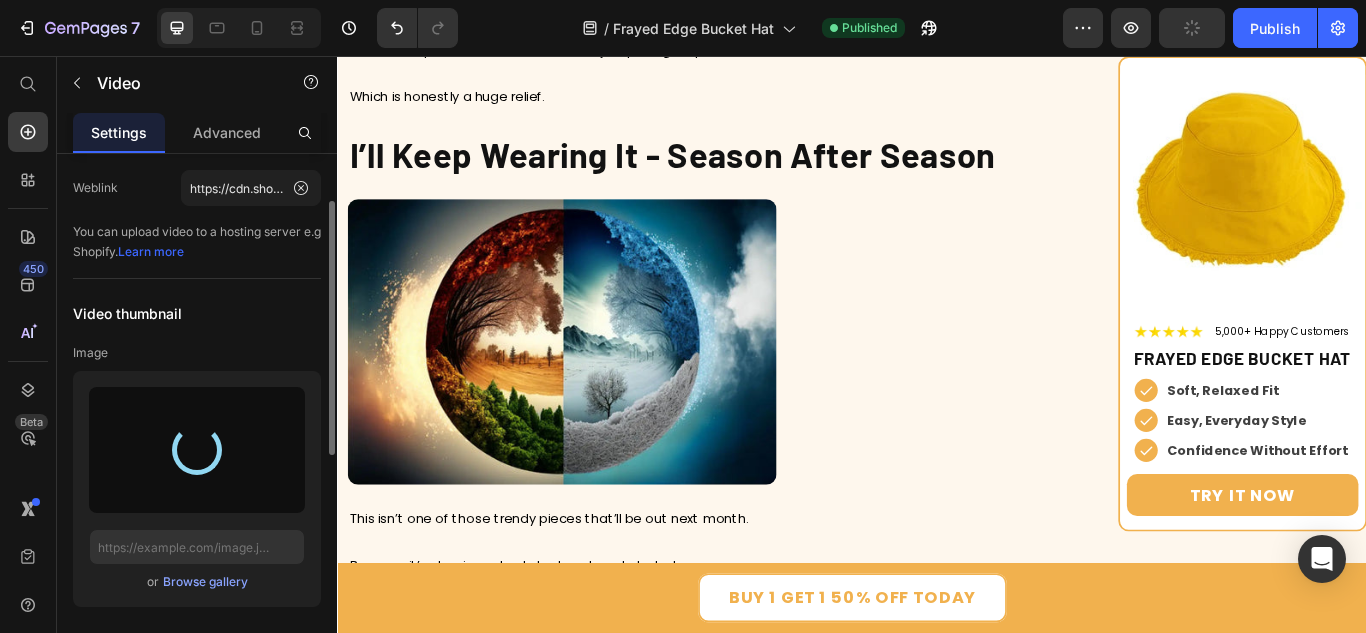 type on "https://cdn.shopify.com/s/files/1/0784/1526/6084/files/gempages_575347567563375135-eb934a6c-b8b2-4d37-80fe-6558e3907667.png" 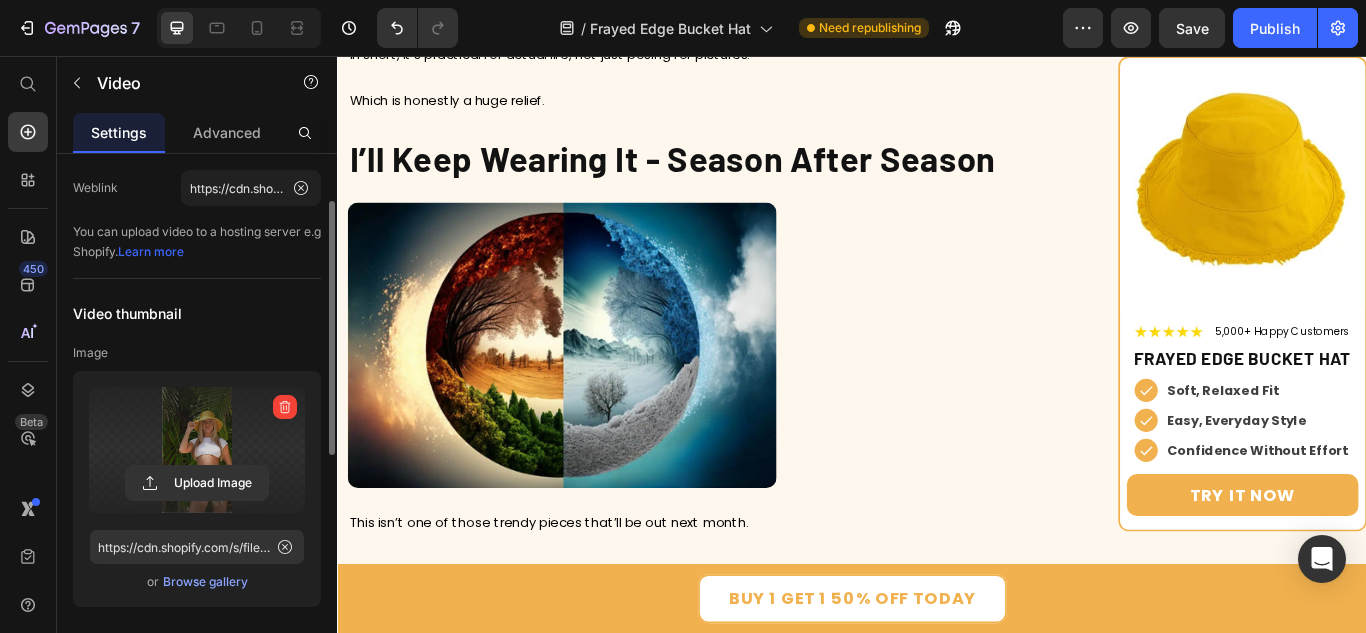 click at bounding box center (487, -1175) 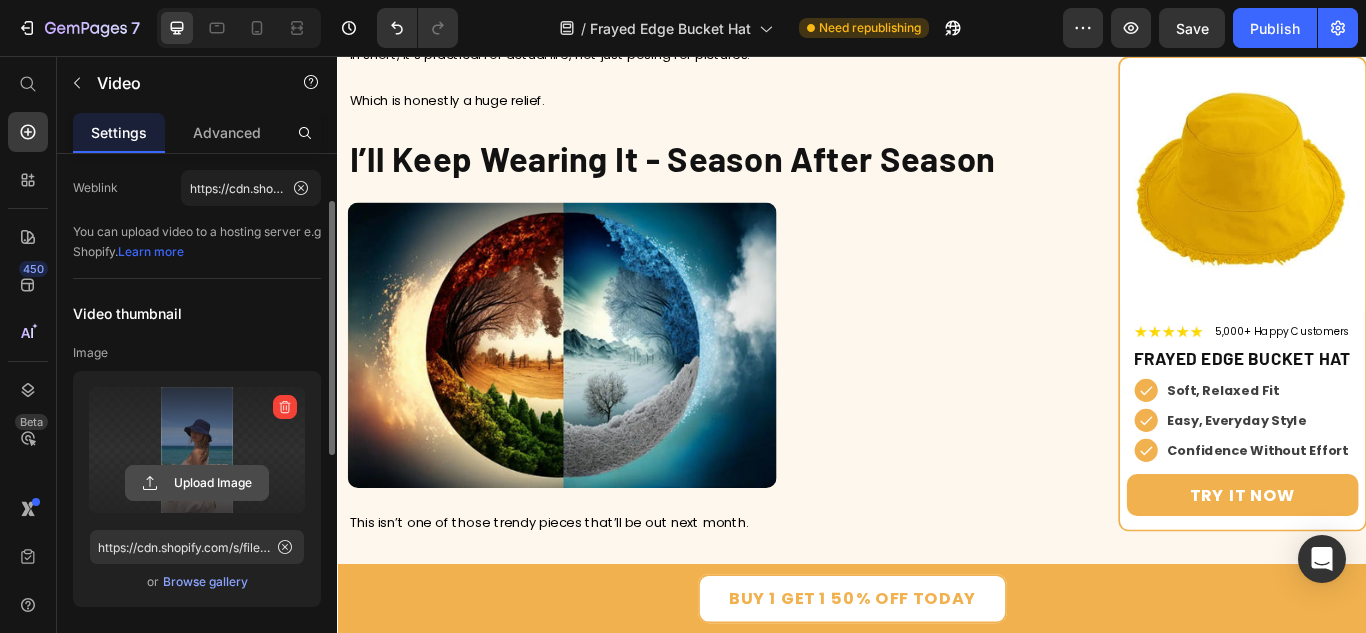 click 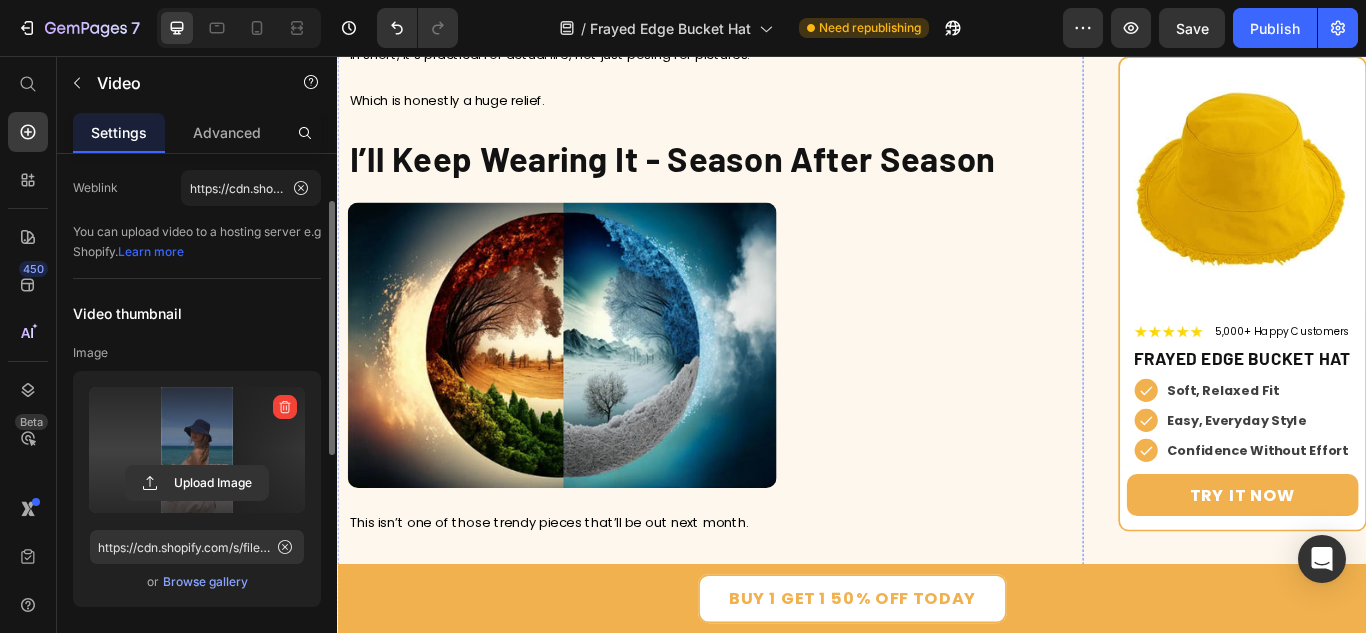 type on "https://cdn.shopify.com/s/files/1/0784/1526/6084/files/gempages_575347567563375135-5a8c8e14-90f8-4736-bcc5-5c4eafe34c5e.webp" 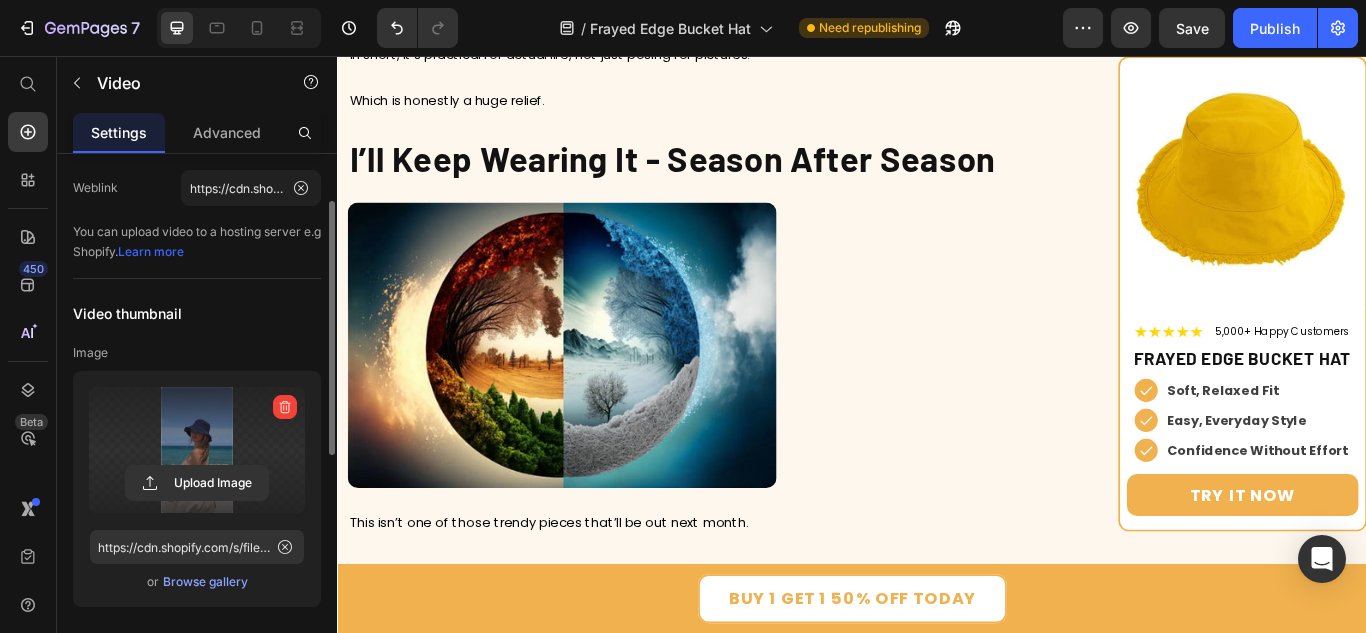 click at bounding box center (772, -1174) 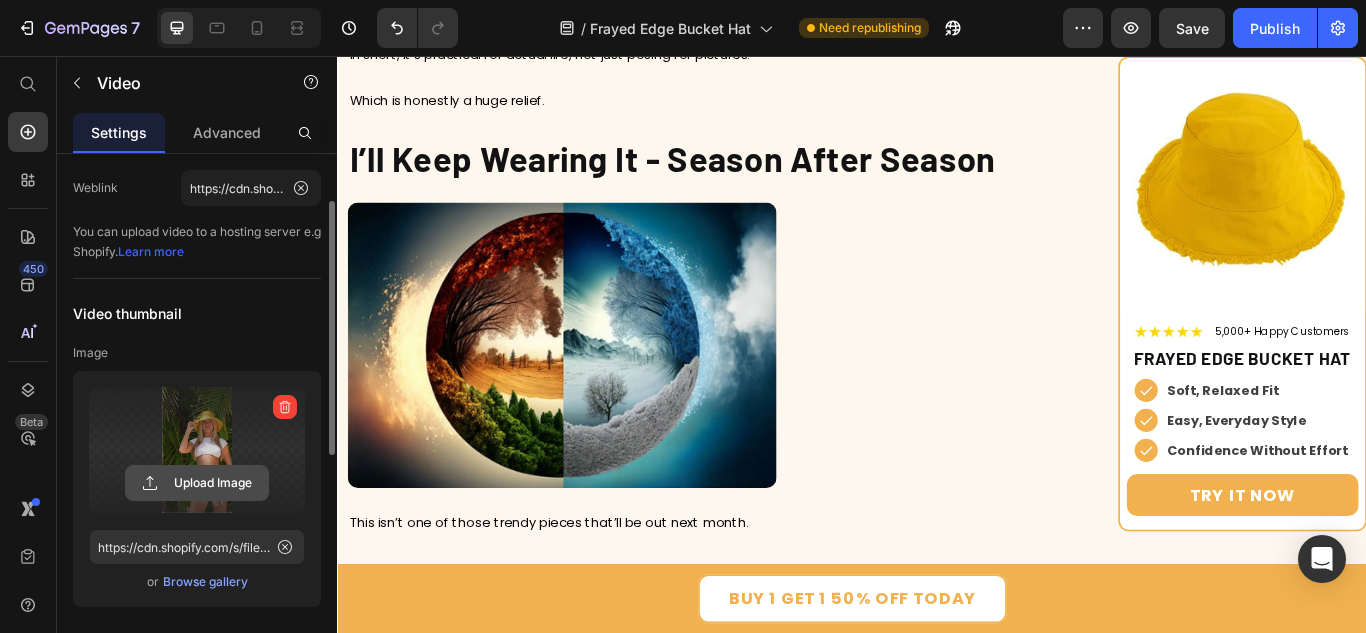 click 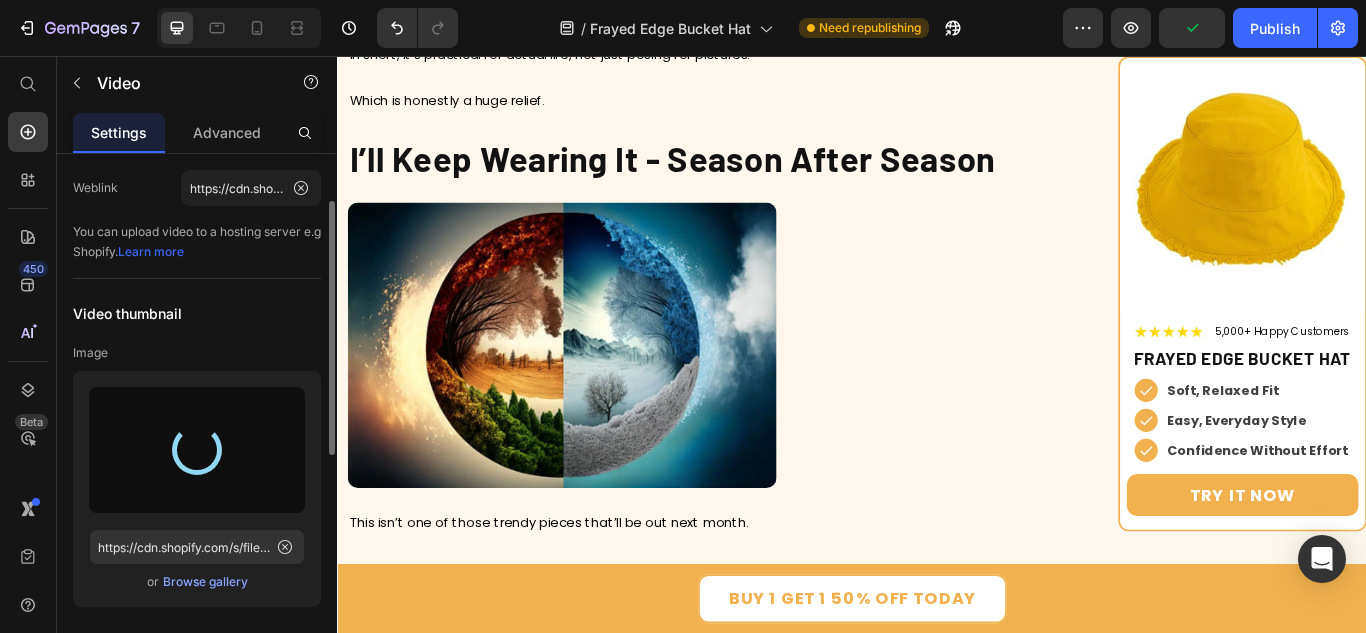 type on "https://cdn.shopify.com/s/files/1/0784/1526/6084/files/gempages_575347567563375135-dfaef7ba-1436-41f2-a1a7-7fdd0a18c8ad.webp" 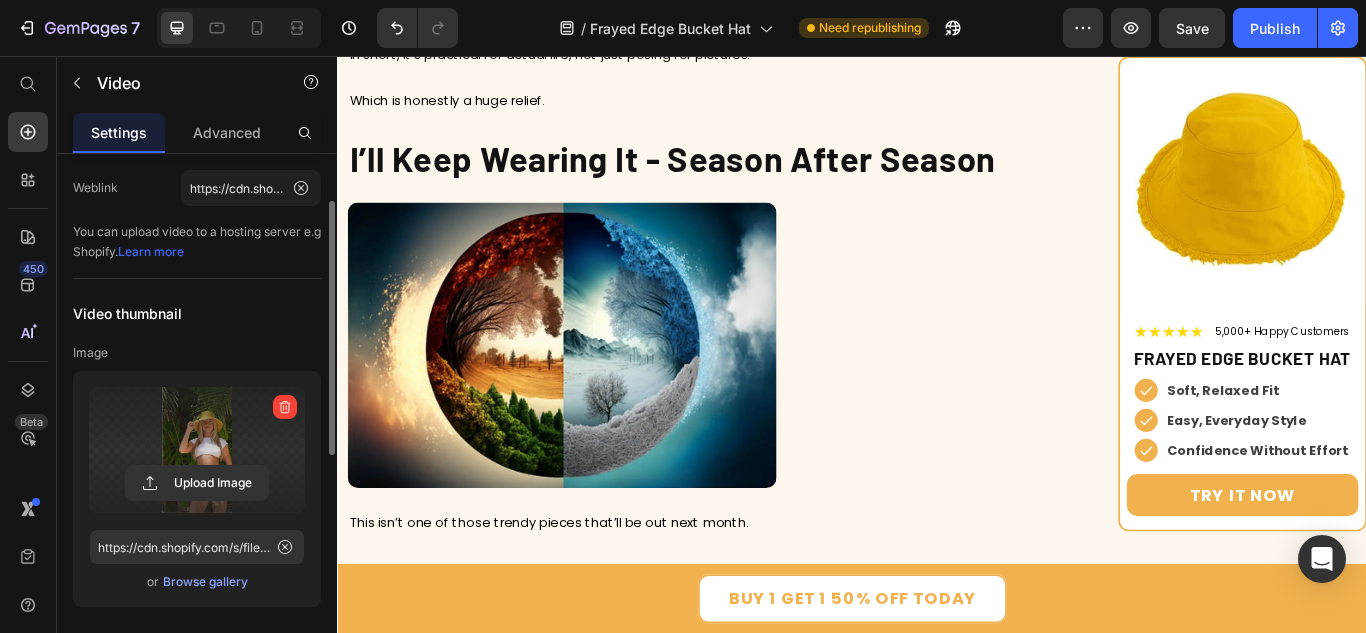 click at bounding box center (1056, -1351) 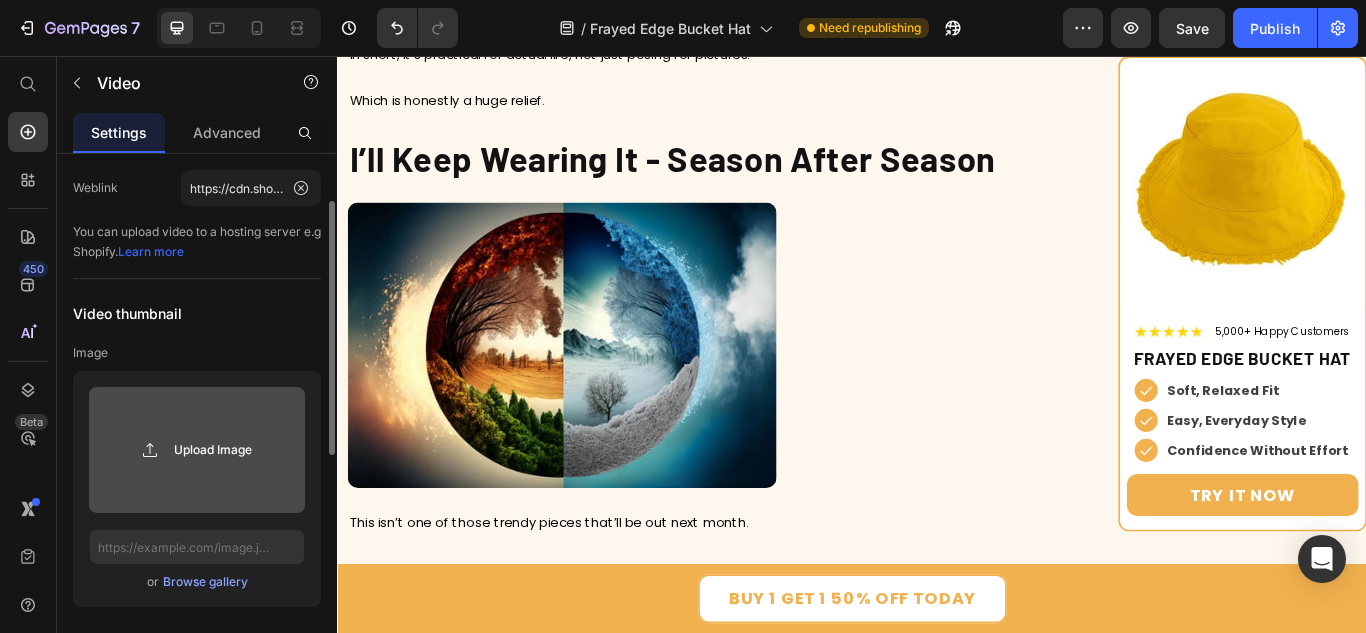 click 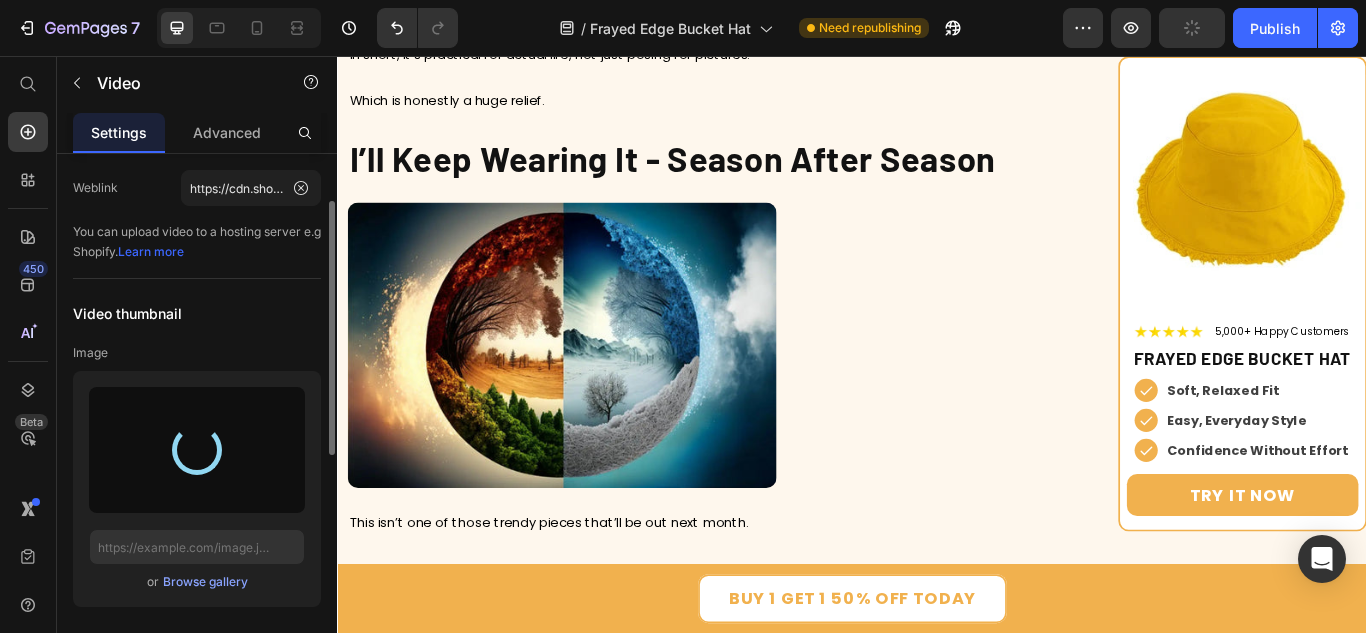 type on "https://cdn.shopify.com/s/files/1/0784/1526/6084/files/gempages_575347567563375135-2de36b05-adeb-4bf0-8bfa-f84f99938e3b.webp" 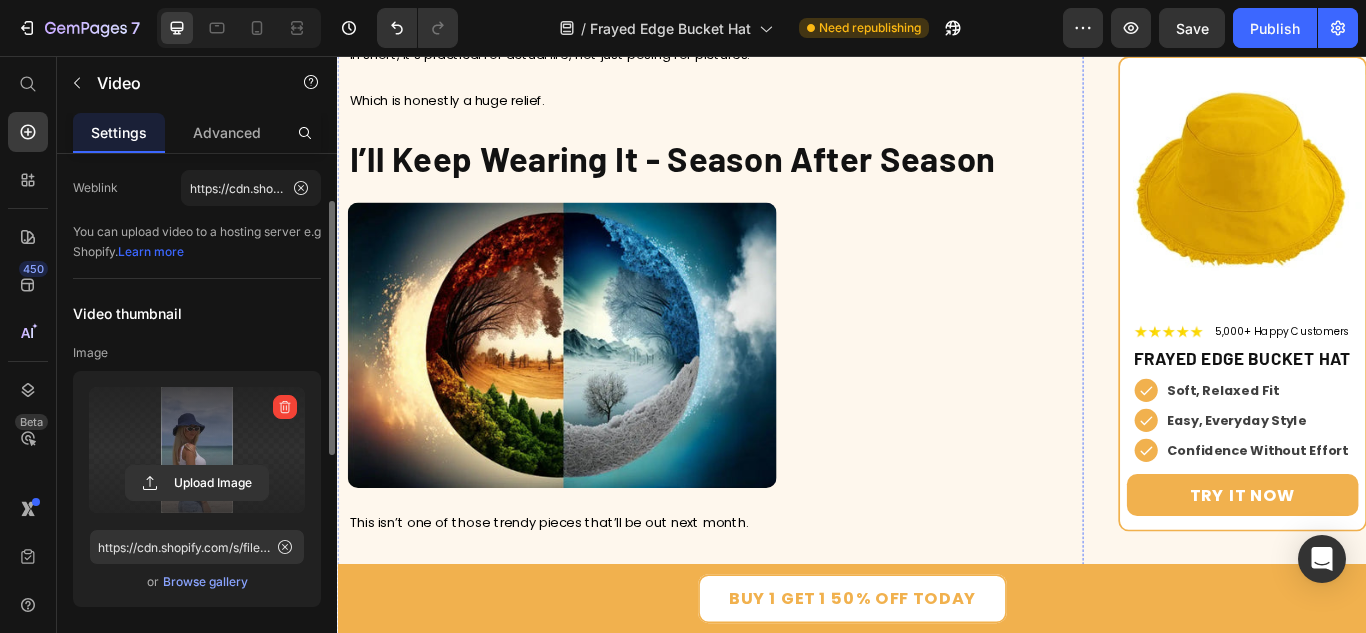 click on "Video Video Video   0 Row" at bounding box center (772, -1174) 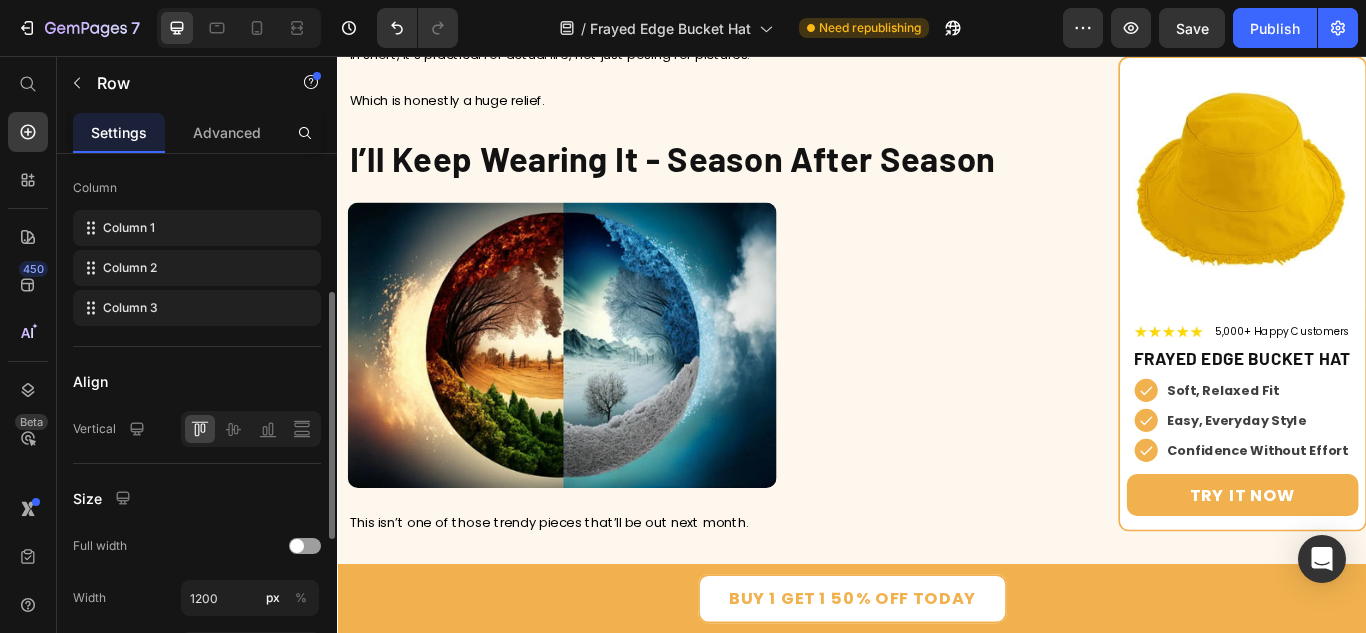 scroll, scrollTop: 600, scrollLeft: 0, axis: vertical 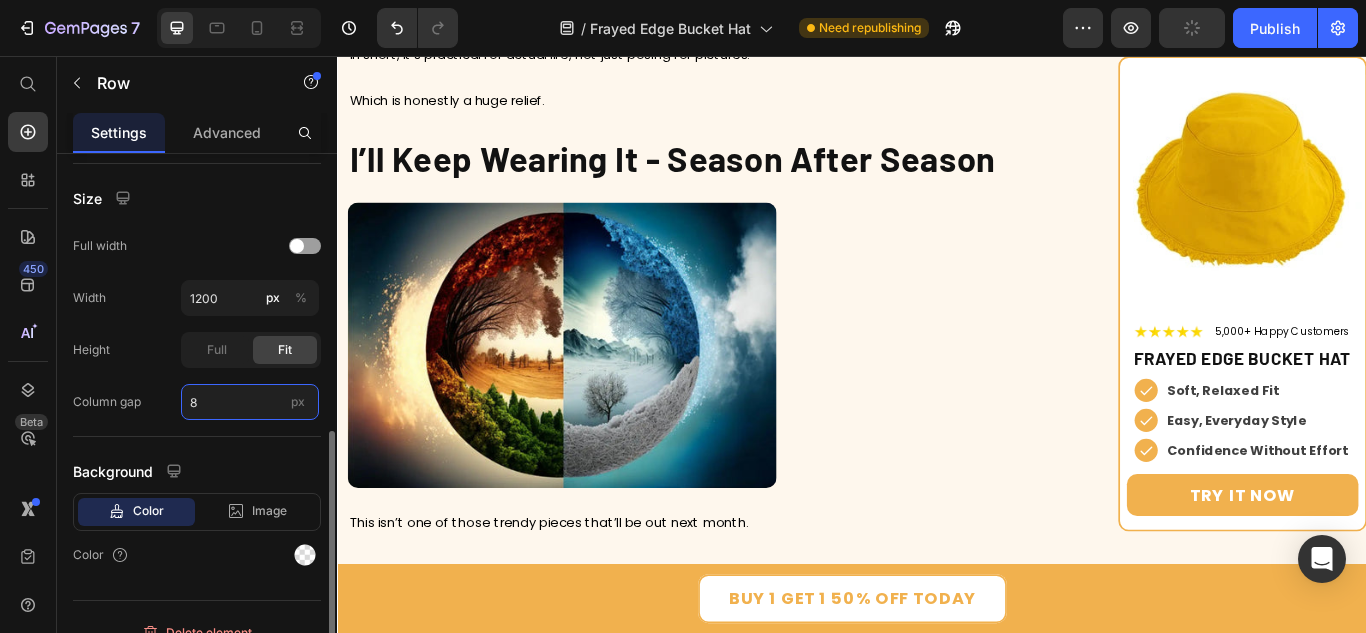 click on "8" at bounding box center (250, 402) 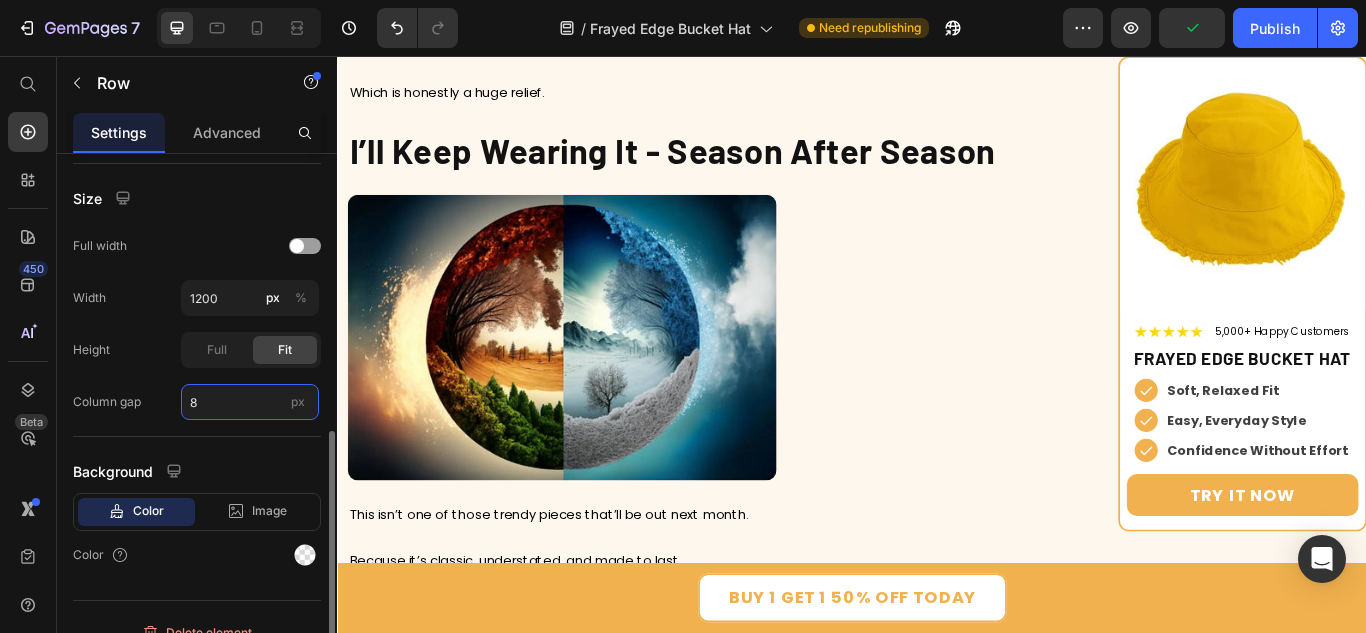 click on "8" at bounding box center (250, 402) 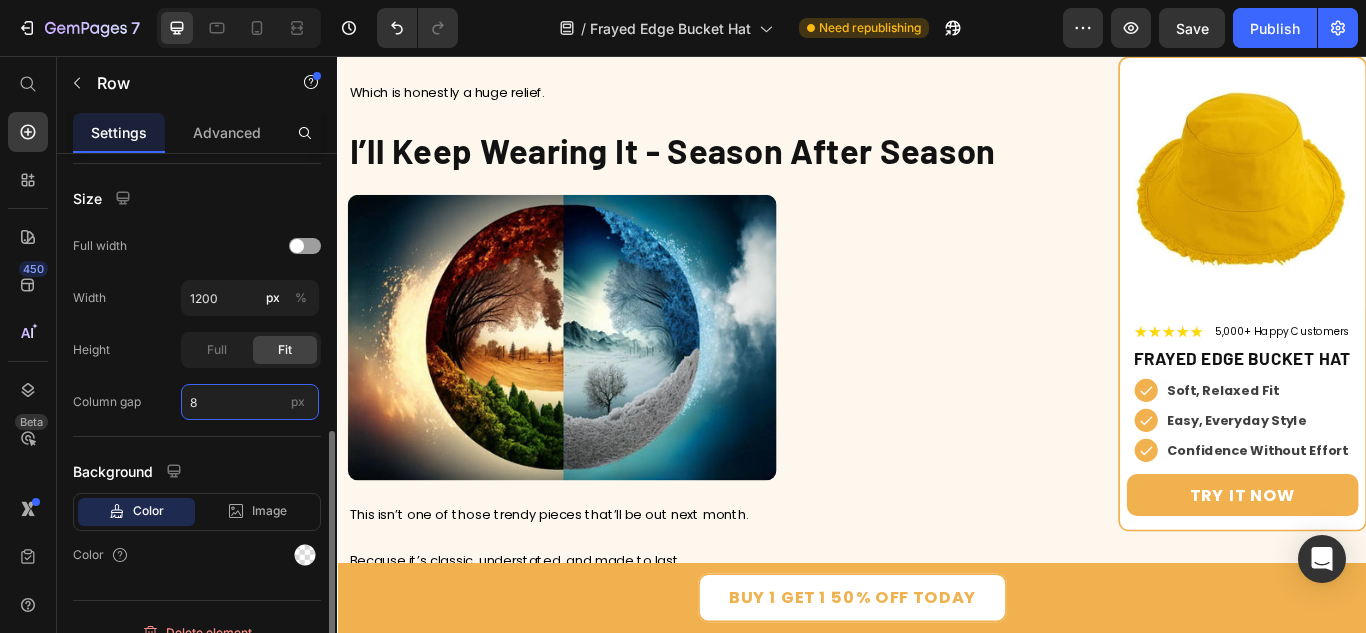 click on "8" at bounding box center [250, 402] 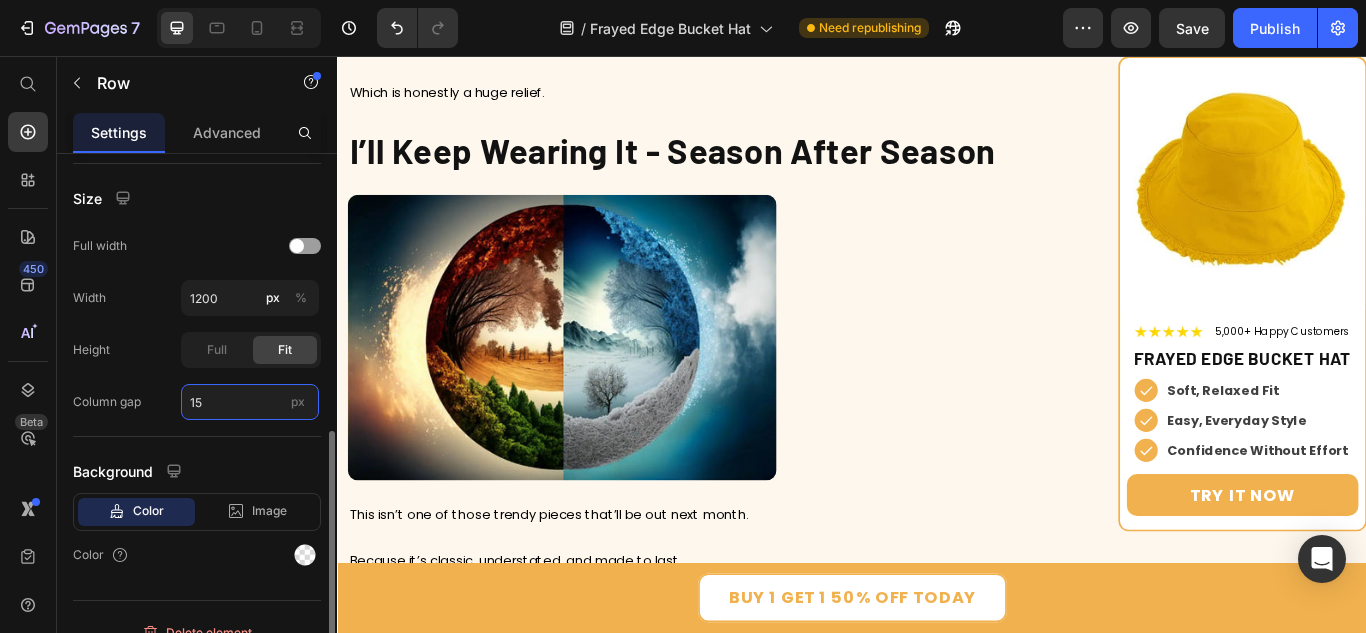 type on "15" 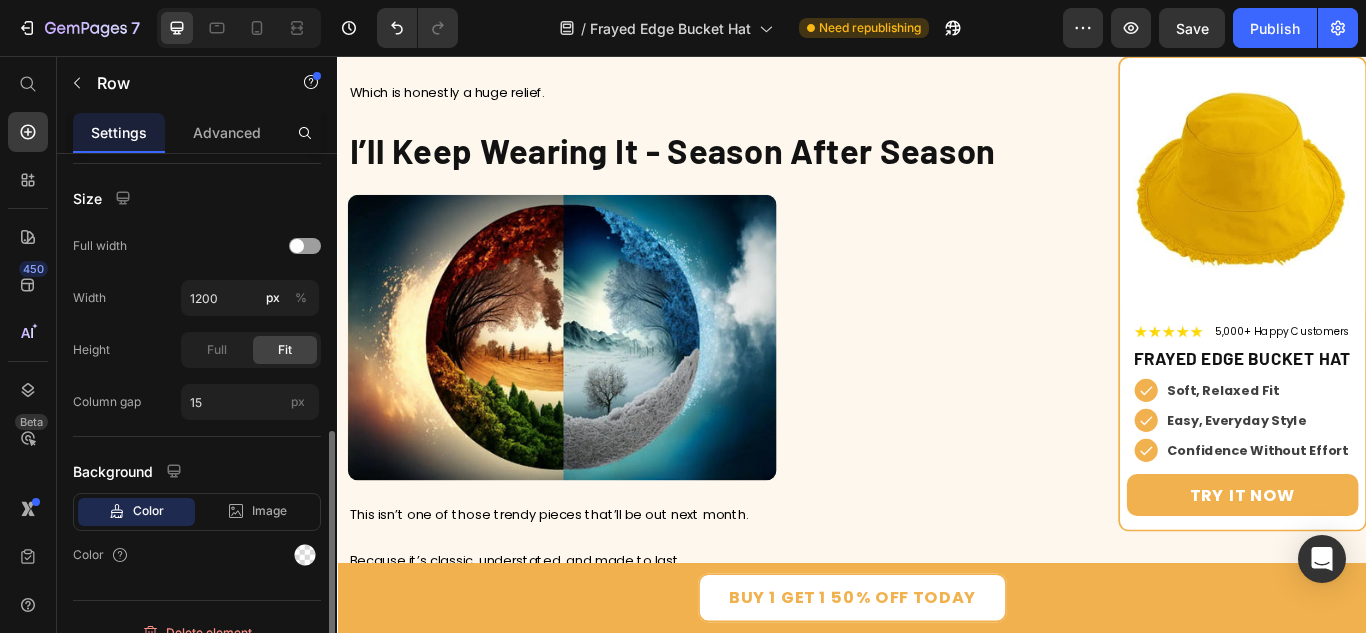 click on "Column gap 15 px" 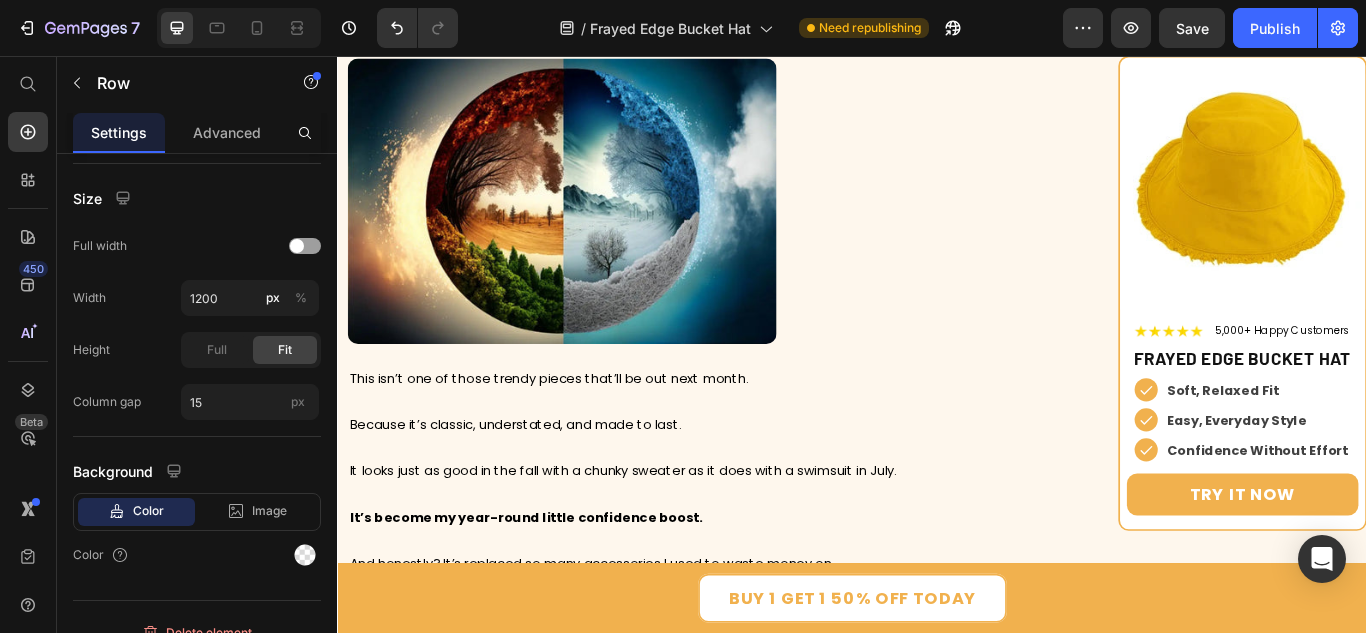 scroll, scrollTop: 6395, scrollLeft: 0, axis: vertical 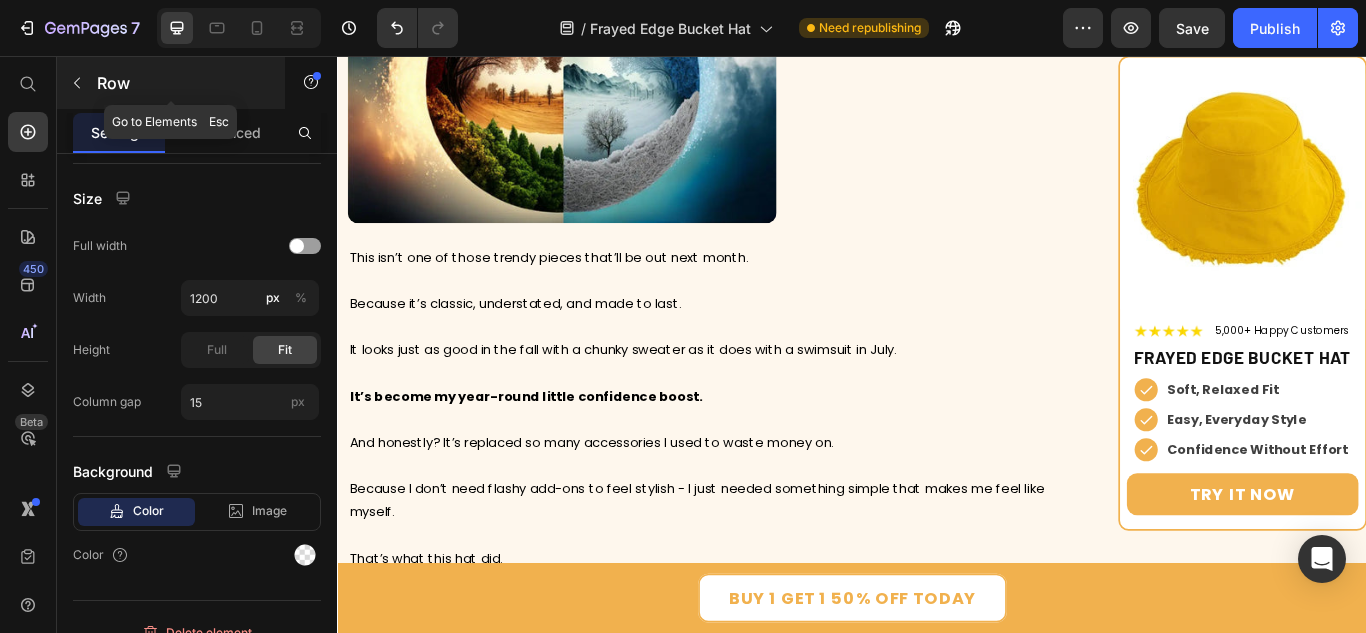 click 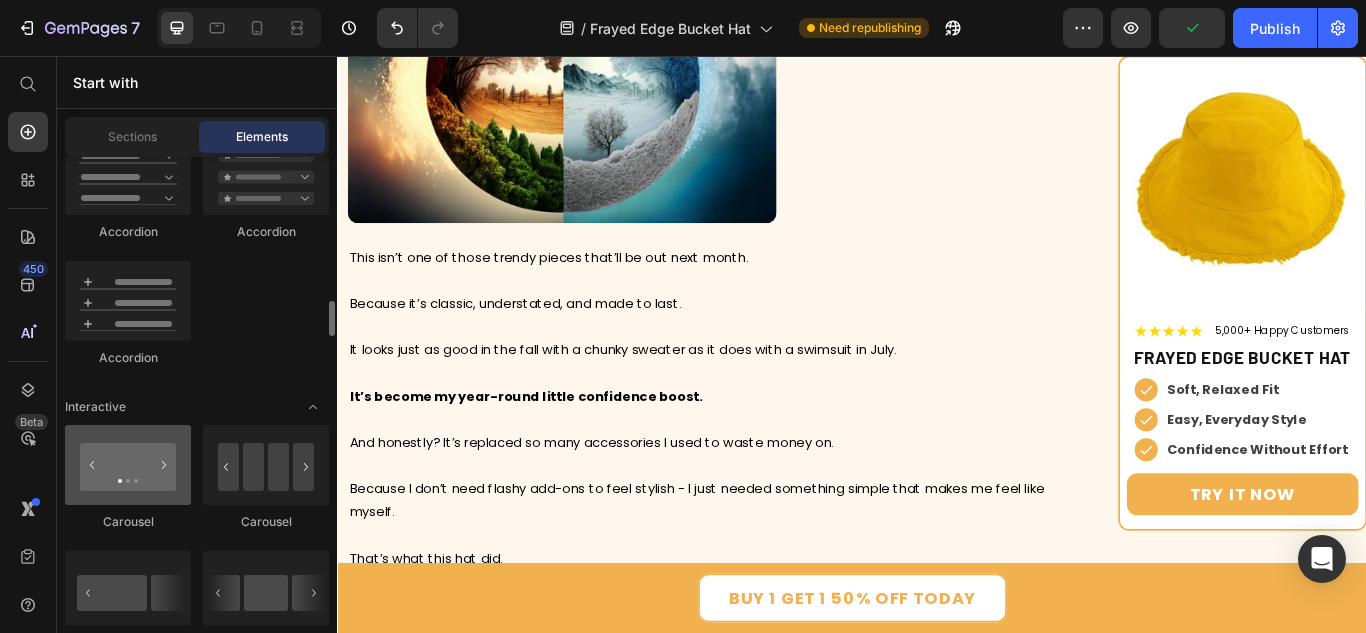 scroll, scrollTop: 2000, scrollLeft: 0, axis: vertical 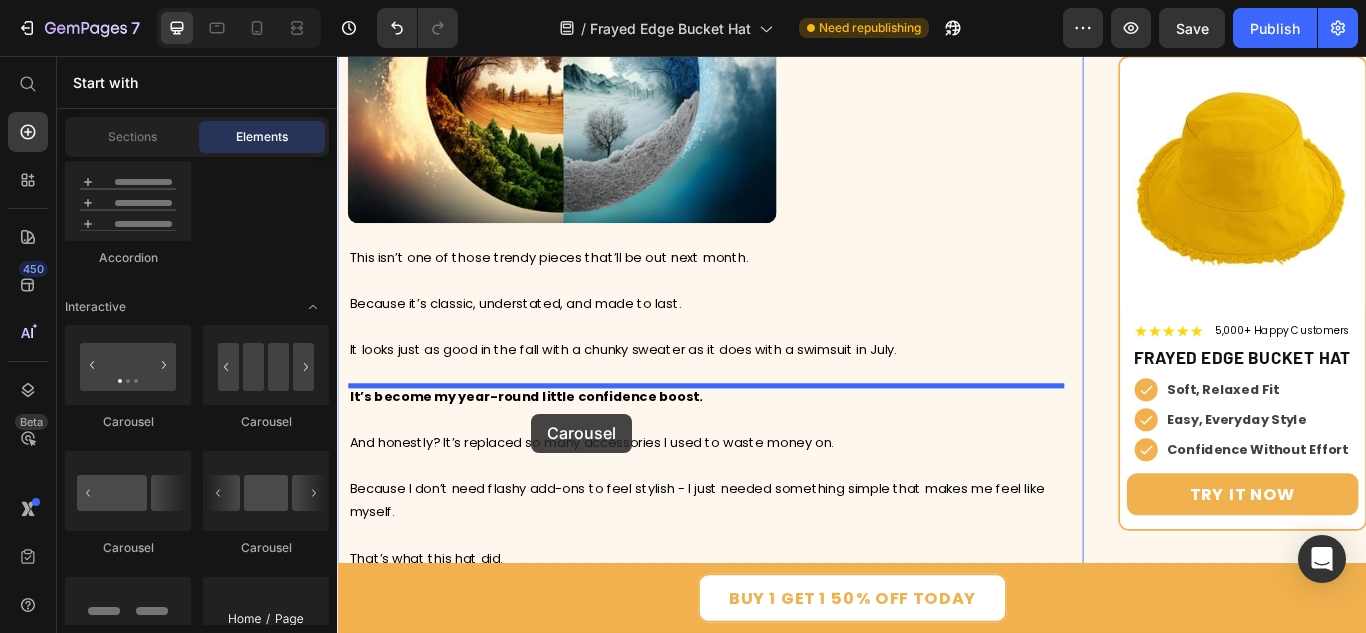 drag, startPoint x: 462, startPoint y: 560, endPoint x: 563, endPoint y: 473, distance: 133.30417 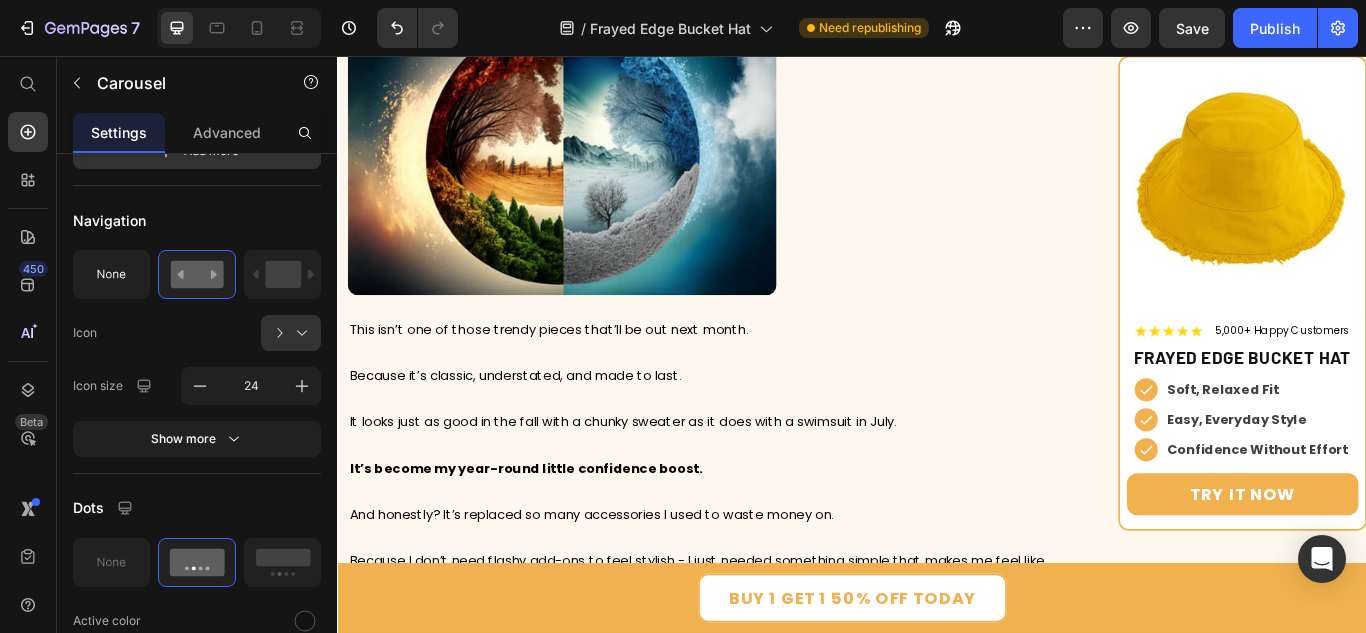scroll, scrollTop: 0, scrollLeft: 0, axis: both 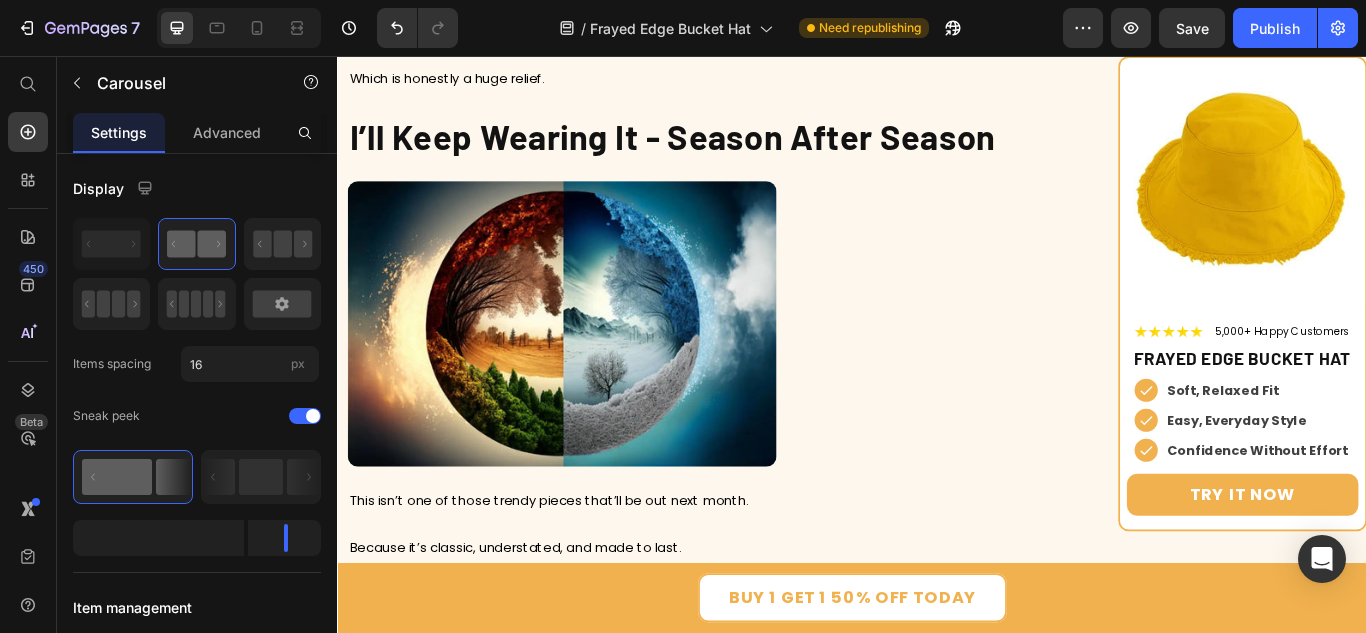 click at bounding box center [485, -1280] 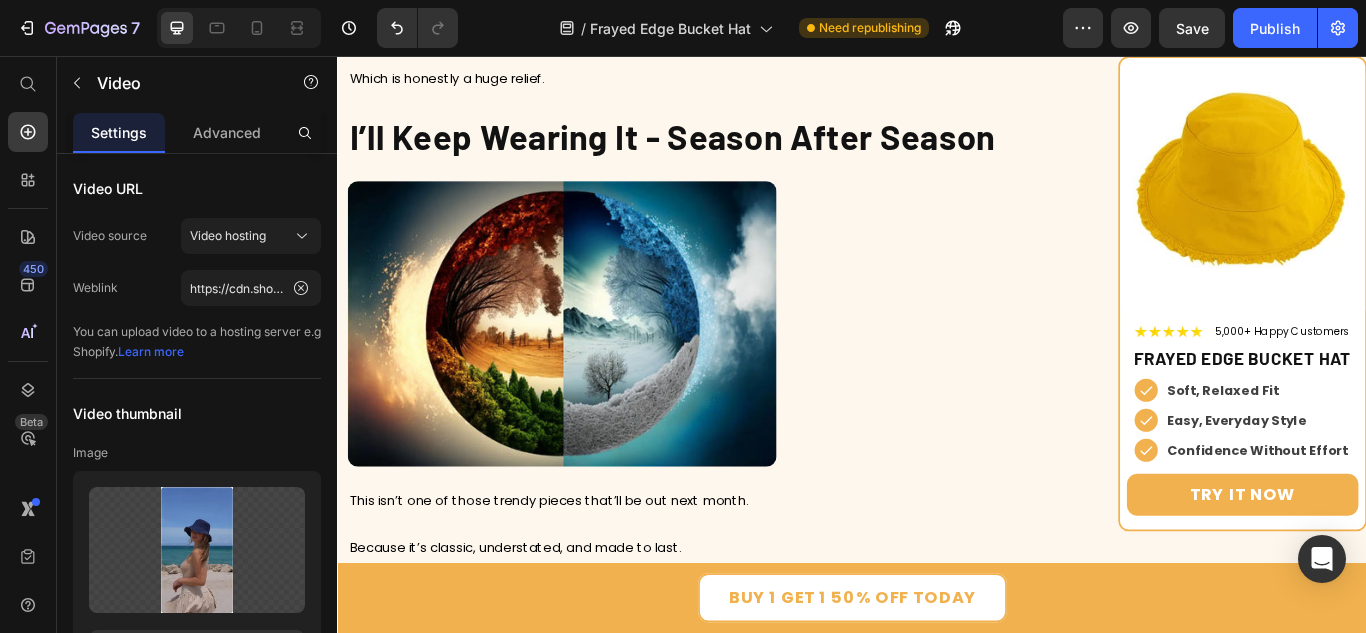 click 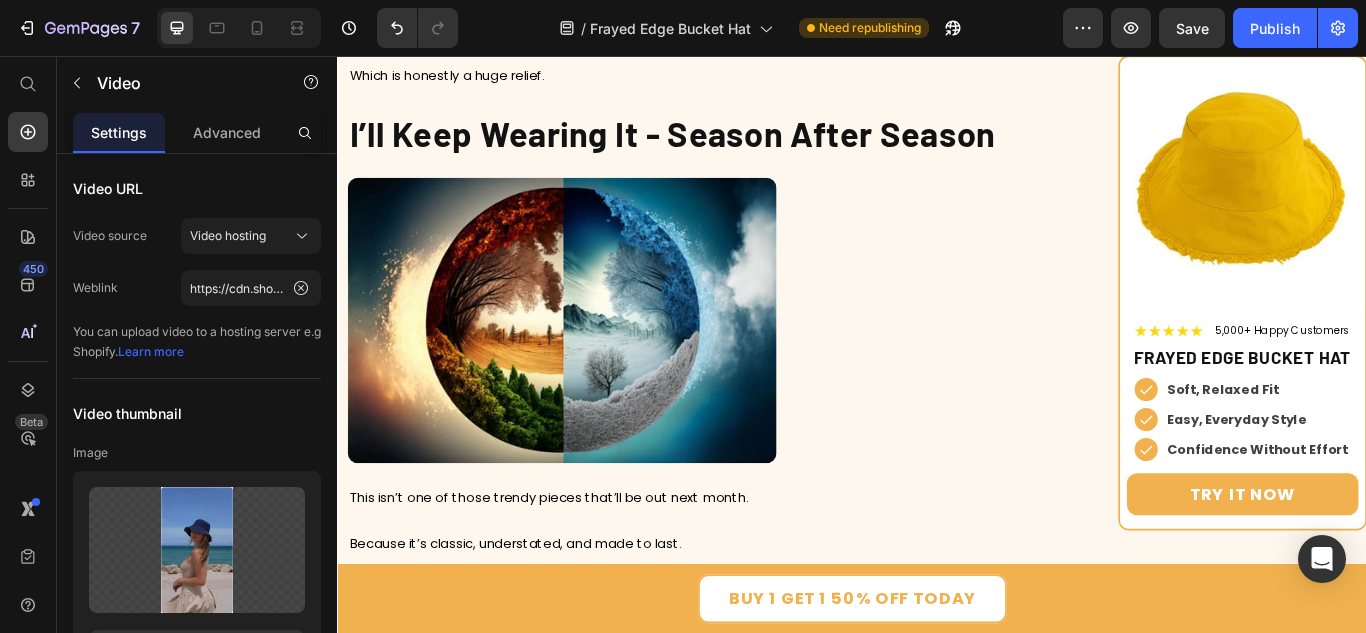 scroll, scrollTop: 6686, scrollLeft: 0, axis: vertical 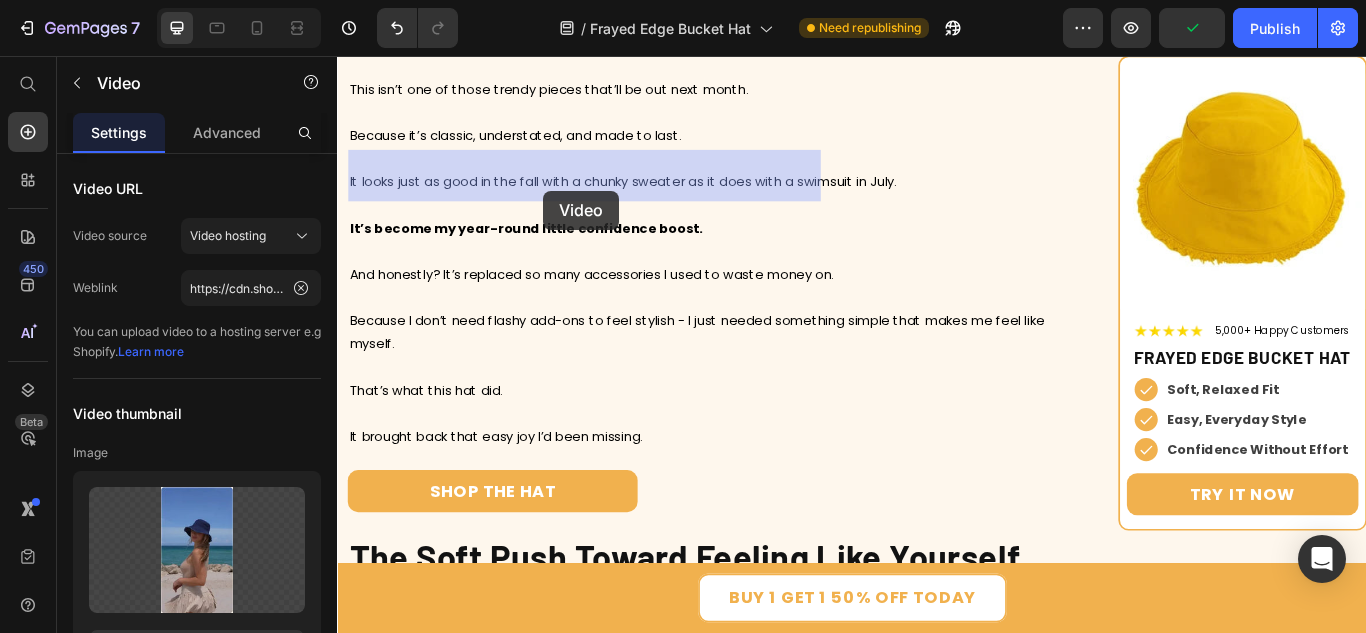 drag, startPoint x: 368, startPoint y: 146, endPoint x: 577, endPoint y: 213, distance: 219.47665 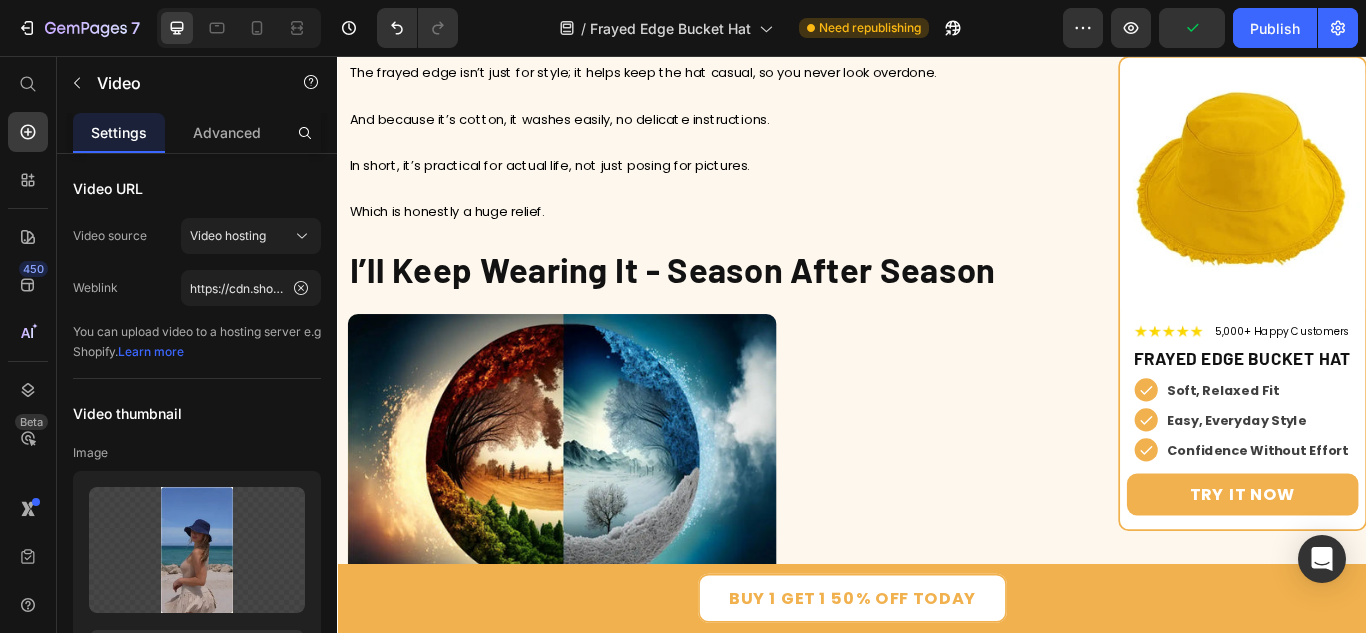 scroll, scrollTop: 6948, scrollLeft: 0, axis: vertical 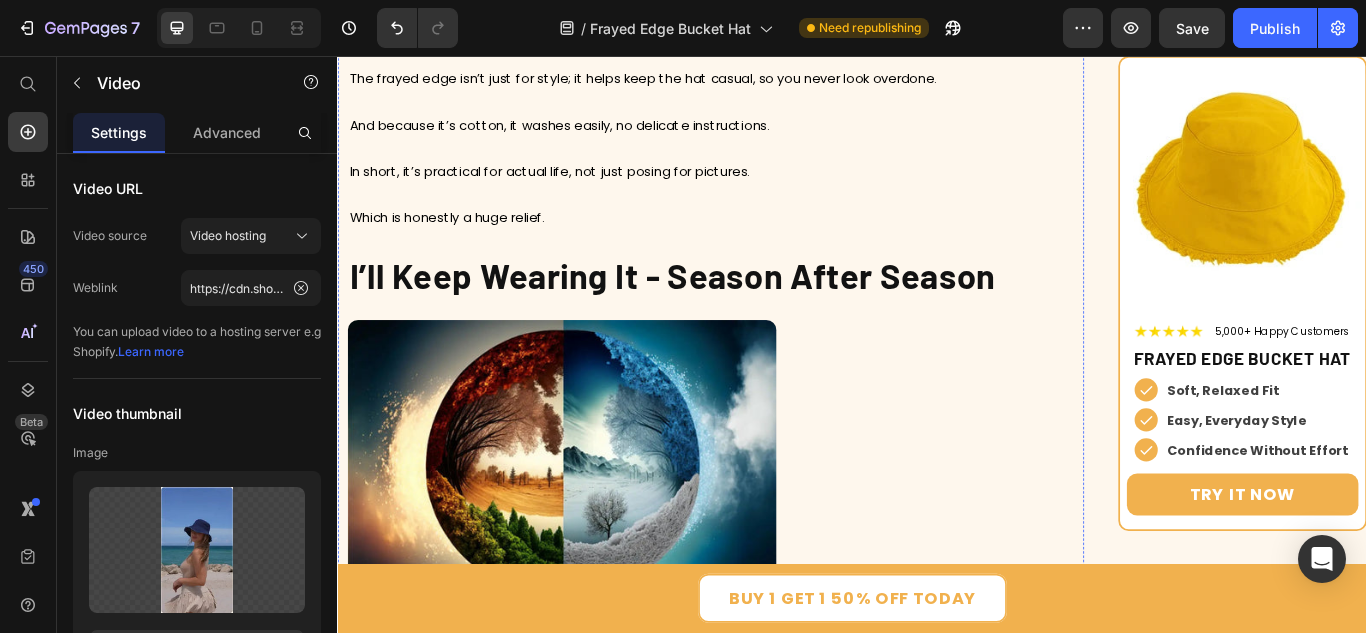 click 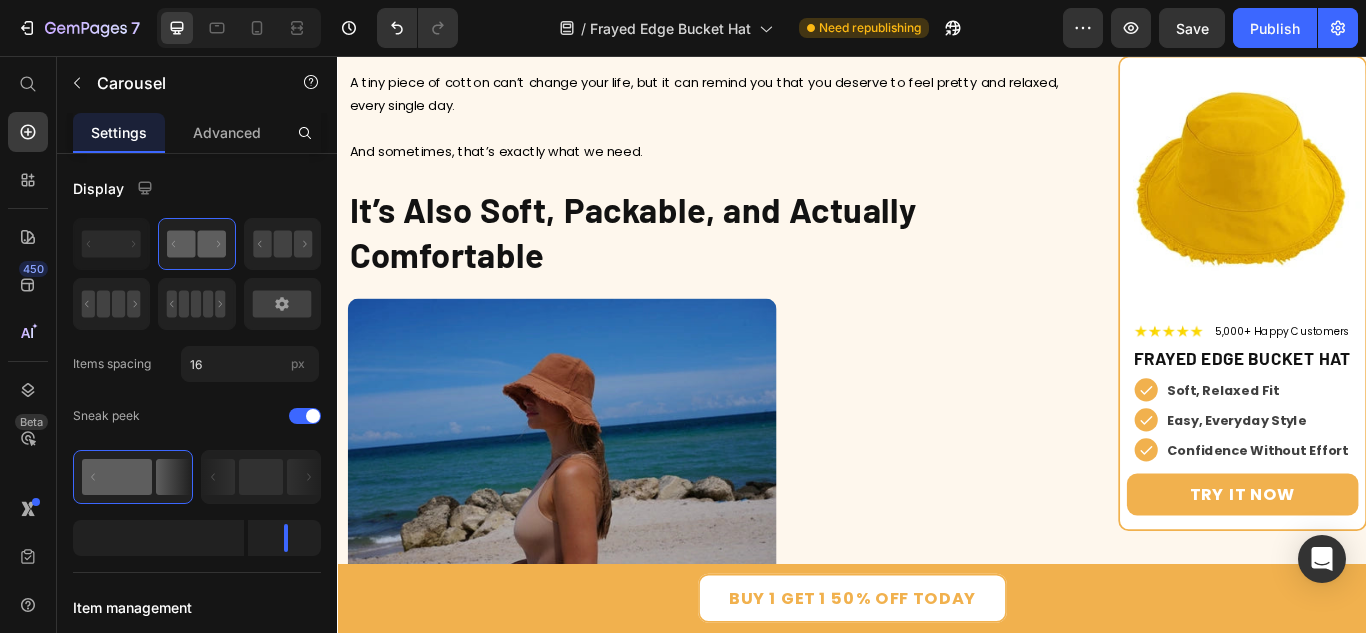 scroll, scrollTop: 6348, scrollLeft: 0, axis: vertical 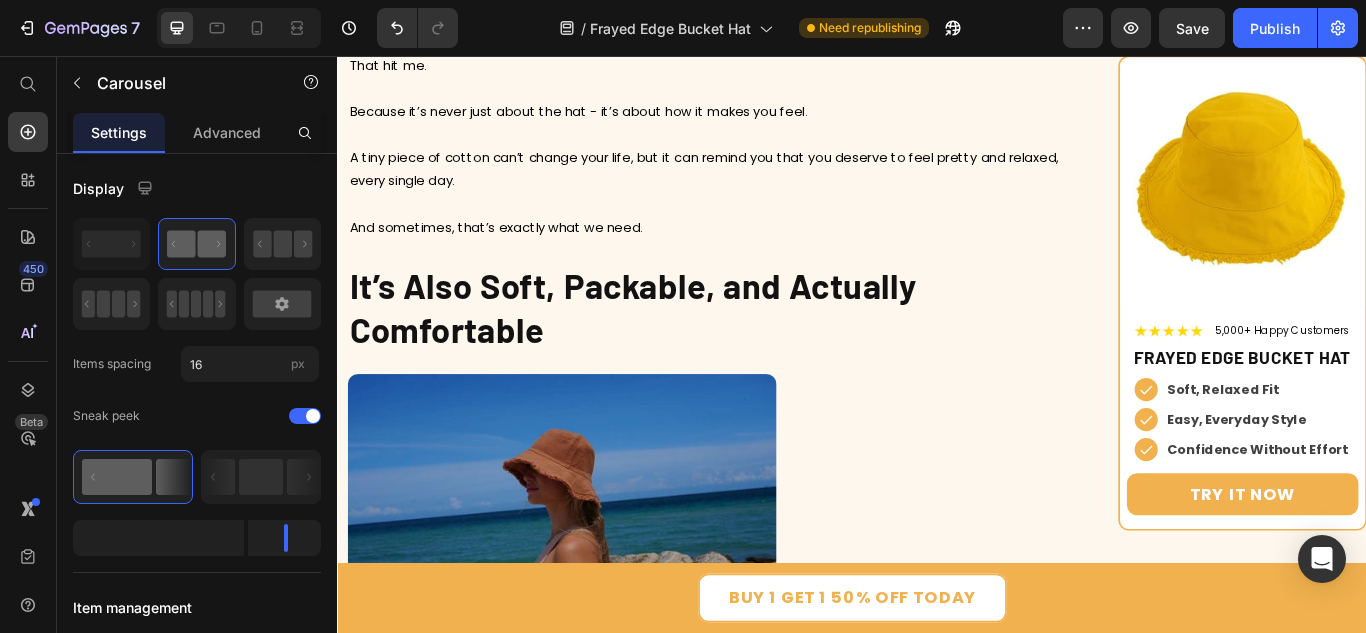 click at bounding box center [772, -1431] 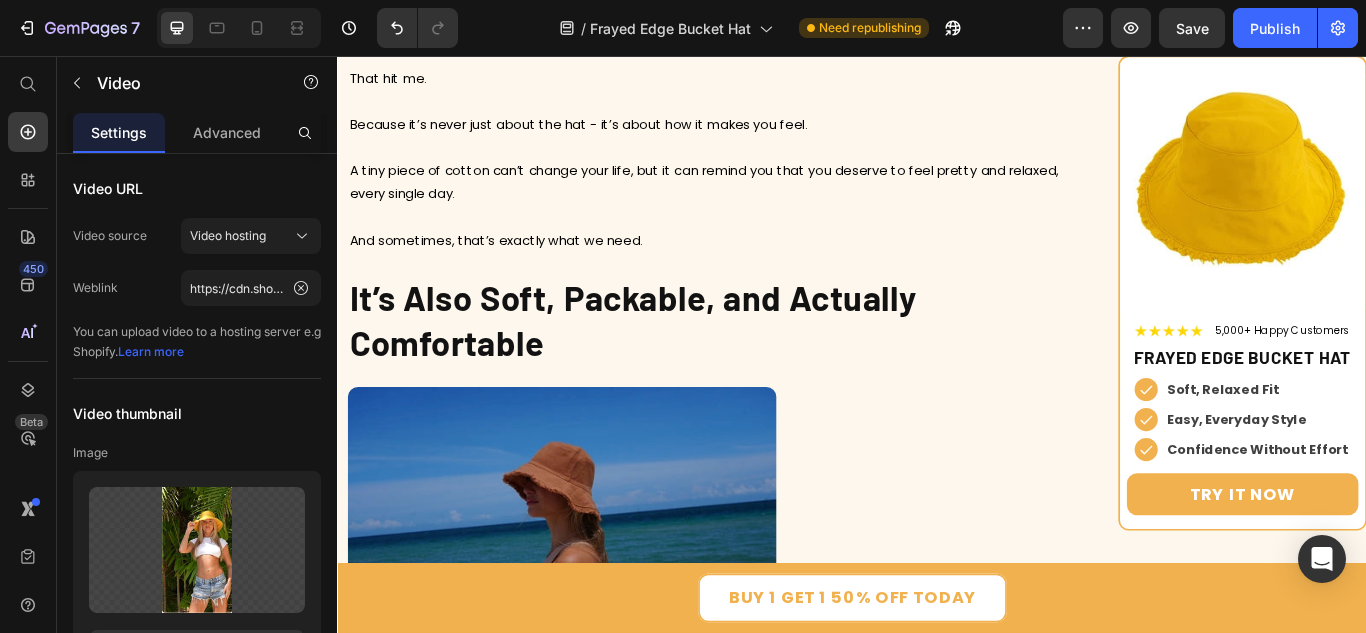 scroll, scrollTop: 6148, scrollLeft: 0, axis: vertical 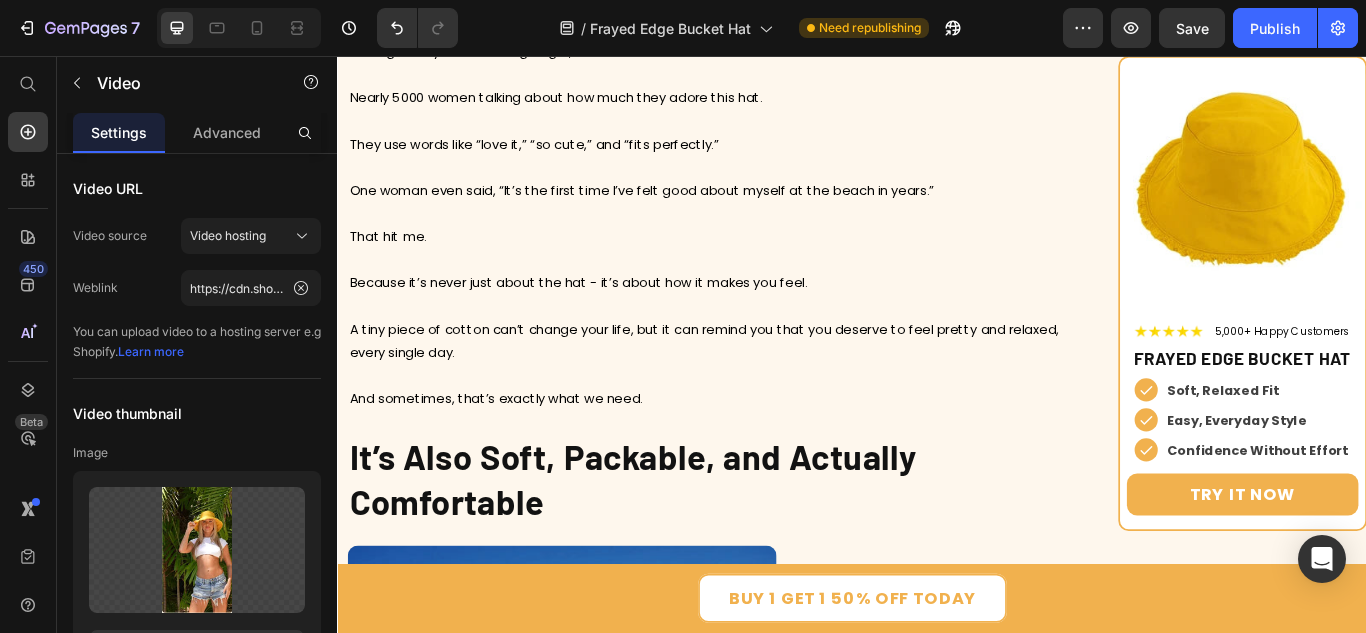 click 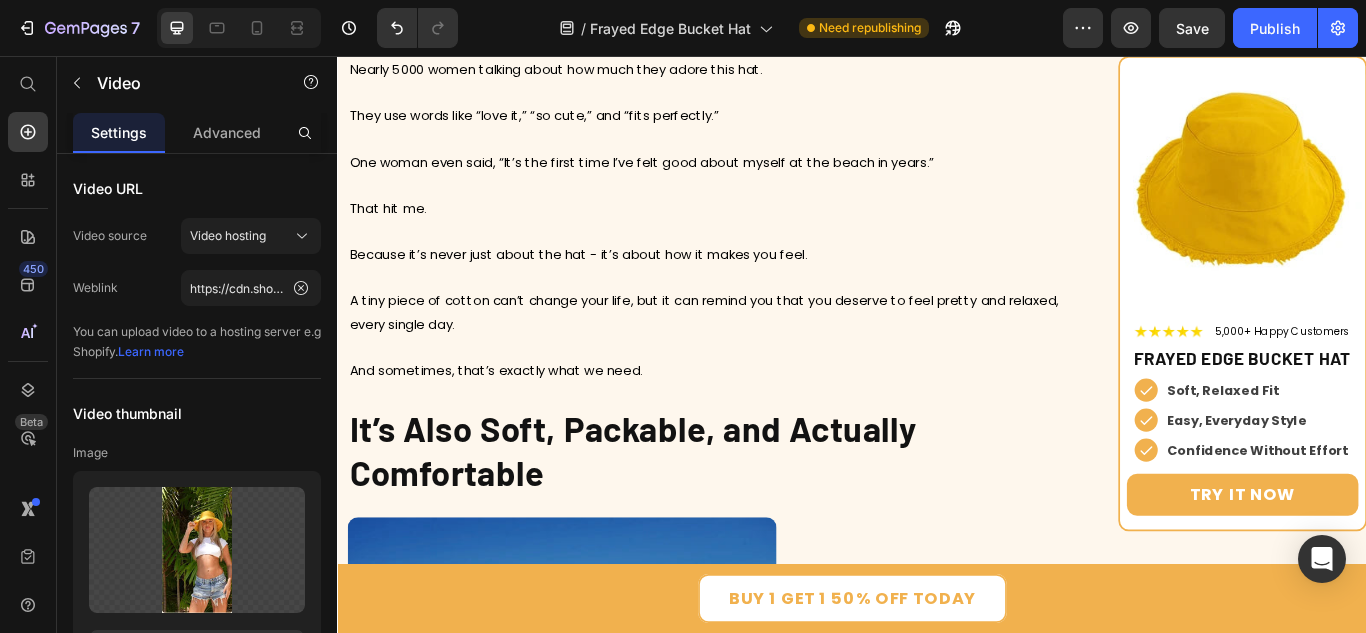 scroll, scrollTop: 6686, scrollLeft: 0, axis: vertical 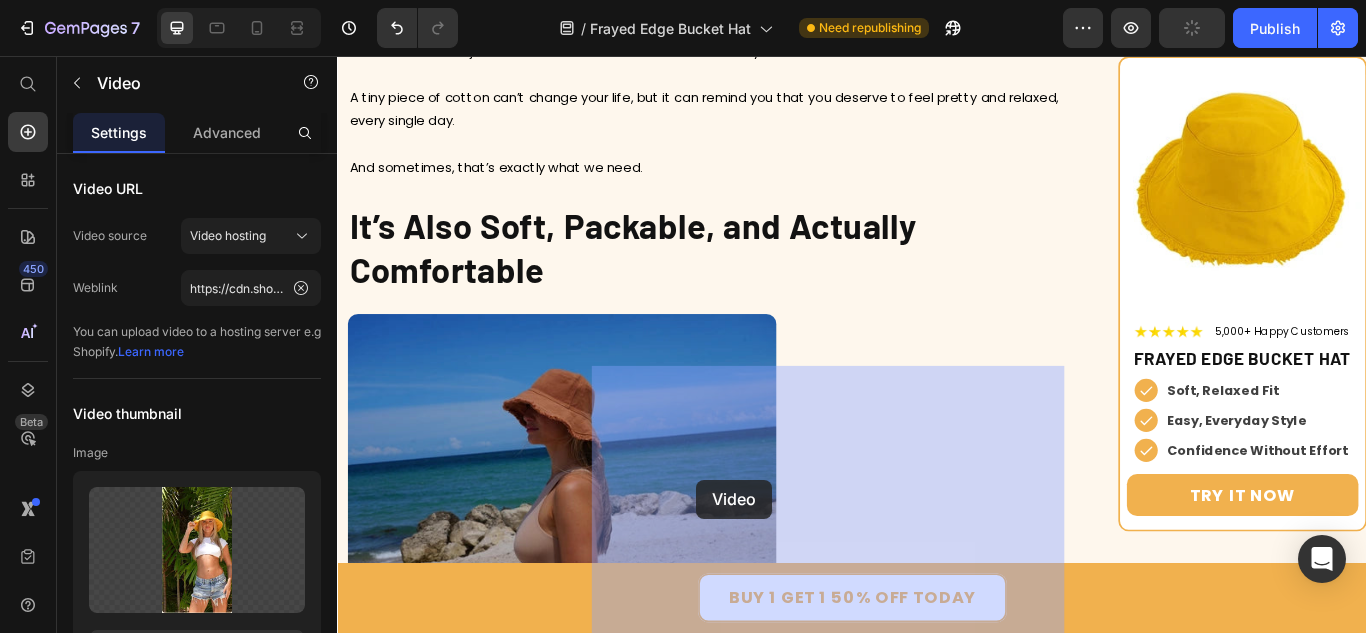 drag, startPoint x: 654, startPoint y: 149, endPoint x: 763, endPoint y: 538, distance: 403.98267 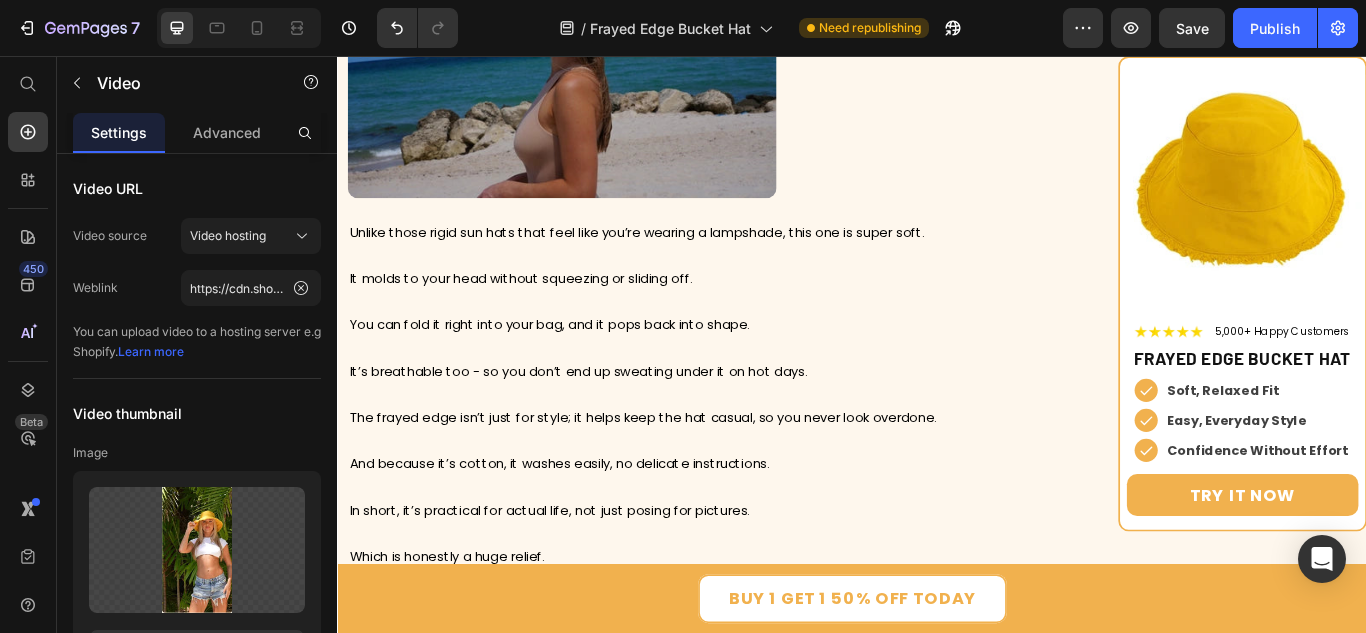 scroll, scrollTop: 6595, scrollLeft: 0, axis: vertical 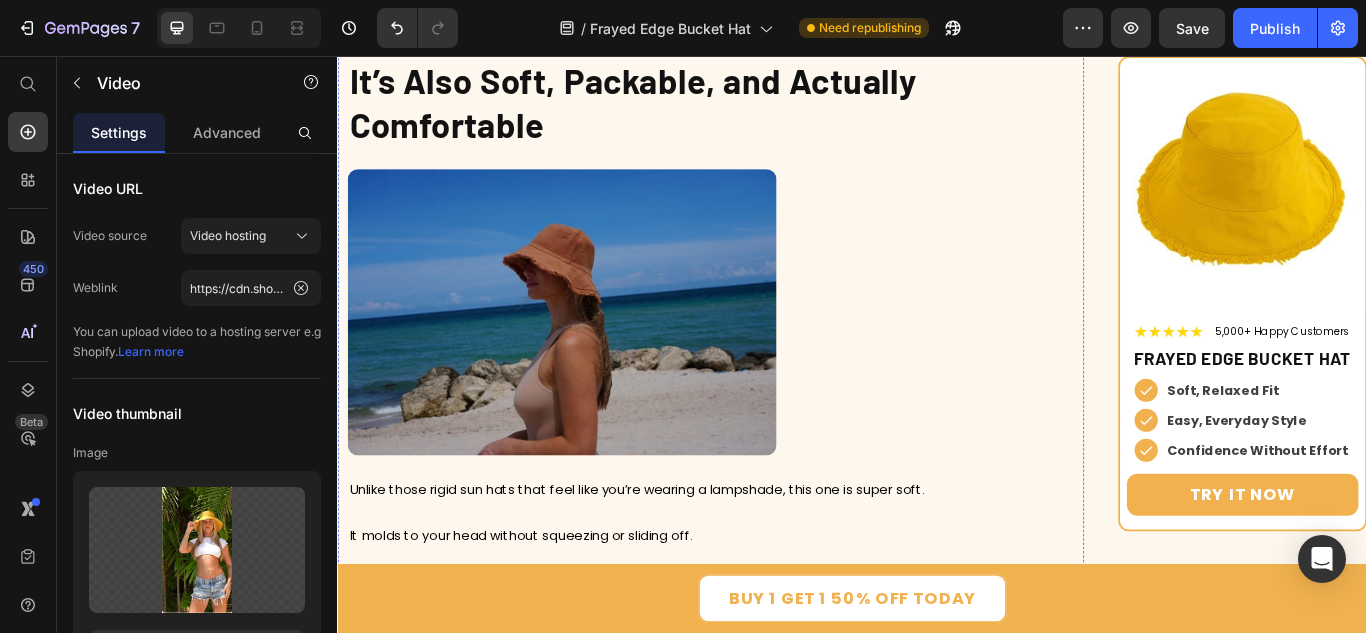 click on "Video Video   0" at bounding box center [772, -920] 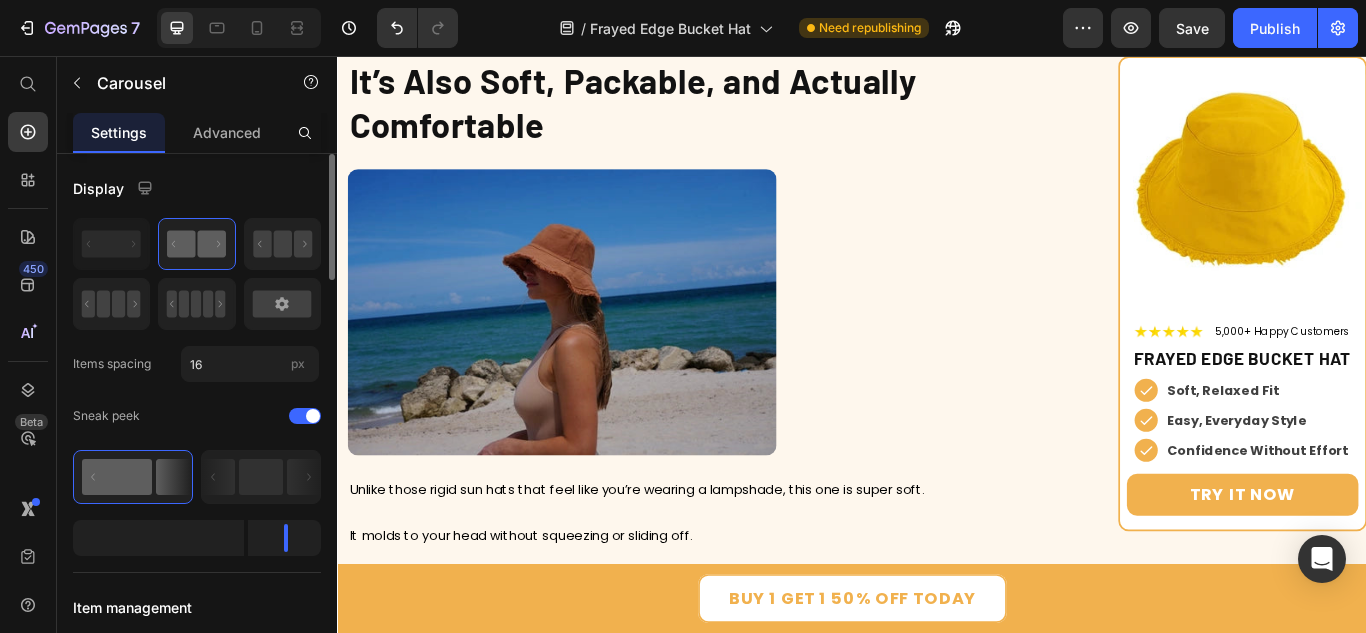 scroll, scrollTop: 200, scrollLeft: 0, axis: vertical 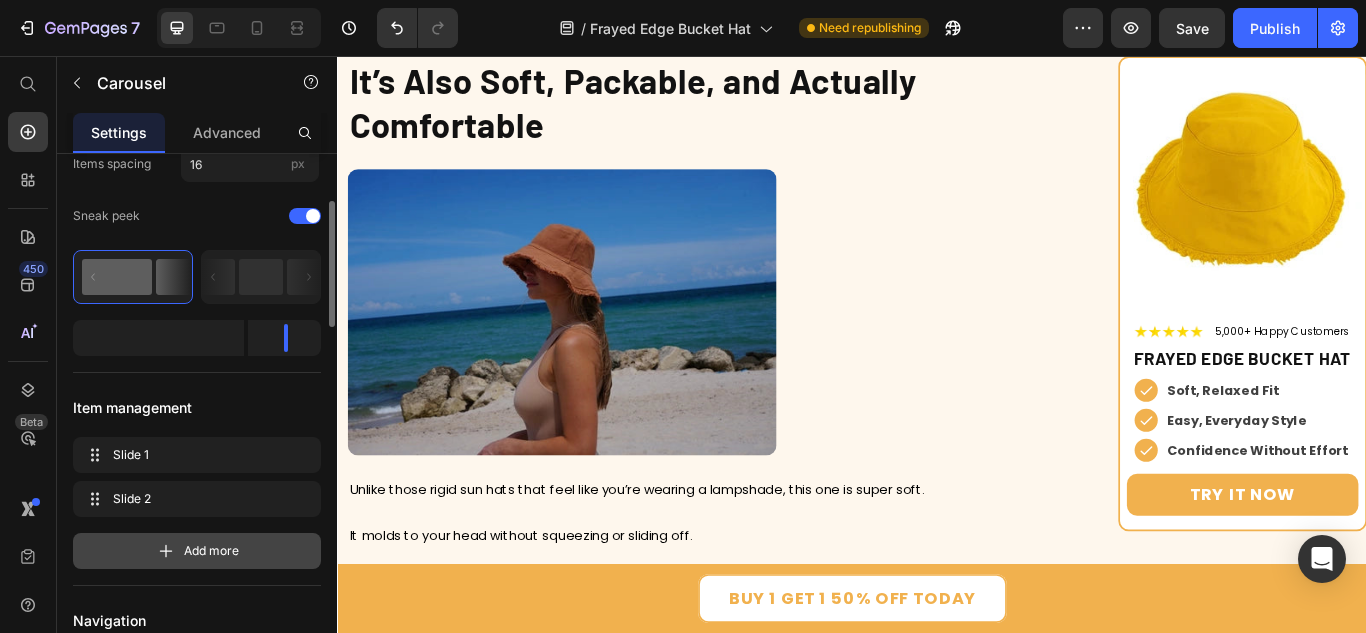 click on "Add more" at bounding box center (211, 551) 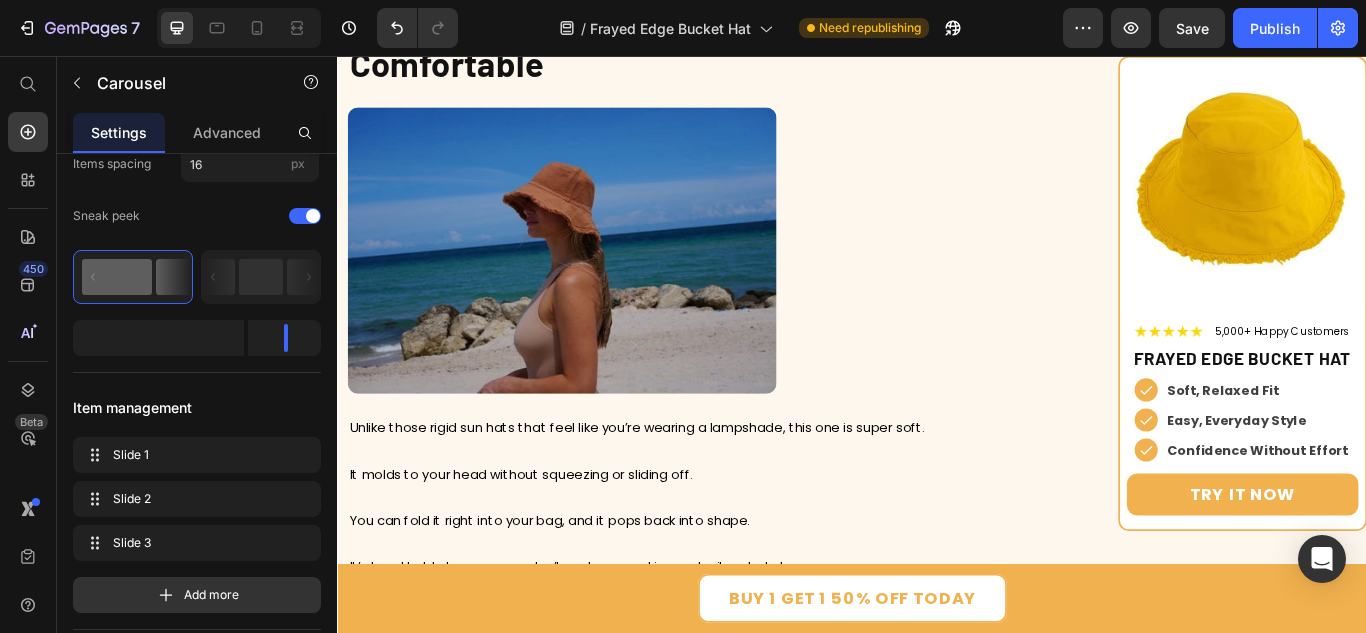scroll, scrollTop: 6795, scrollLeft: 0, axis: vertical 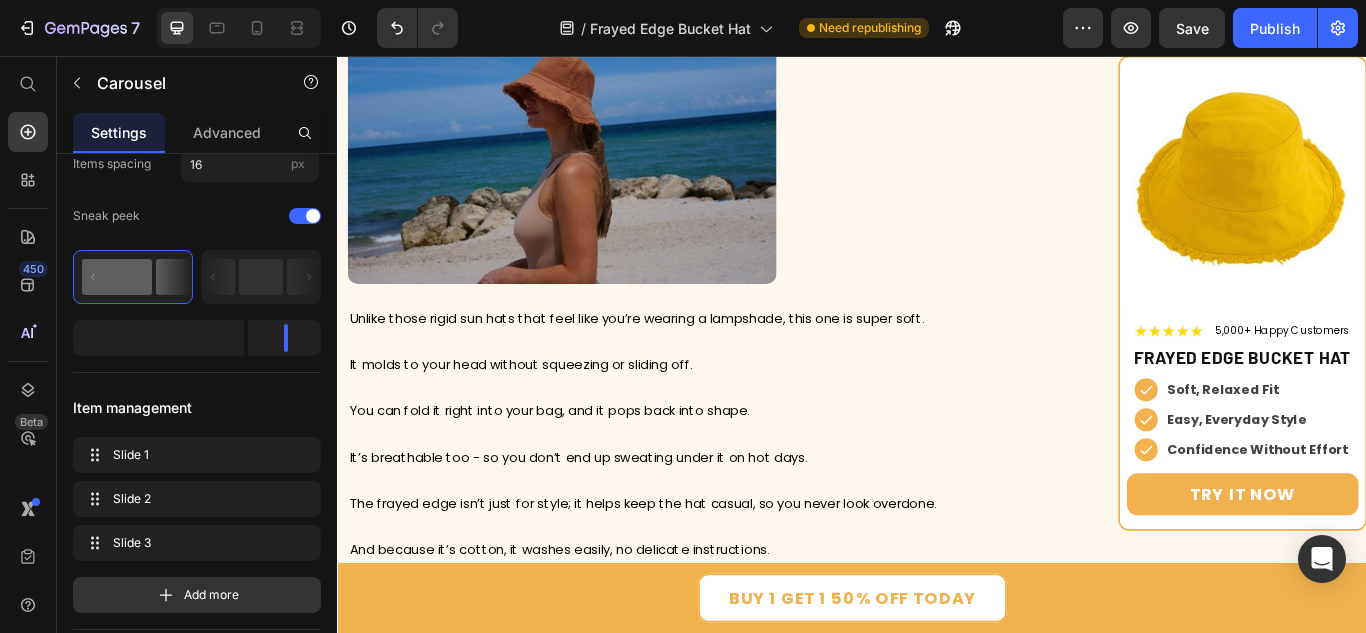 click 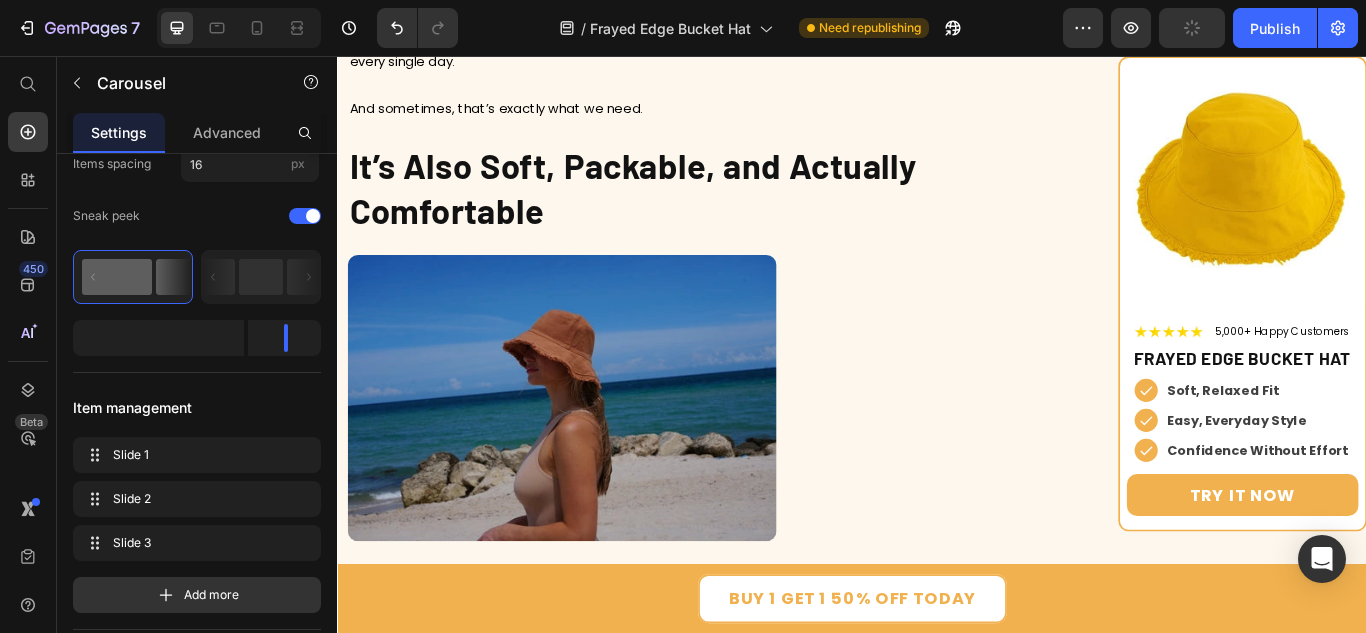 scroll, scrollTop: 6195, scrollLeft: 0, axis: vertical 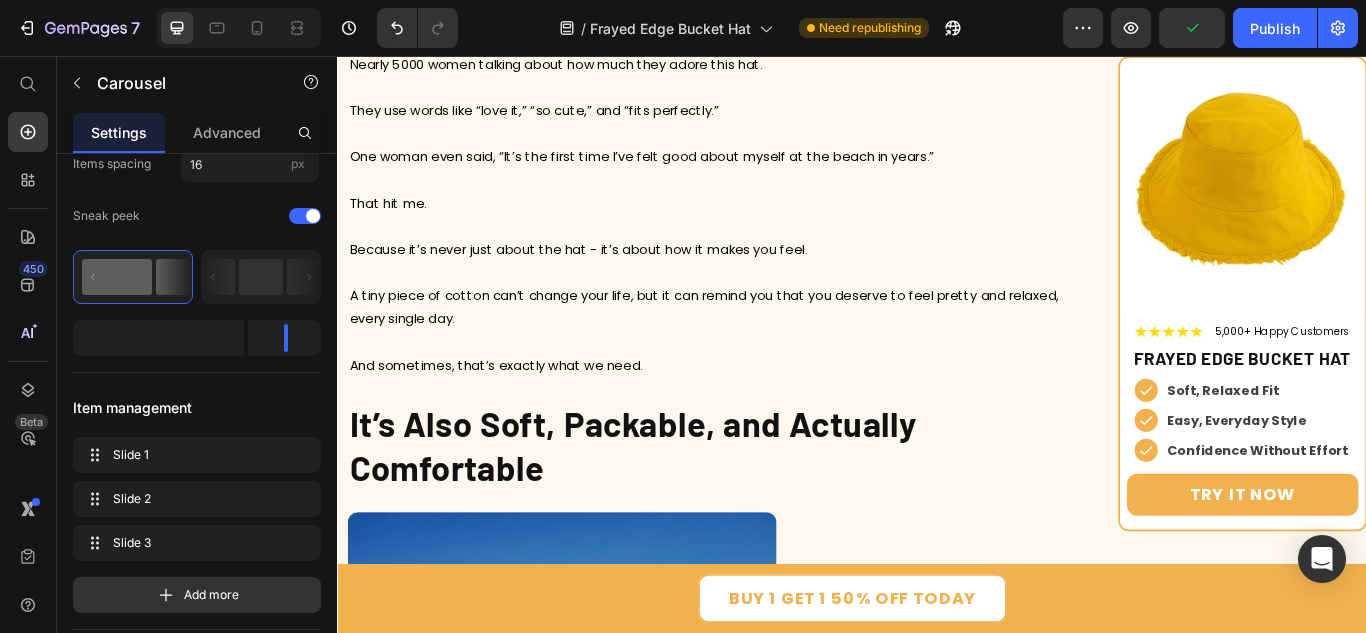 click at bounding box center [1059, -1280] 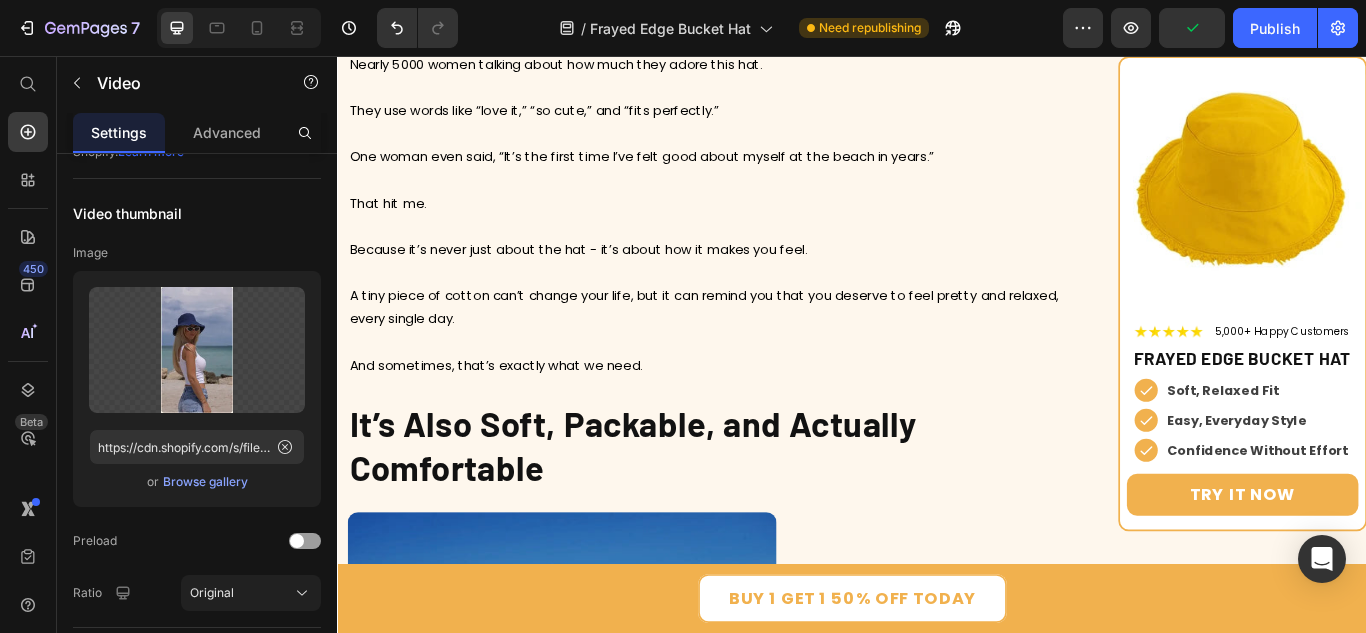 scroll, scrollTop: 0, scrollLeft: 0, axis: both 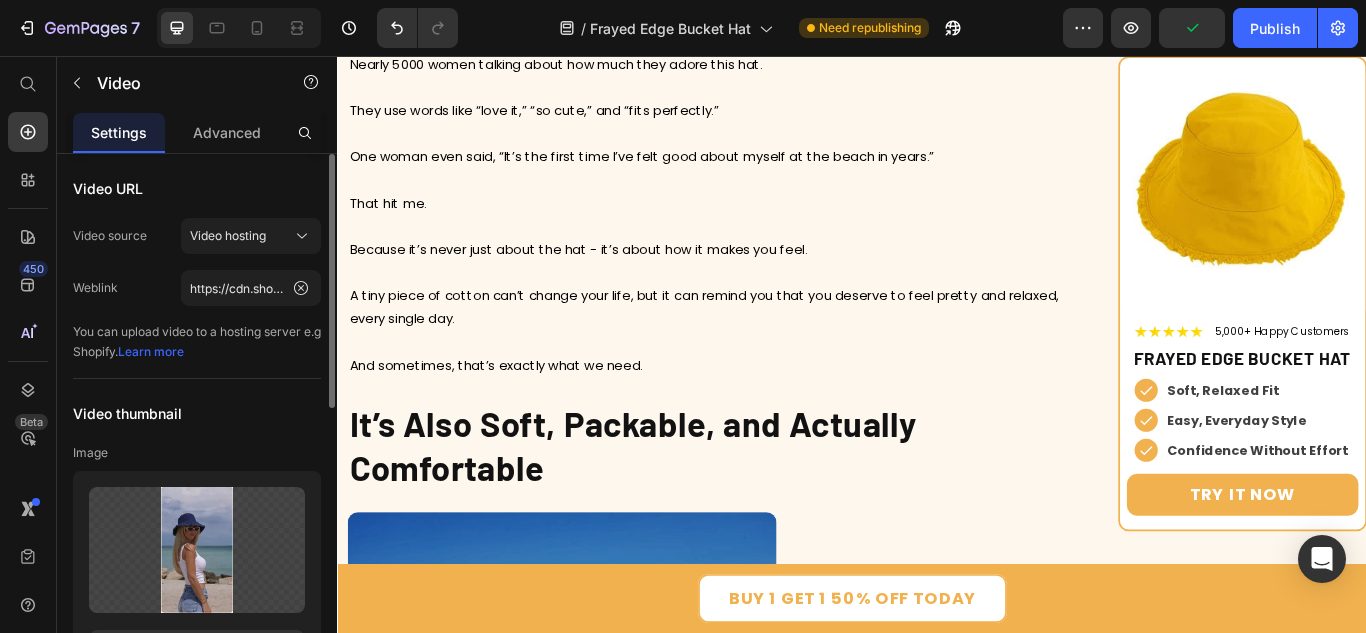 click 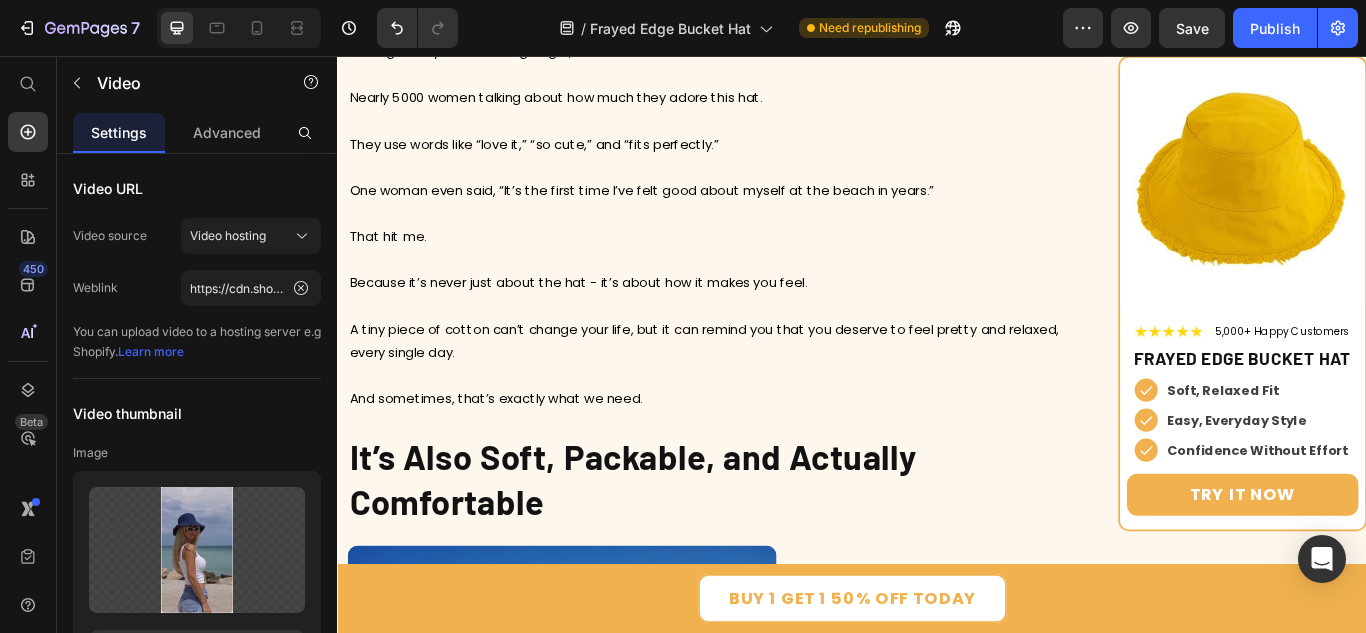 scroll, scrollTop: 6686, scrollLeft: 0, axis: vertical 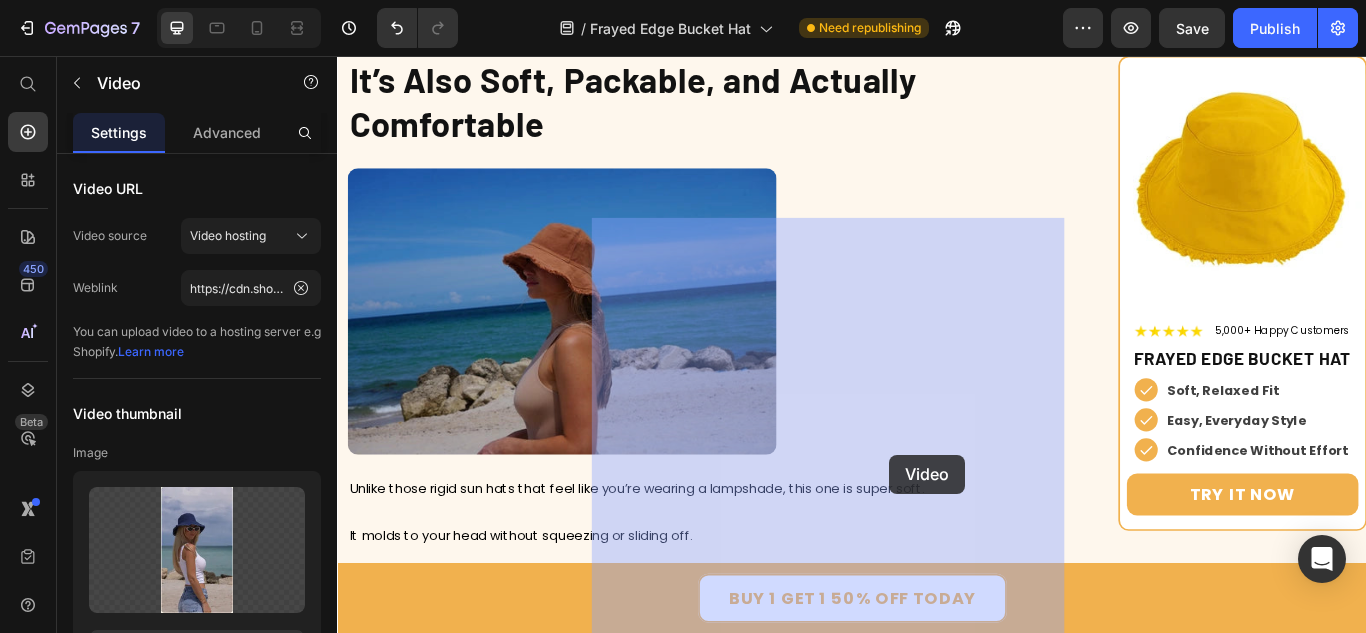 drag, startPoint x: 932, startPoint y: 142, endPoint x: 981, endPoint y: 521, distance: 382.15442 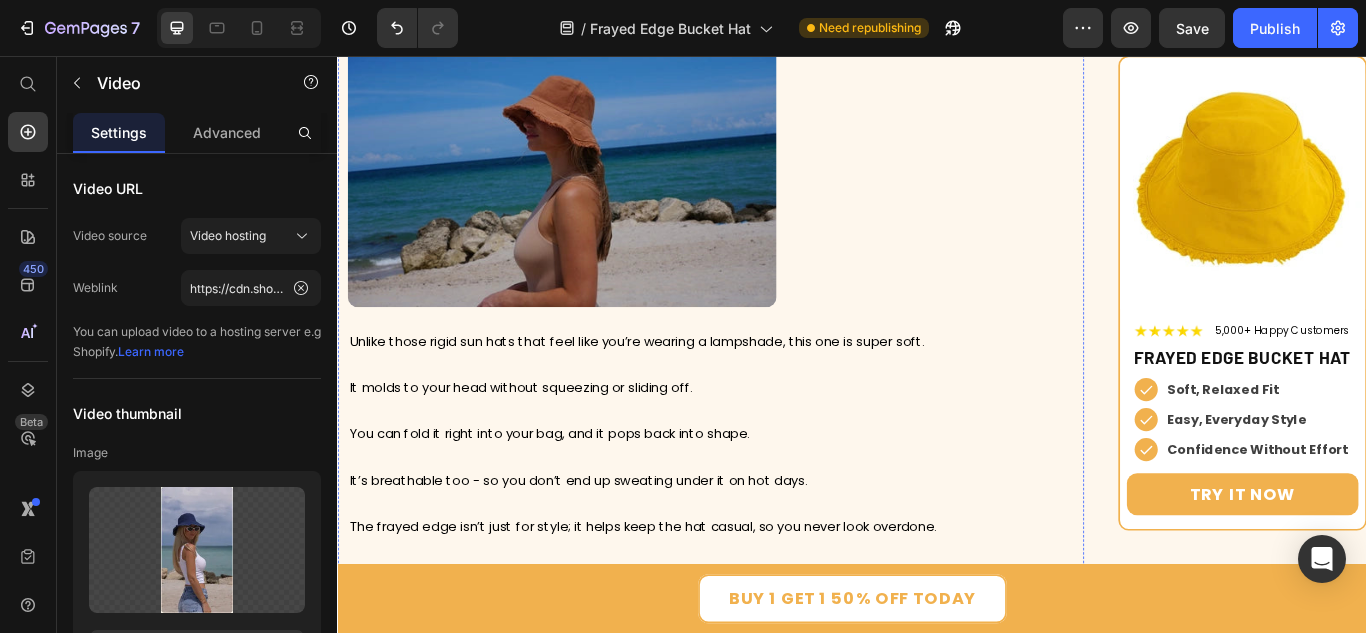 scroll, scrollTop: 6568, scrollLeft: 0, axis: vertical 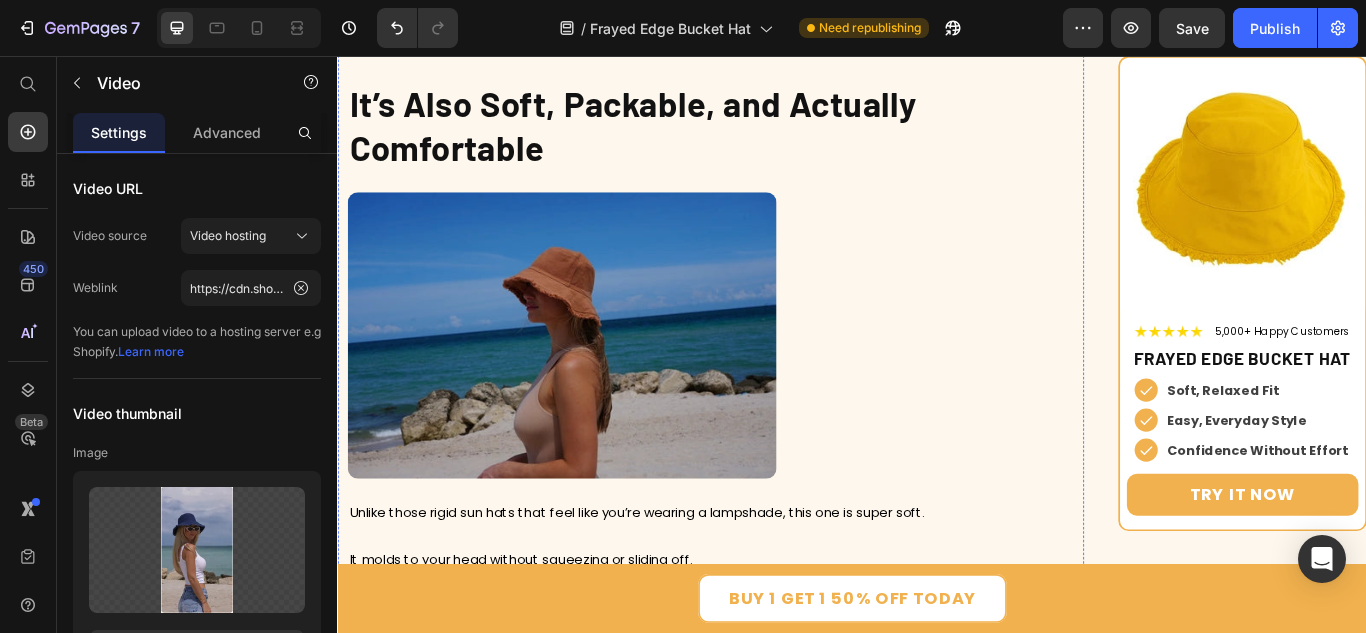 click on "Video Video Video   0" at bounding box center (772, -893) 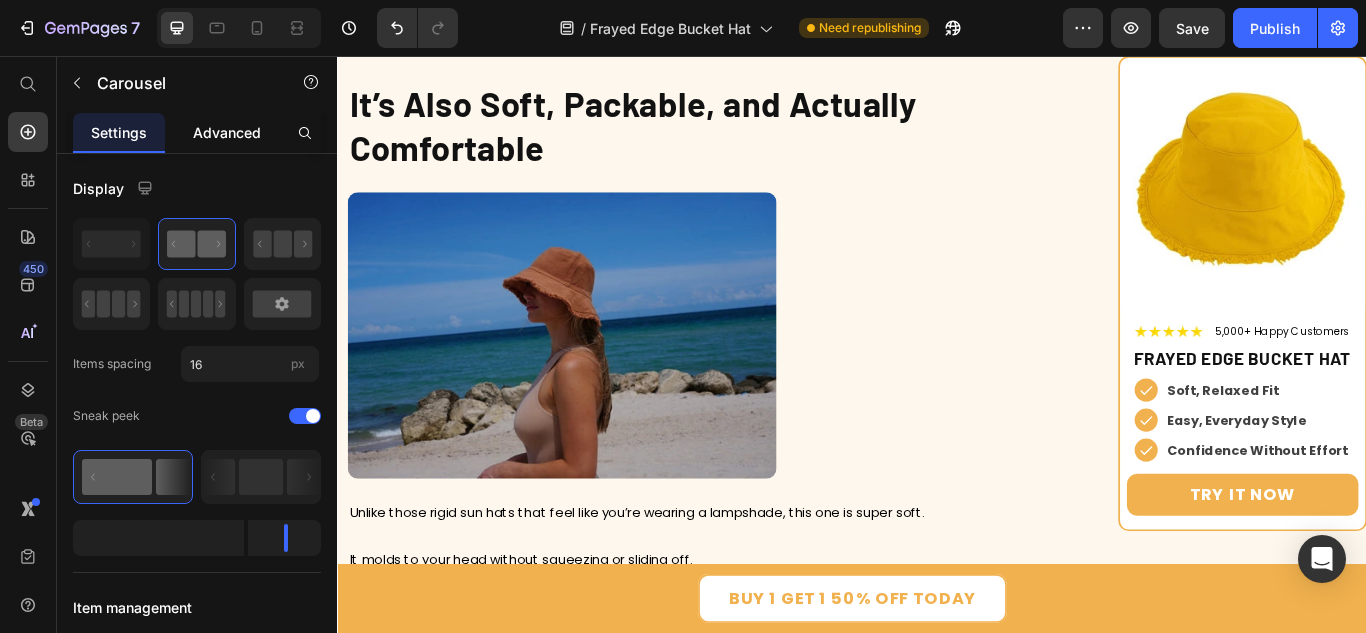 click on "Advanced" at bounding box center (227, 132) 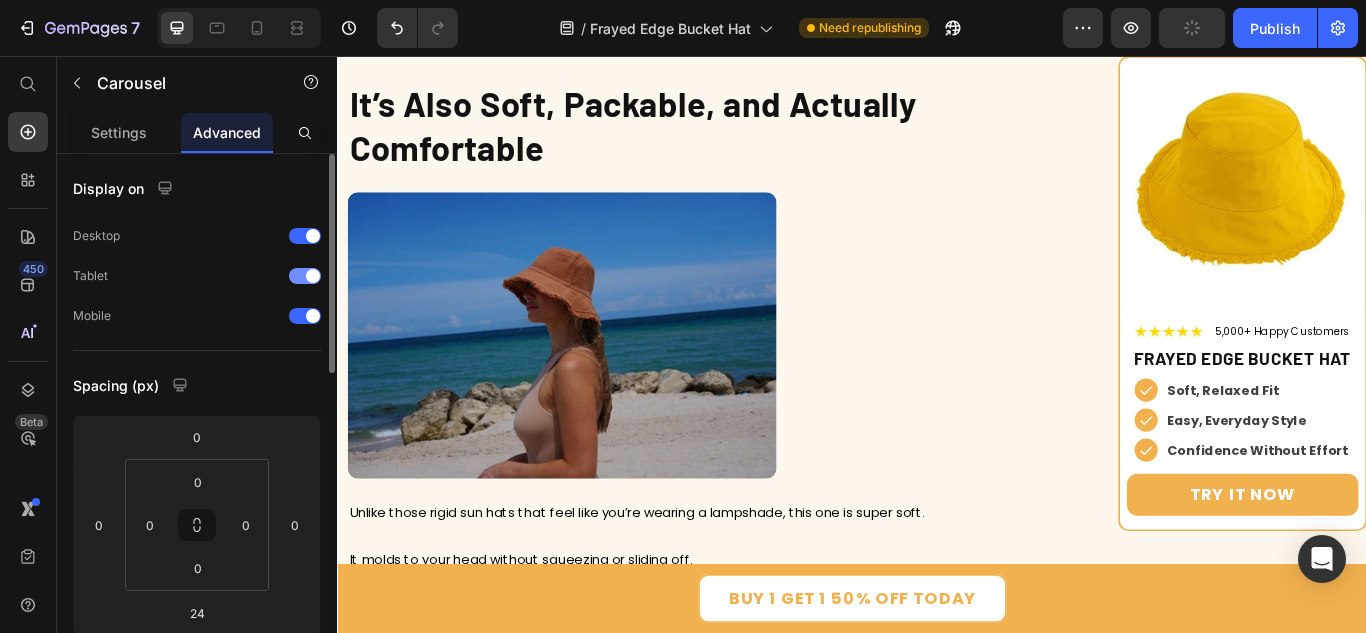 click at bounding box center [313, 276] 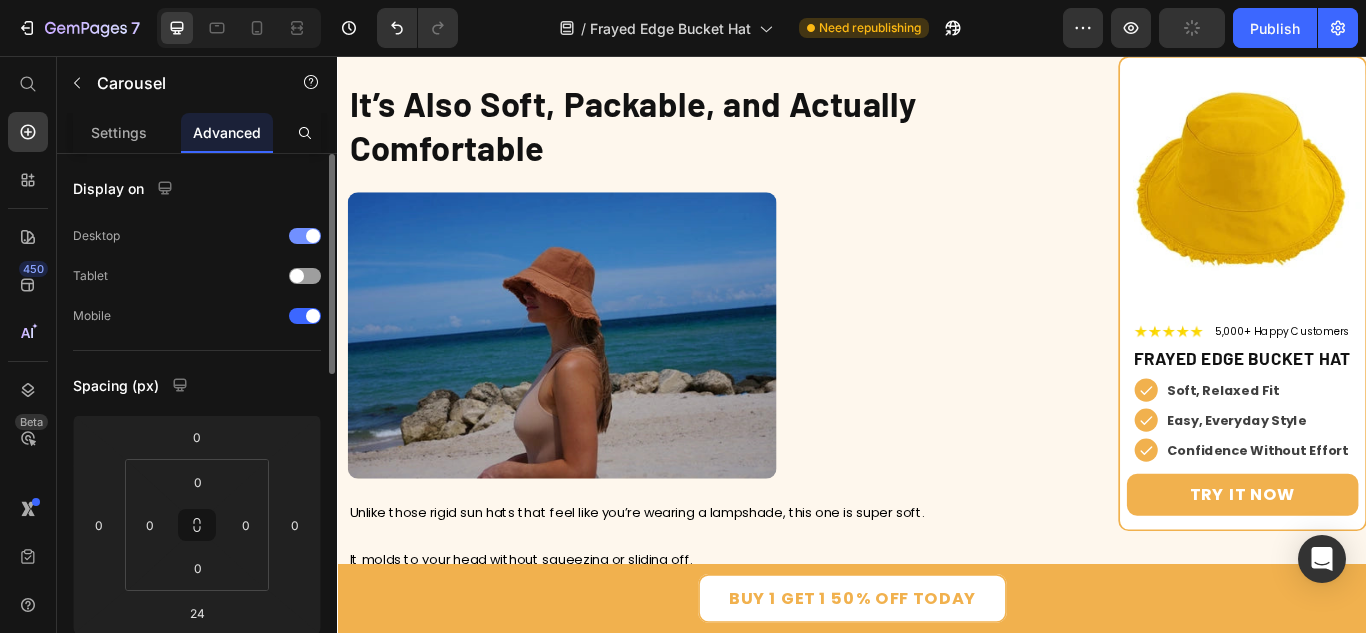 click at bounding box center [305, 236] 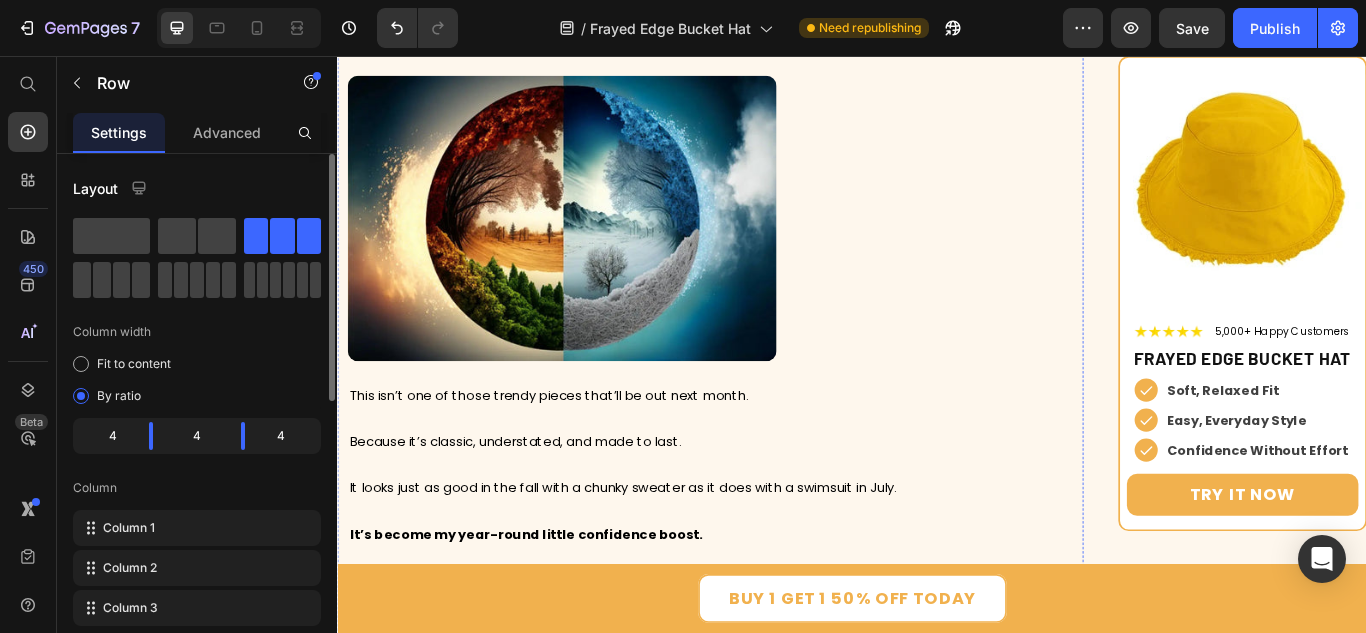 click on "Video Video Video Row" at bounding box center [772, -1651] 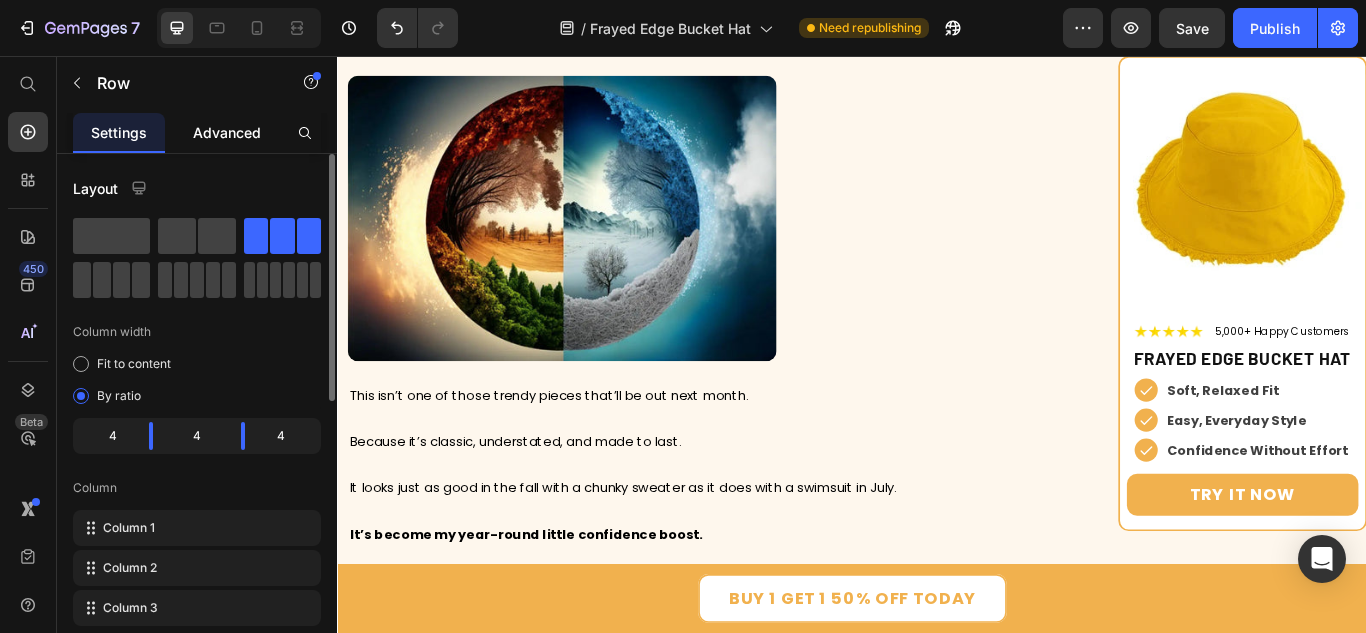 click on "Advanced" at bounding box center (227, 132) 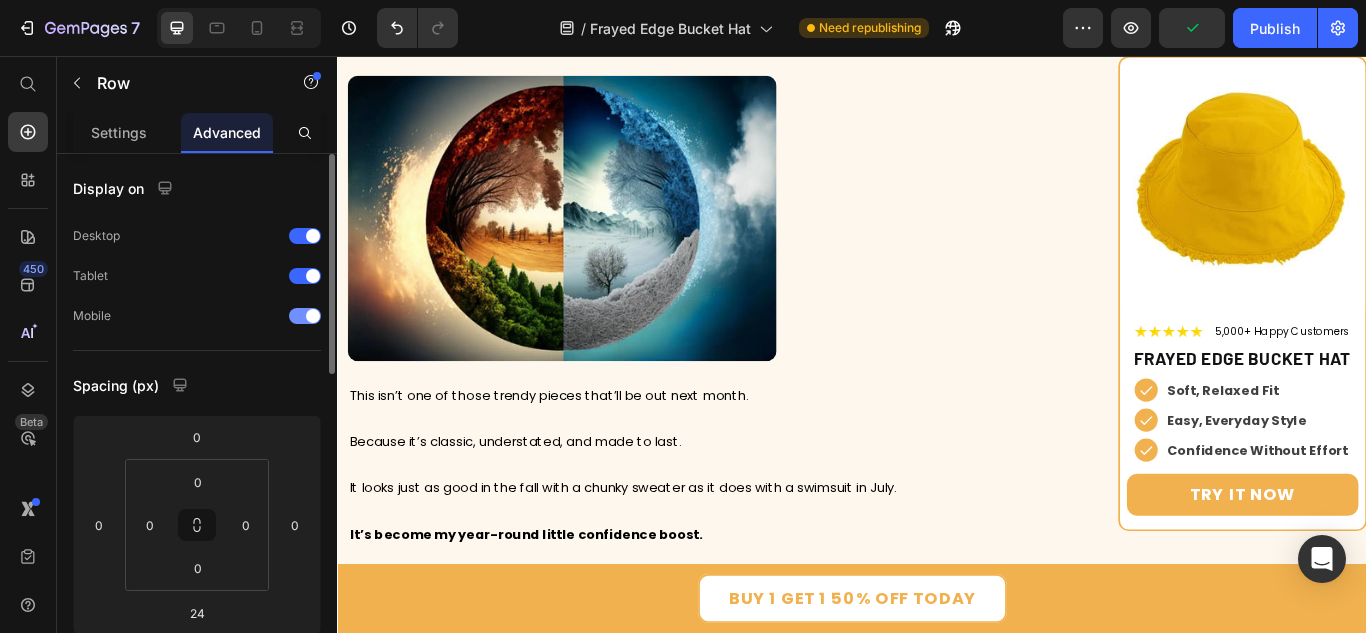 click at bounding box center [313, 316] 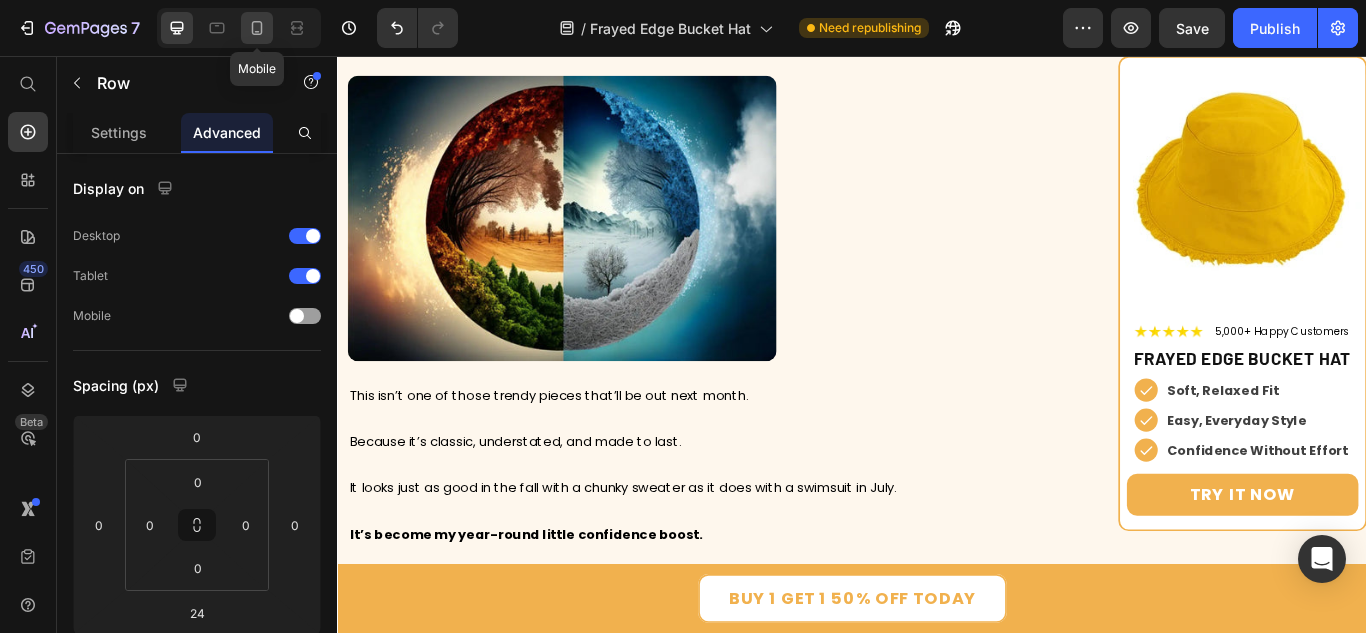 click 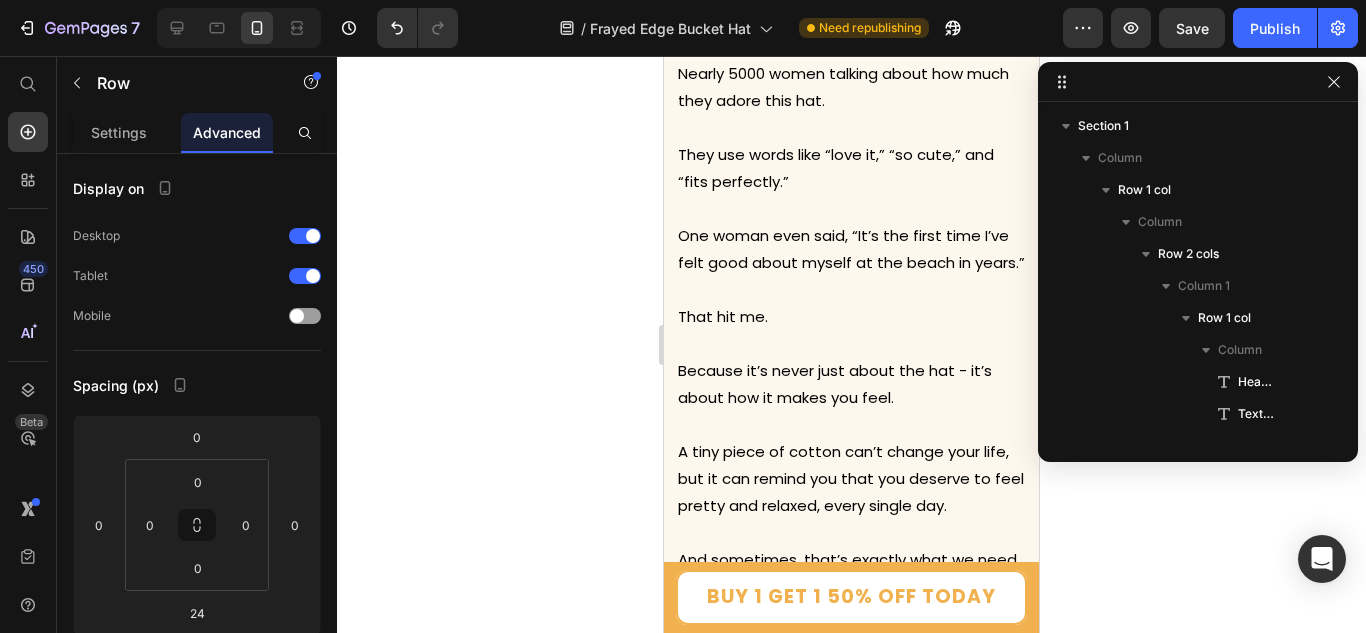 scroll, scrollTop: 6676, scrollLeft: 0, axis: vertical 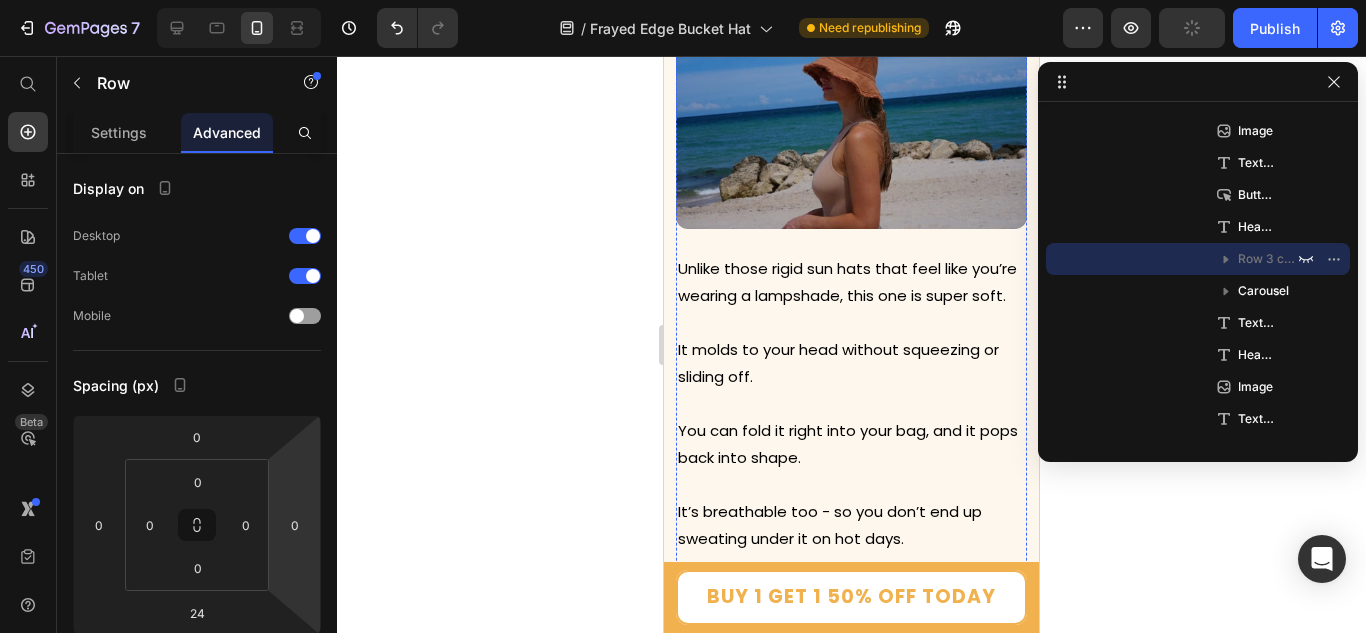 click on "Video Video Video" at bounding box center (851, -979) 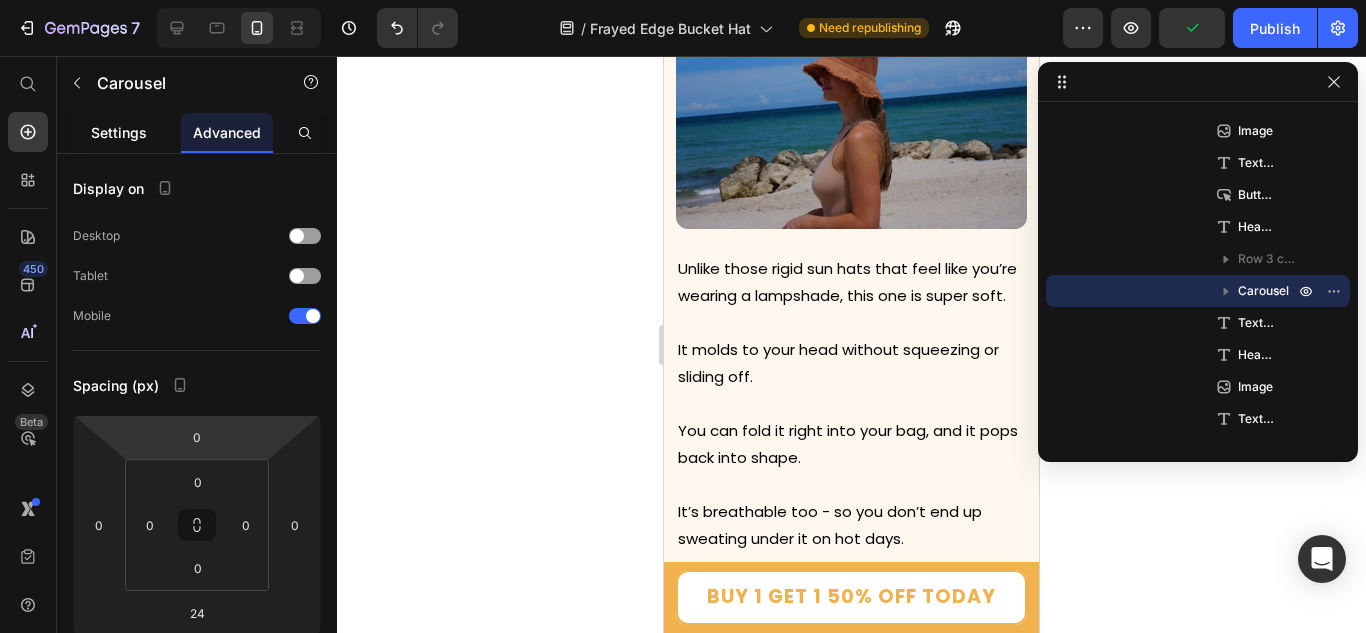 click on "Settings" 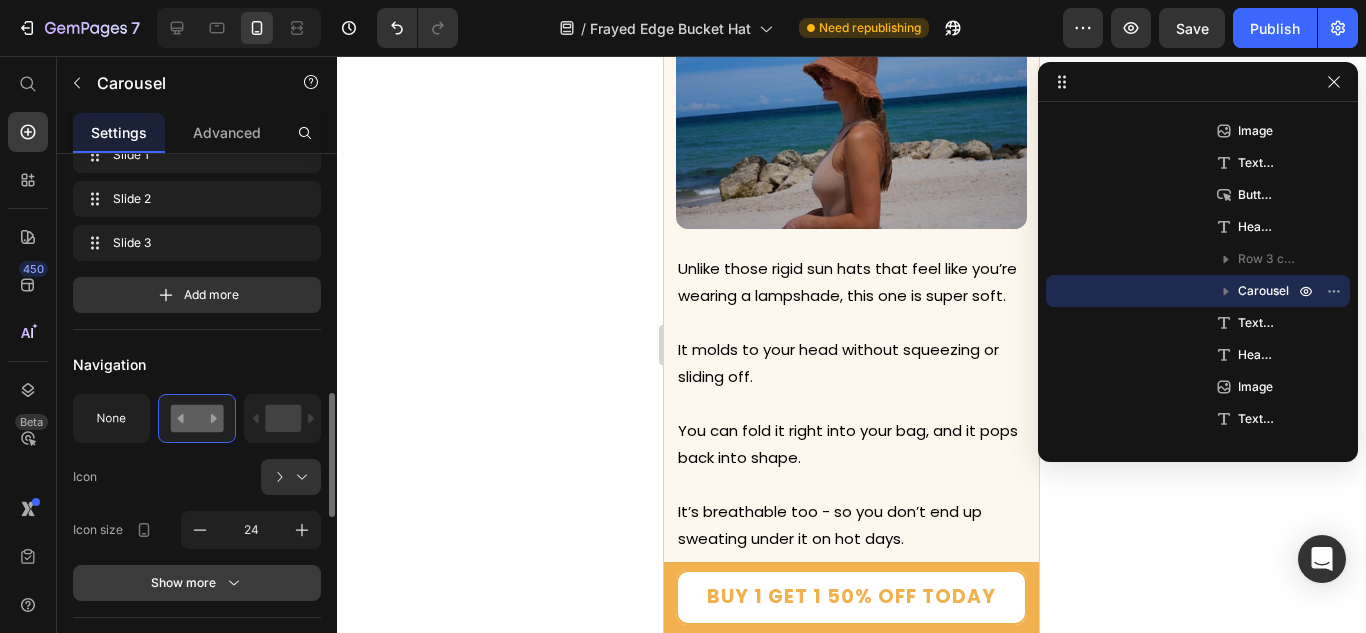 scroll, scrollTop: 600, scrollLeft: 0, axis: vertical 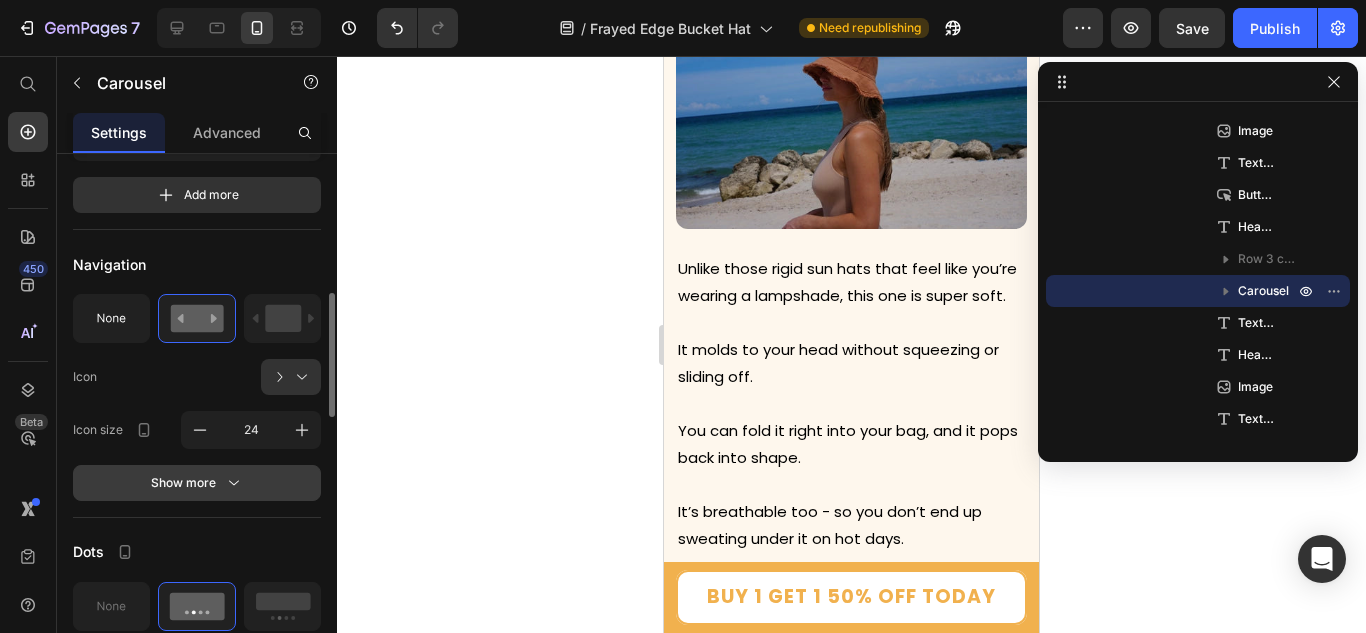 click on "Show more" at bounding box center [197, 483] 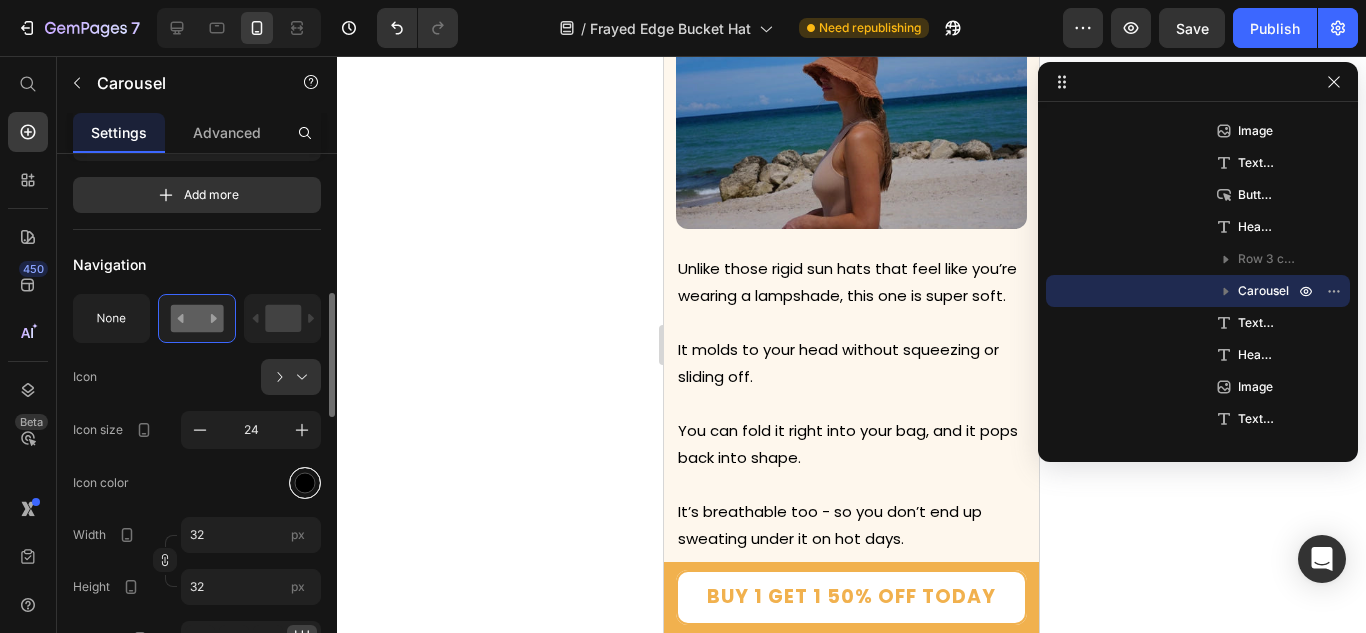 click at bounding box center [305, 483] 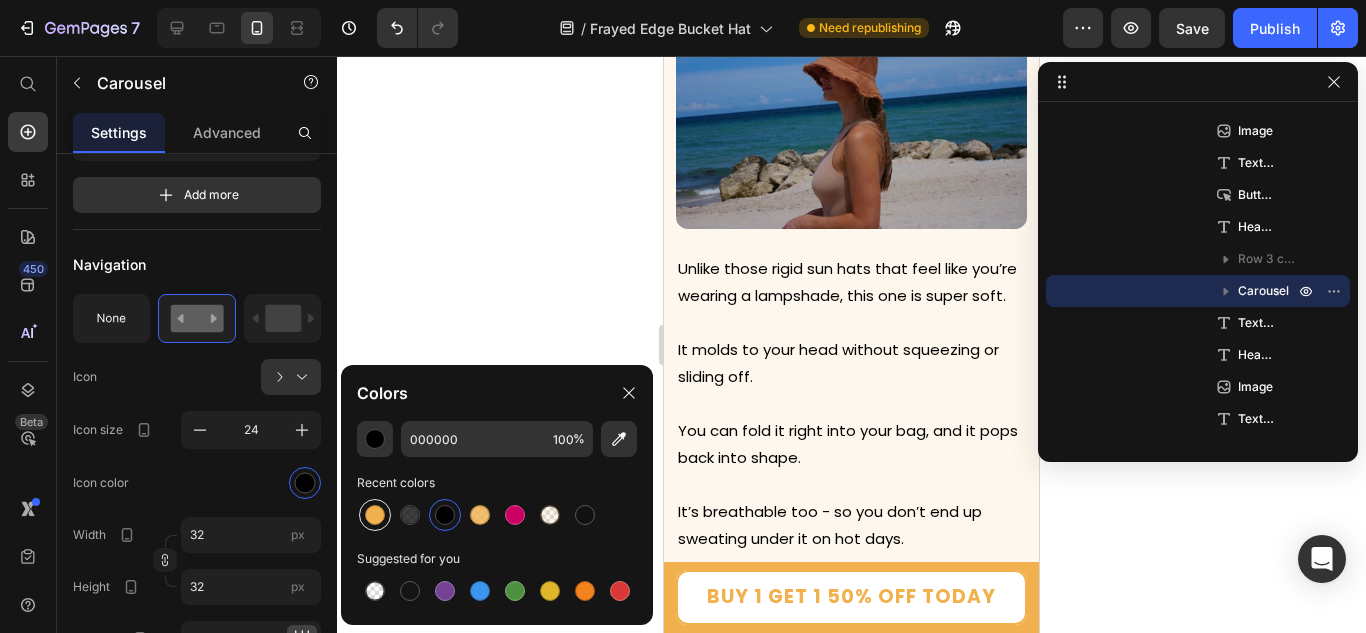 click at bounding box center (375, 515) 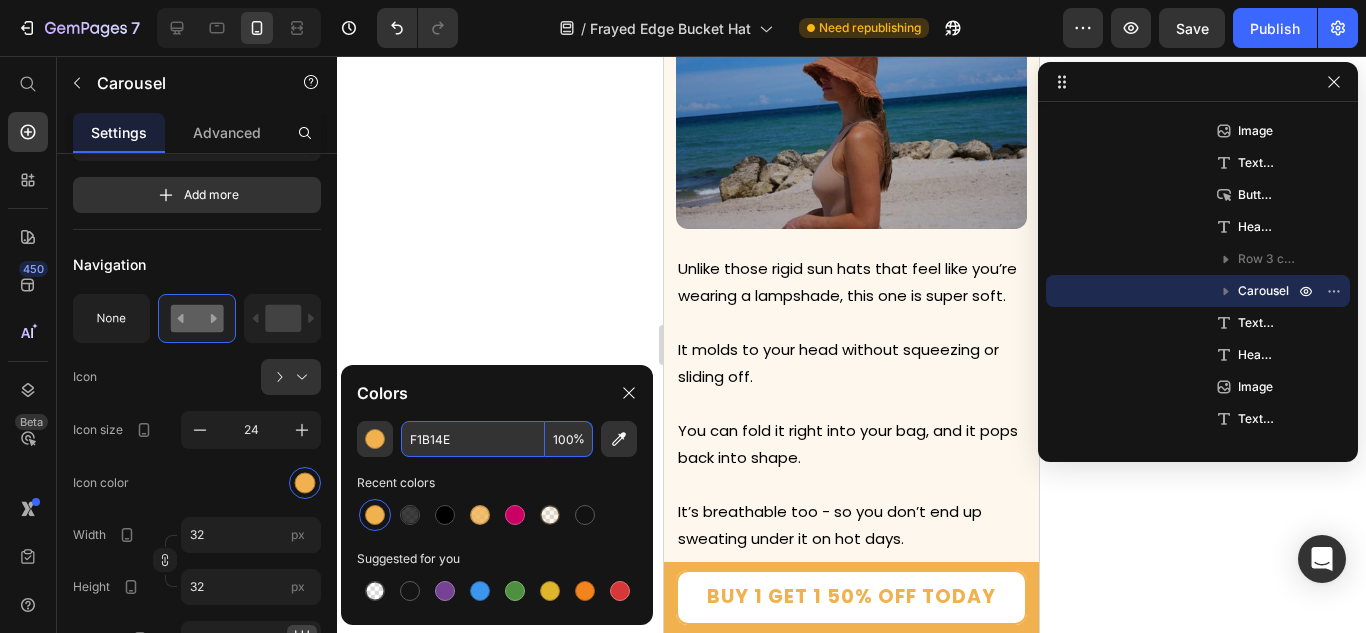click on "F1B14E" at bounding box center (473, 439) 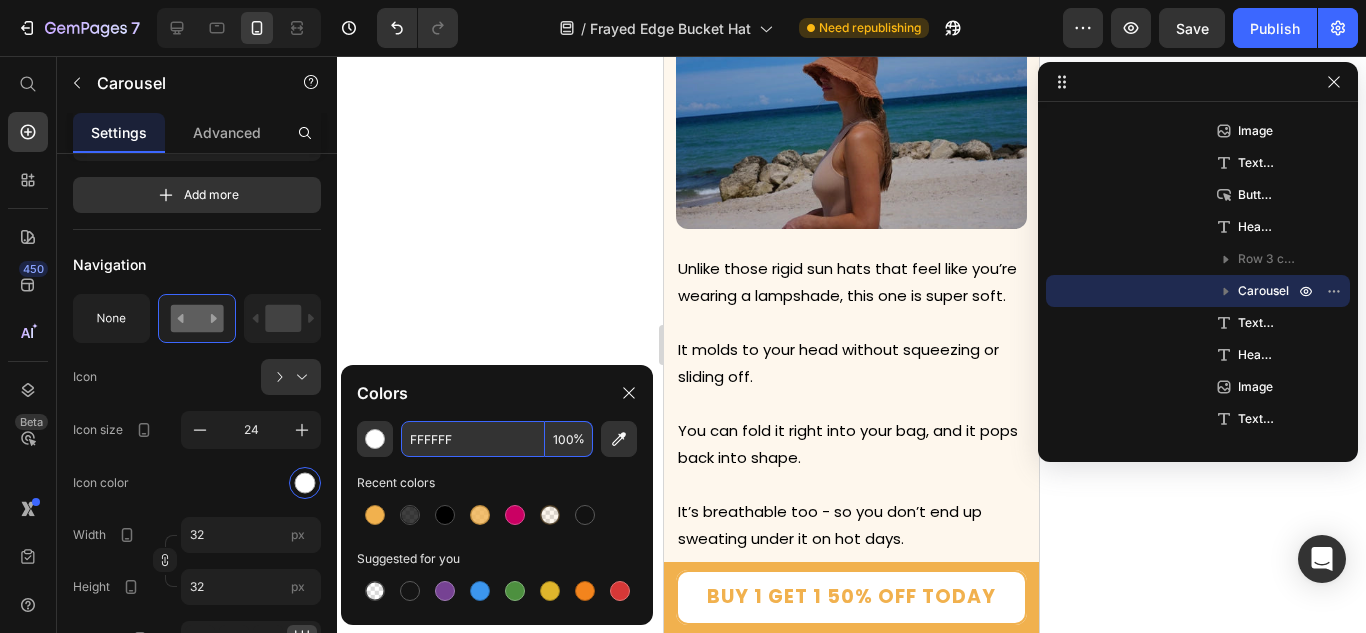 click on "FFFFFF" at bounding box center [473, 439] 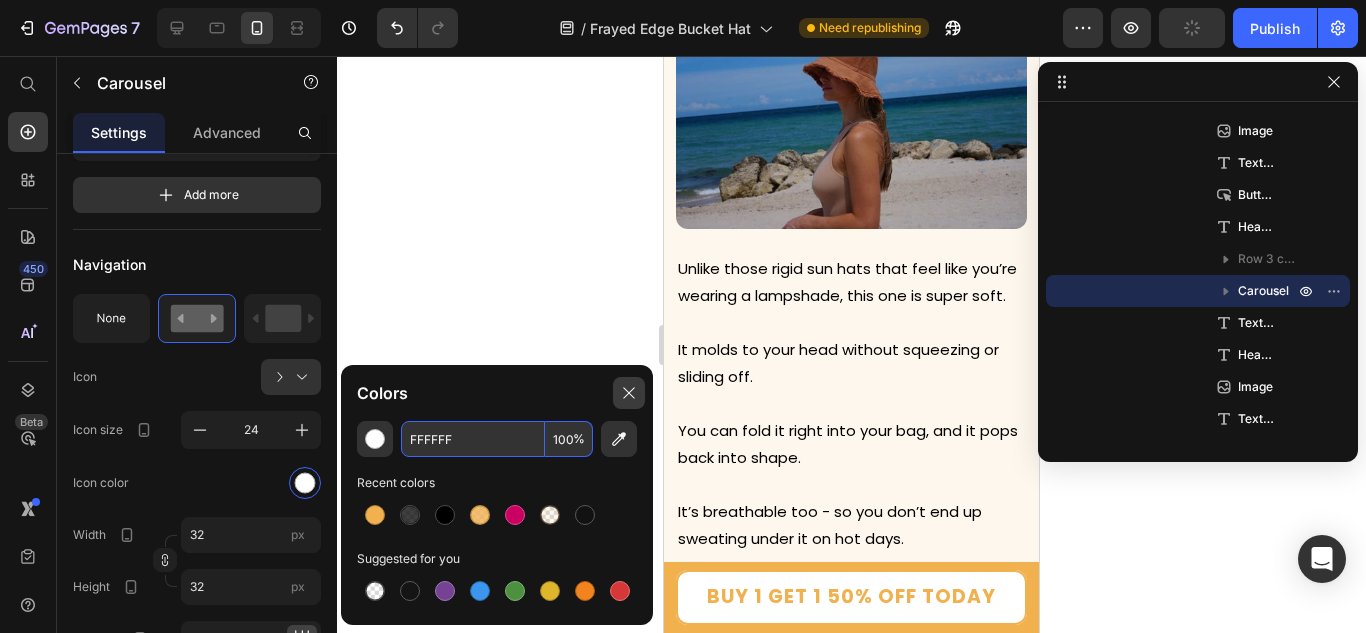 type on "FFFFFF" 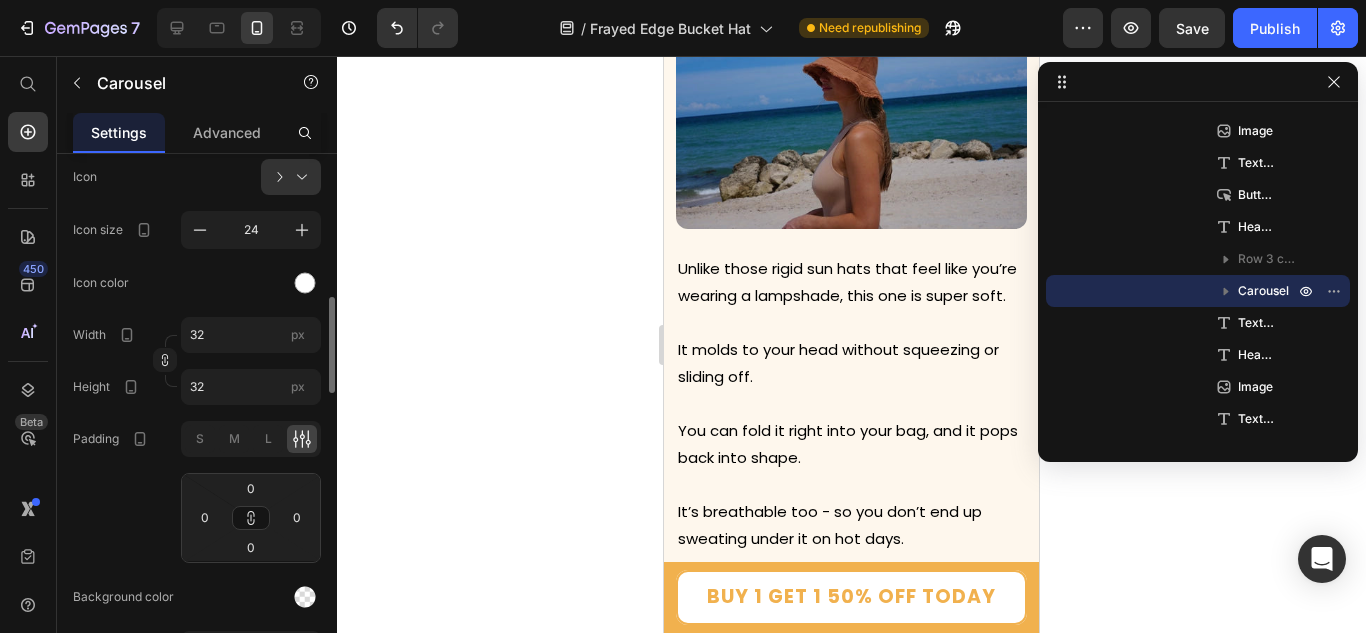 scroll, scrollTop: 900, scrollLeft: 0, axis: vertical 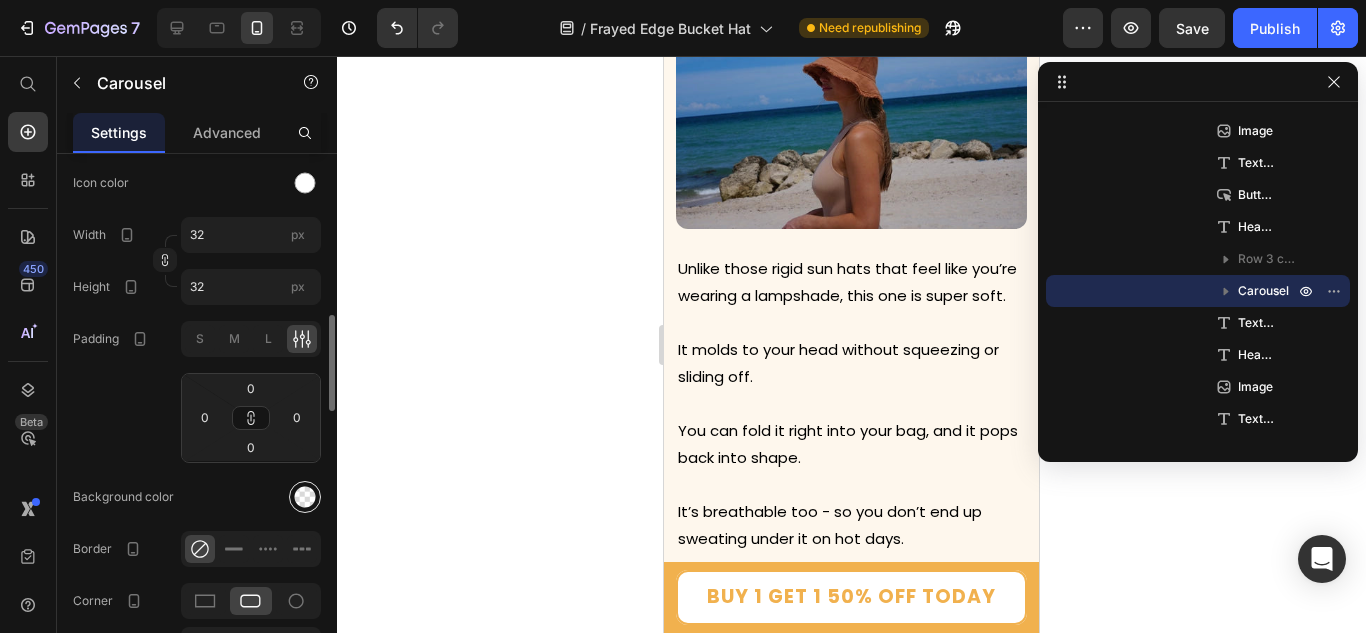 click at bounding box center [305, 497] 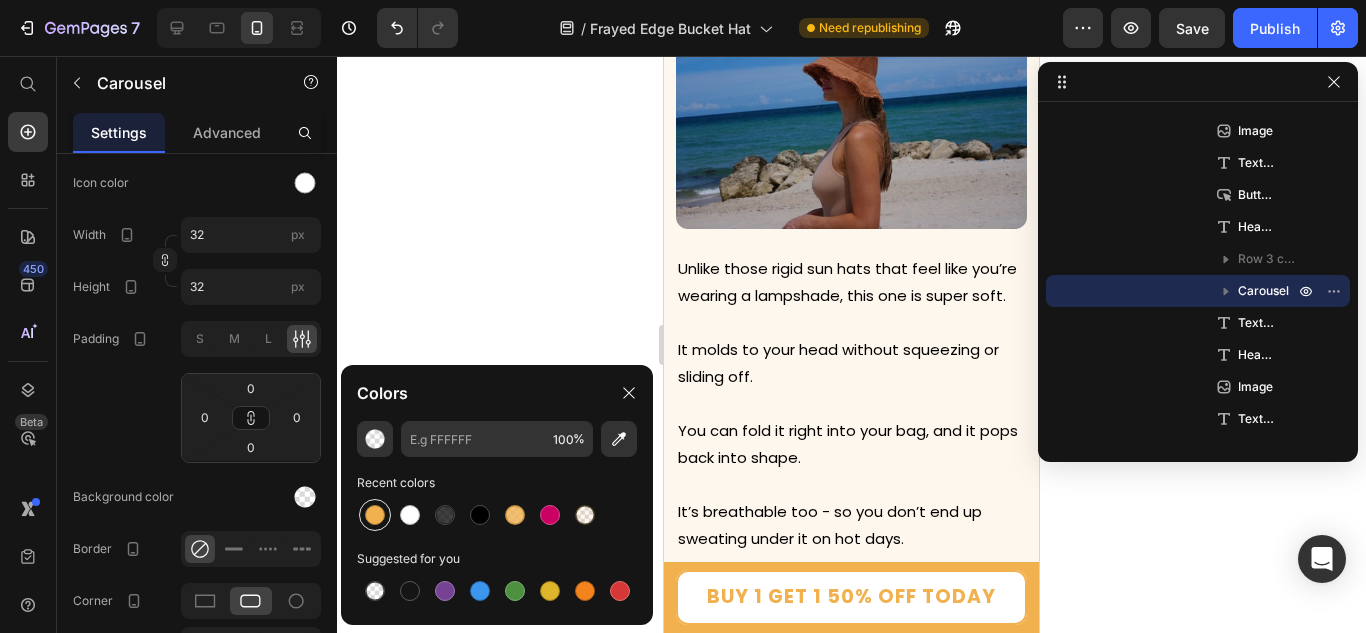 click at bounding box center [375, 515] 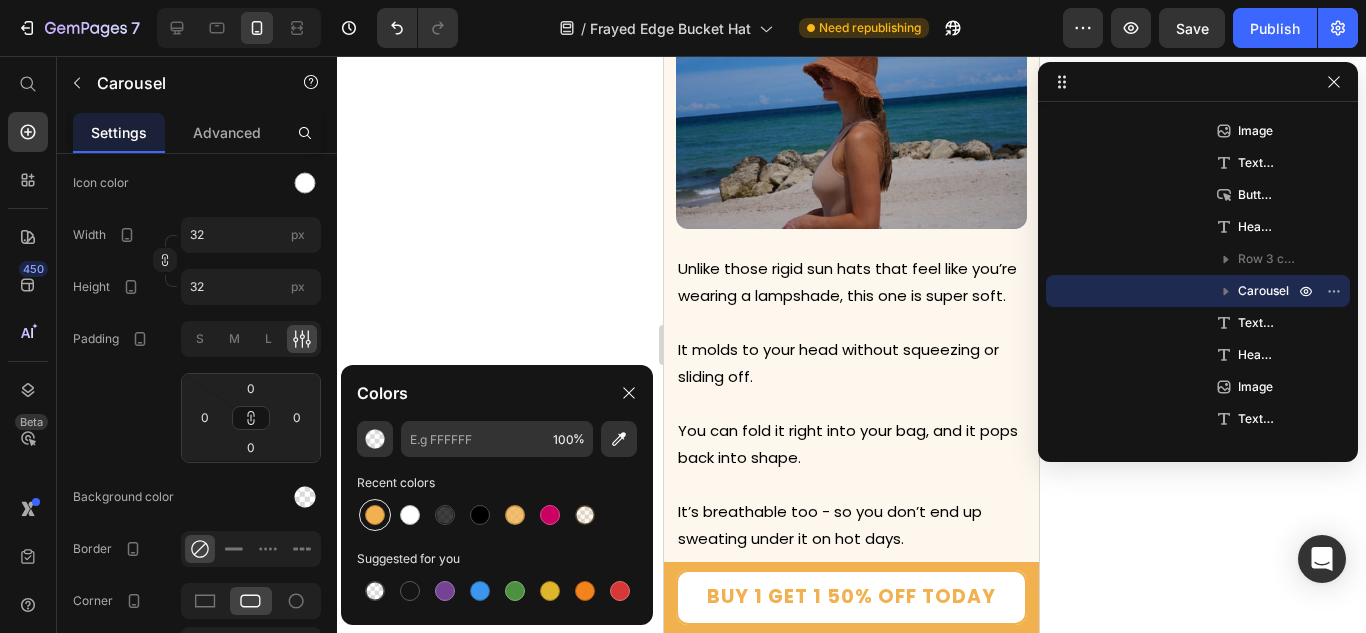 type on "F1B14E" 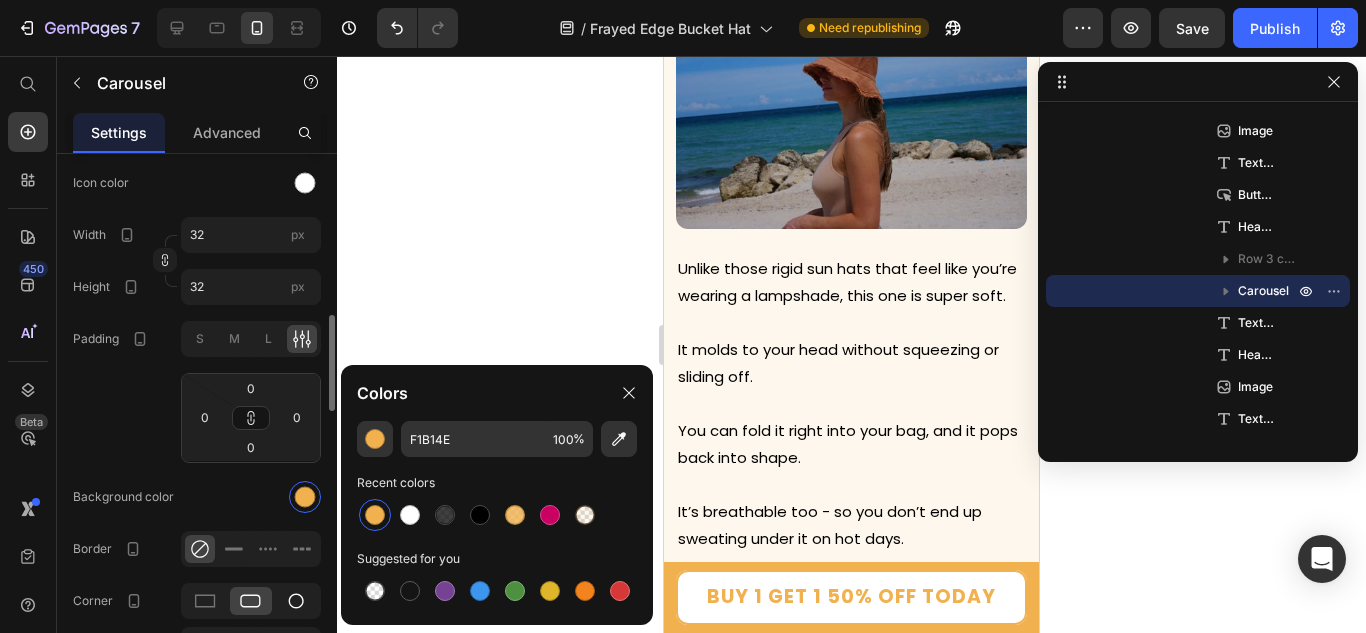 click 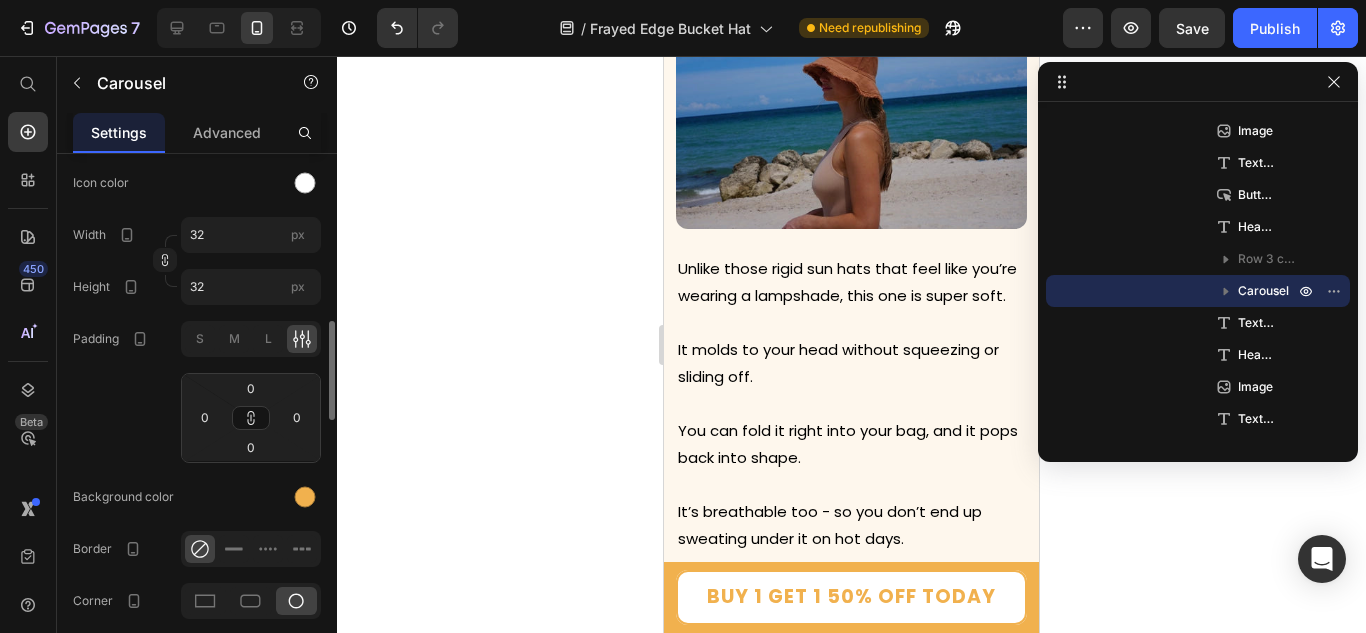 click on "Padding S M L 0 0 0 0" 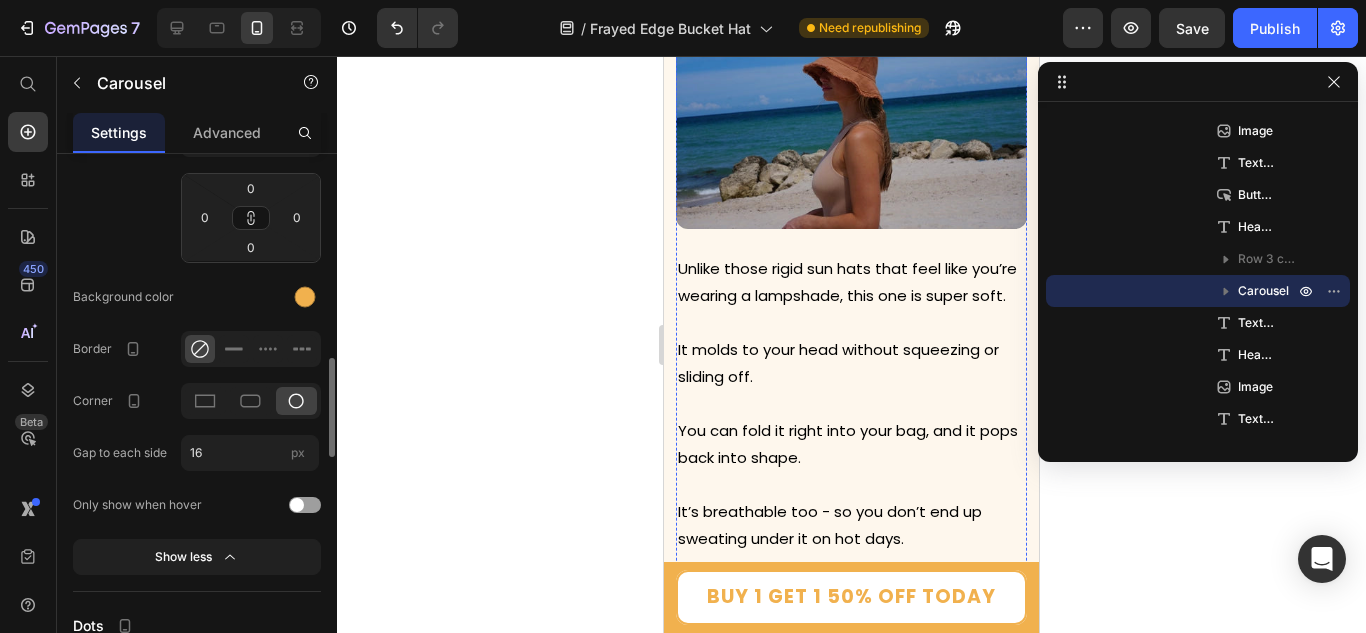scroll, scrollTop: 1200, scrollLeft: 0, axis: vertical 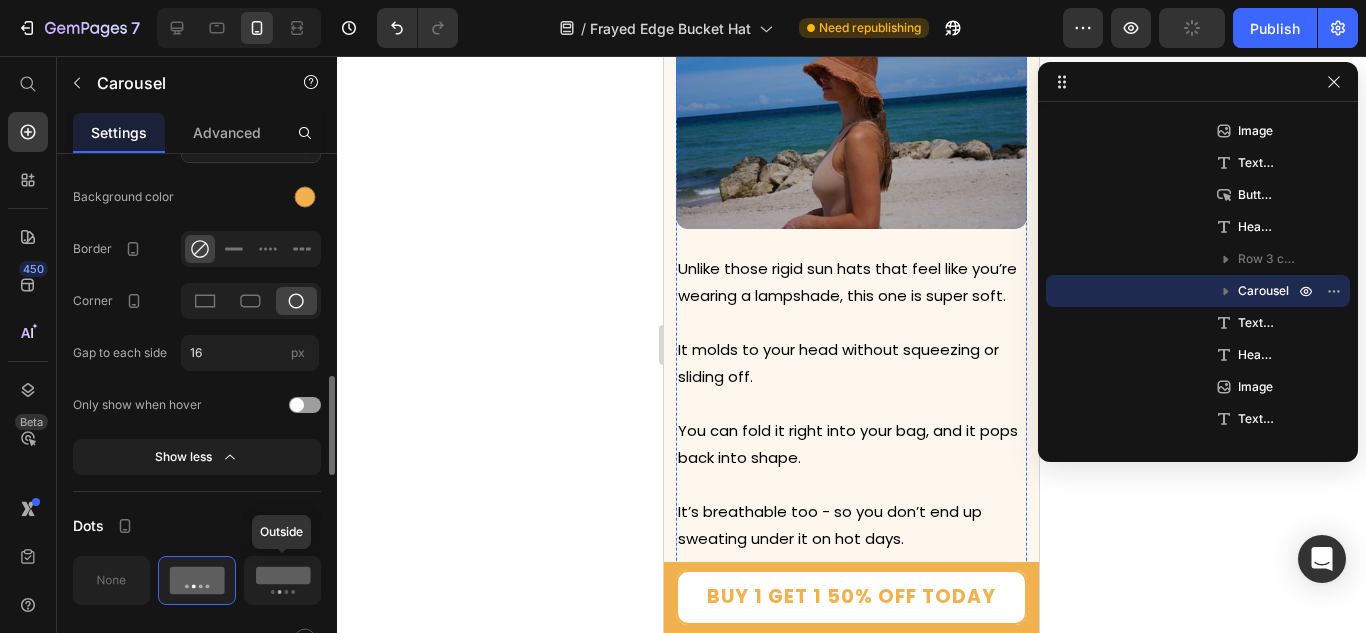click 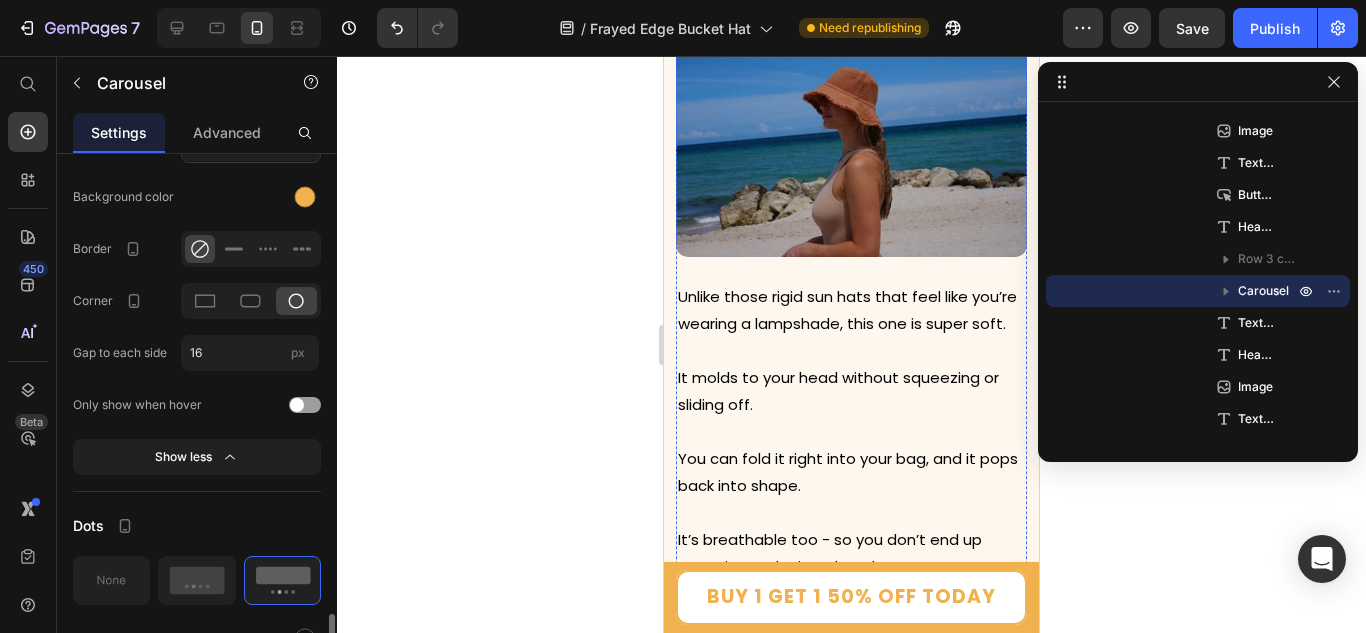 scroll, scrollTop: 1400, scrollLeft: 0, axis: vertical 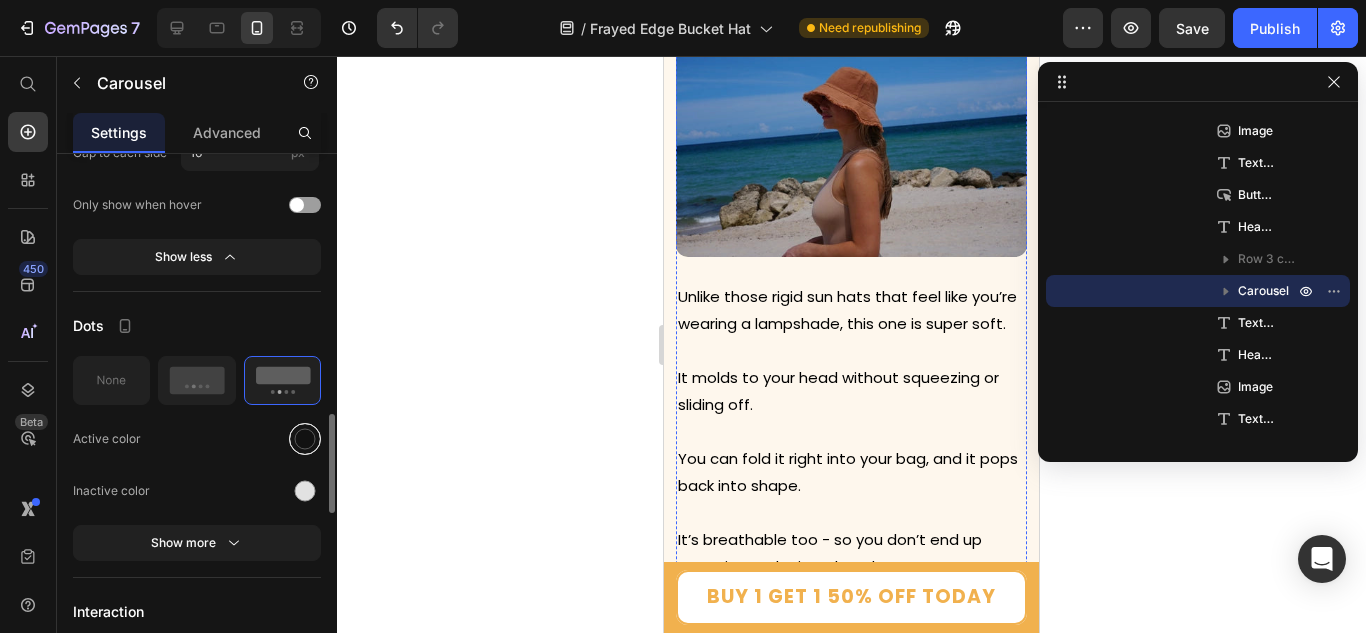 click at bounding box center (305, 438) 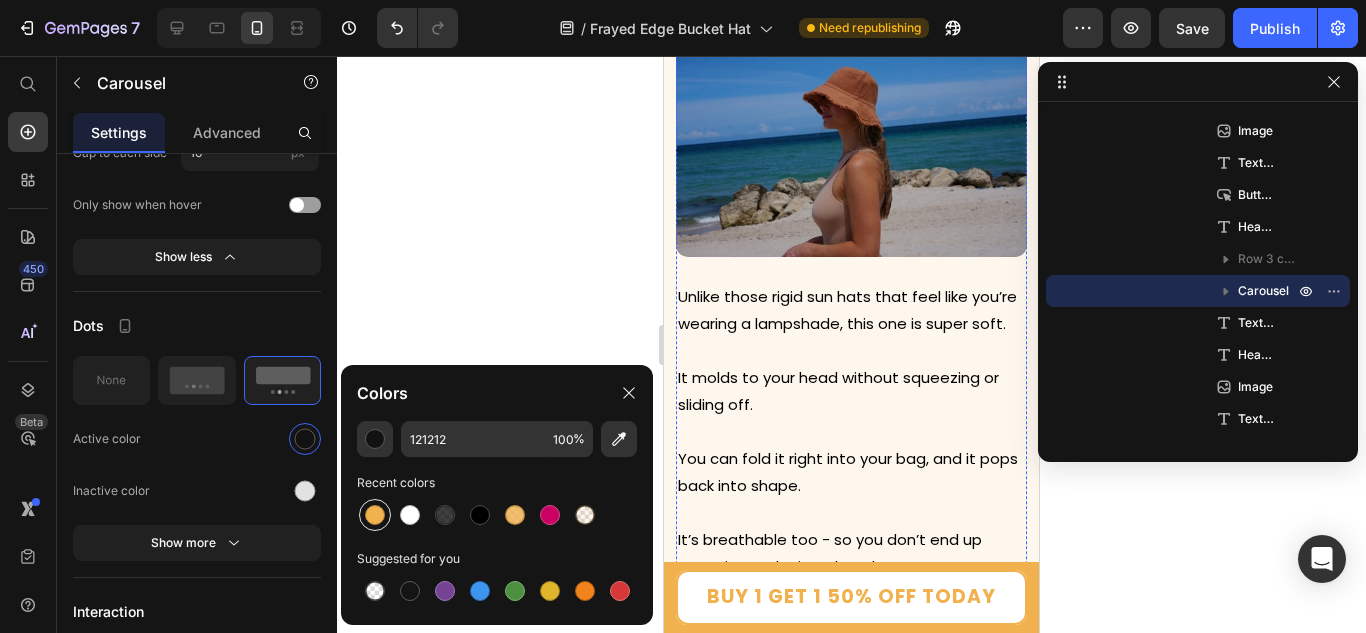 click at bounding box center (375, 515) 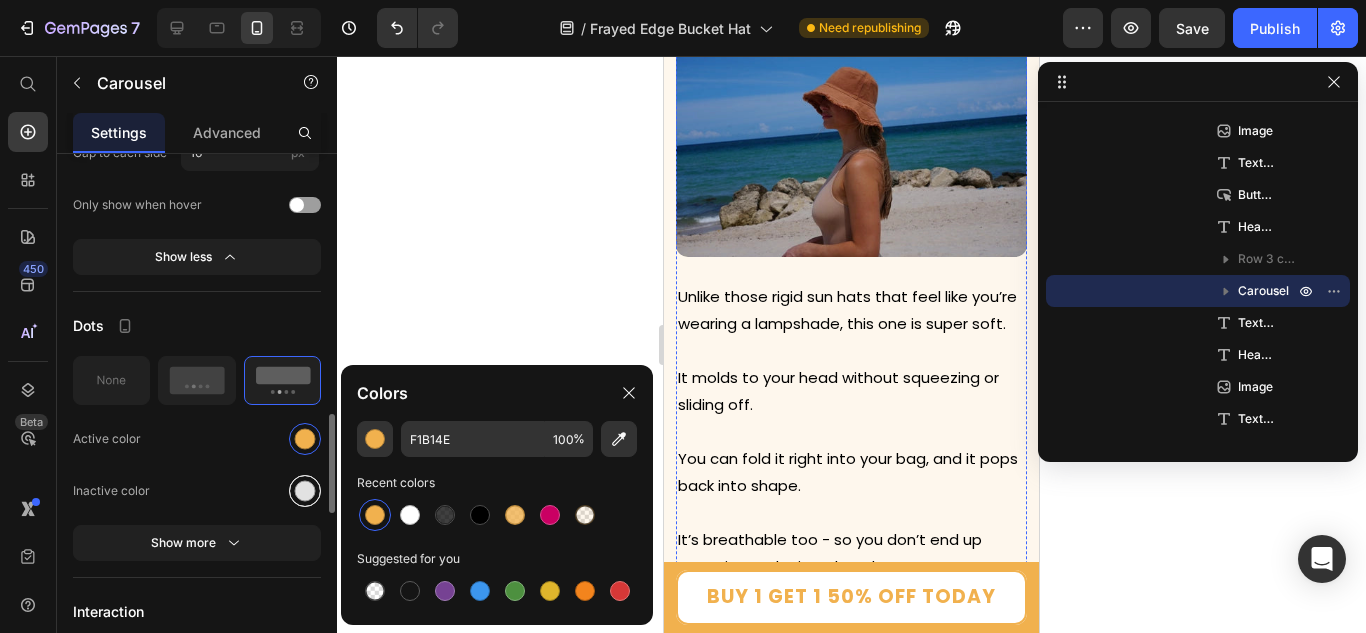 click at bounding box center (305, 490) 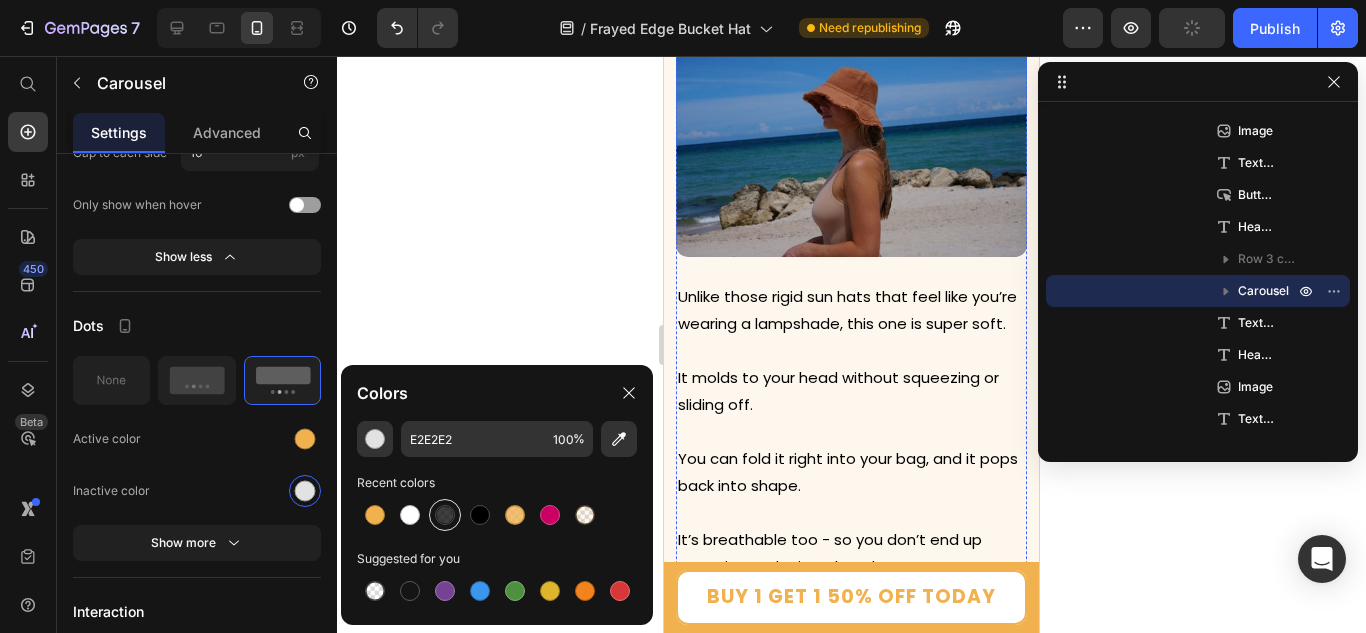 click at bounding box center [445, 515] 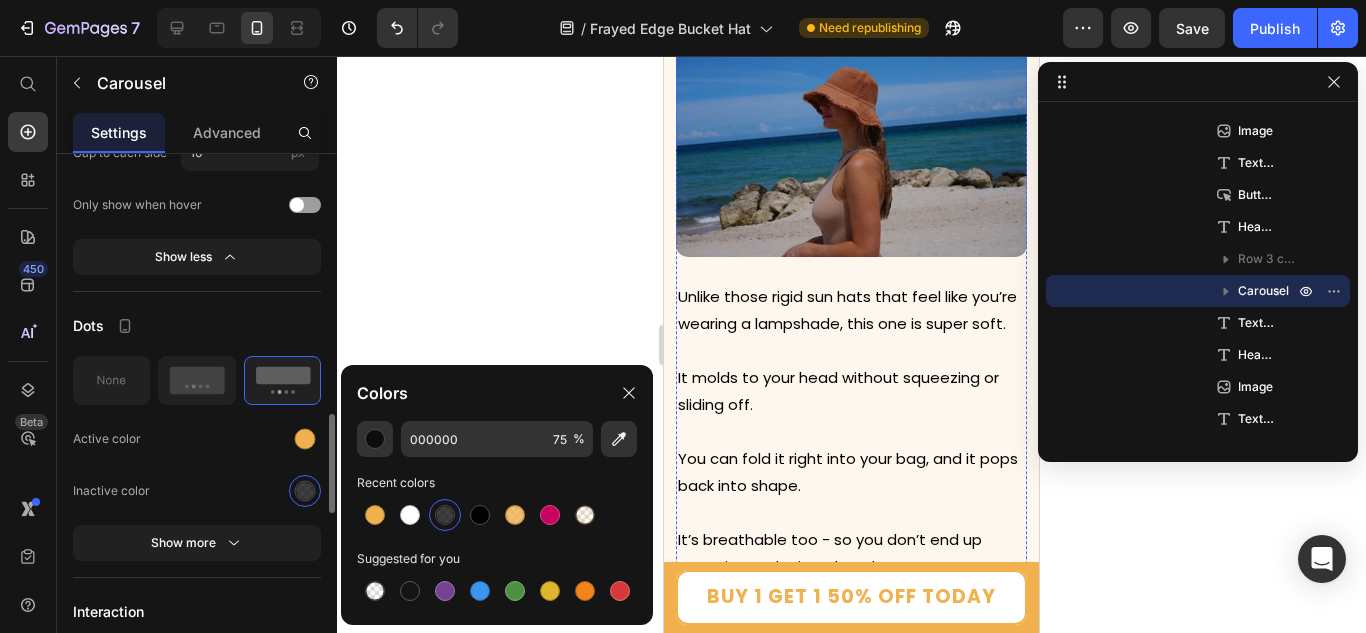 click on "Inactive color" 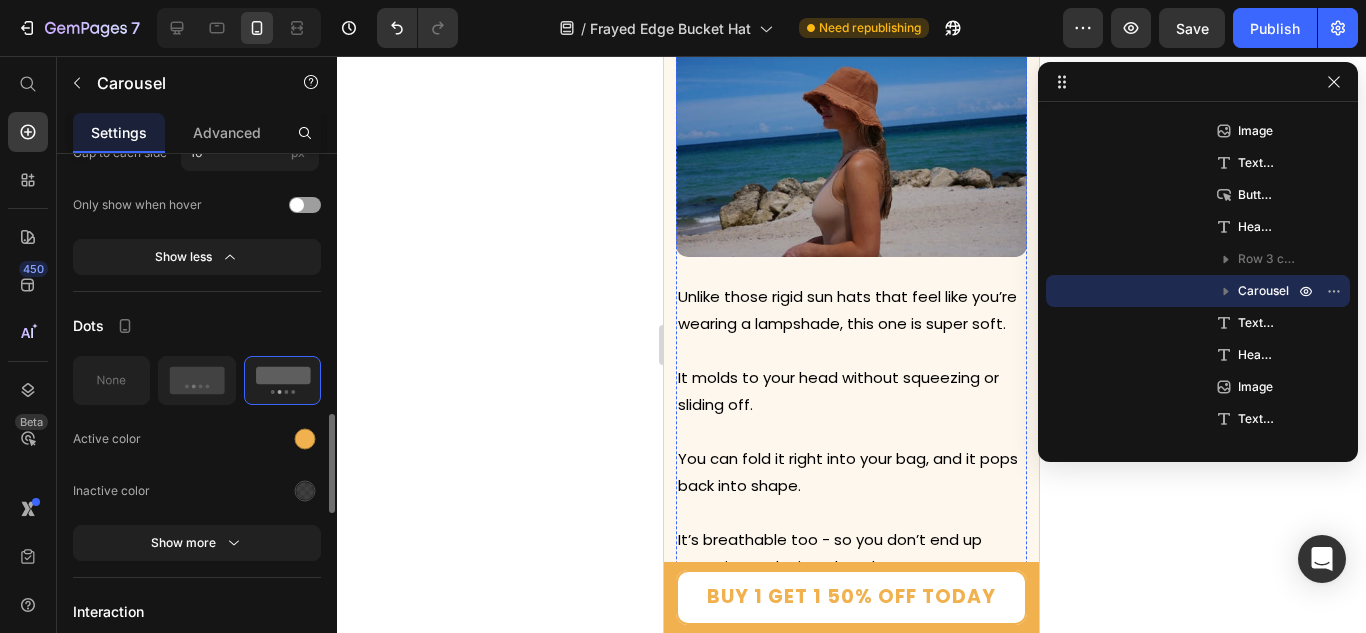 scroll, scrollTop: 1600, scrollLeft: 0, axis: vertical 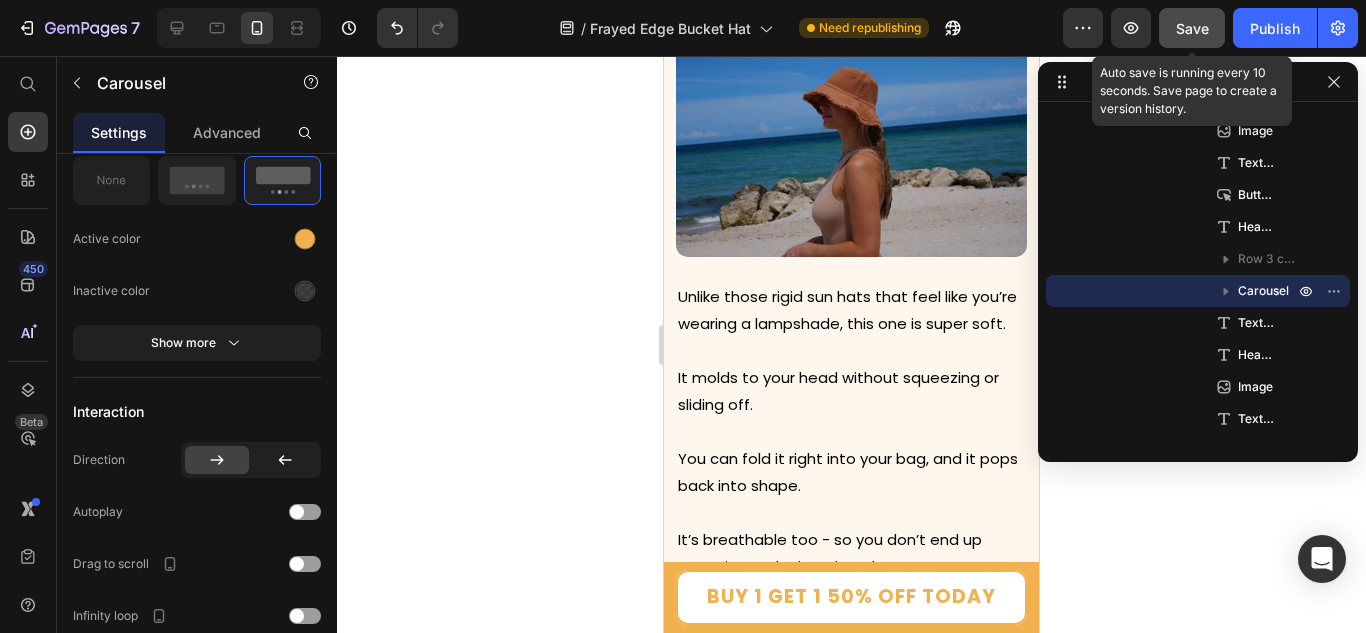 click on "Save" at bounding box center (1192, 28) 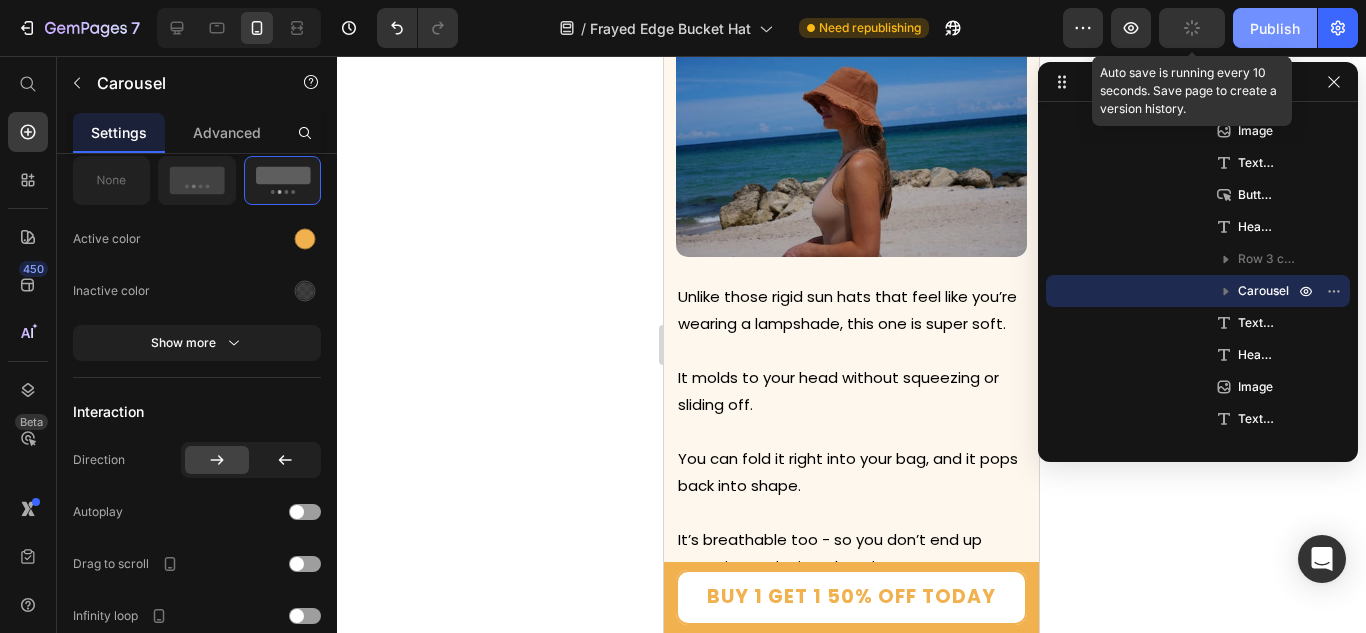 click on "Publish" at bounding box center (1275, 28) 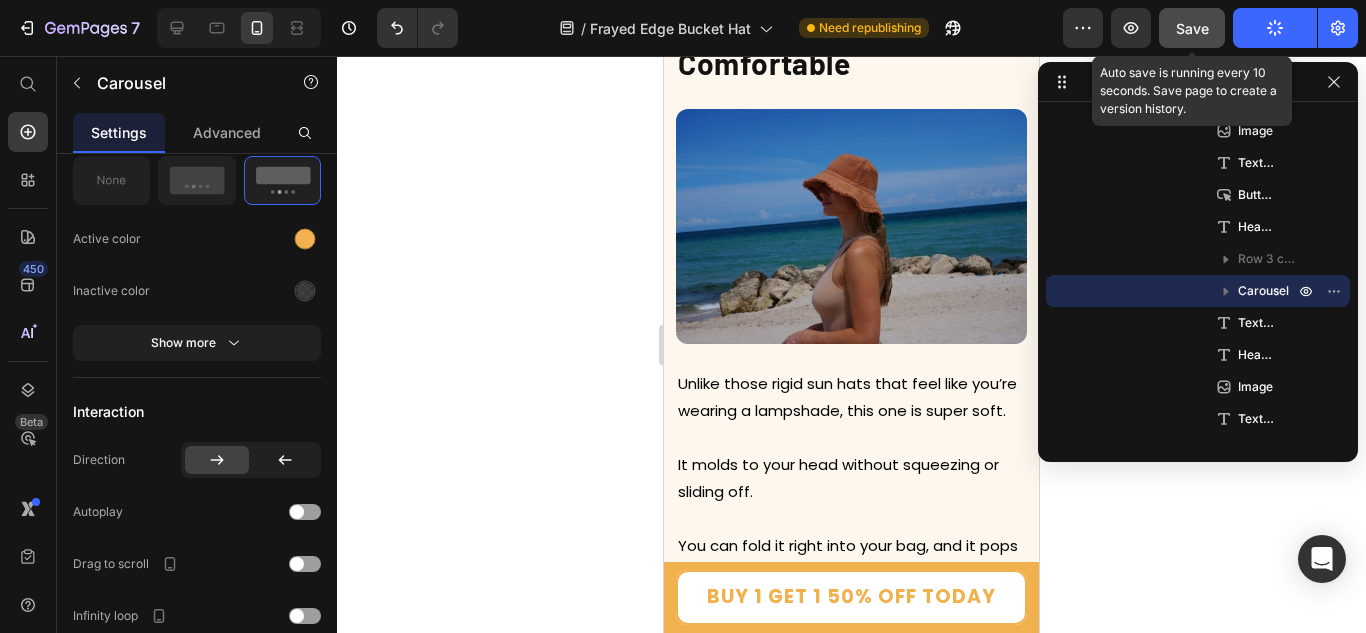 scroll, scrollTop: 7206, scrollLeft: 0, axis: vertical 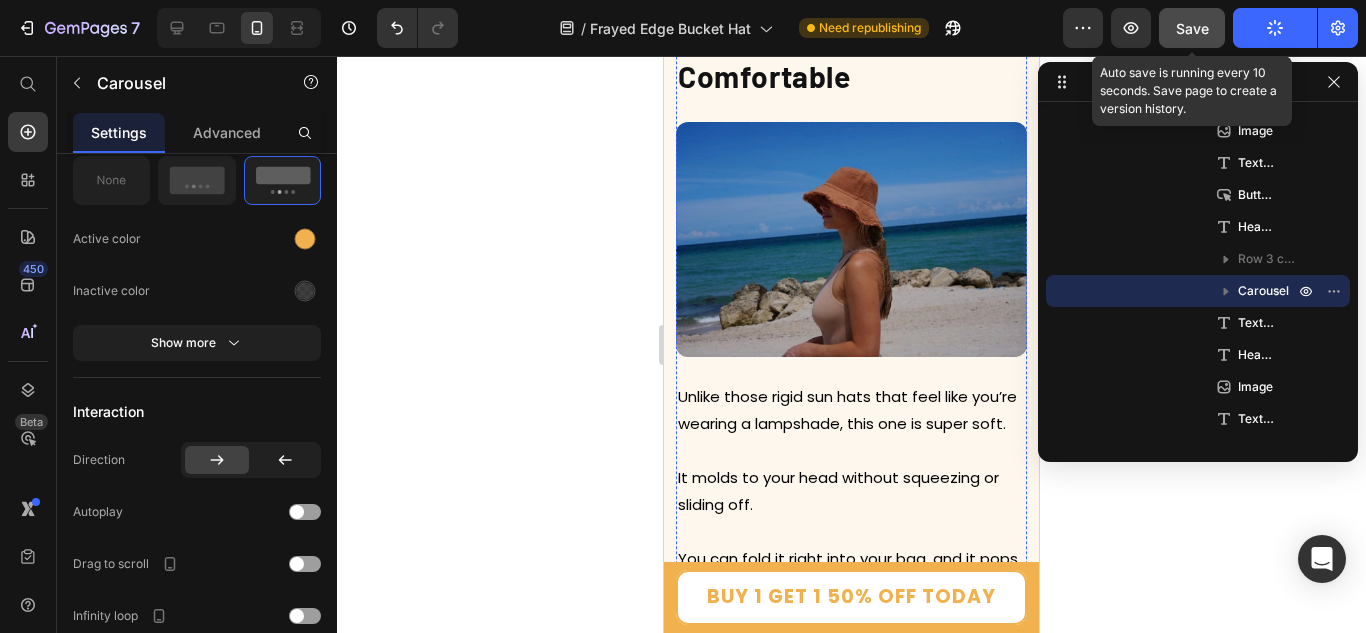 click on "So Many Women Can’t Stop Sharing How It Makes Them Feel" at bounding box center [826, -1159] 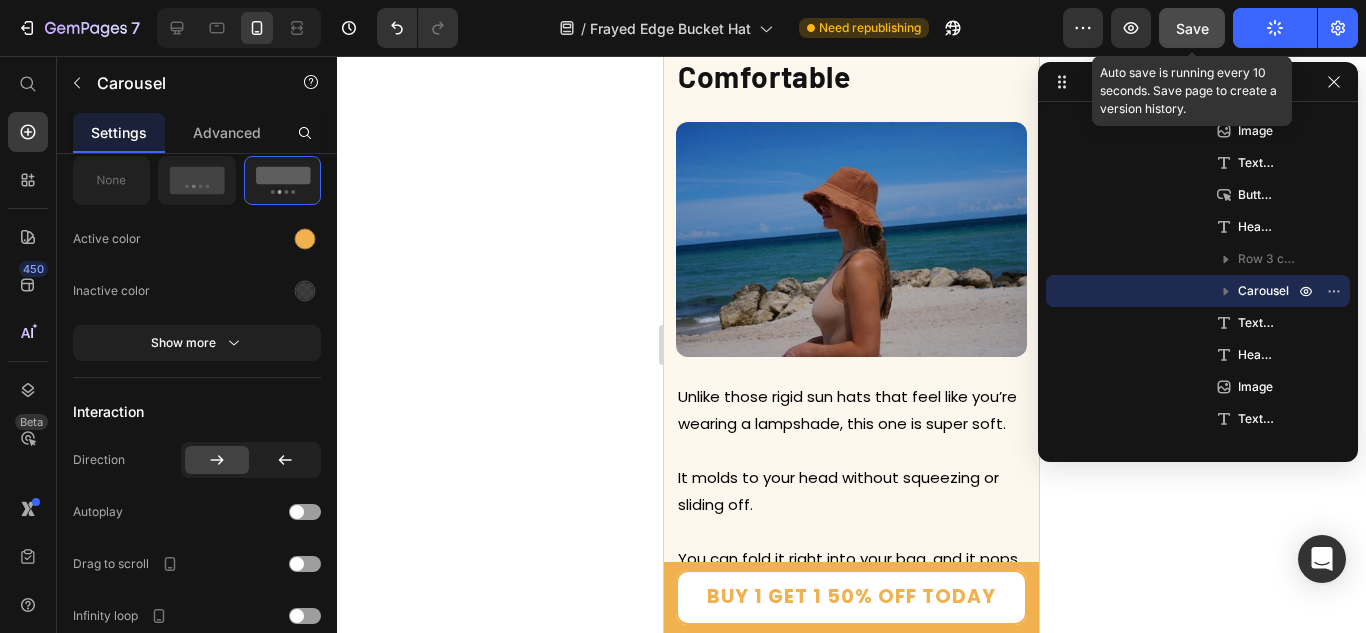 scroll, scrollTop: 0, scrollLeft: 0, axis: both 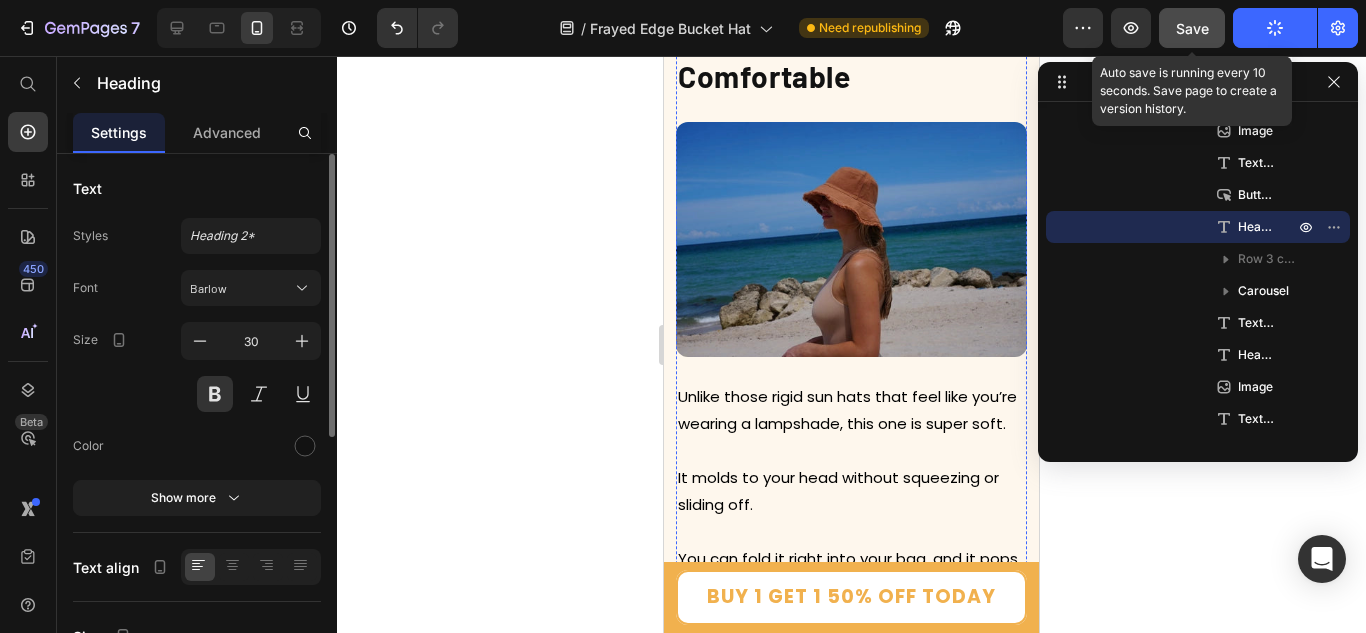 click on "Video Video Video" at bounding box center [851, -879] 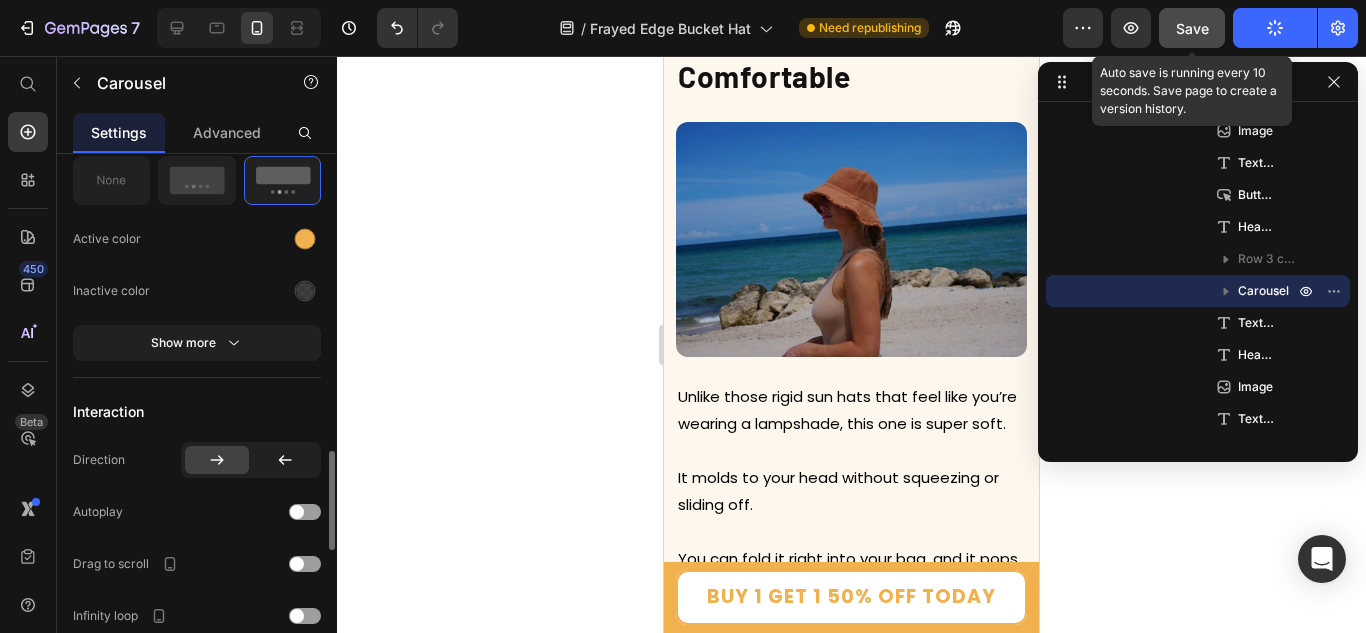 scroll, scrollTop: 1700, scrollLeft: 0, axis: vertical 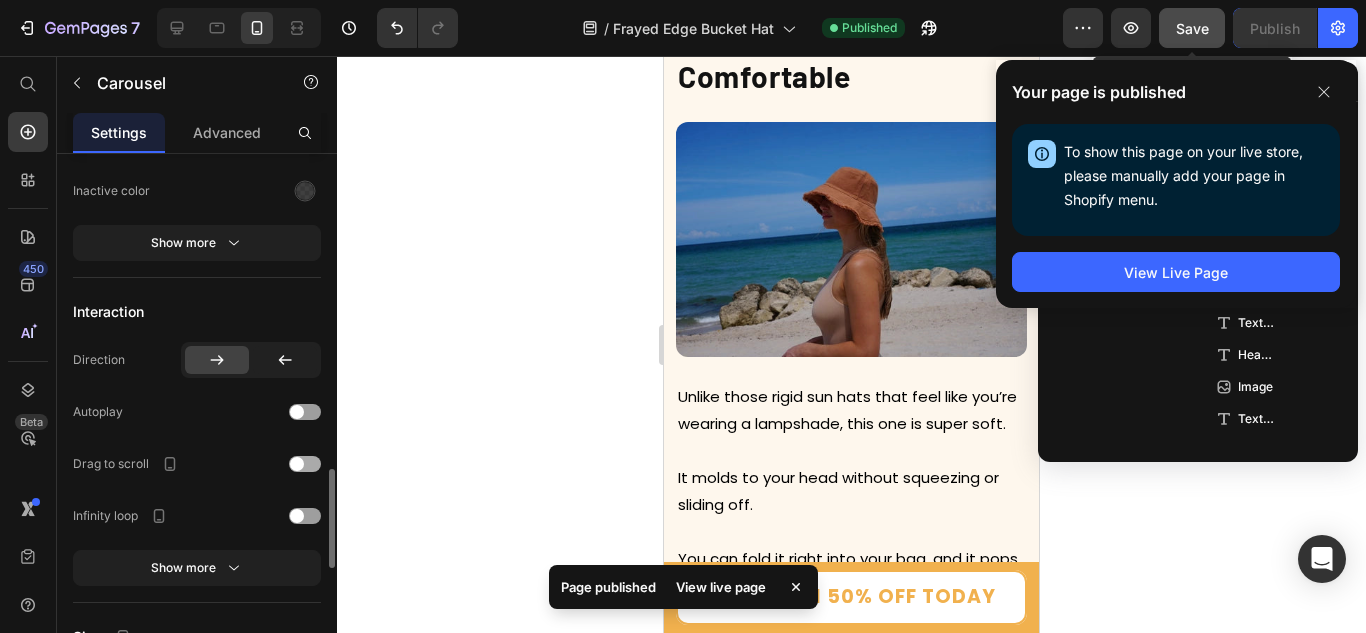 click at bounding box center (297, 464) 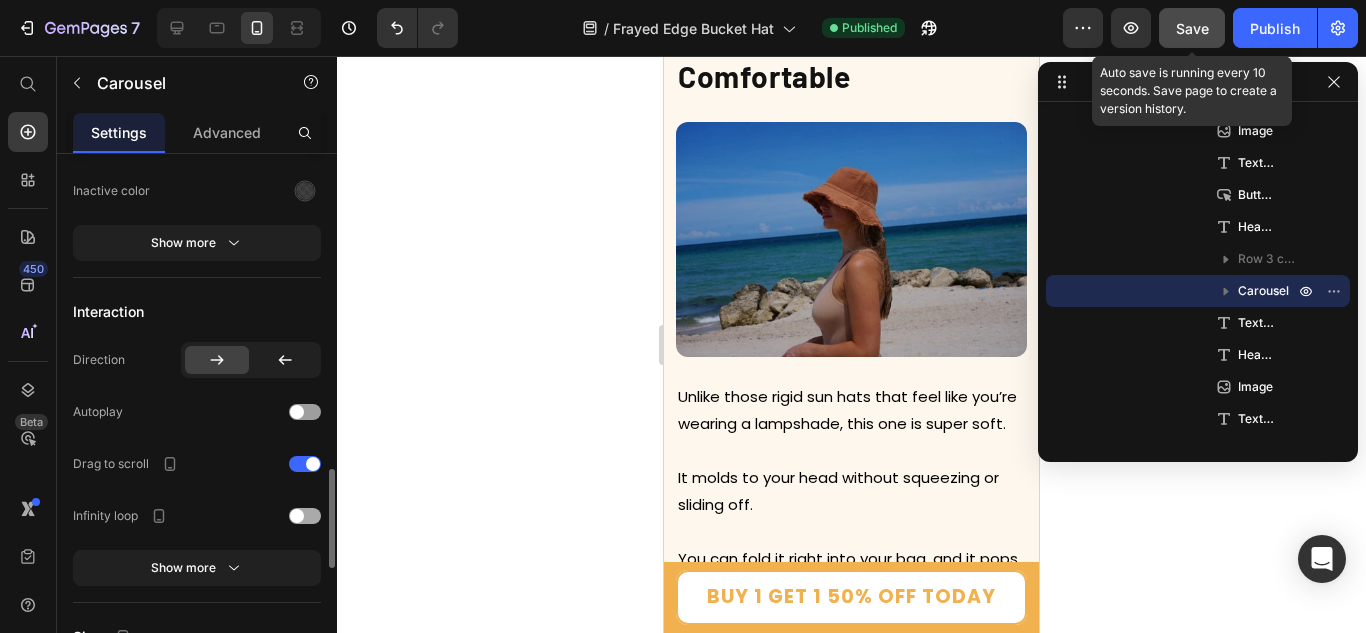 click at bounding box center [297, 516] 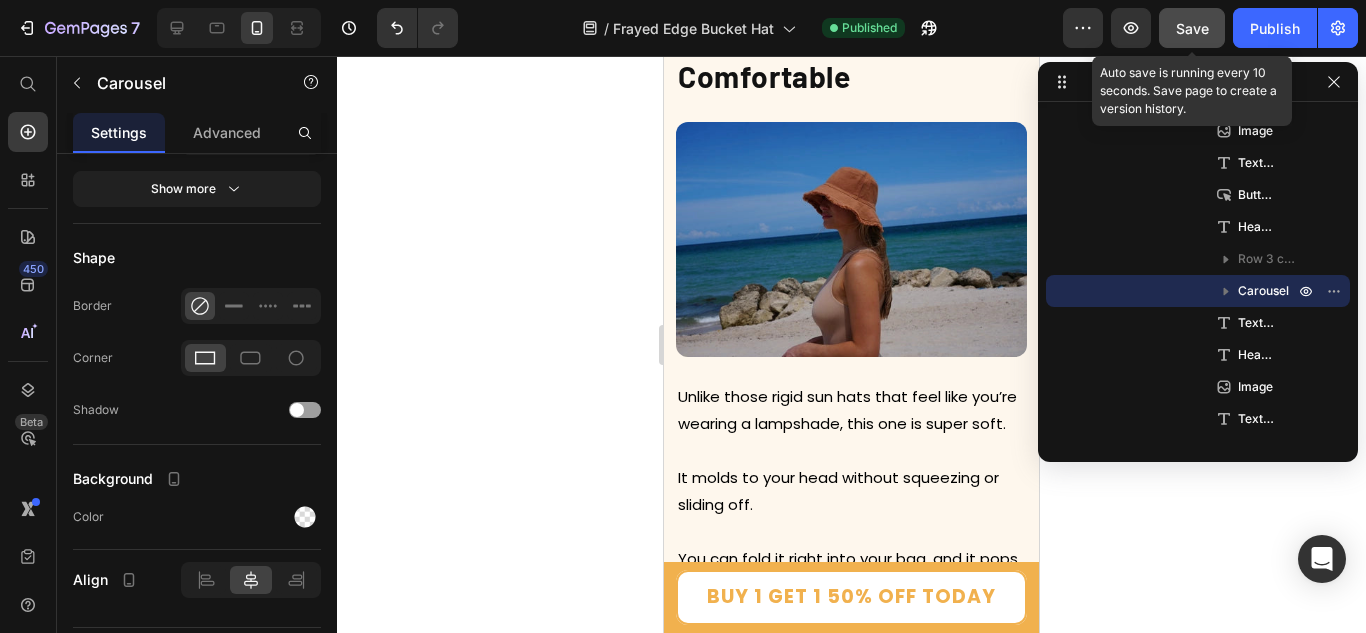 scroll, scrollTop: 2352, scrollLeft: 0, axis: vertical 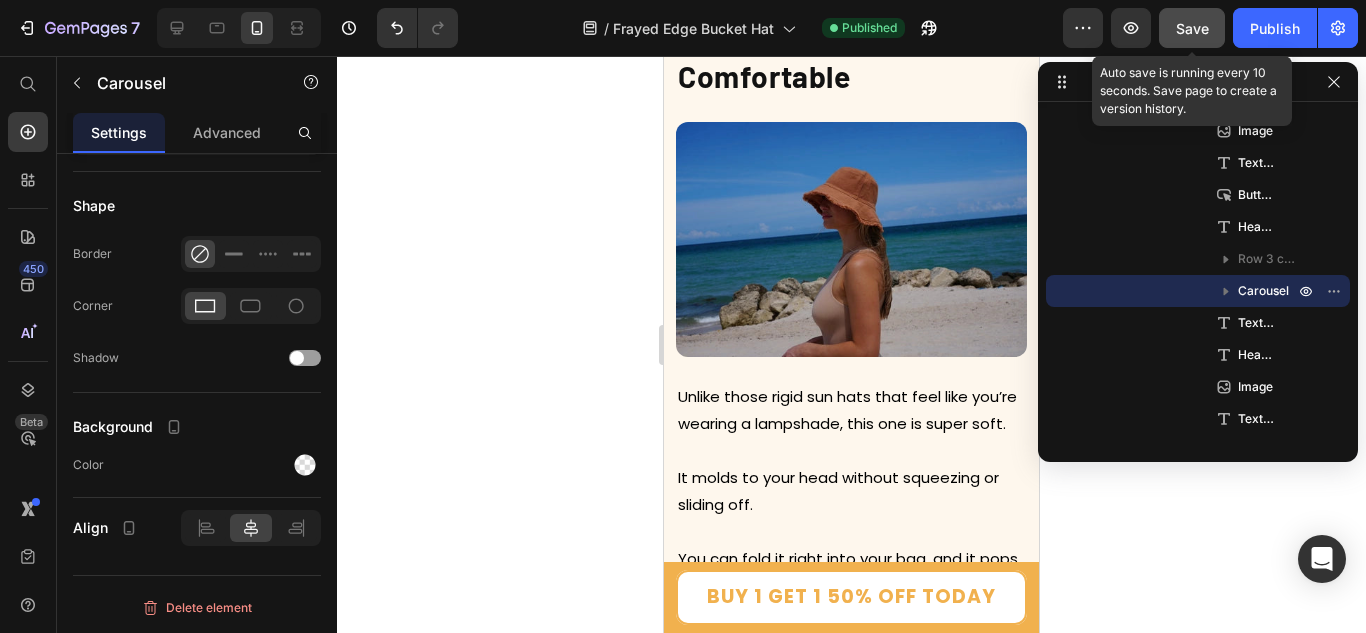click on "Save" 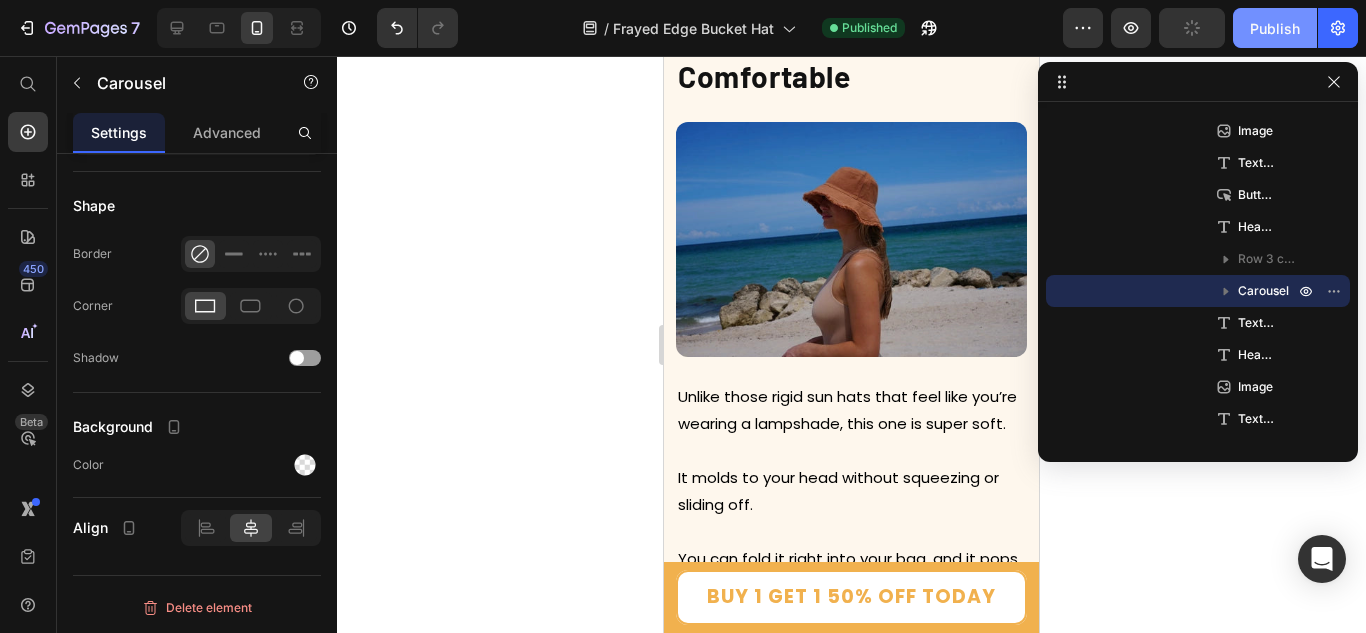 click on "Publish" at bounding box center [1275, 28] 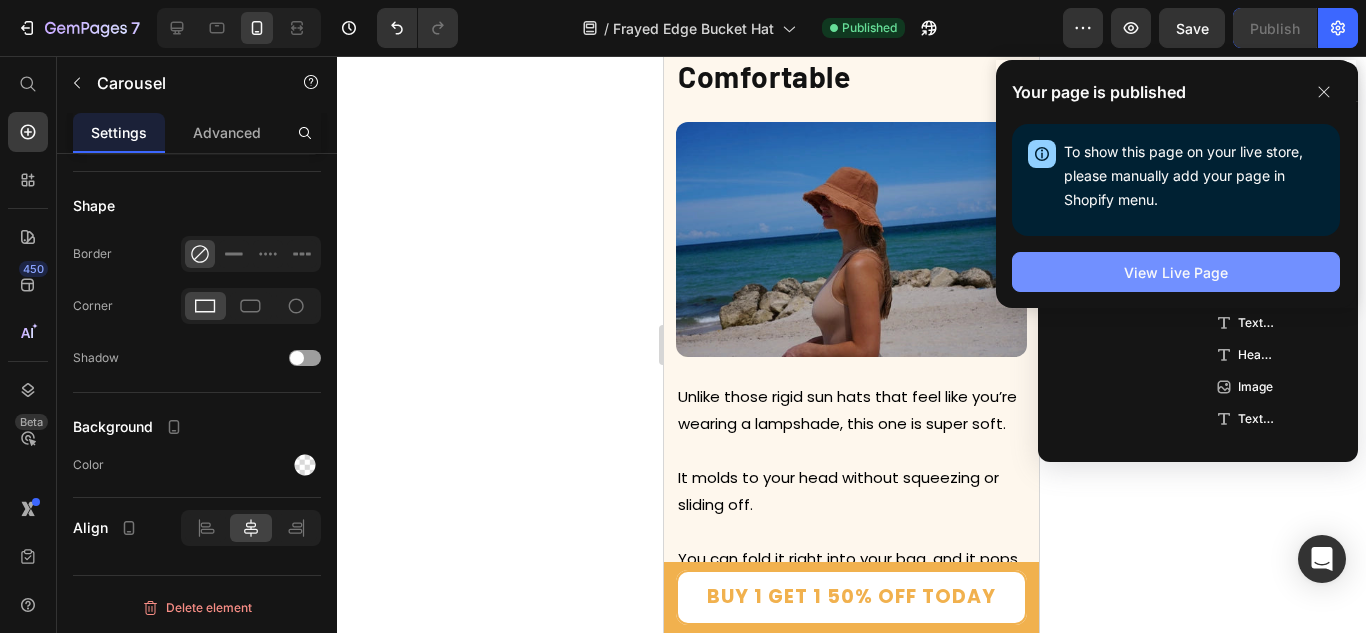 click on "View Live Page" at bounding box center (1176, 272) 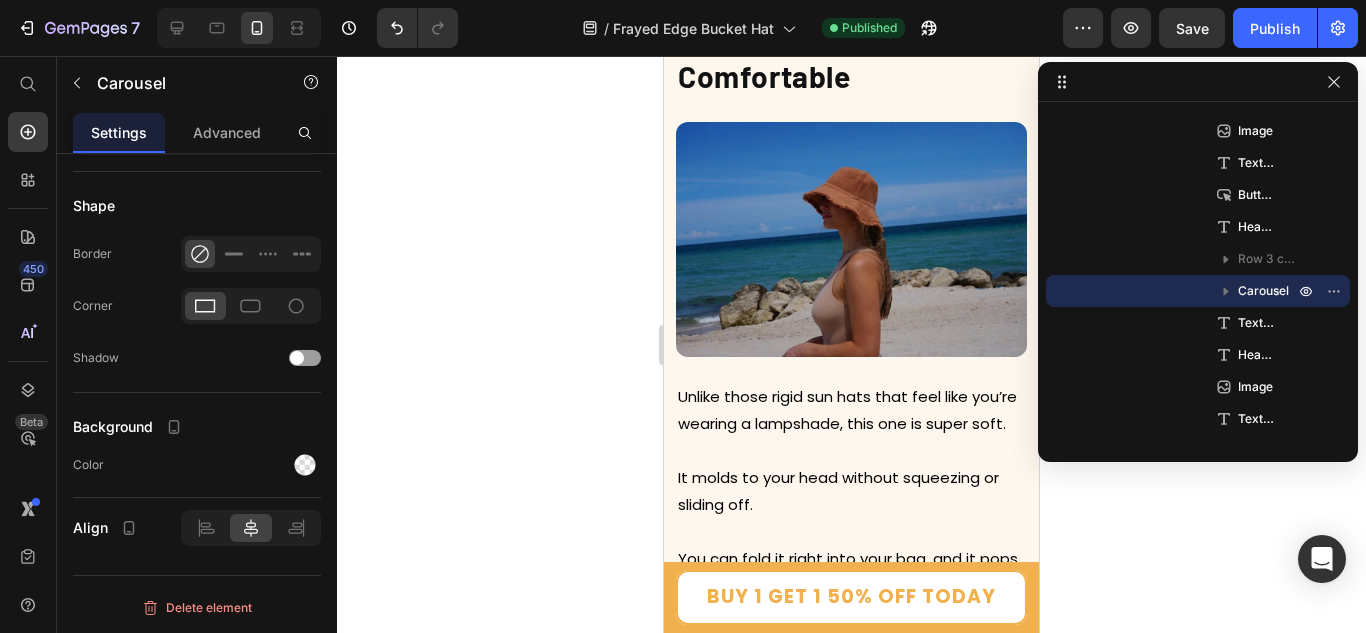click 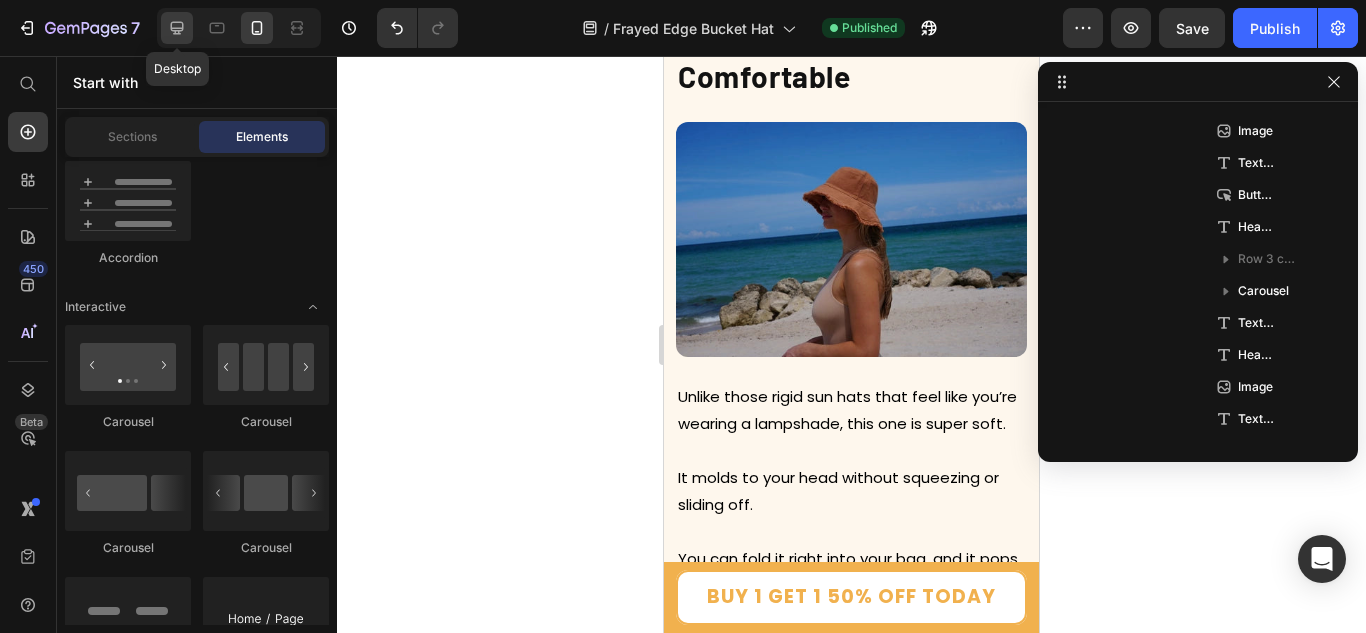 click 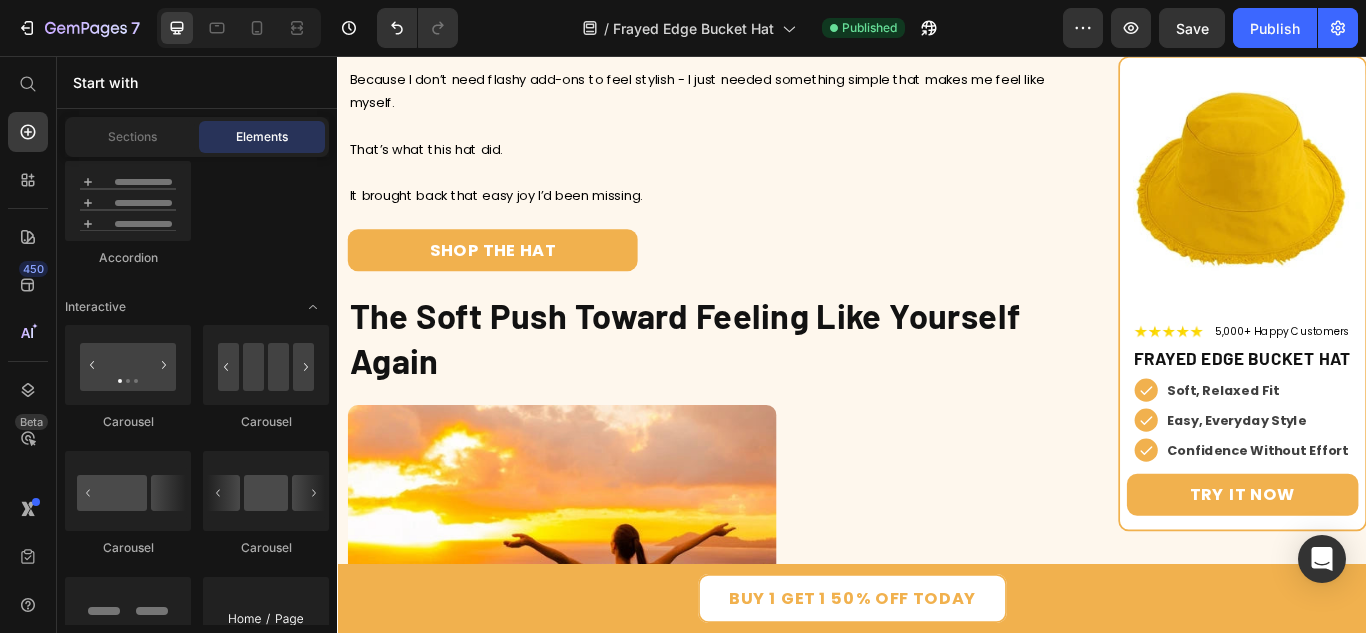 scroll, scrollTop: 6711, scrollLeft: 0, axis: vertical 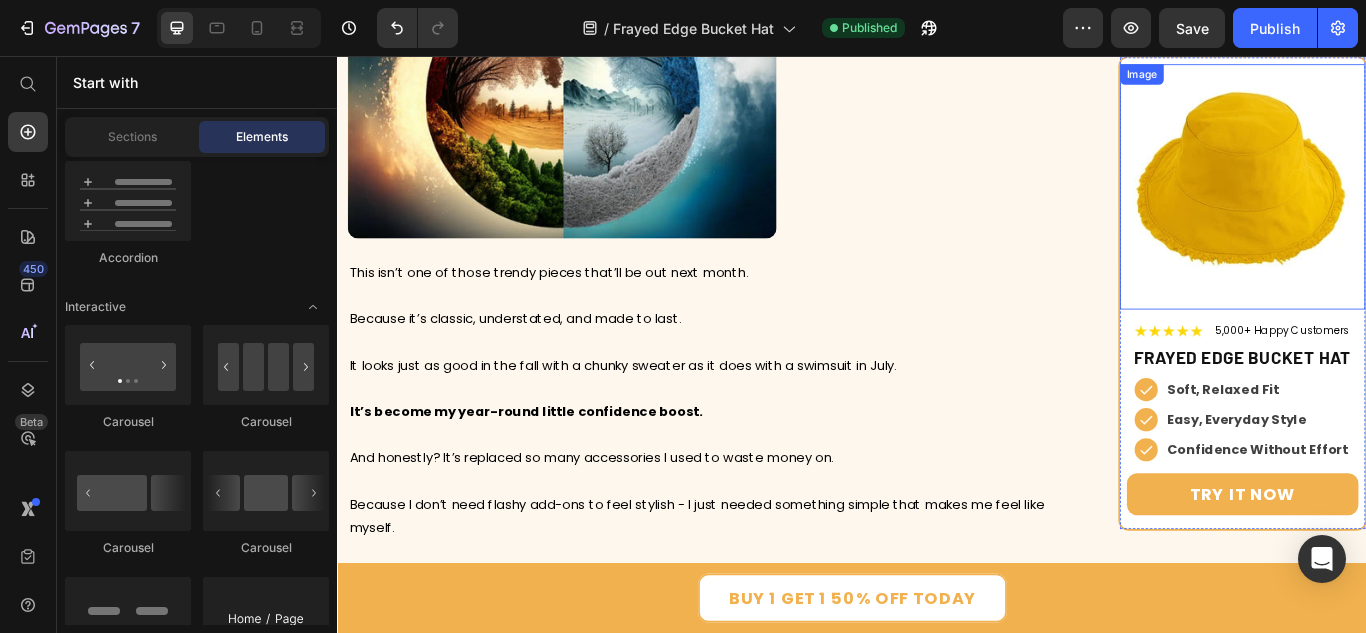 click at bounding box center (1392, 209) 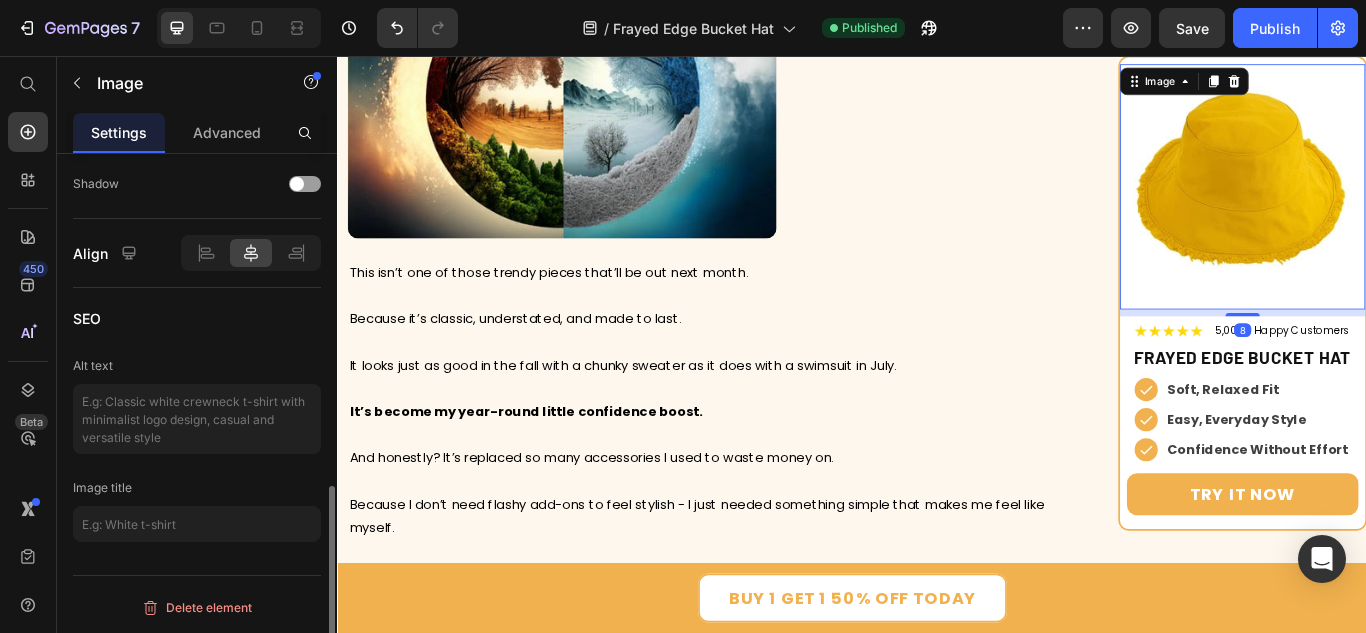 scroll, scrollTop: 0, scrollLeft: 0, axis: both 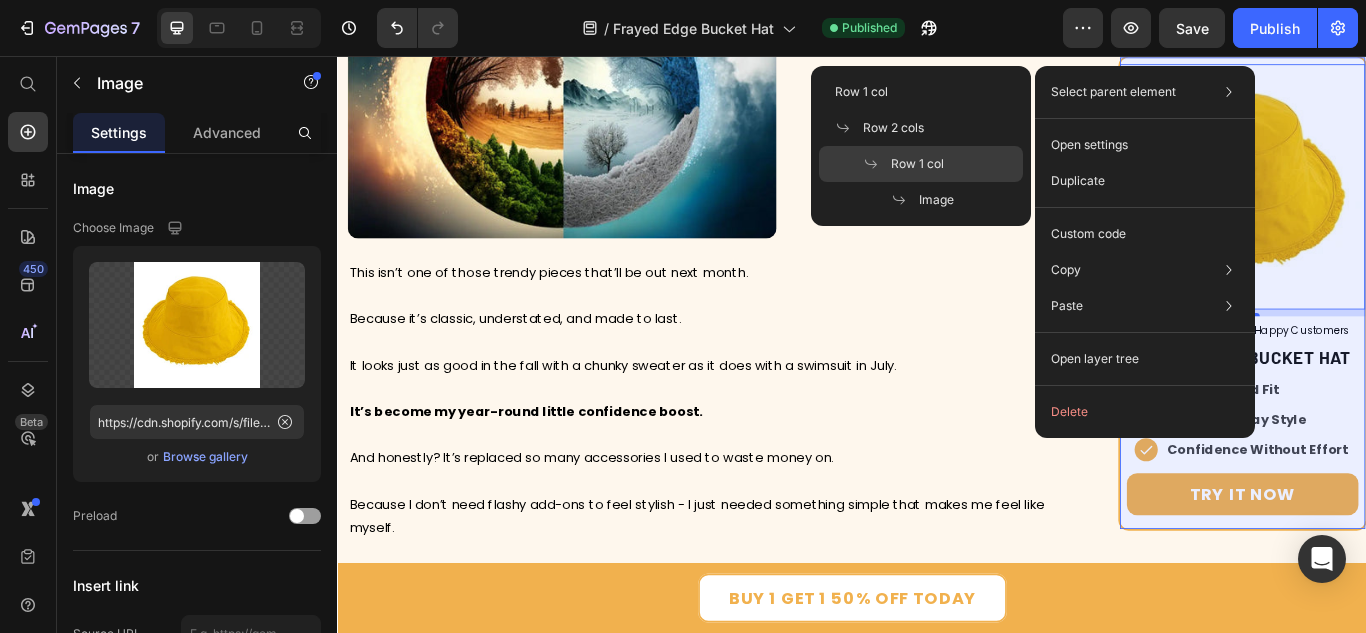 click on "Row 1 col" 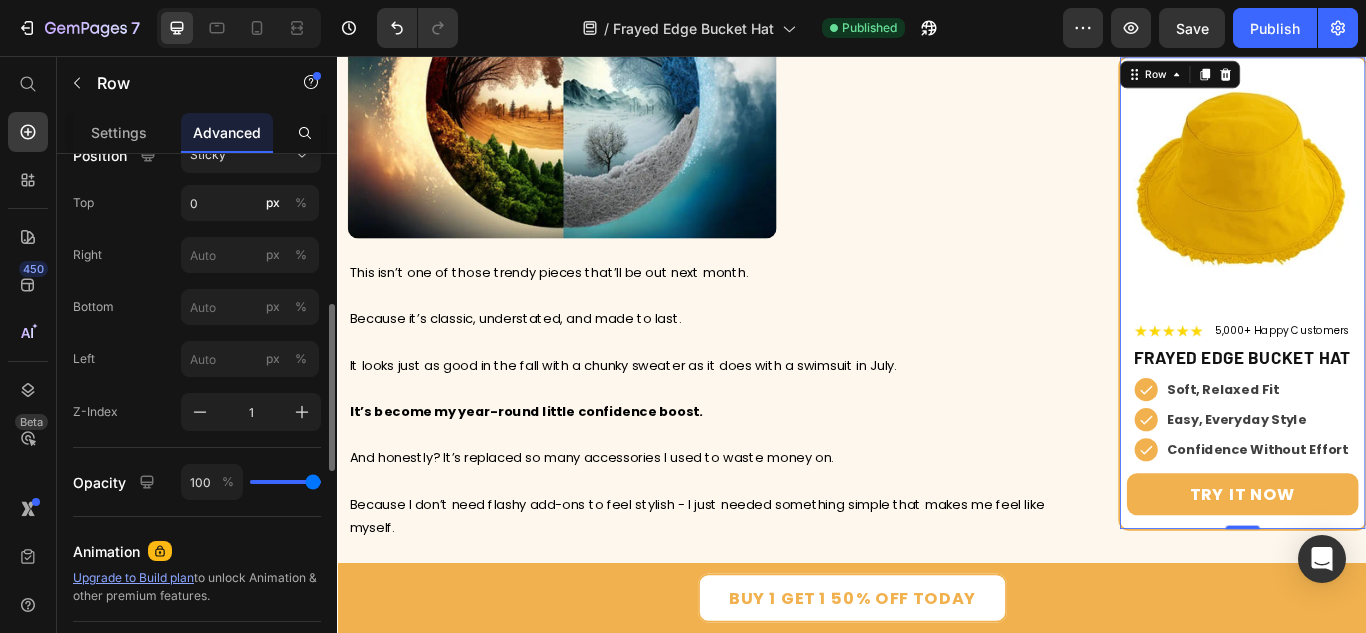 scroll, scrollTop: 800, scrollLeft: 0, axis: vertical 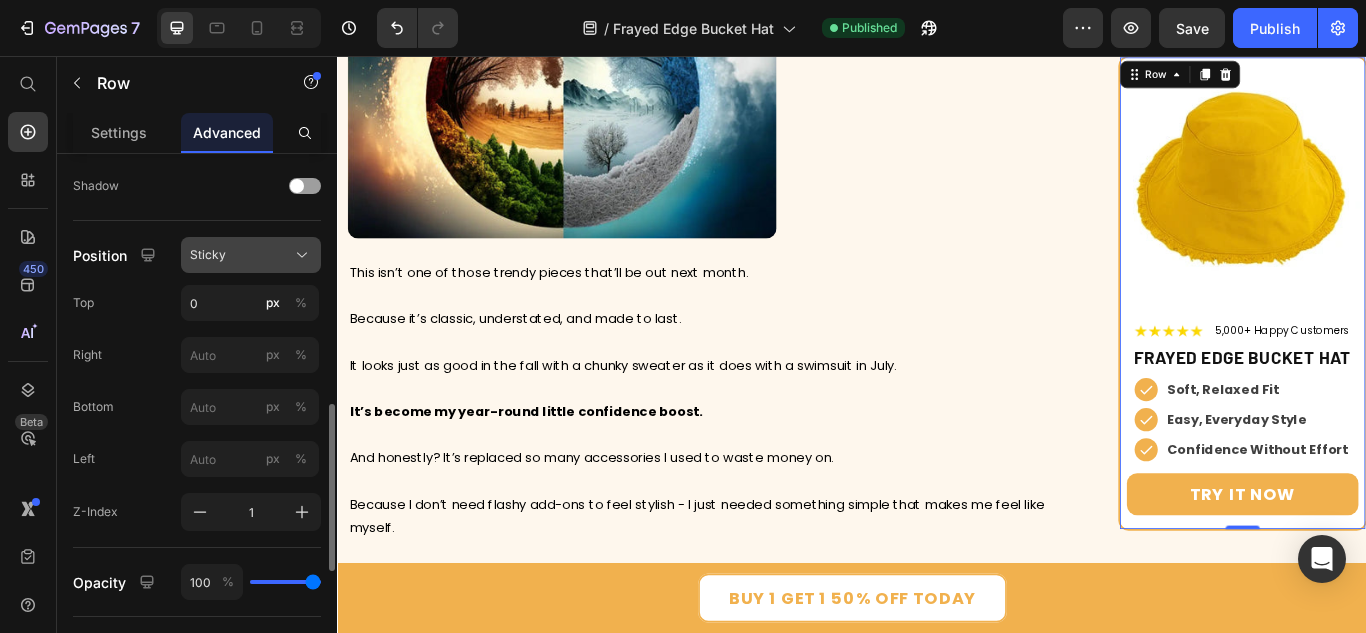 click on "Sticky" at bounding box center (208, 255) 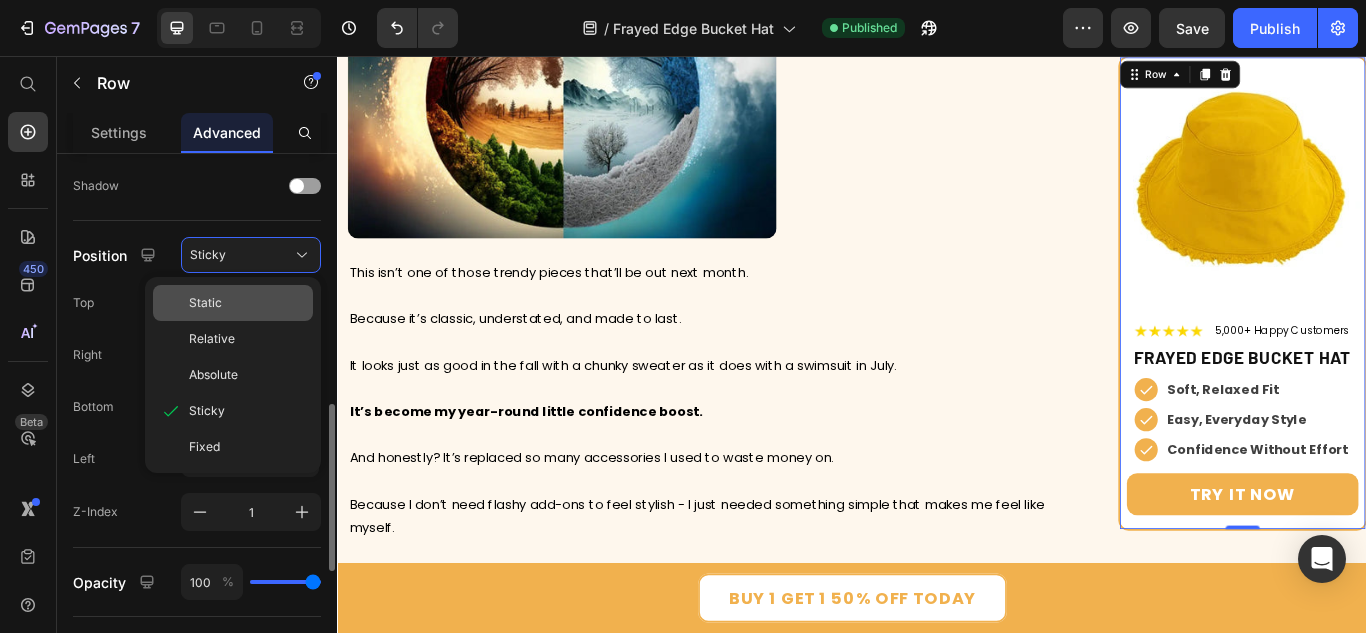 click on "Static" 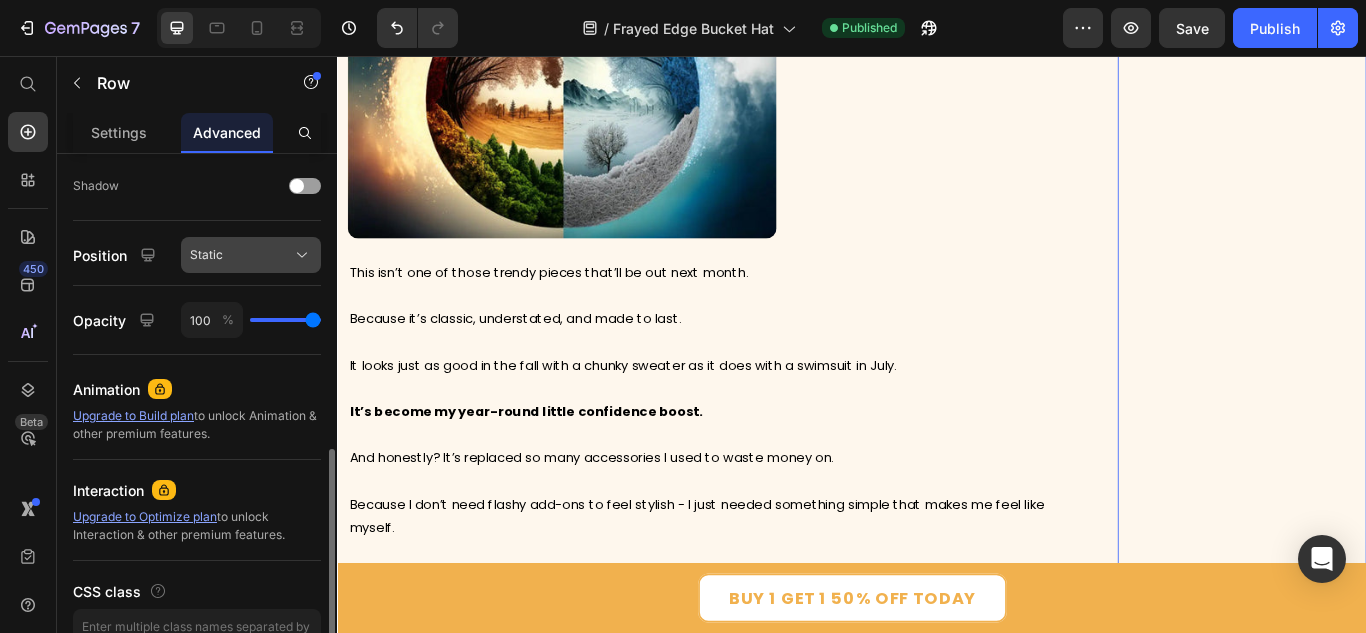 click on "Static" 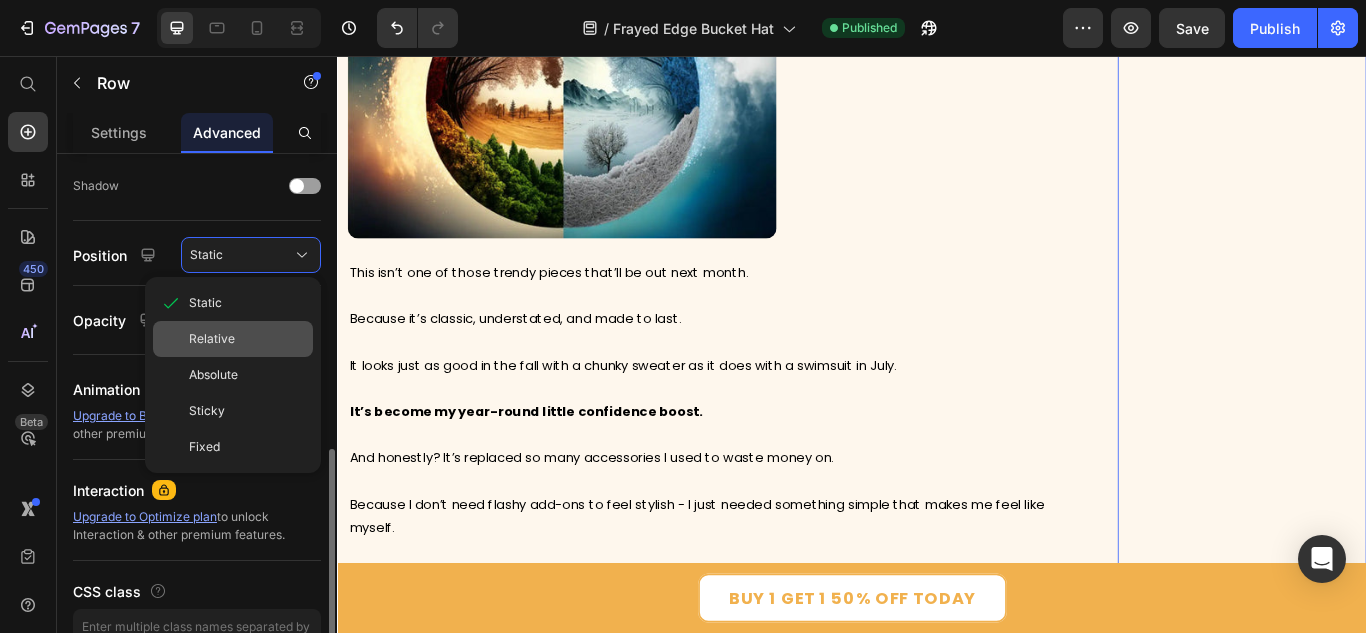click on "Relative" 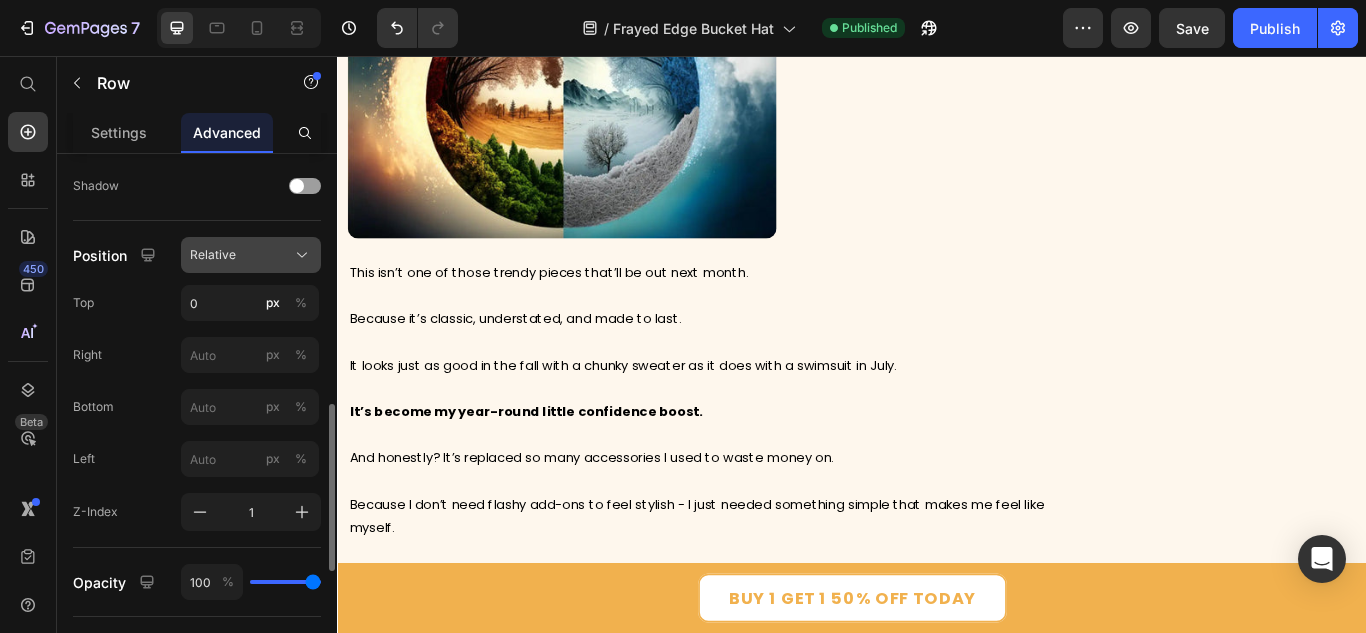 click on "Relative" at bounding box center (213, 255) 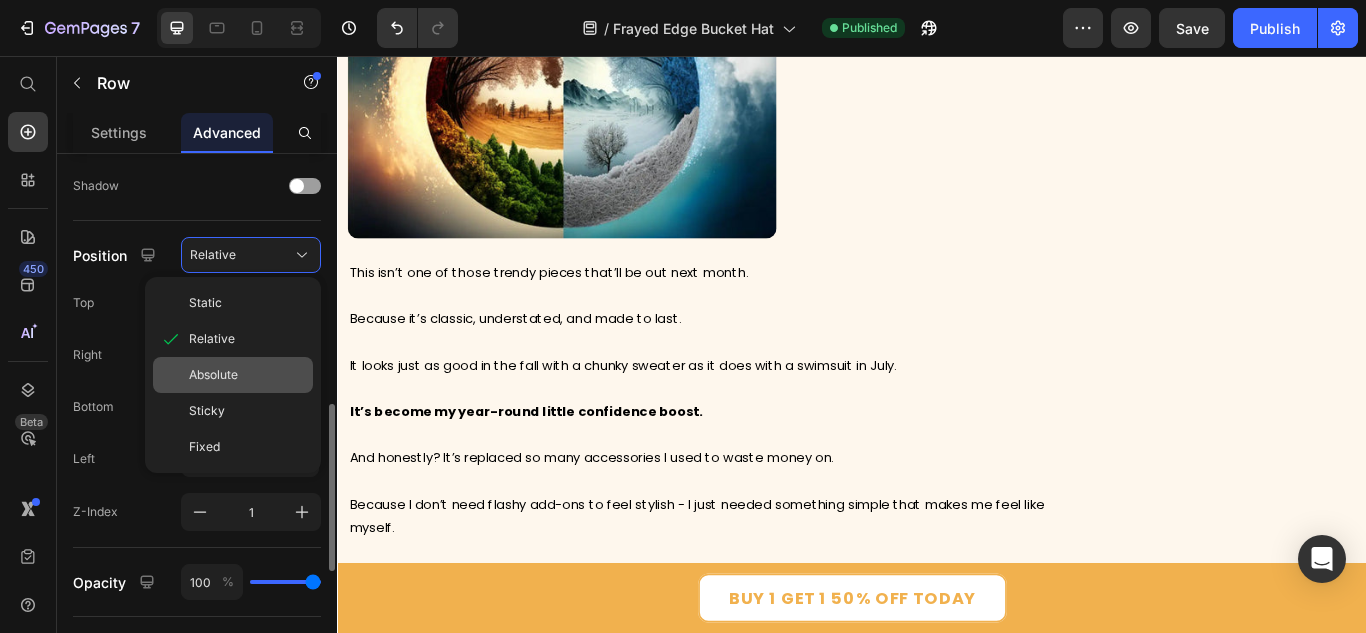 click on "Absolute" at bounding box center [213, 375] 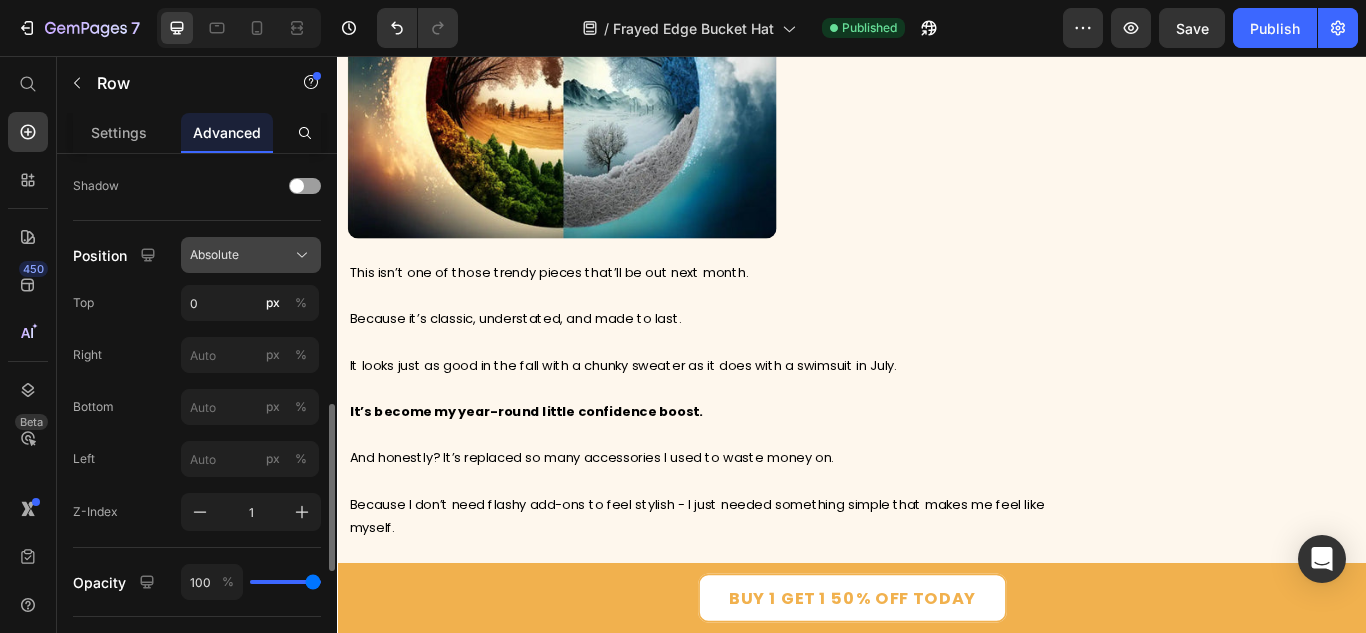 click on "Absolute" at bounding box center [251, 255] 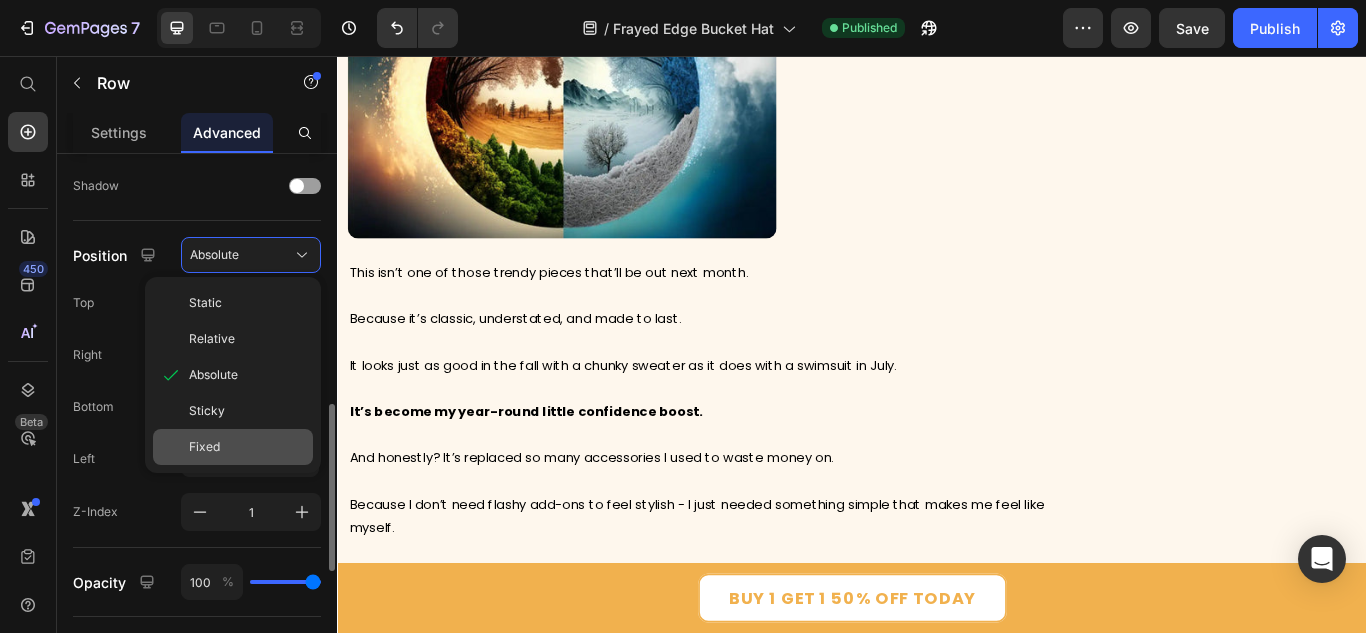 click on "Fixed" at bounding box center [247, 447] 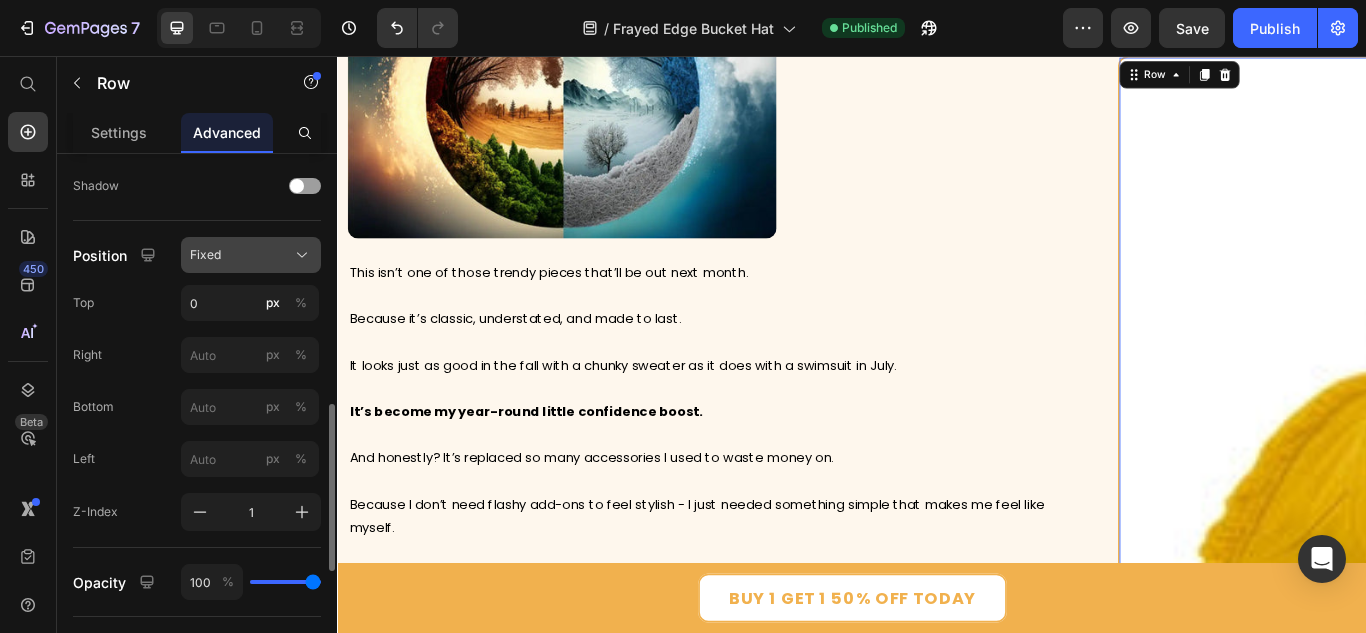 click on "Fixed" 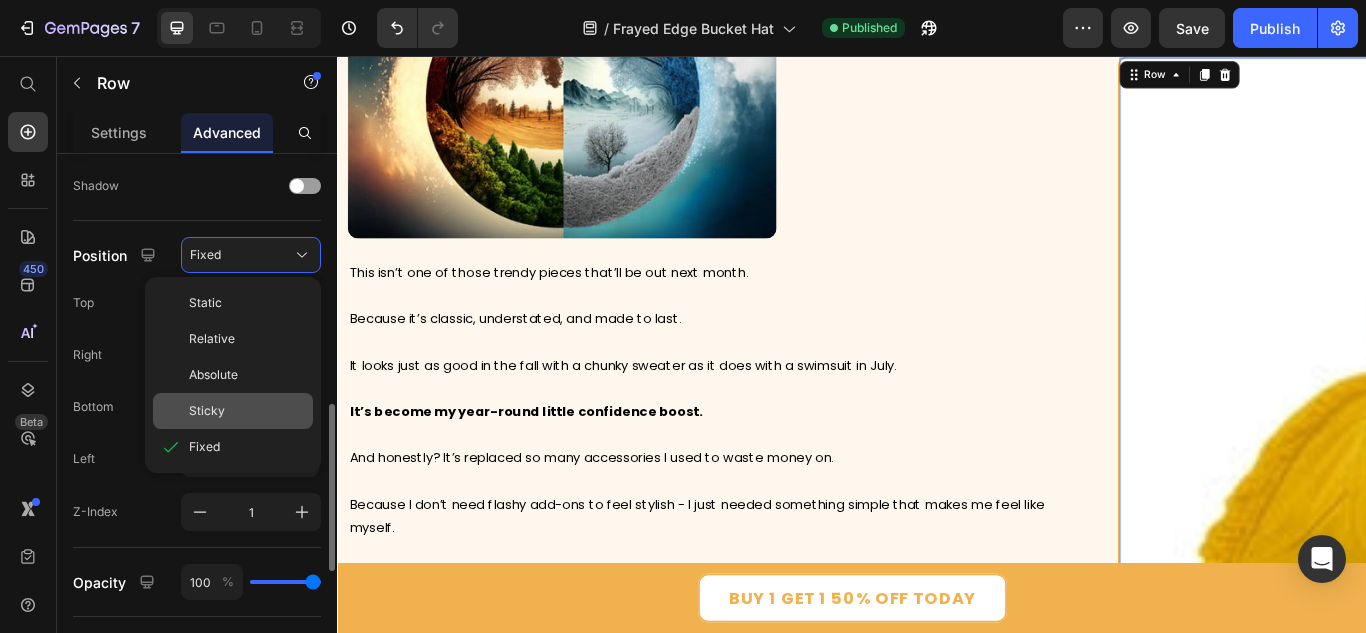 click on "Sticky" at bounding box center (207, 411) 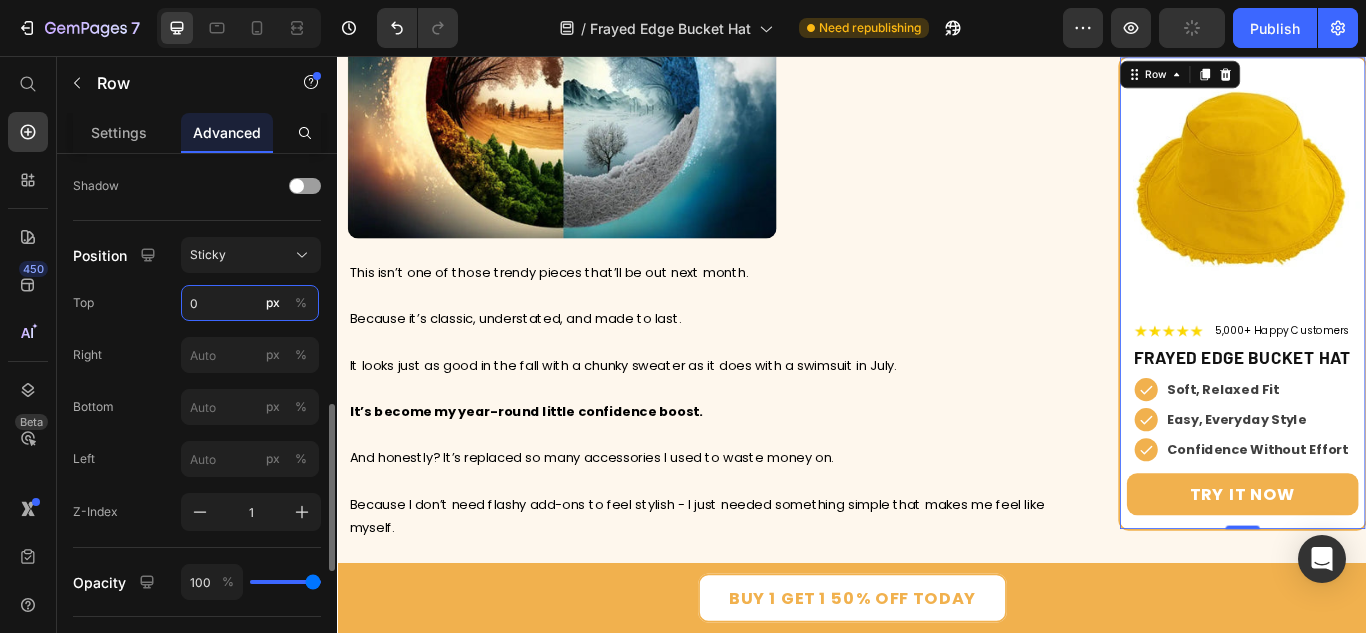 click on "0" at bounding box center [250, 303] 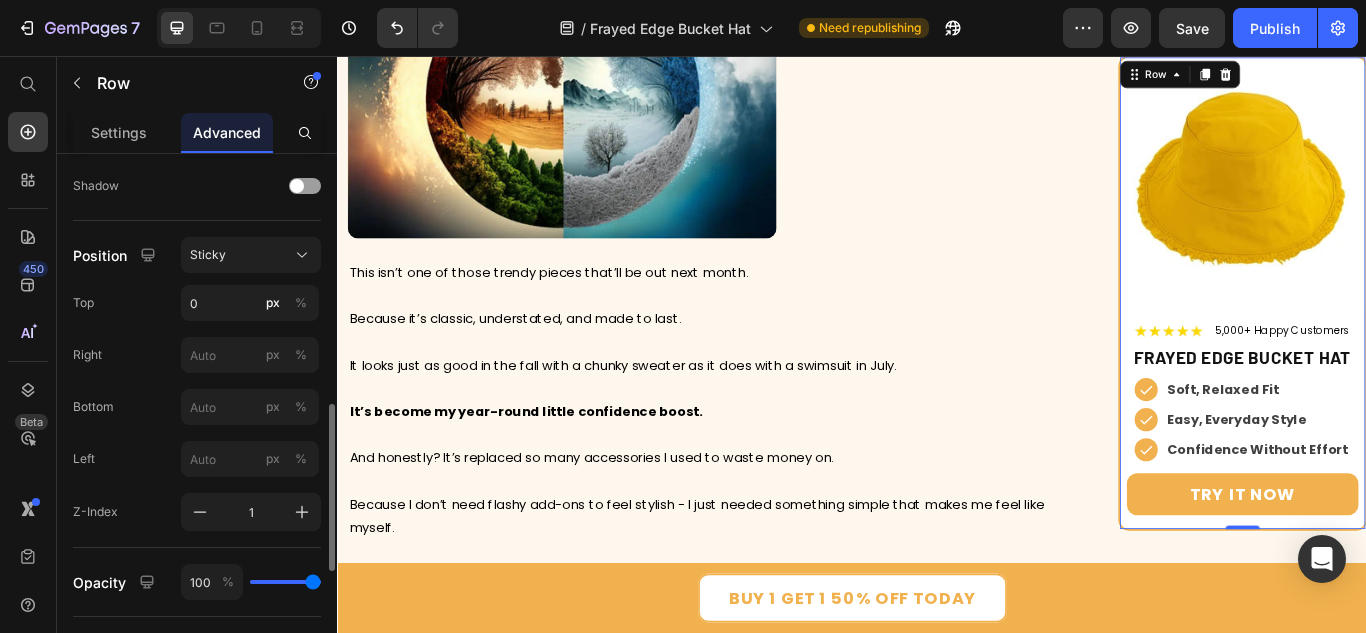 click on "Top 0 px %" 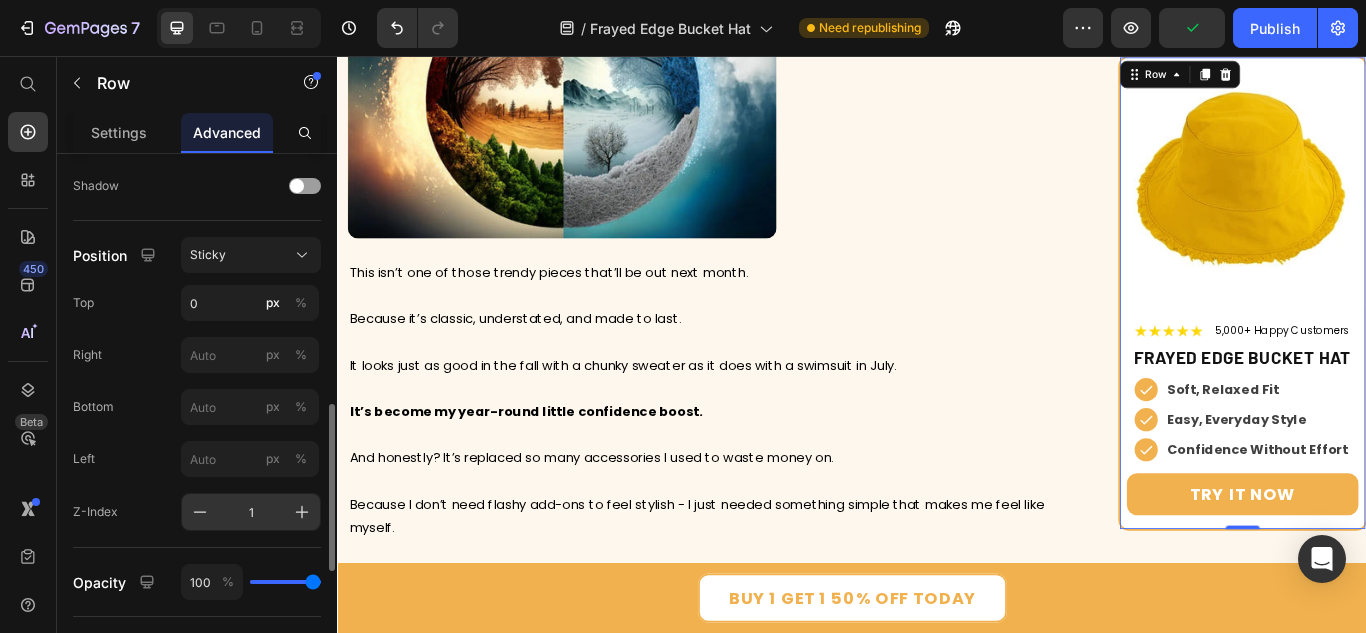 click on "1" at bounding box center [251, 512] 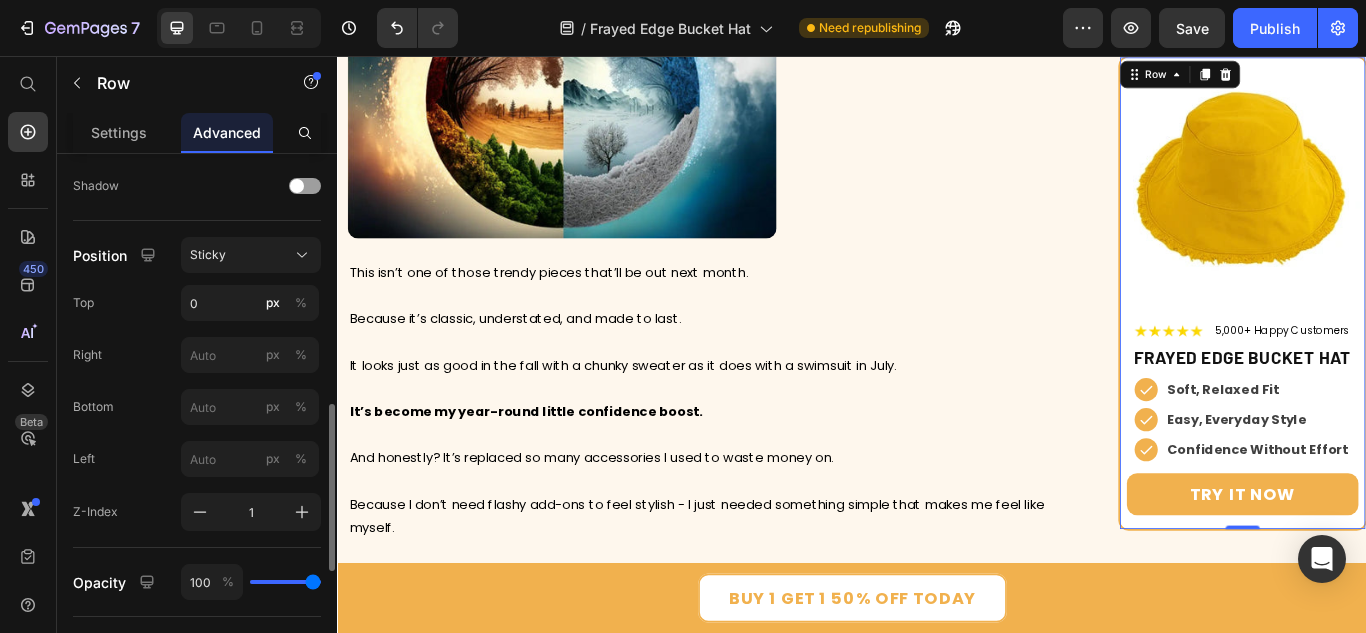 click on "Z-Index 1" 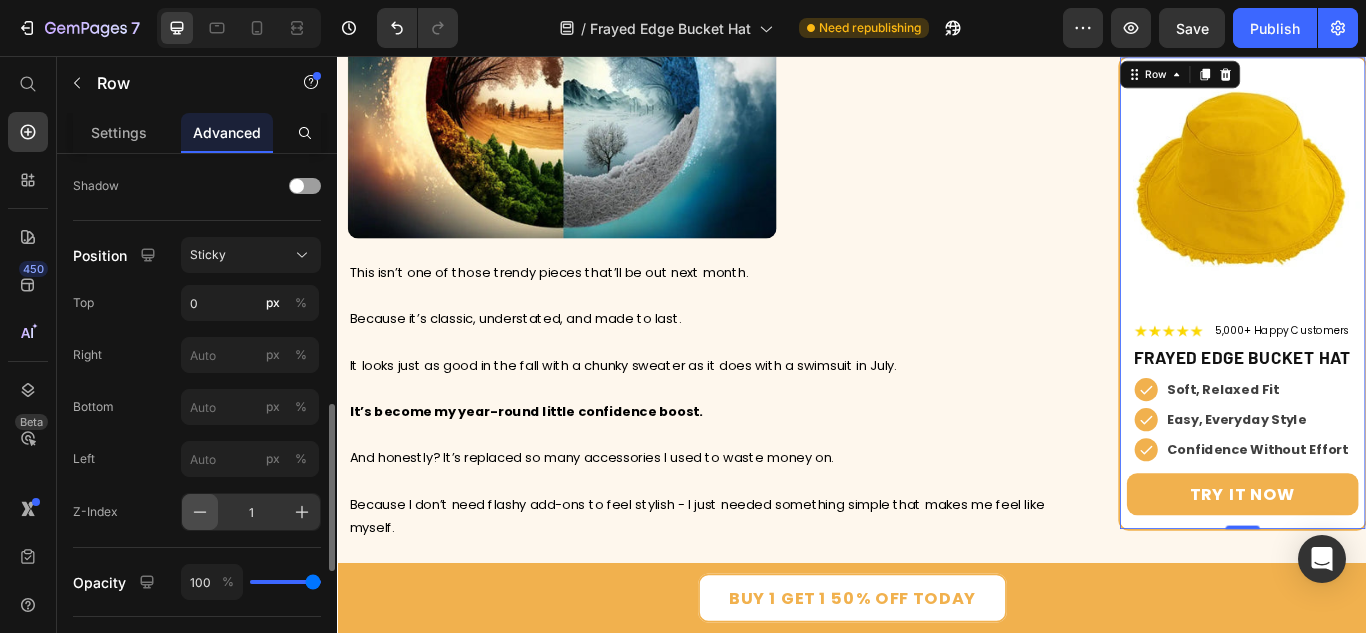 click 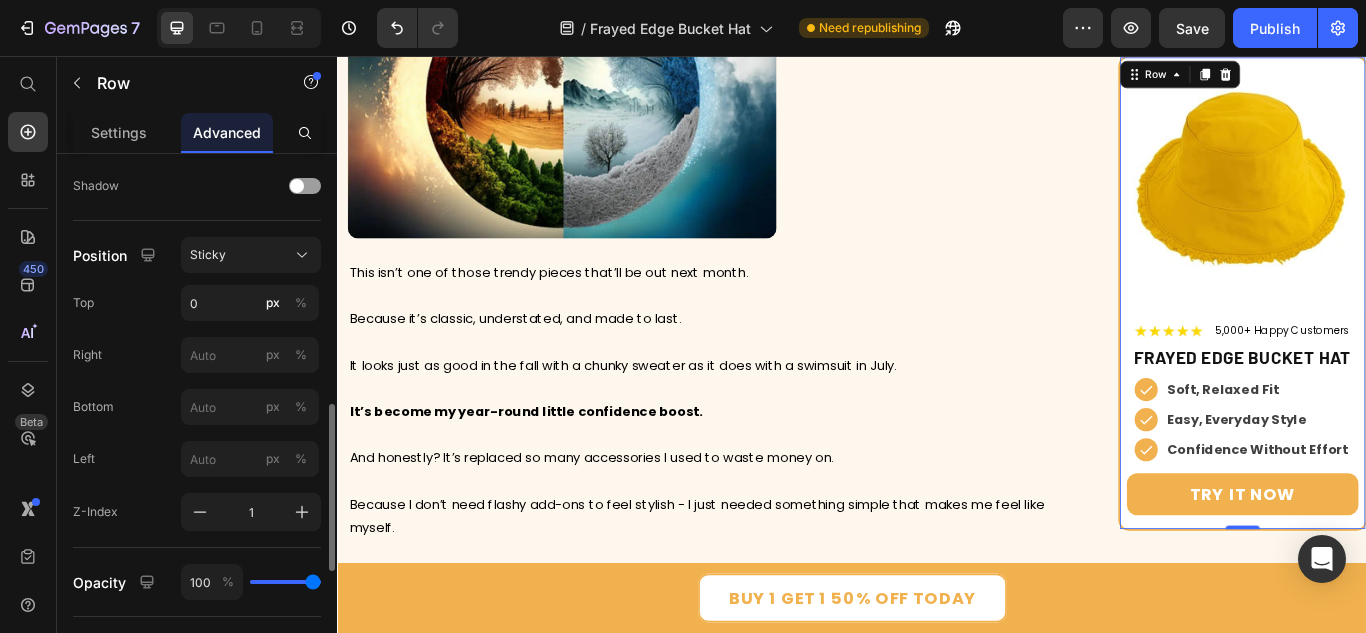 type on "0" 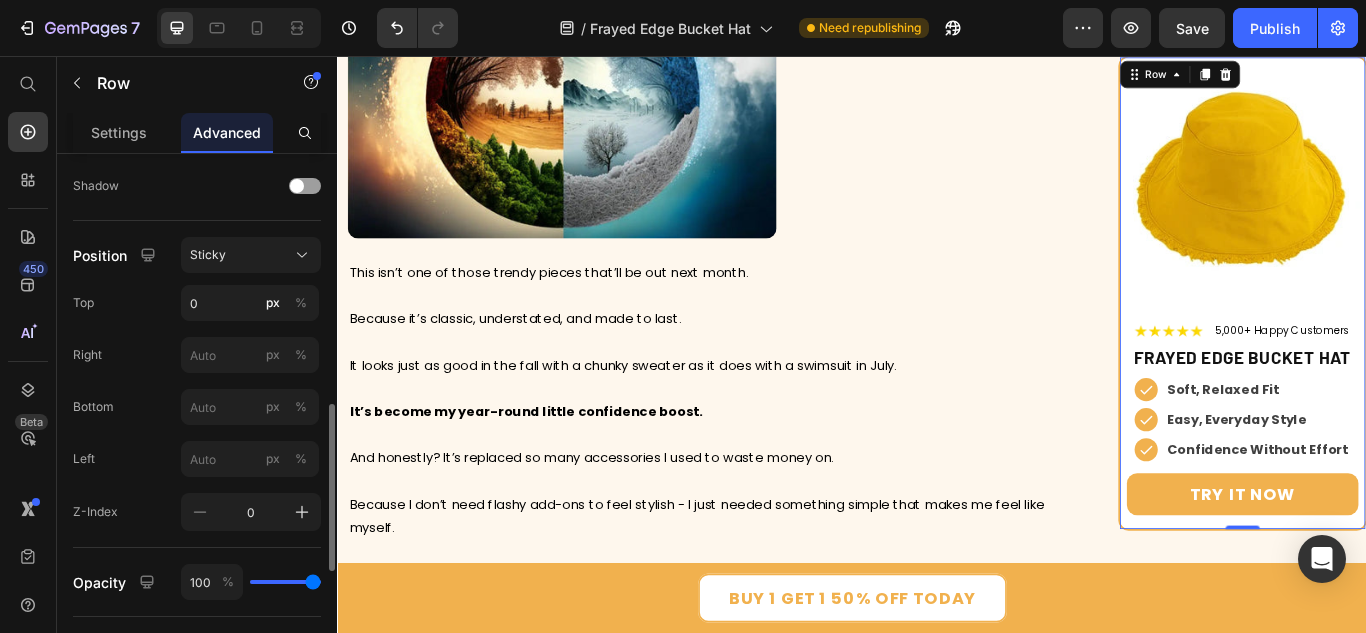 click on "Z-Index 0" 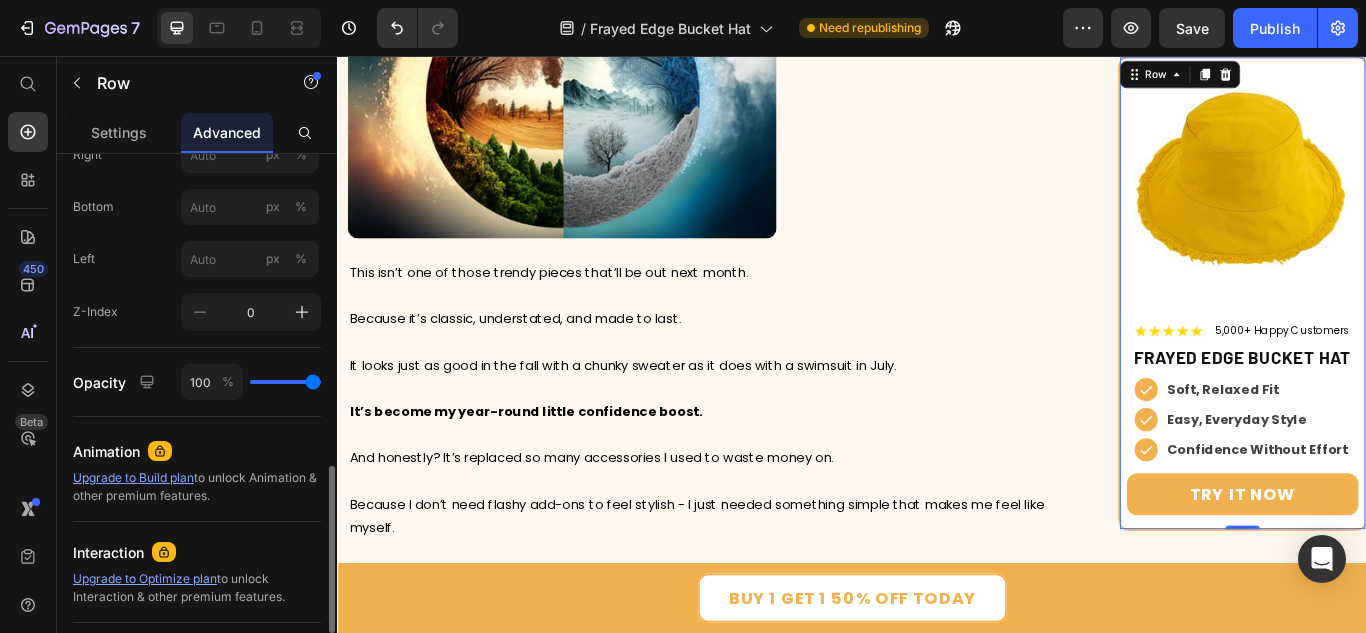 scroll, scrollTop: 1179, scrollLeft: 0, axis: vertical 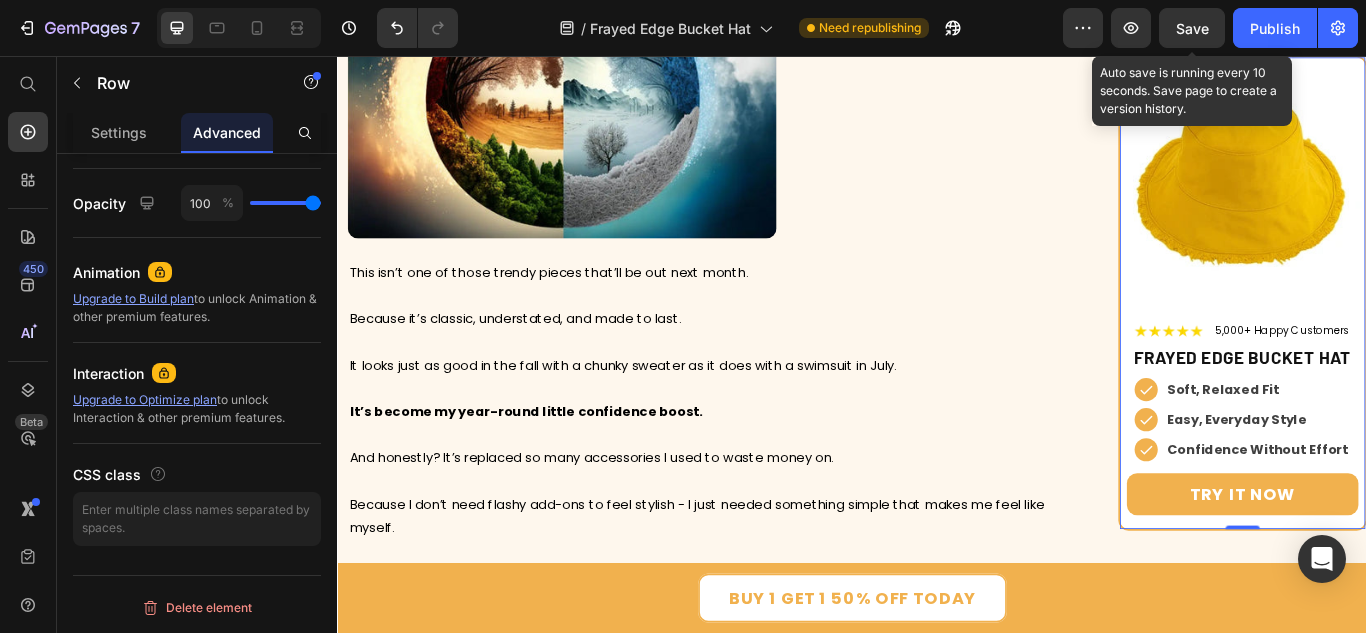 click on "Save" at bounding box center [1192, 28] 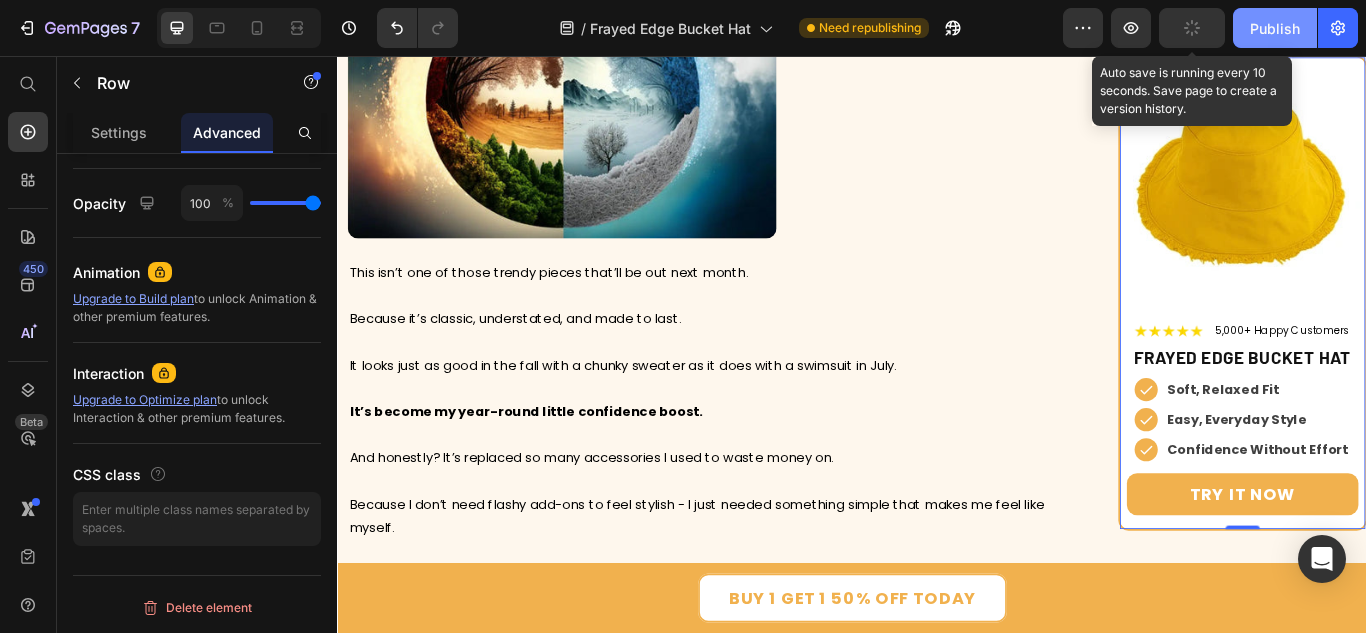 click on "Publish" at bounding box center (1275, 28) 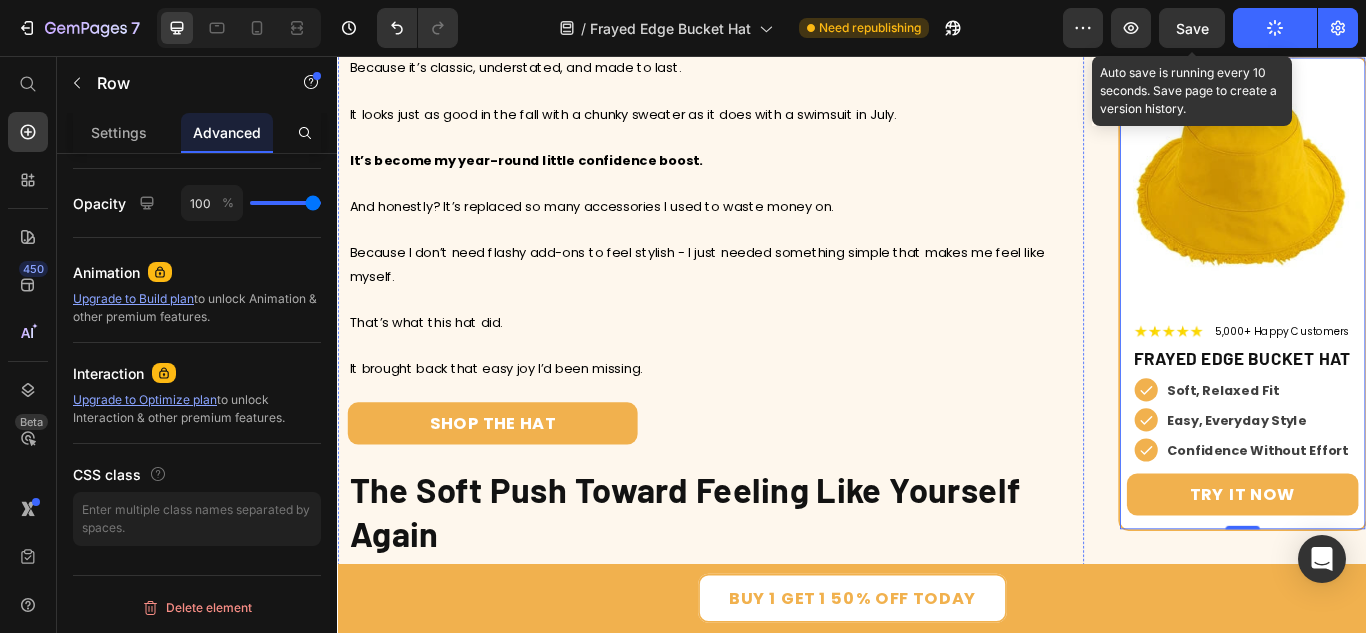 scroll, scrollTop: 7011, scrollLeft: 0, axis: vertical 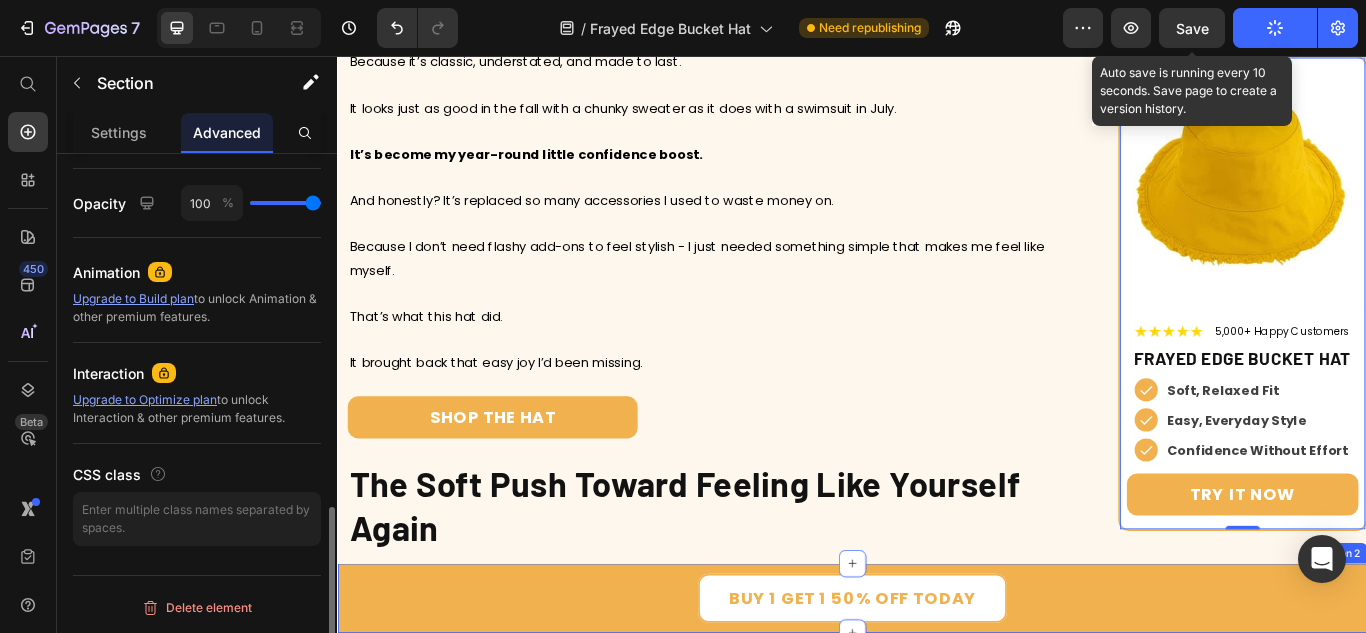 click on "Buy 1 Get 1 50% Off today Button Section 2" at bounding box center [937, 688] 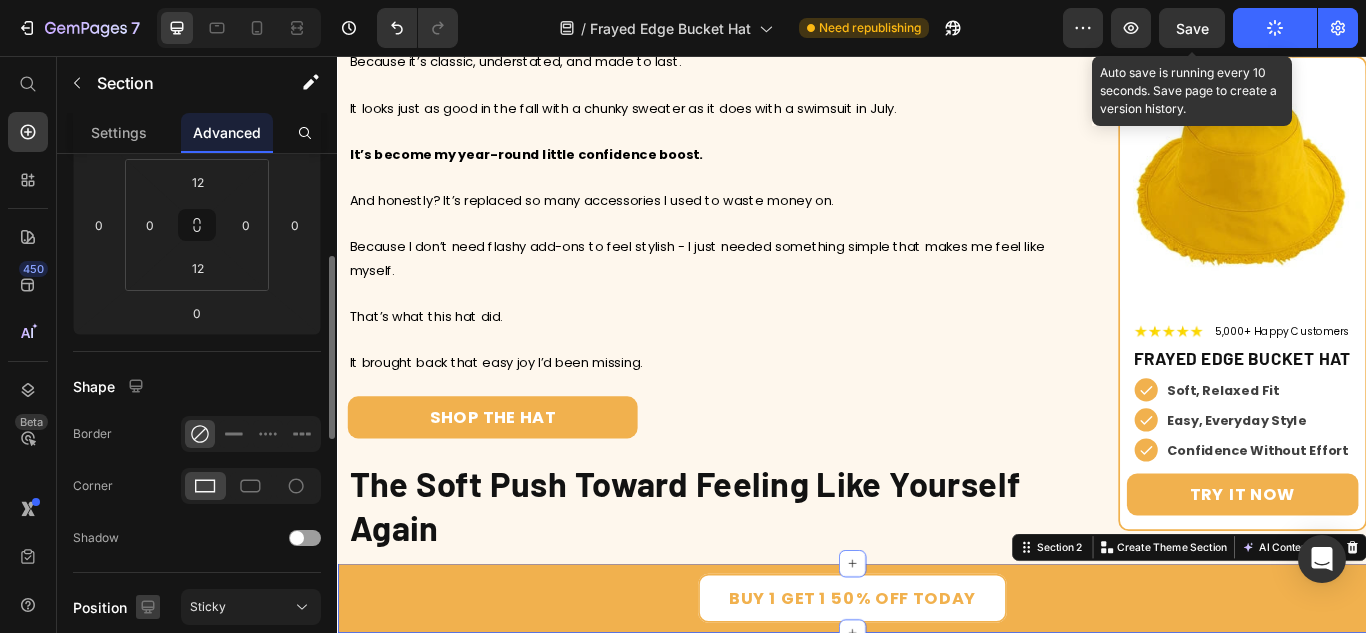 scroll, scrollTop: 500, scrollLeft: 0, axis: vertical 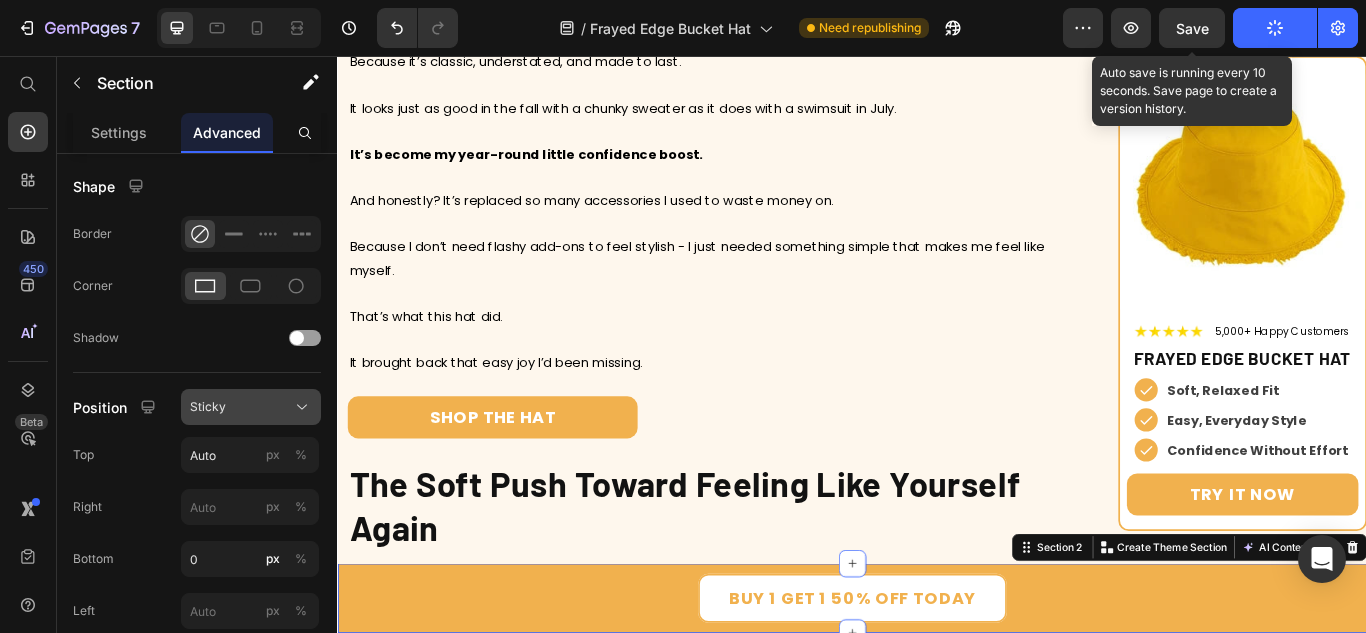 click on "Sticky" 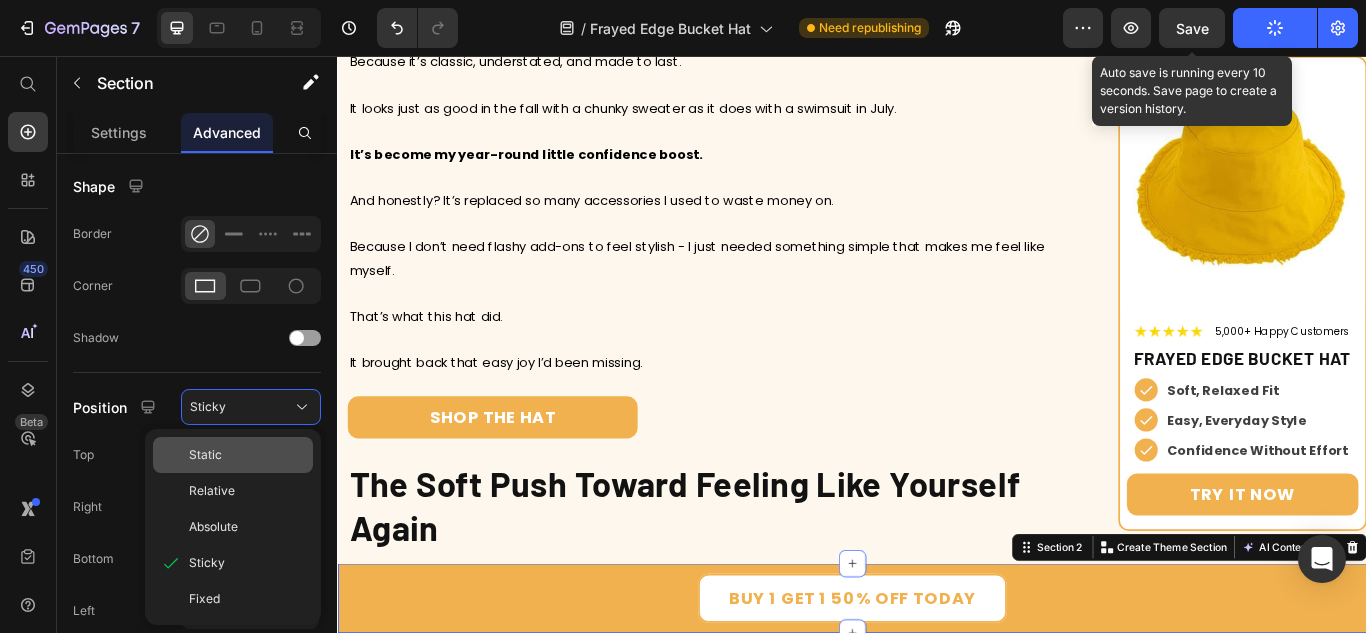 click on "Static" at bounding box center (247, 455) 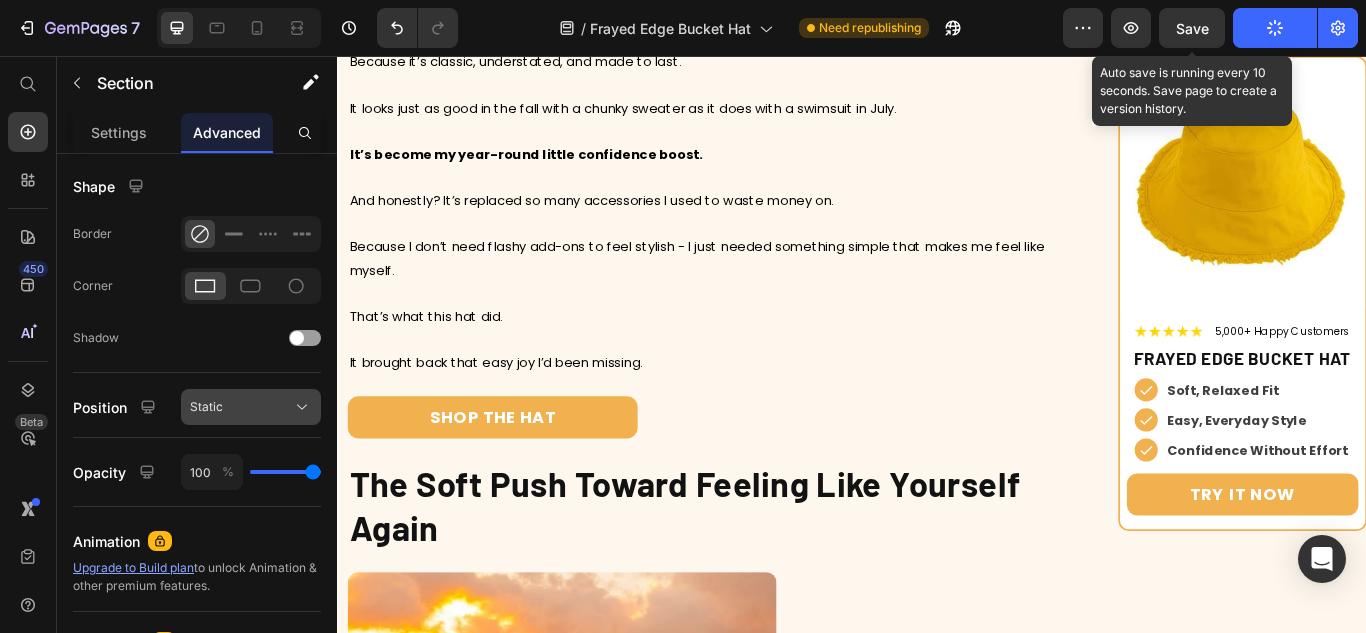 click on "Static" 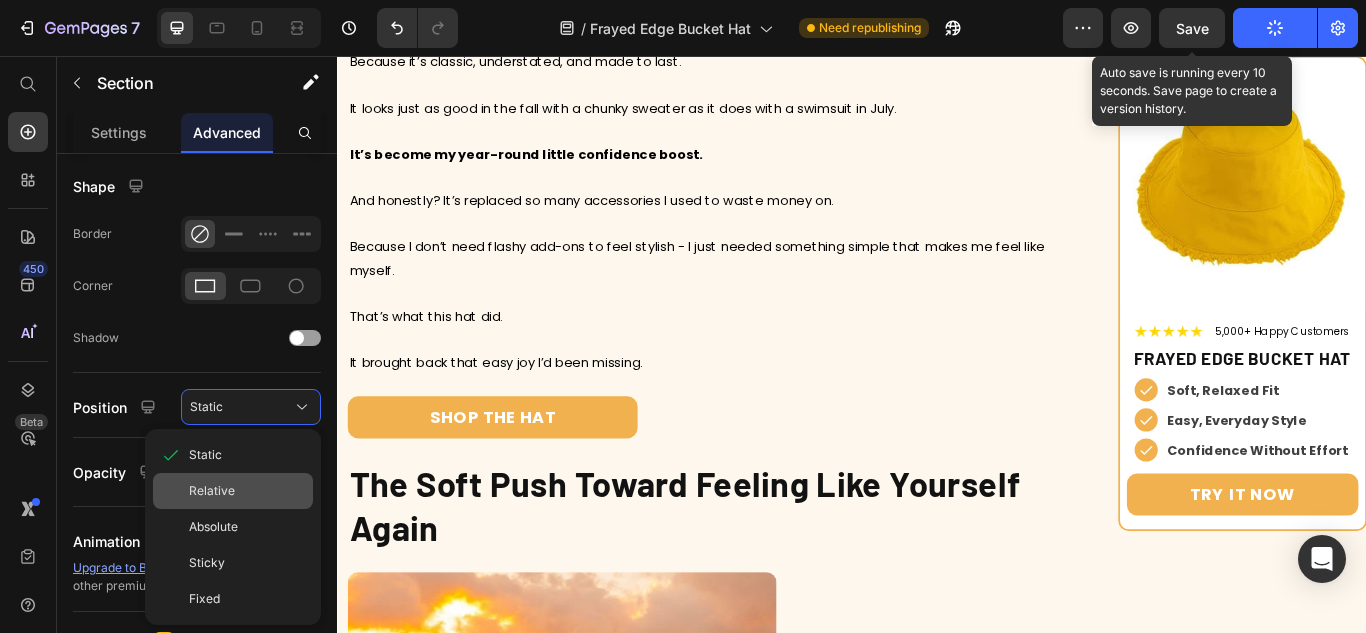 click on "Relative" at bounding box center (247, 491) 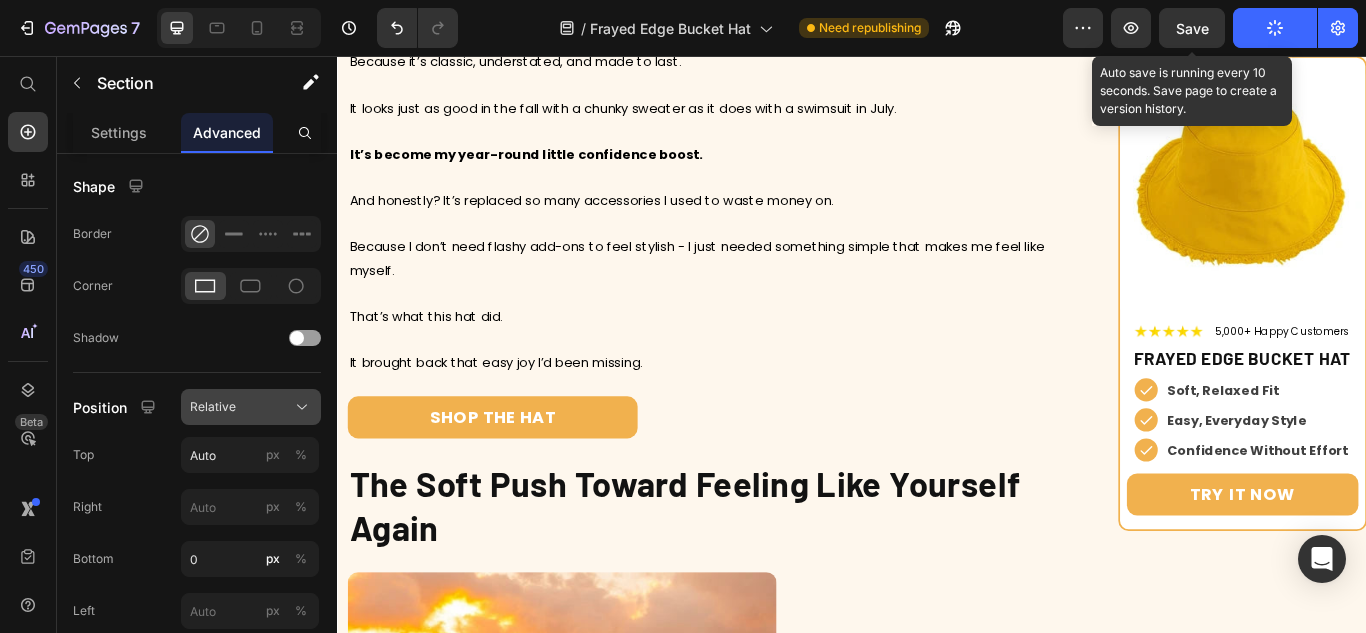 click on "Relative" at bounding box center [213, 407] 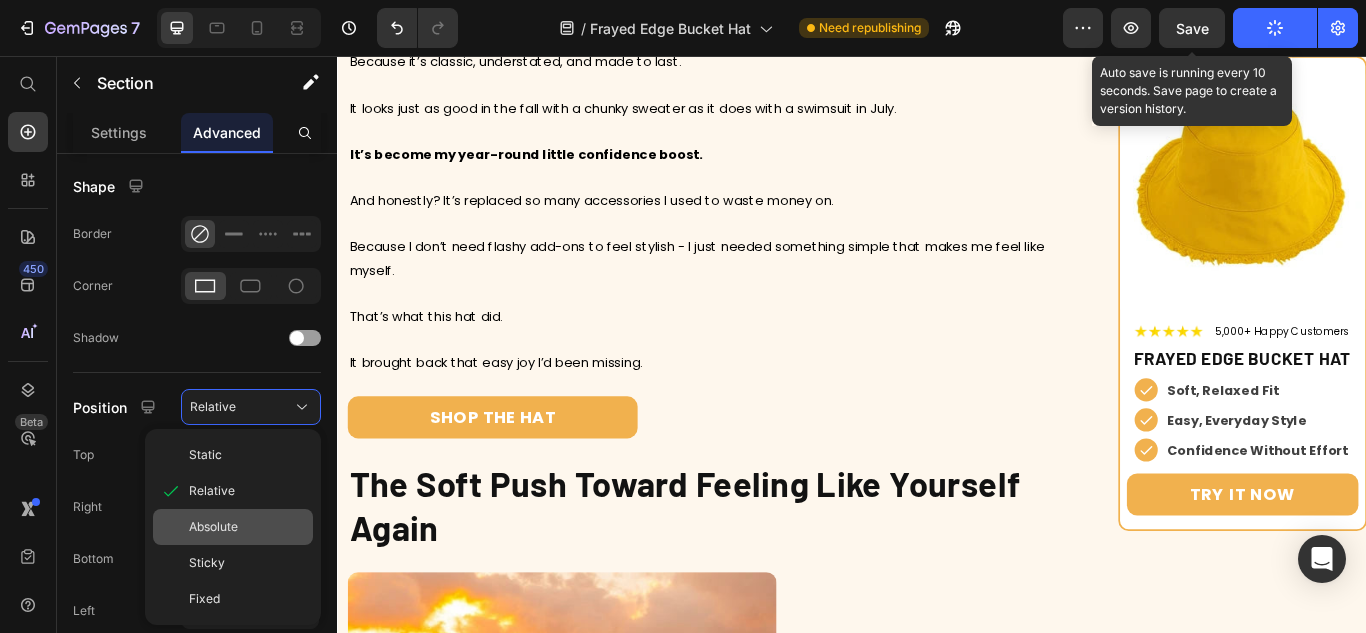 click on "Absolute" at bounding box center (213, 527) 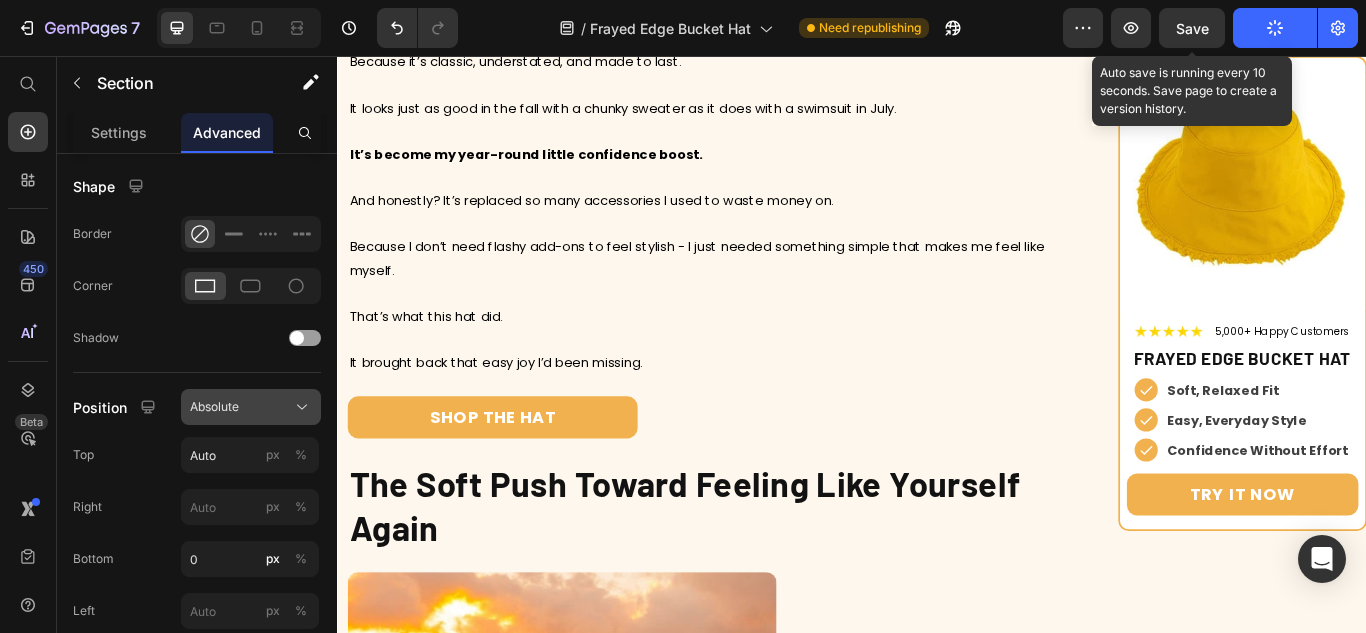 click on "Absolute" at bounding box center (251, 407) 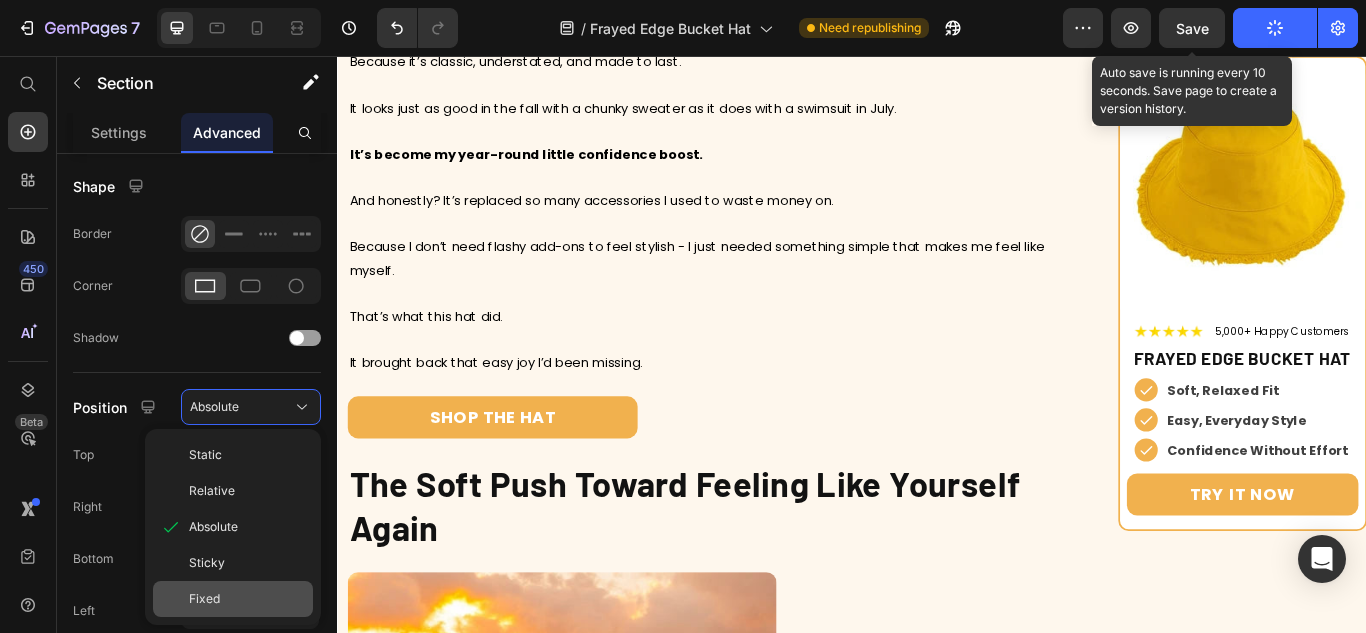 click on "Fixed" at bounding box center [204, 599] 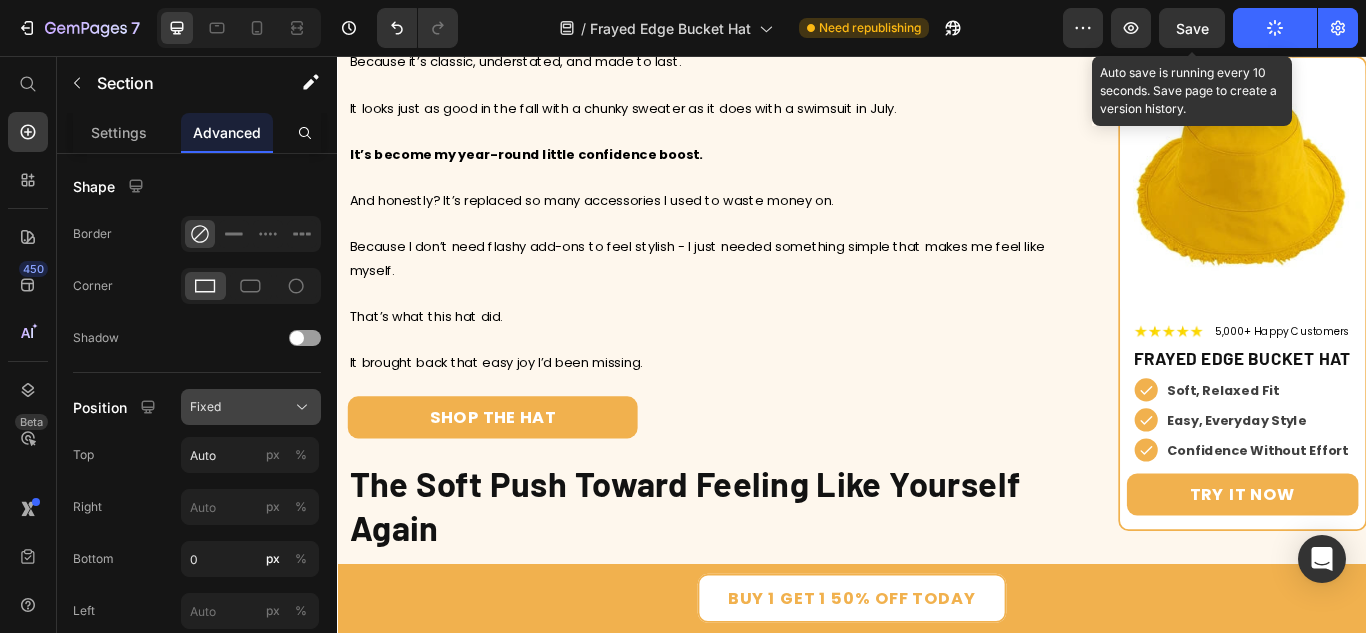 click on "Fixed" at bounding box center [205, 407] 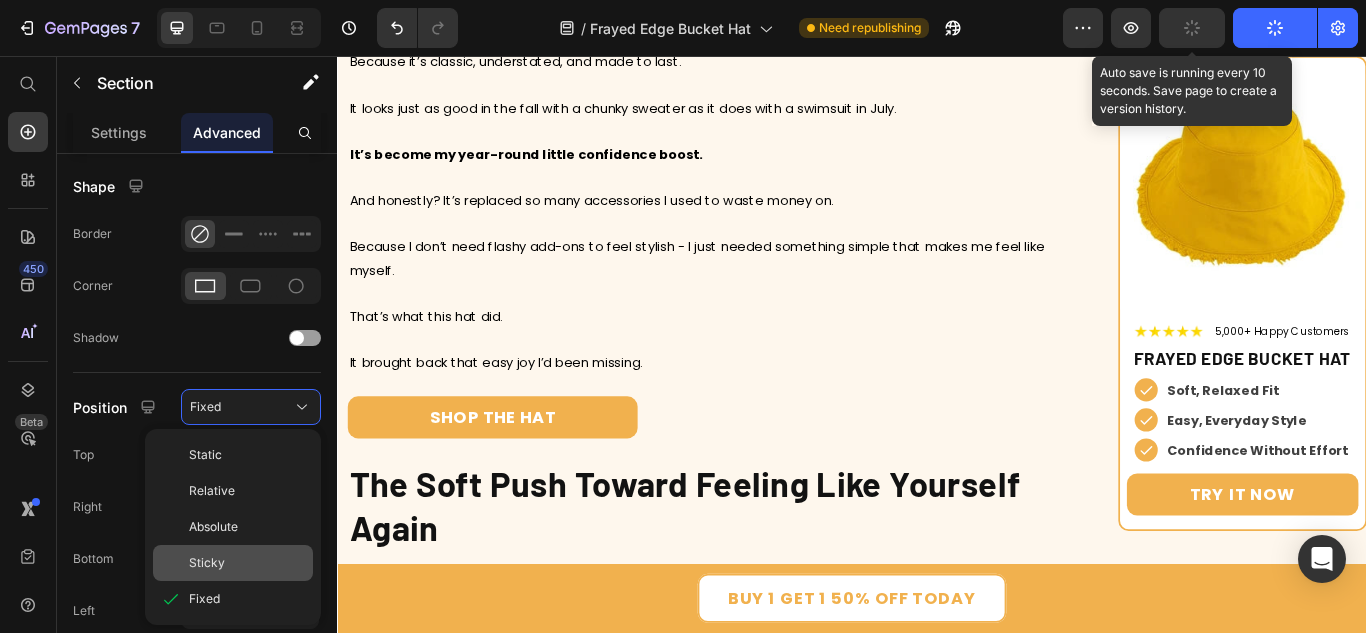 click on "Sticky" at bounding box center (207, 563) 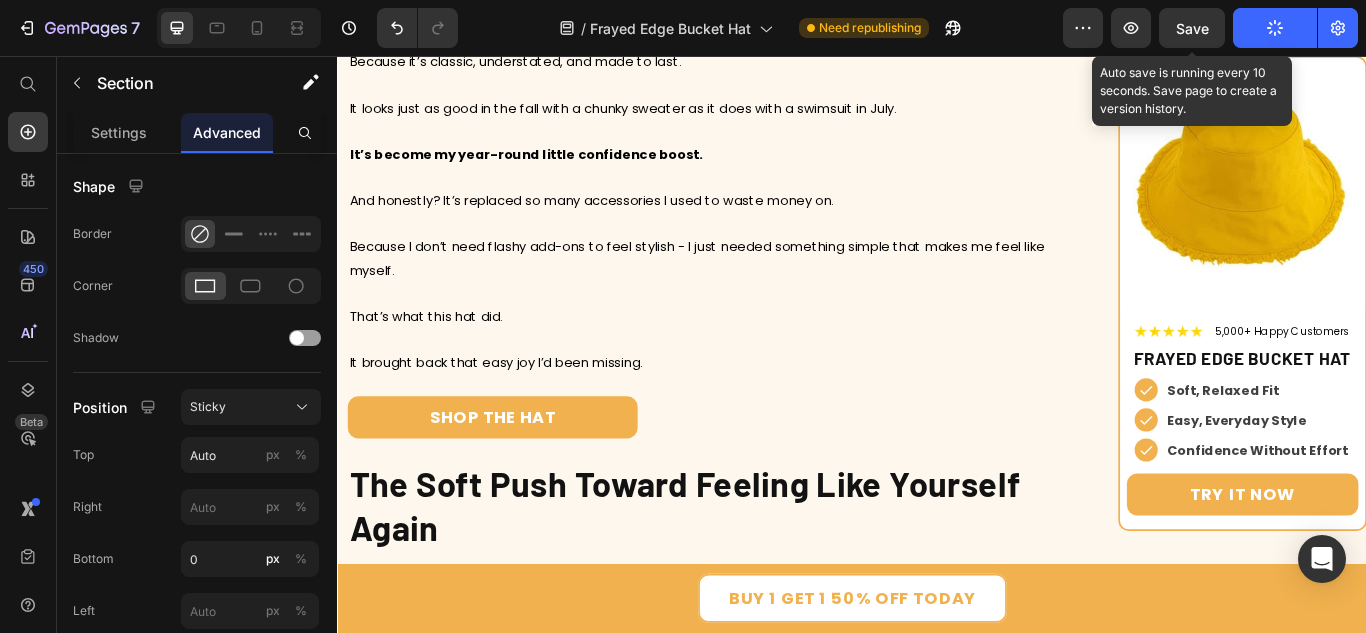 drag, startPoint x: 224, startPoint y: 410, endPoint x: 227, endPoint y: 425, distance: 15.297058 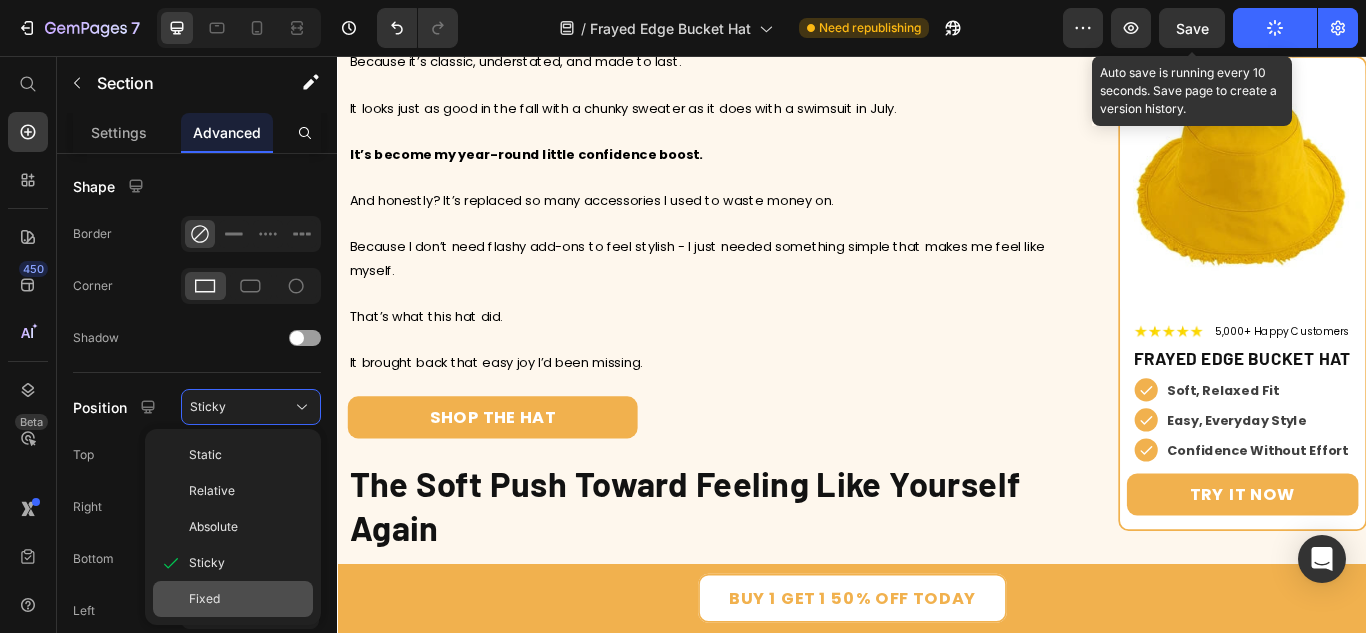 click on "Fixed" at bounding box center [247, 599] 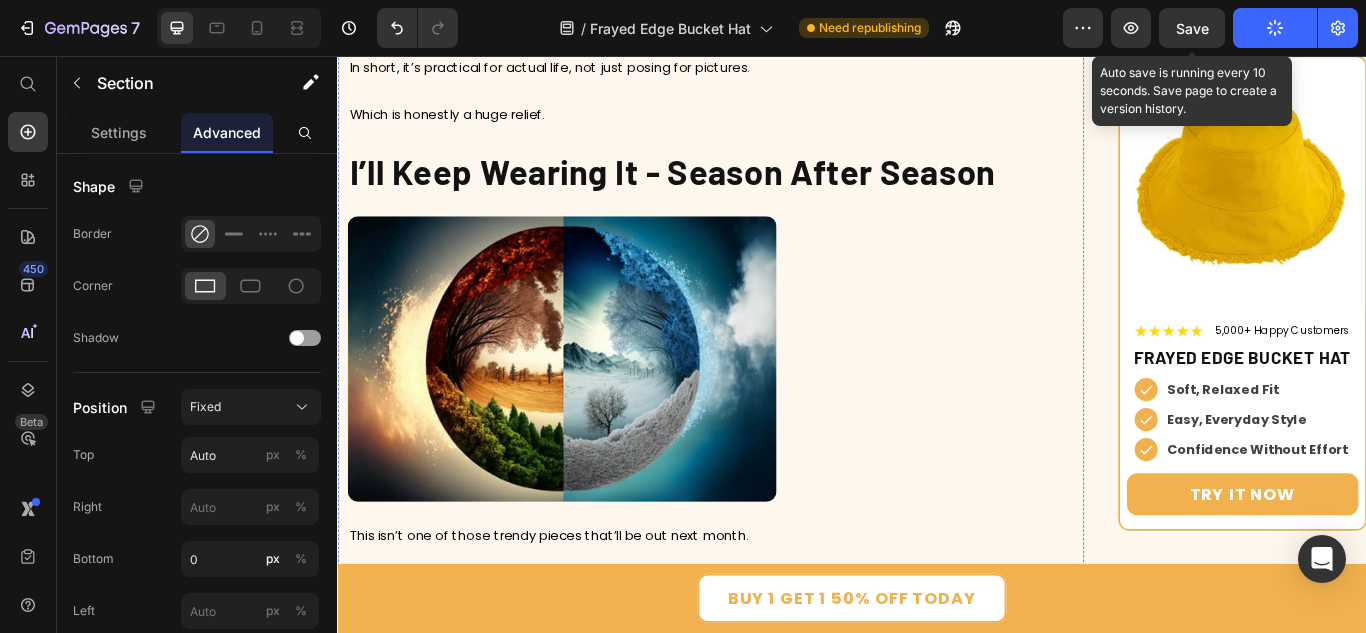 scroll, scrollTop: 6111, scrollLeft: 0, axis: vertical 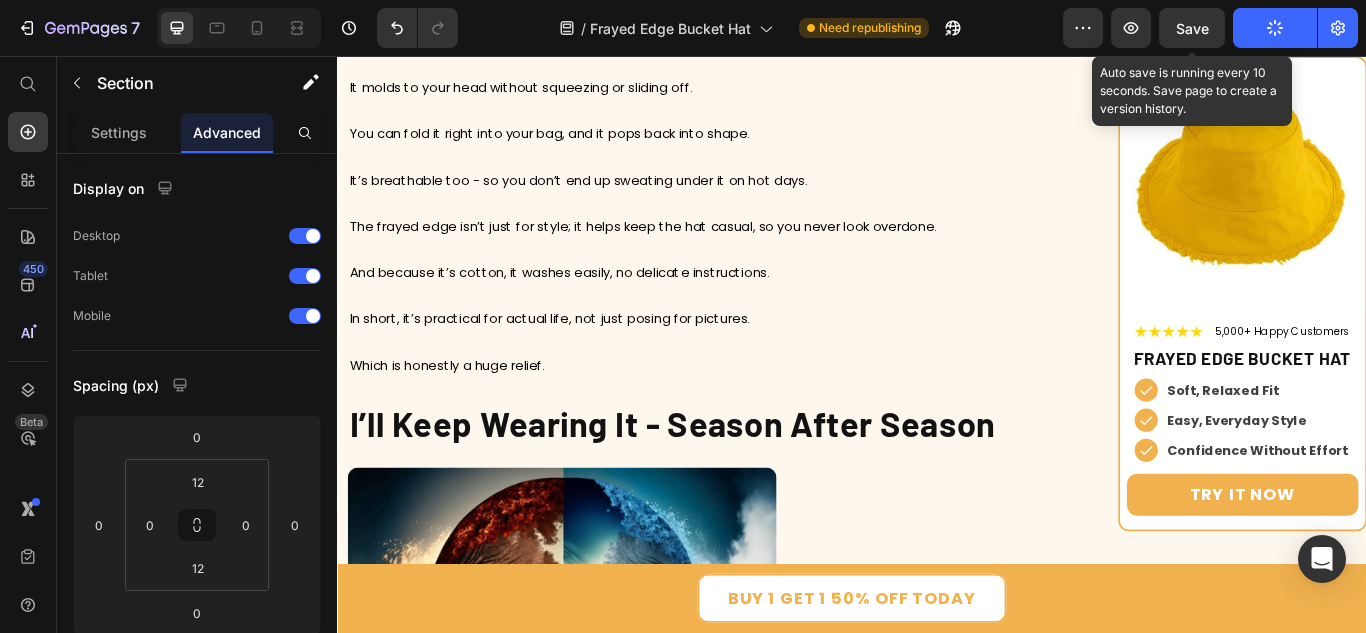 click on "Save" at bounding box center [1192, 28] 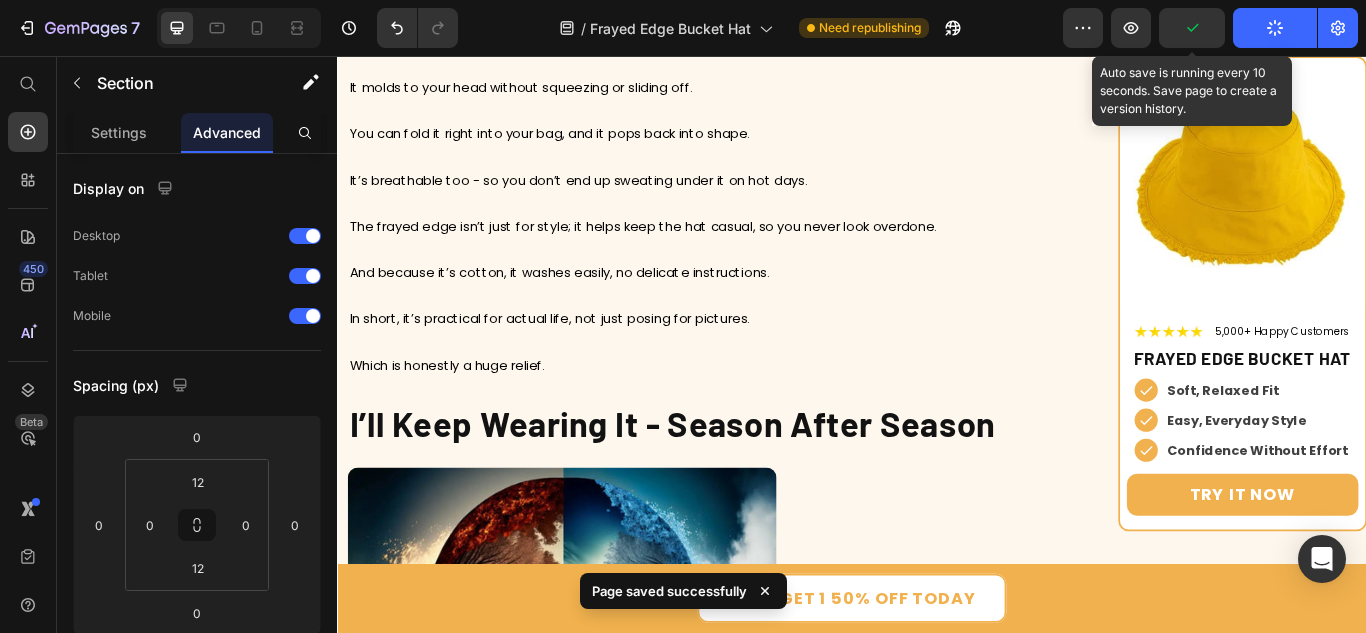 click at bounding box center [1275, 28] 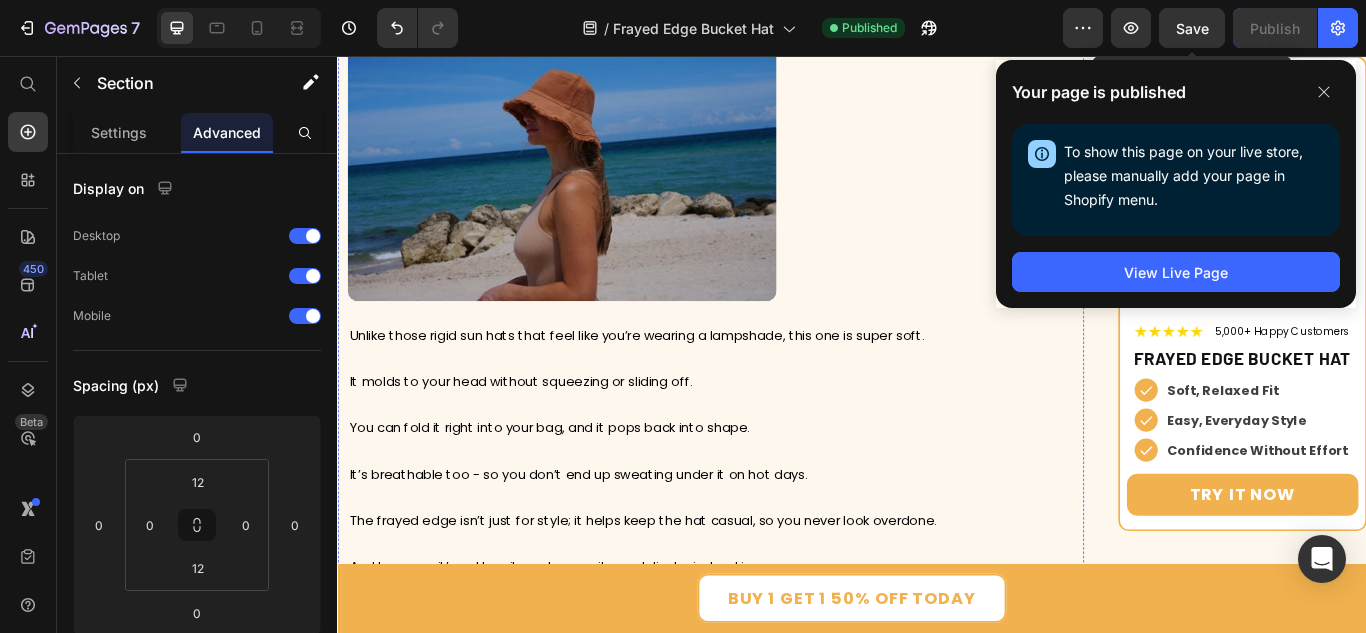 scroll, scrollTop: 6011, scrollLeft: 0, axis: vertical 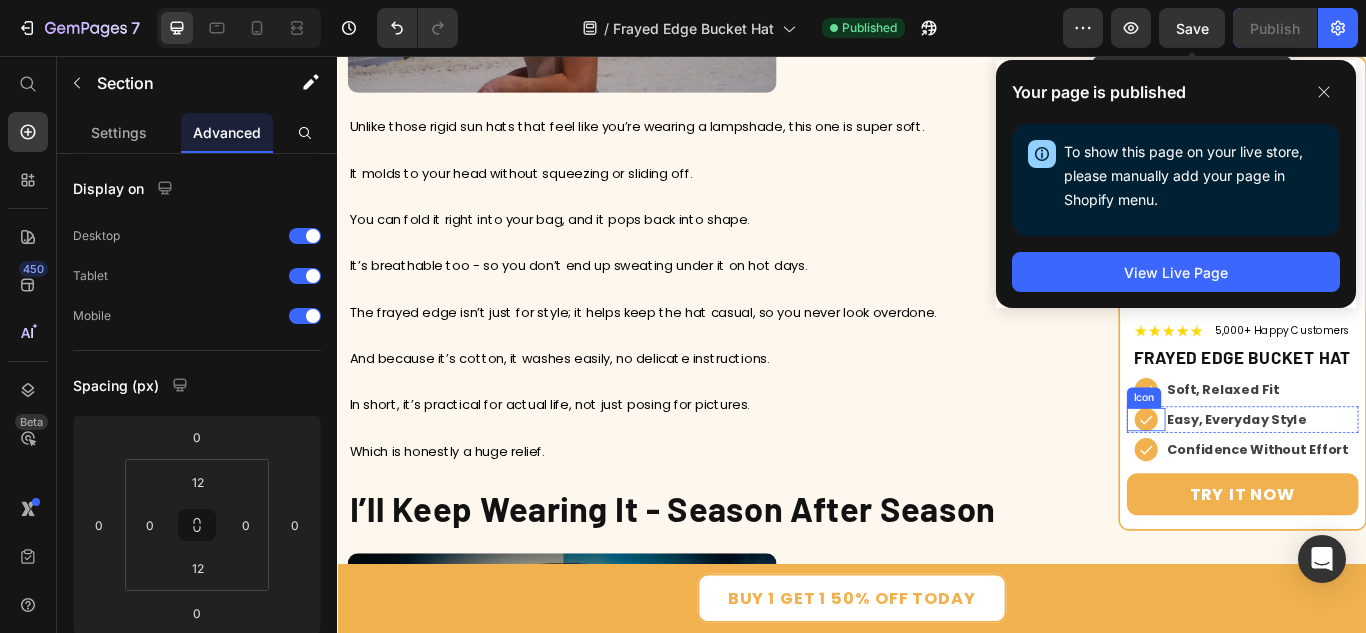 click at bounding box center [1279, 480] 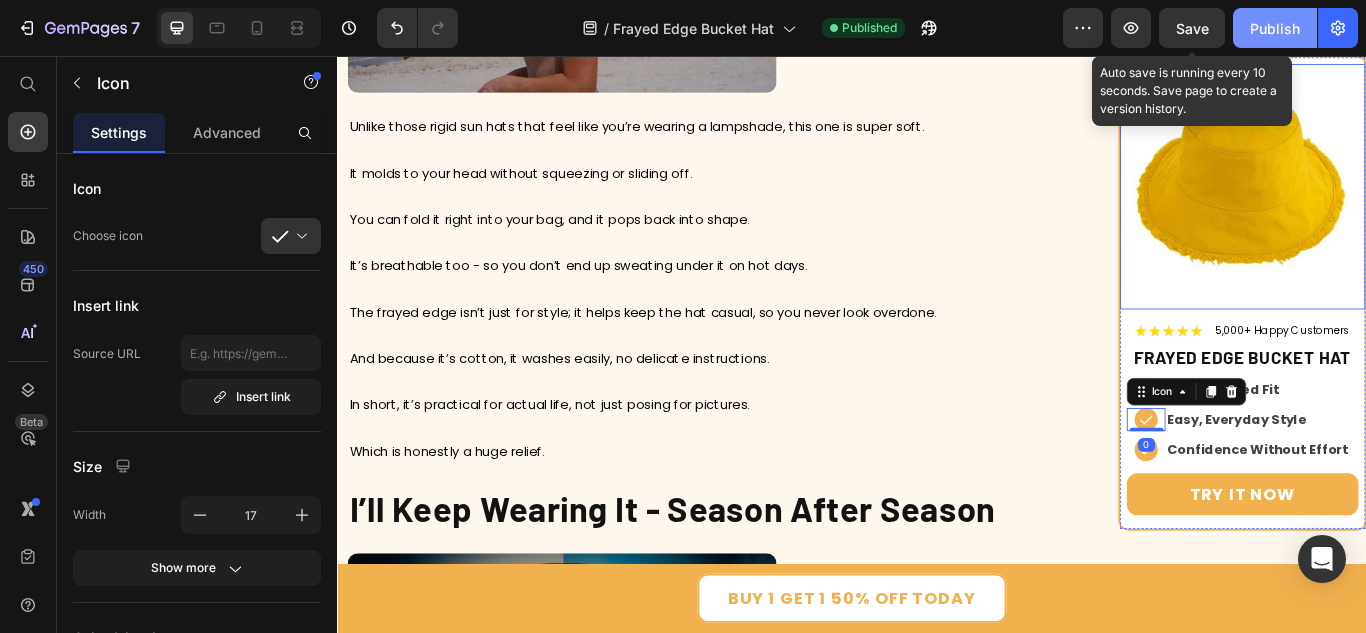 click at bounding box center [1392, 209] 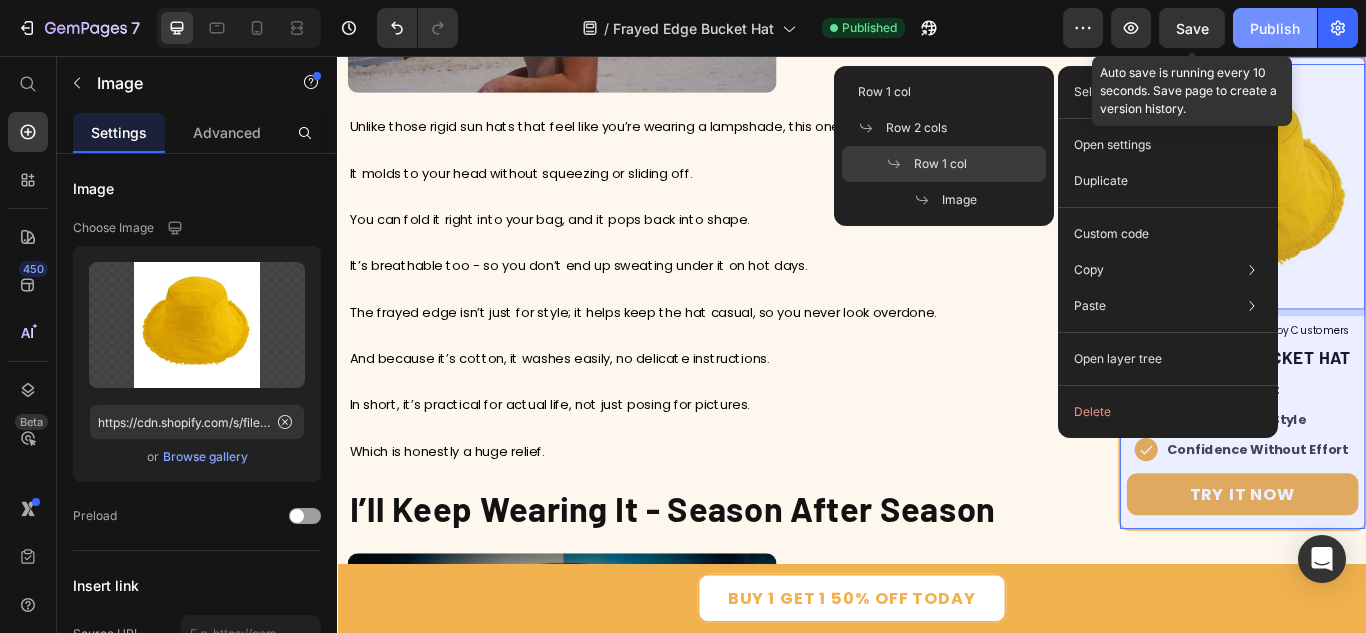 click on "Row 1 col" at bounding box center [940, 164] 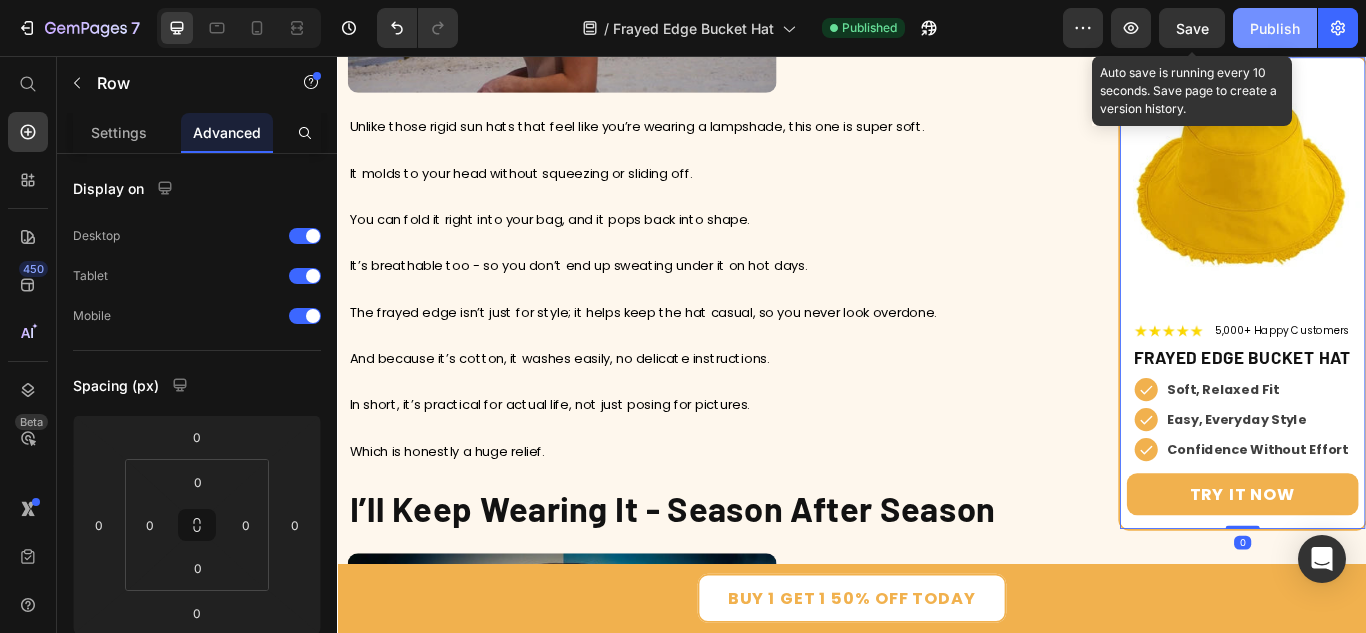 click on "Advanced" 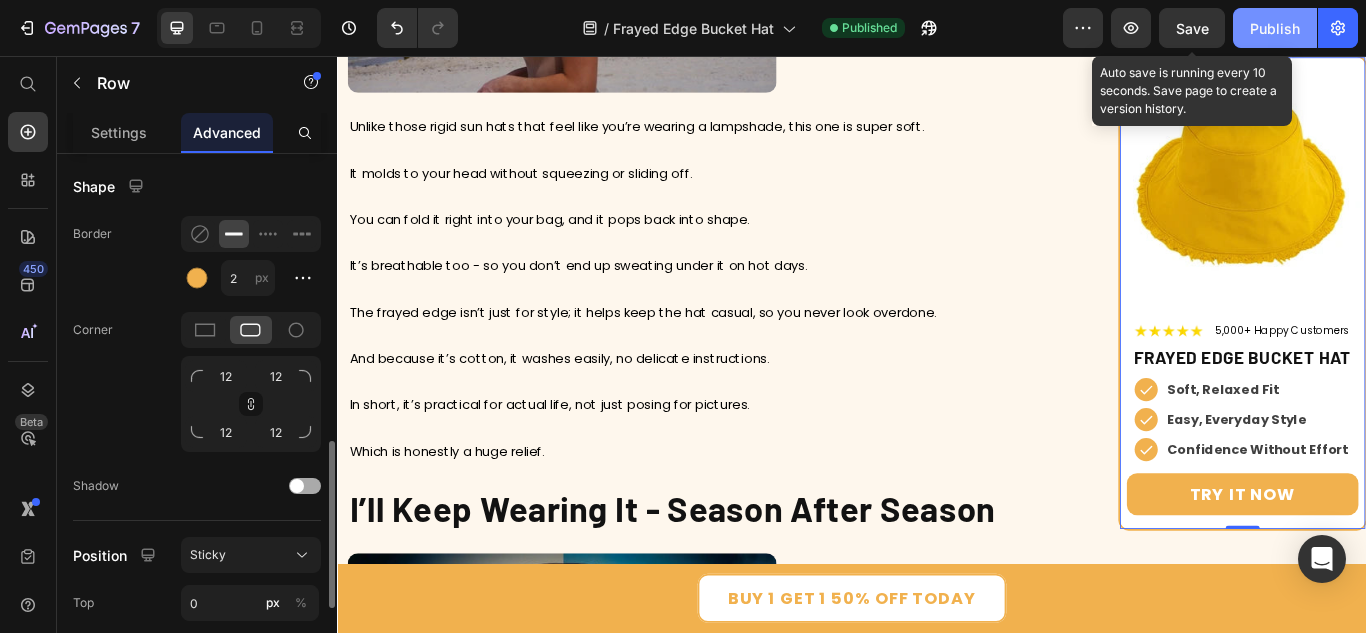 scroll, scrollTop: 700, scrollLeft: 0, axis: vertical 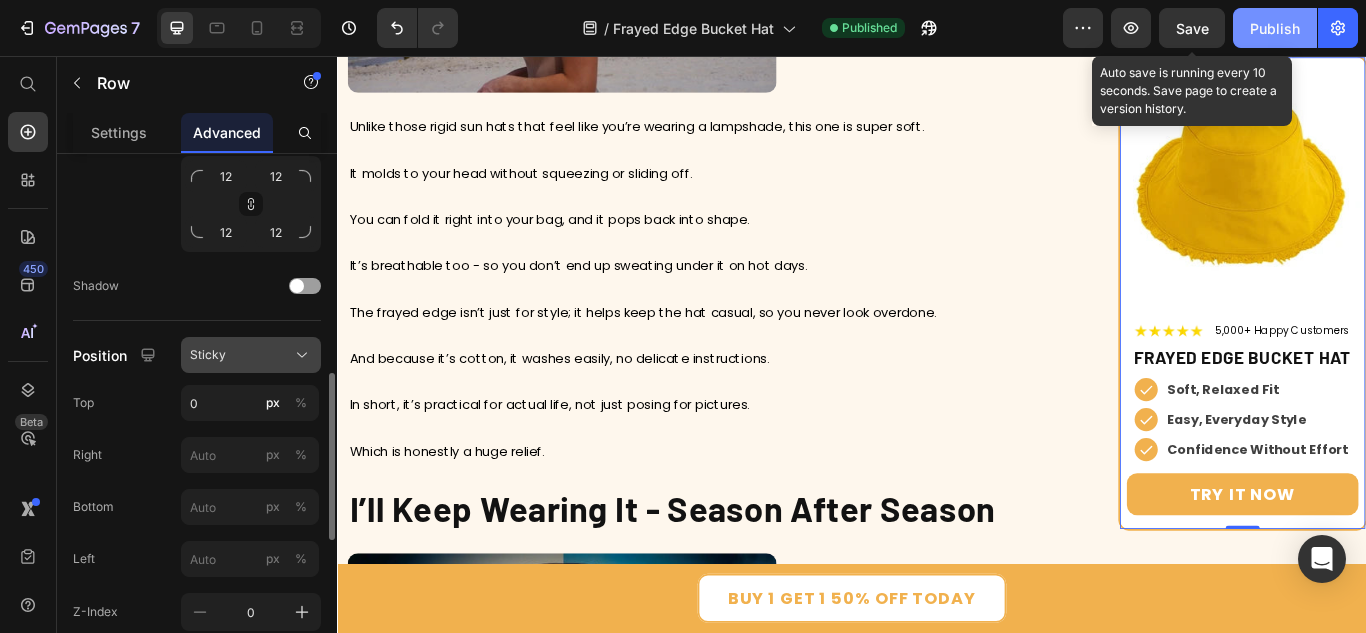 click on "Sticky" at bounding box center (251, 355) 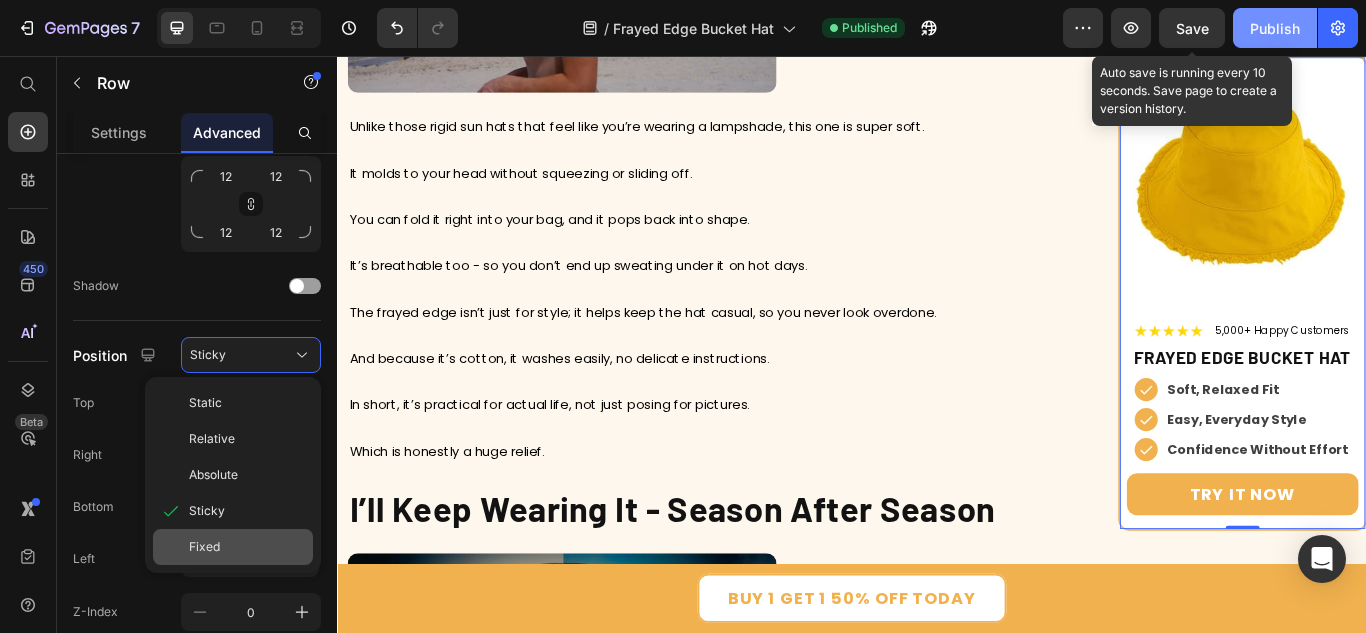 click on "Fixed" at bounding box center [204, 547] 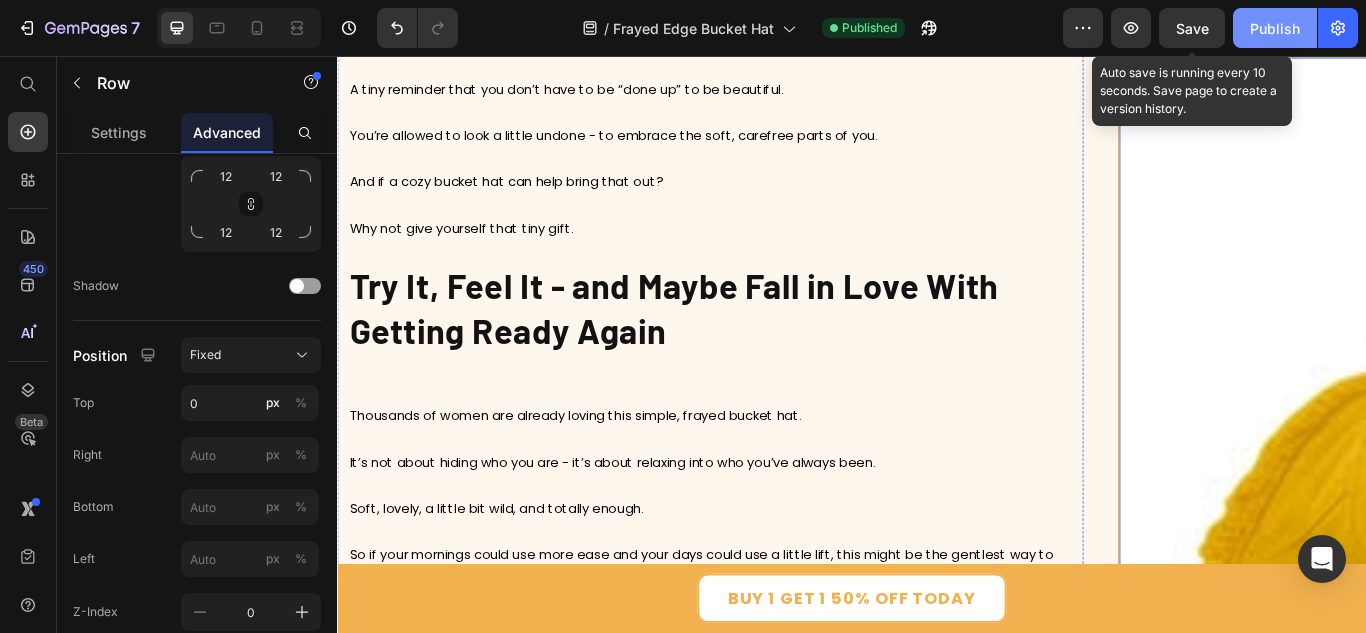 scroll, scrollTop: 8211, scrollLeft: 0, axis: vertical 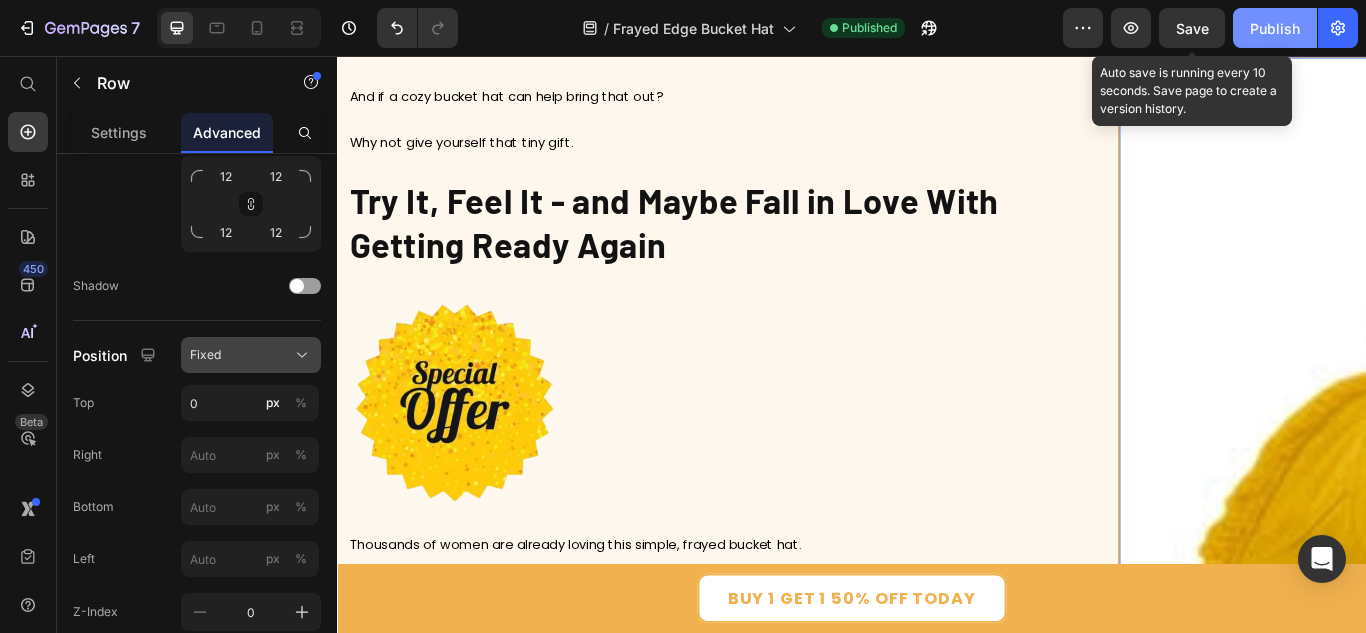 click on "Fixed" at bounding box center (205, 355) 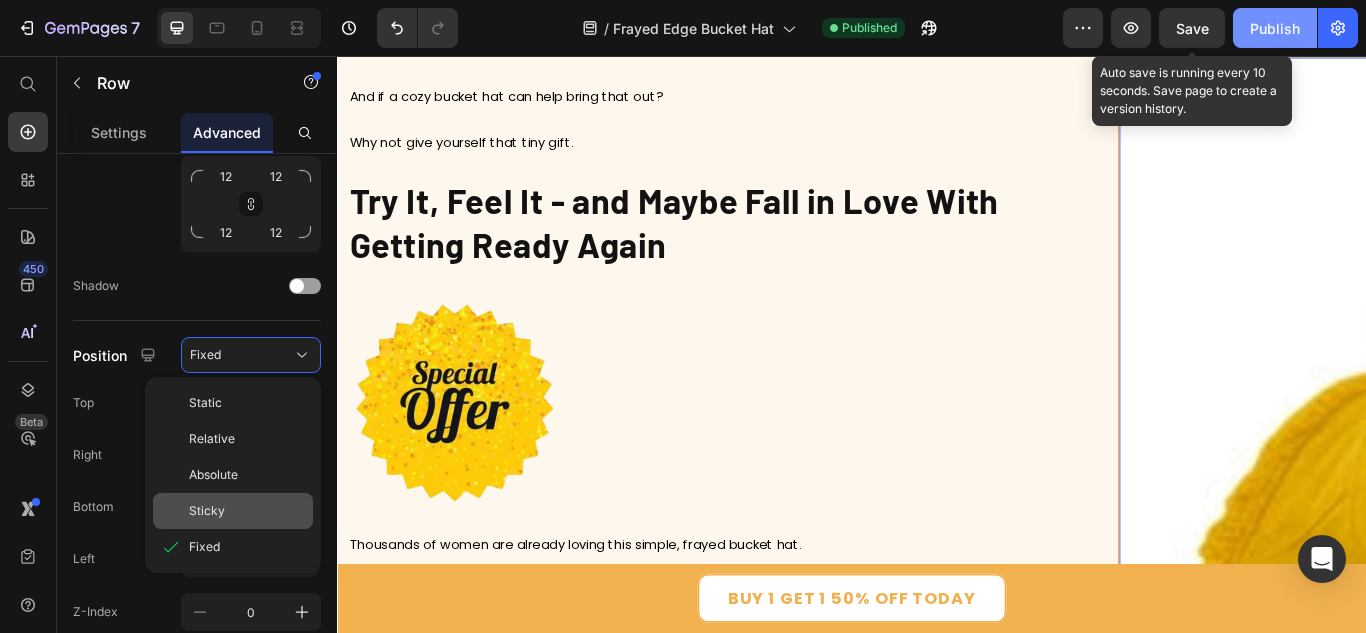 click on "Sticky" at bounding box center (207, 511) 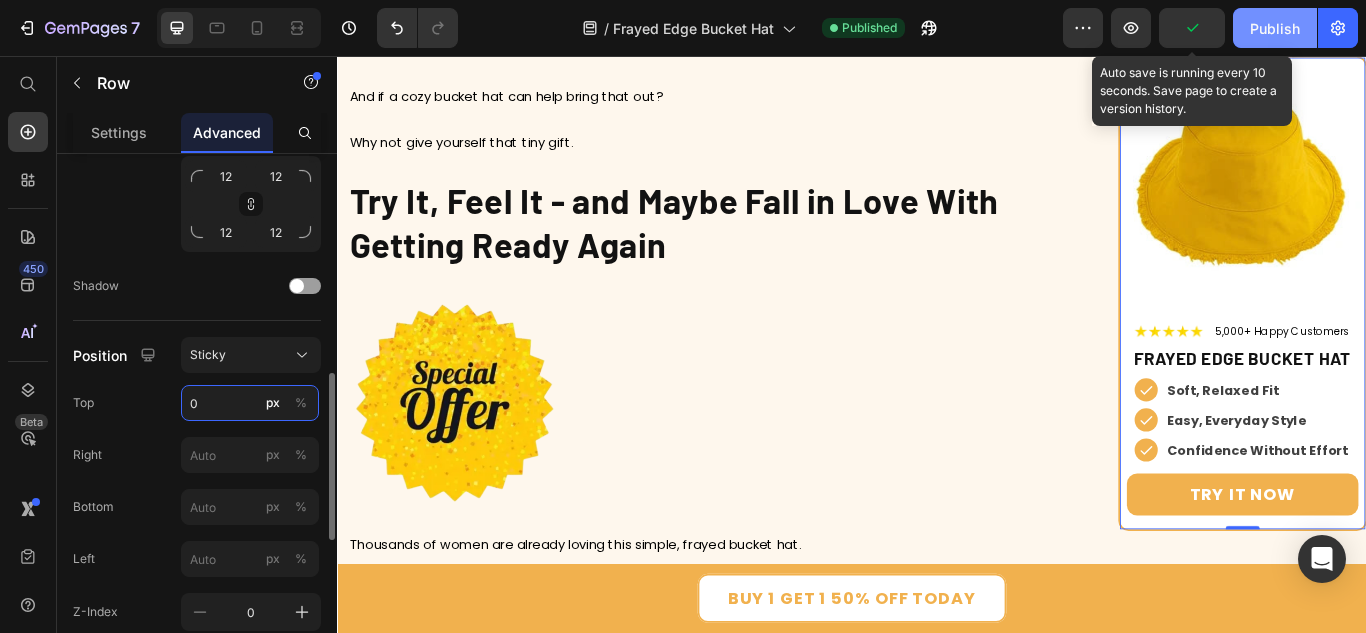 click on "0" at bounding box center (250, 403) 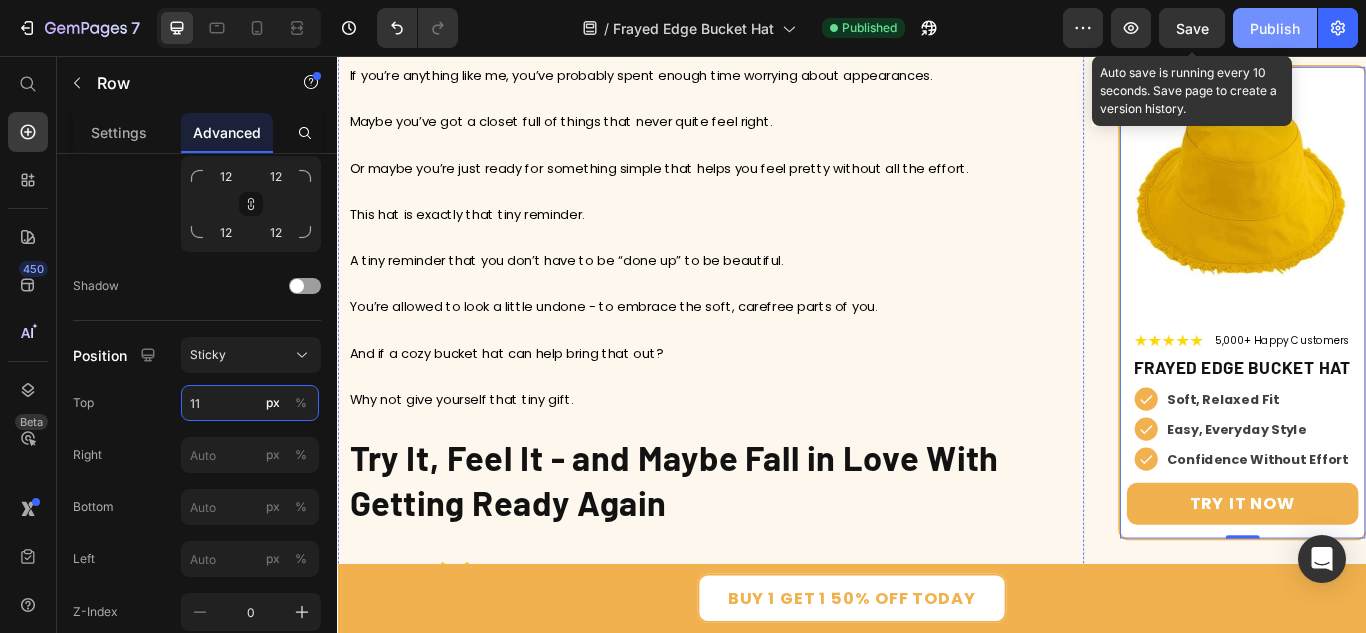 scroll, scrollTop: 8411, scrollLeft: 0, axis: vertical 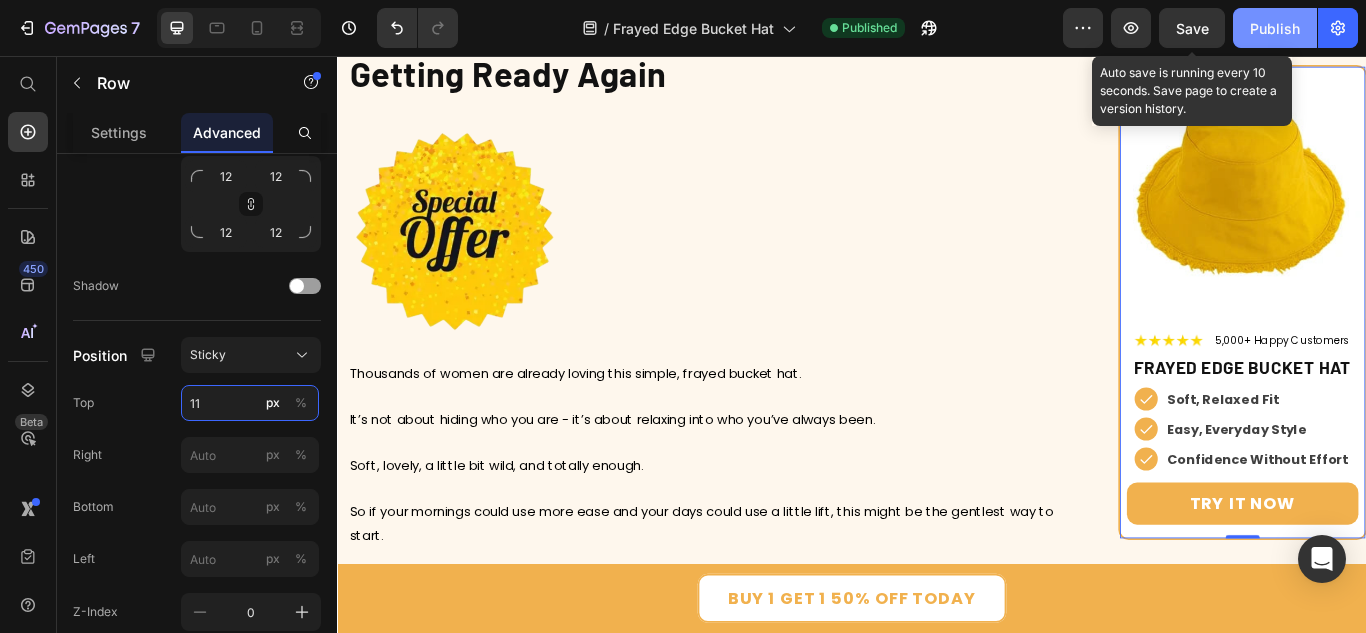 type on "11" 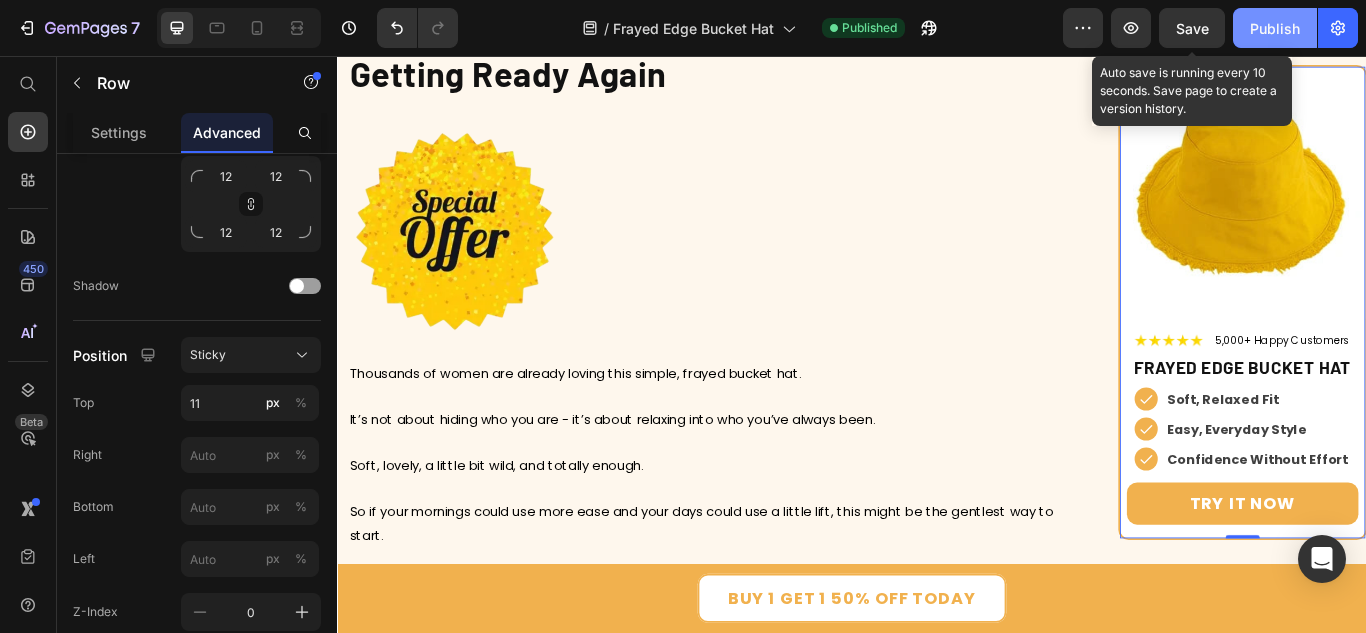 click on "Save" at bounding box center (1192, 28) 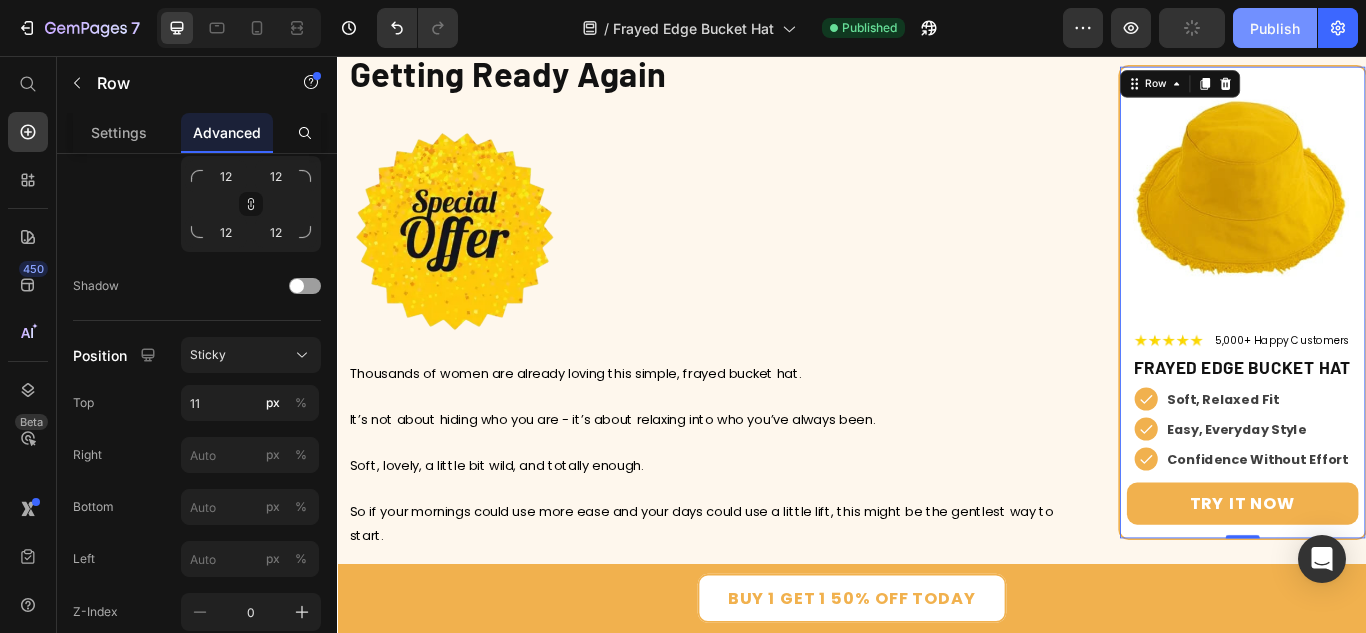 click on "Publish" at bounding box center [1275, 28] 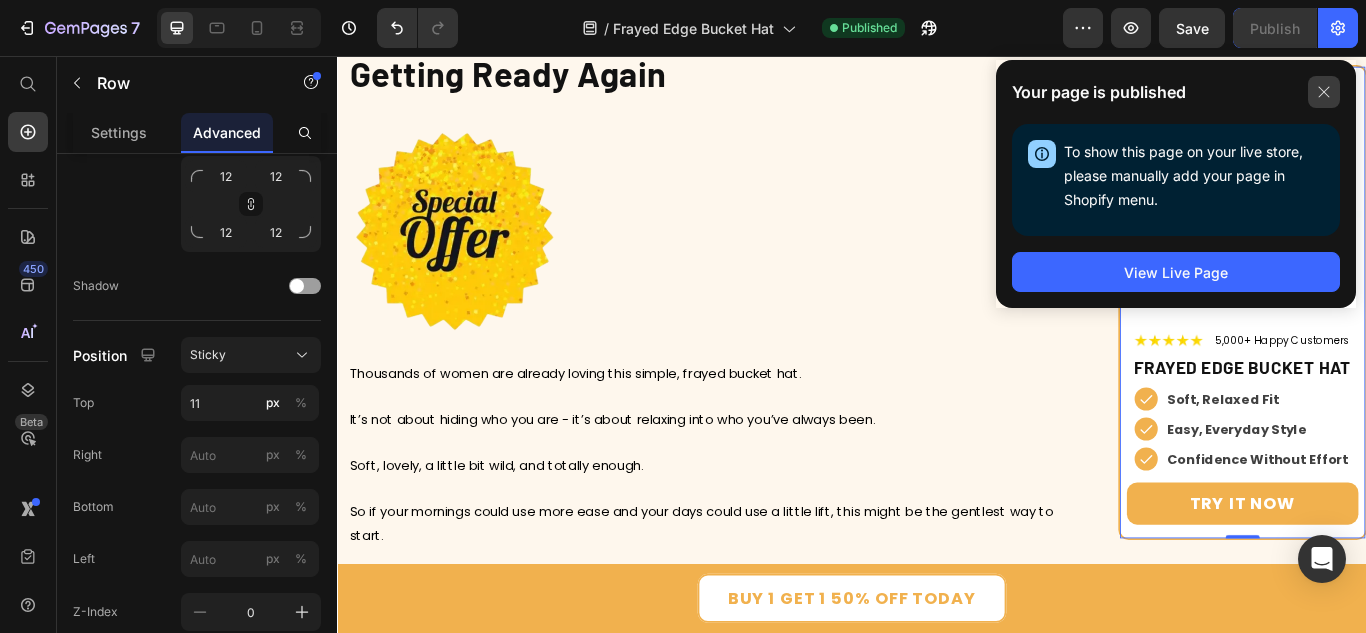 click 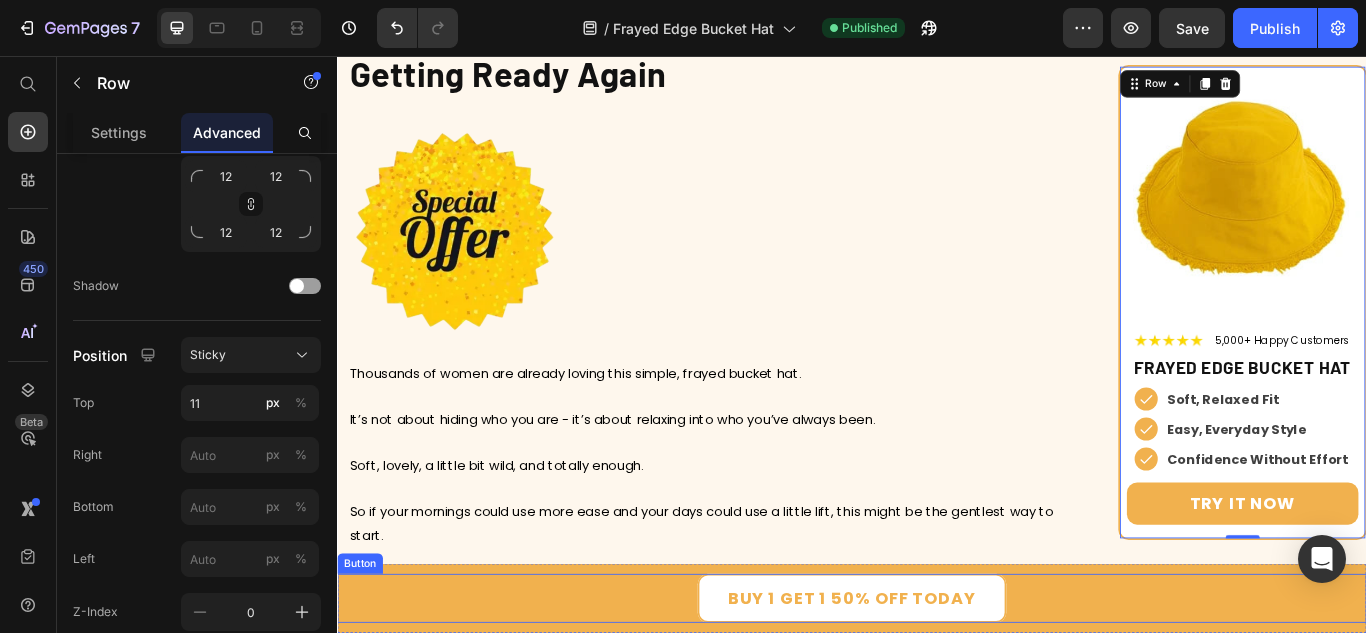 click on "Buy 1 Get 1 50% Off today Button" at bounding box center [937, 688] 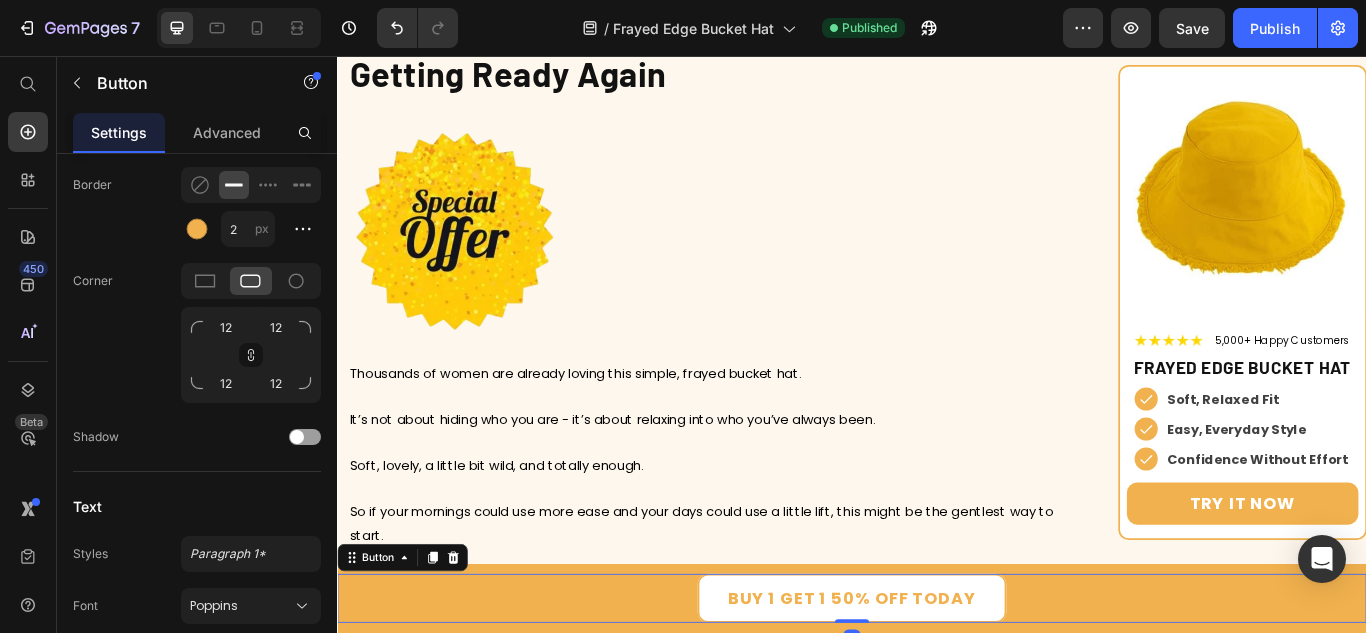 scroll, scrollTop: 0, scrollLeft: 0, axis: both 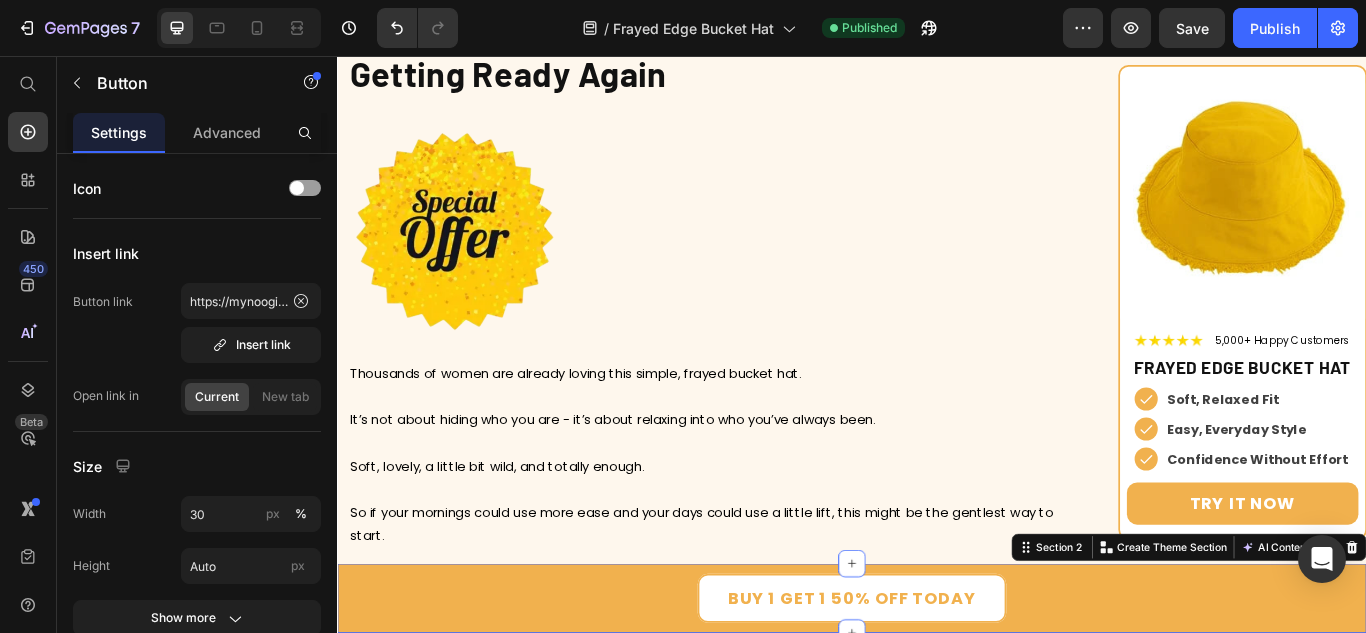 click on "Buy 1 Get 1 50% Off today Button Section 2   You can create reusable sections Create Theme Section AI Content Write with GemAI What would you like to describe here? Tone and Voice Persuasive Product Show more Generate" at bounding box center [937, 688] 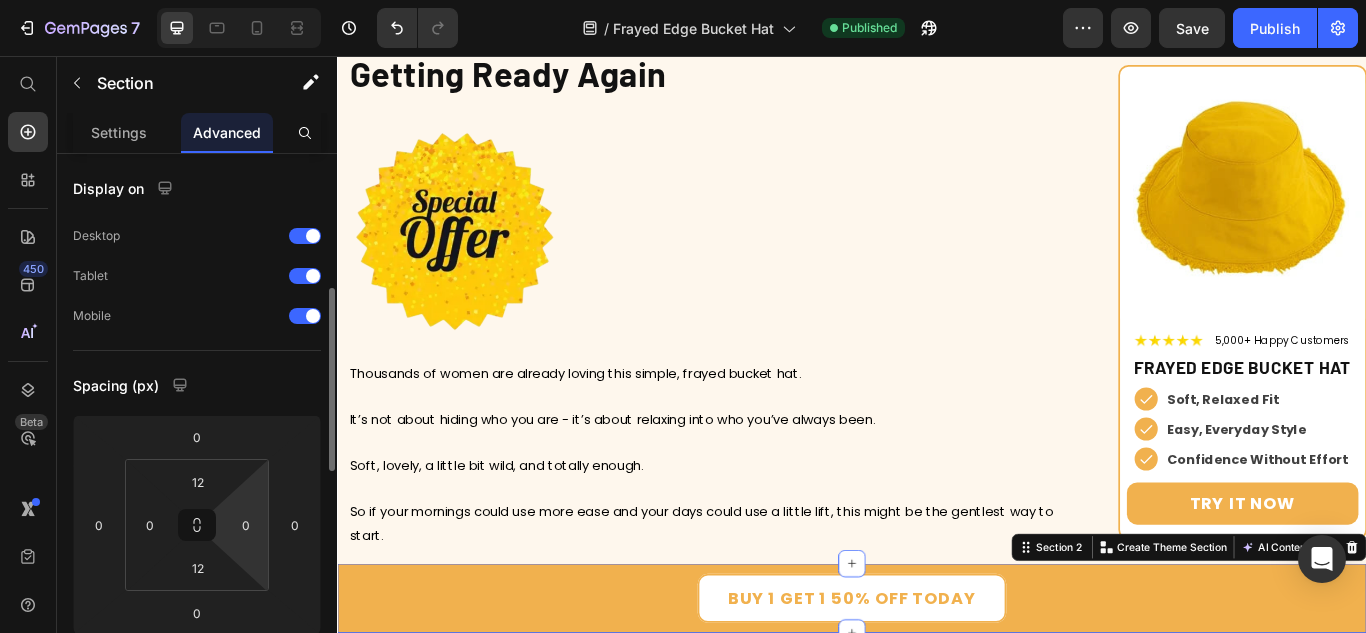 scroll, scrollTop: 400, scrollLeft: 0, axis: vertical 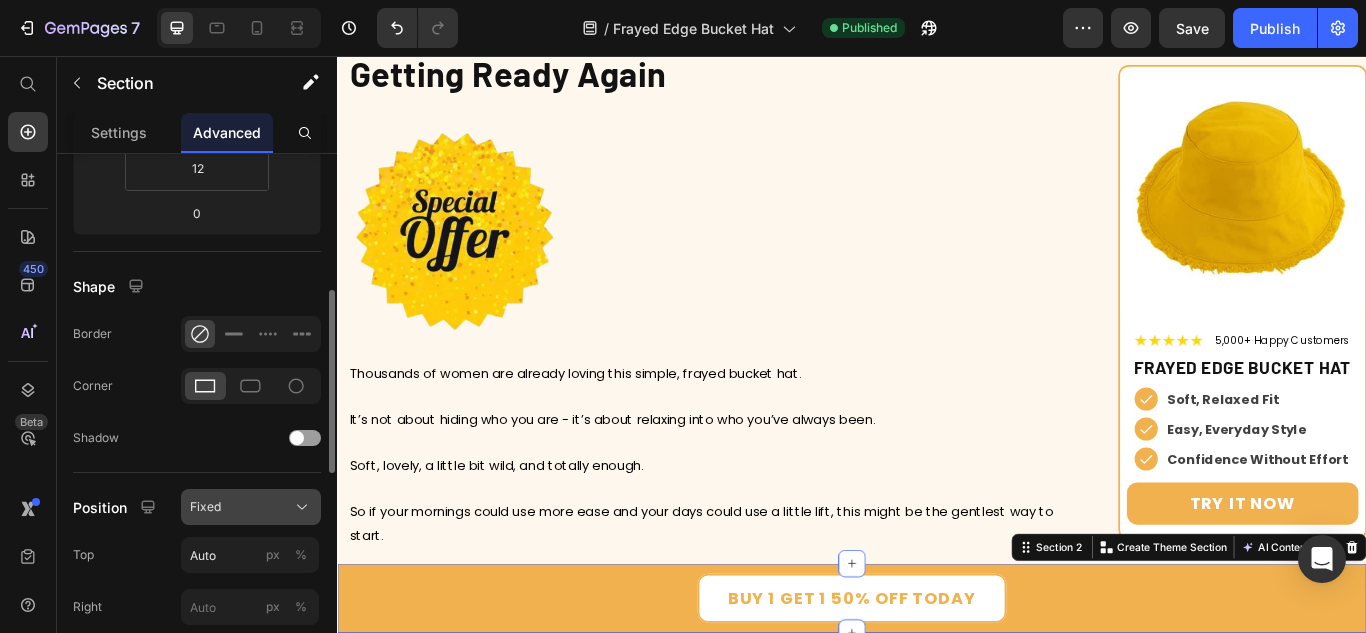 click on "Fixed" 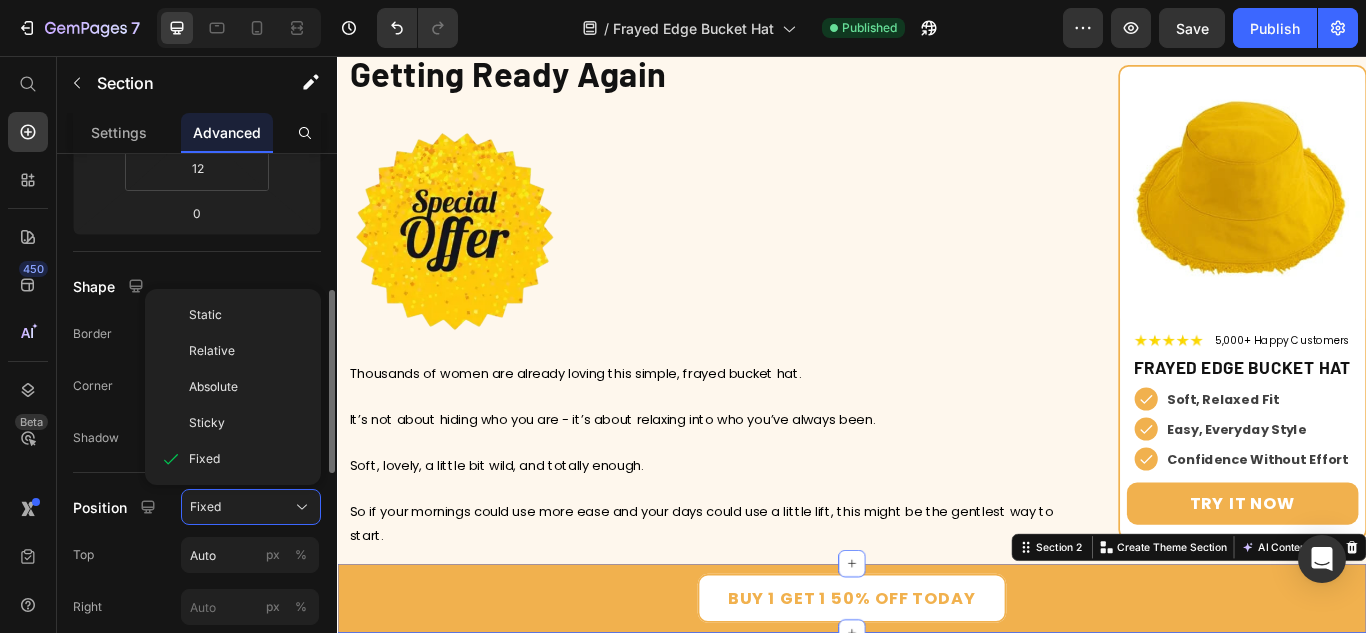 scroll, scrollTop: 500, scrollLeft: 0, axis: vertical 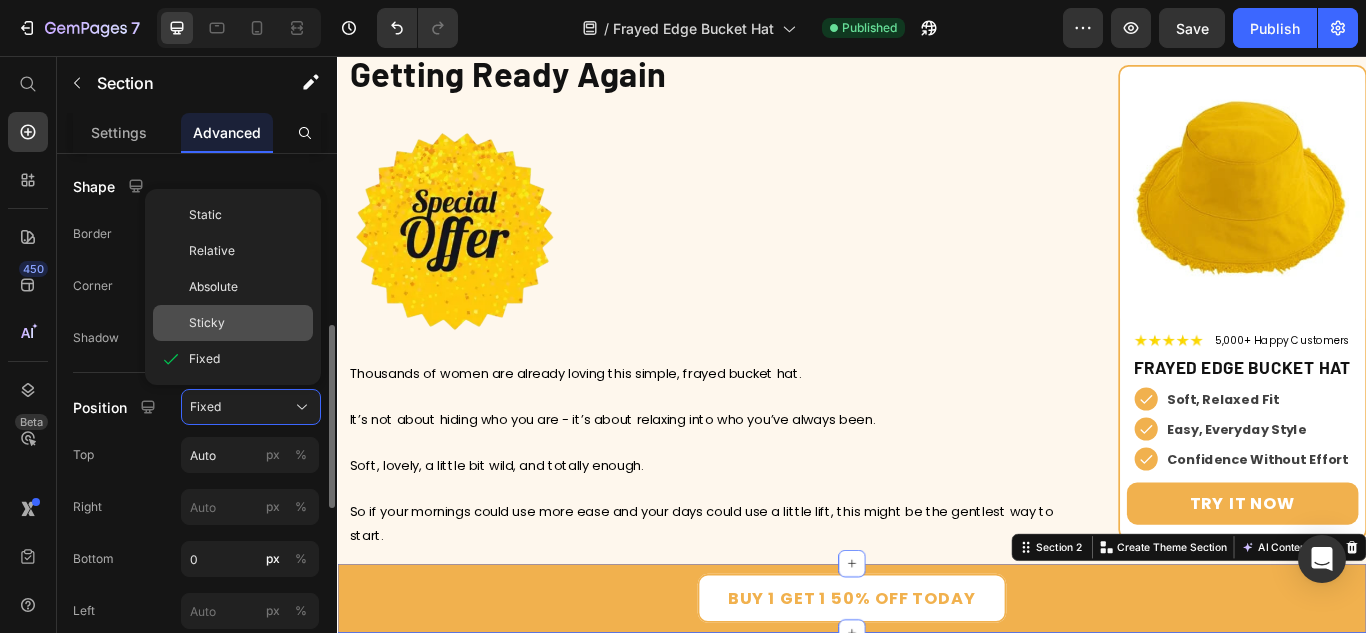 click on "Sticky" at bounding box center [207, 323] 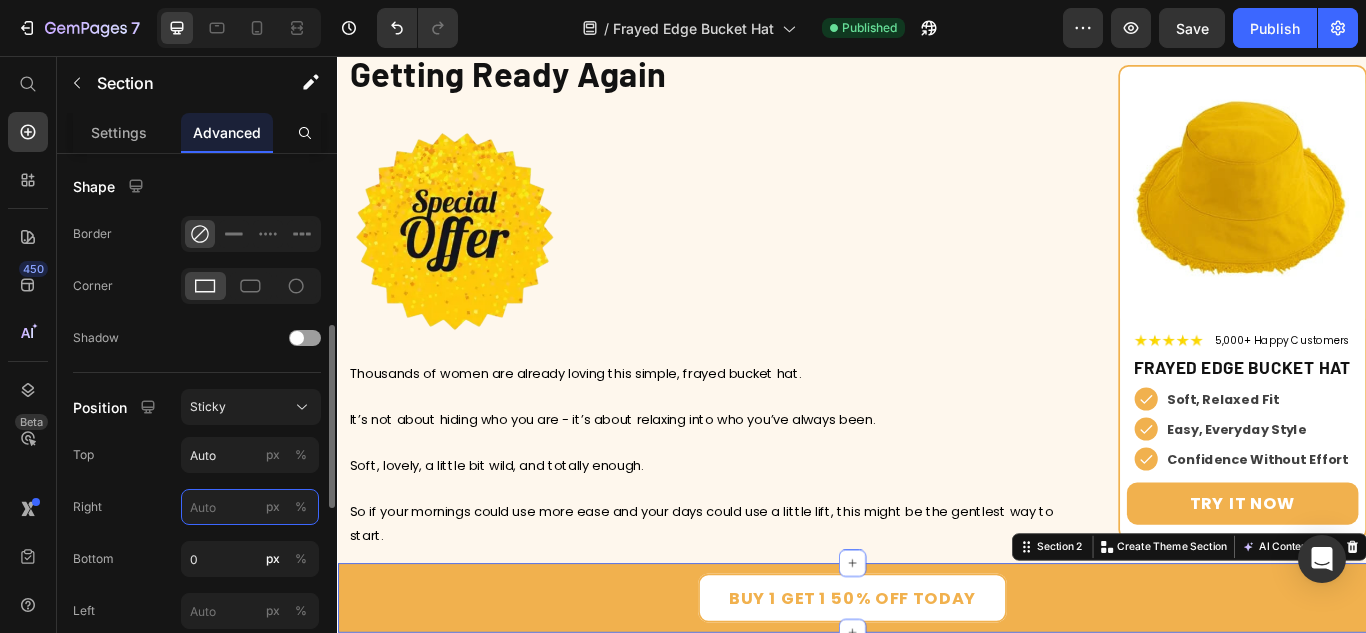 click on "px %" at bounding box center [250, 507] 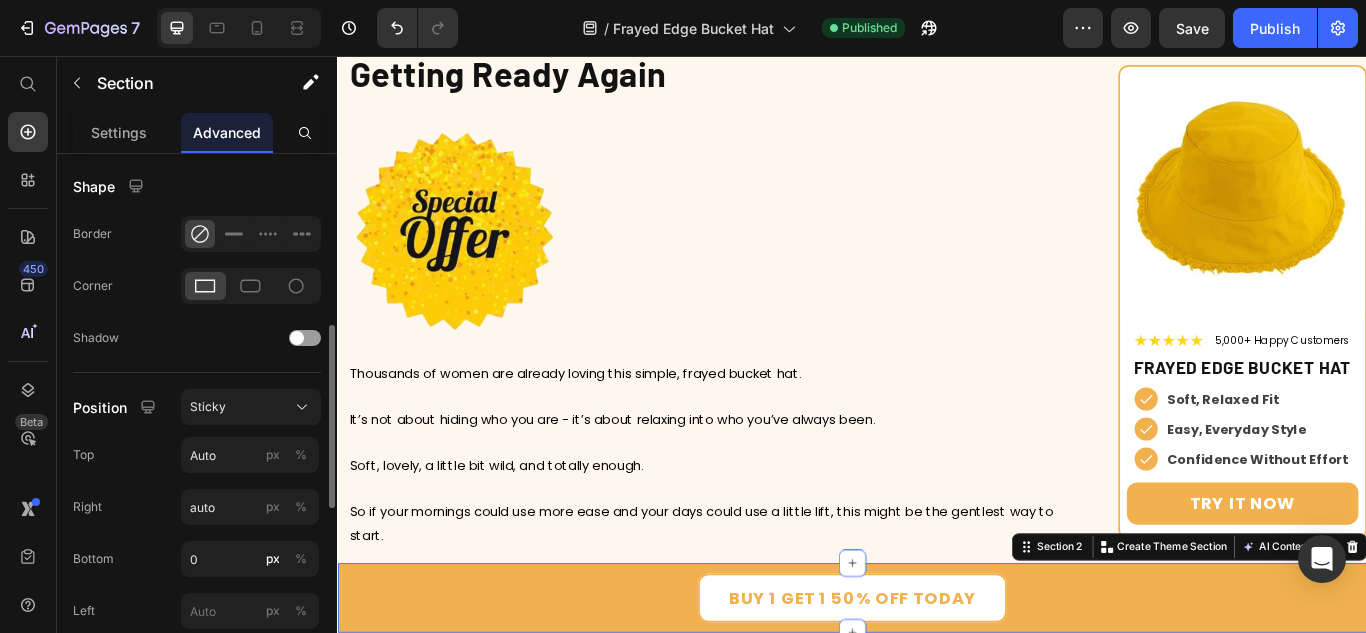 type on "Auto" 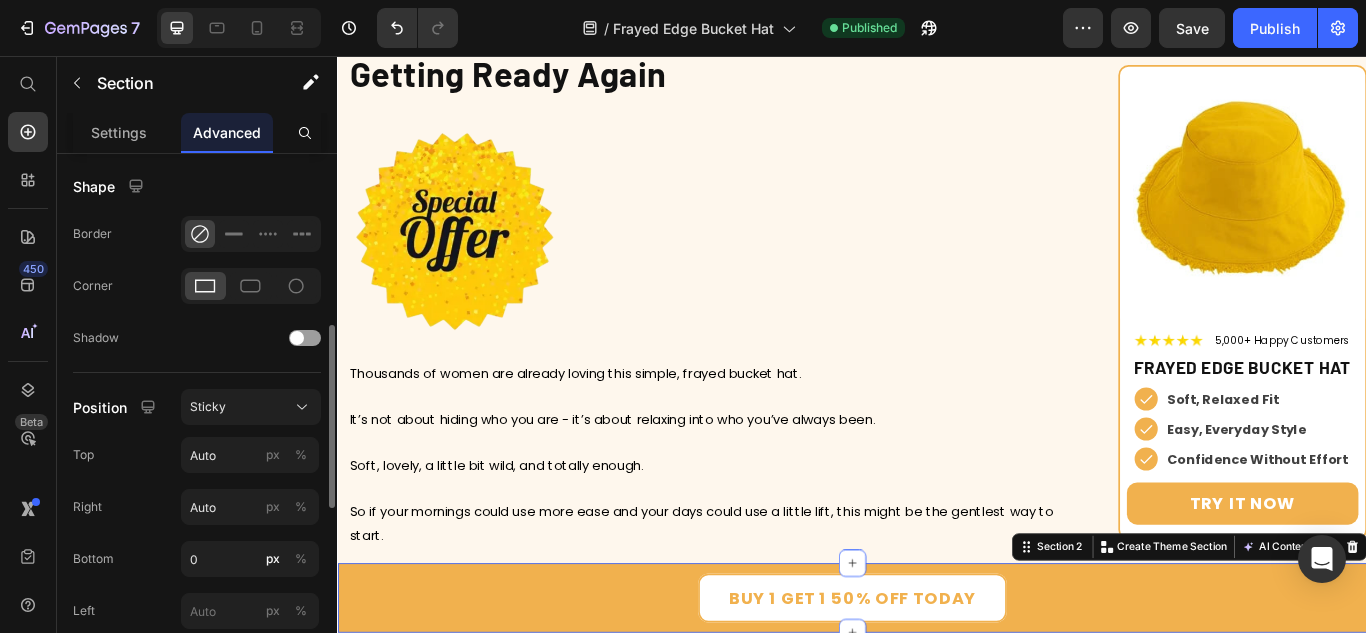 click on "Right Auto px %" 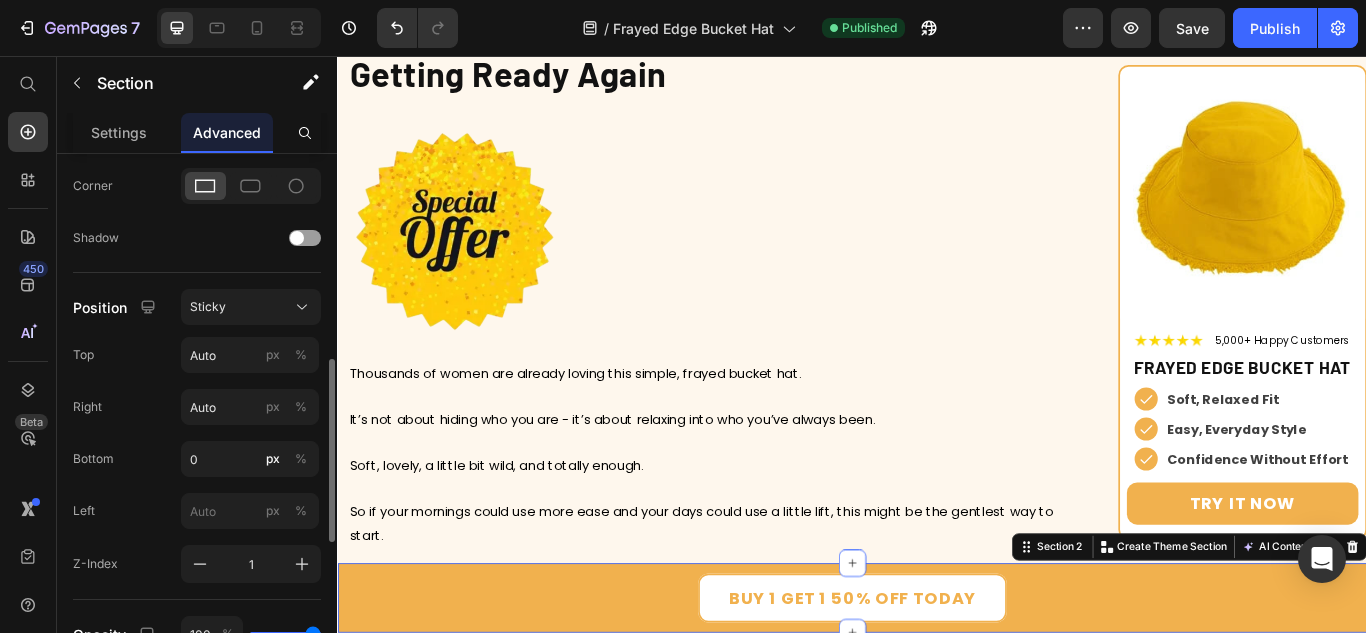 scroll, scrollTop: 700, scrollLeft: 0, axis: vertical 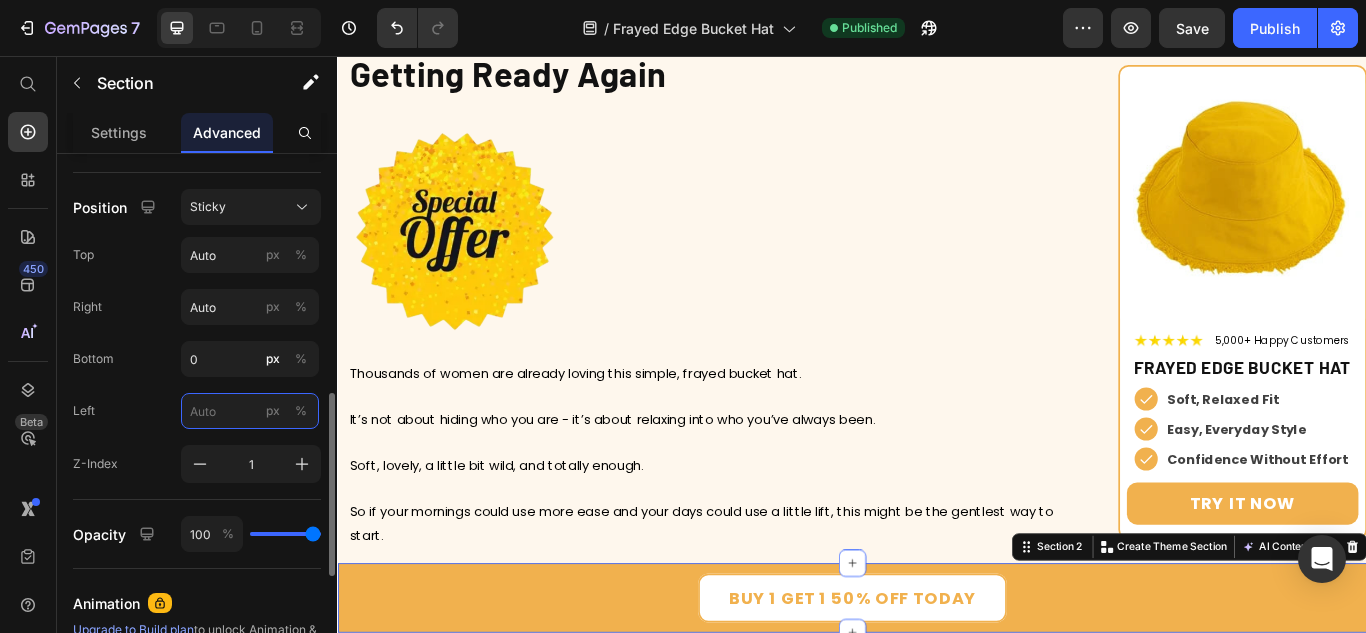 click on "px %" at bounding box center [250, 411] 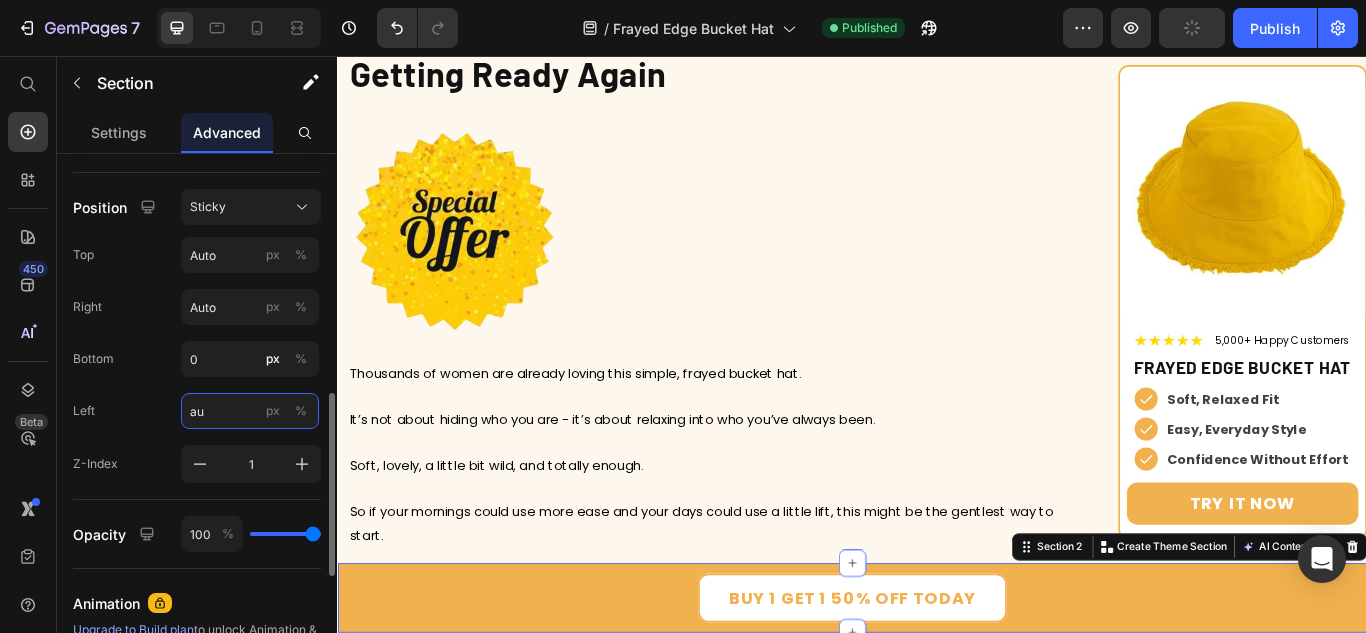 type on "aut" 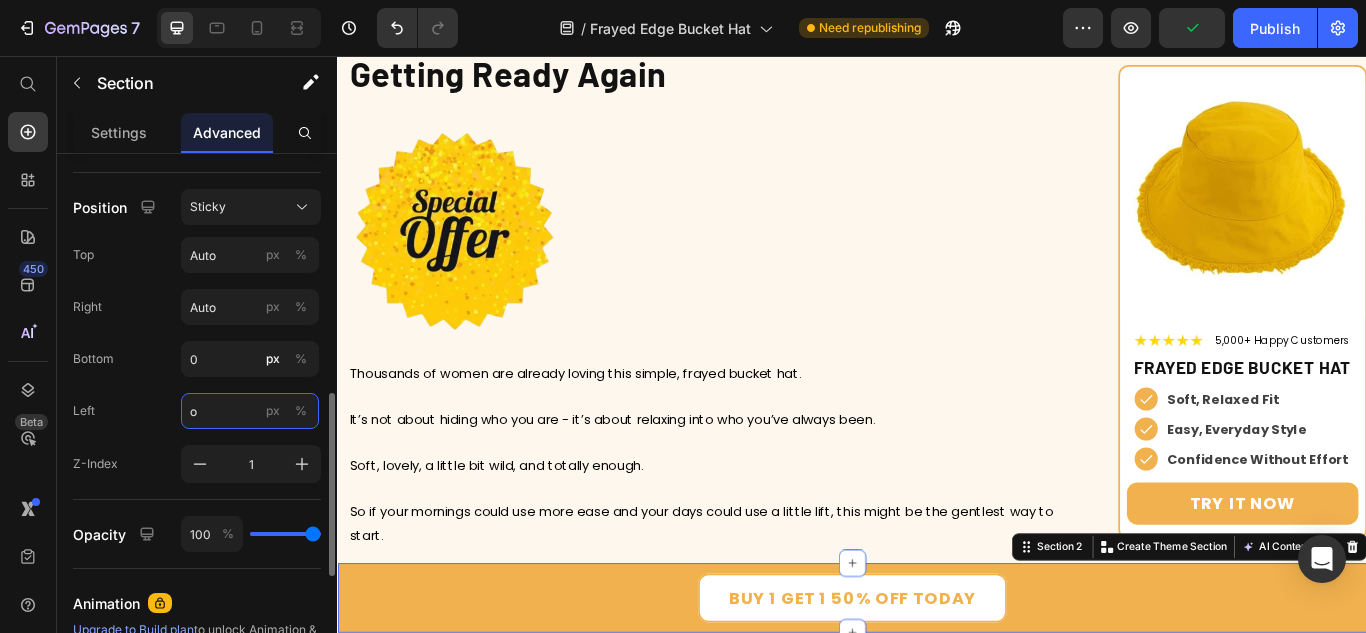 type on "o" 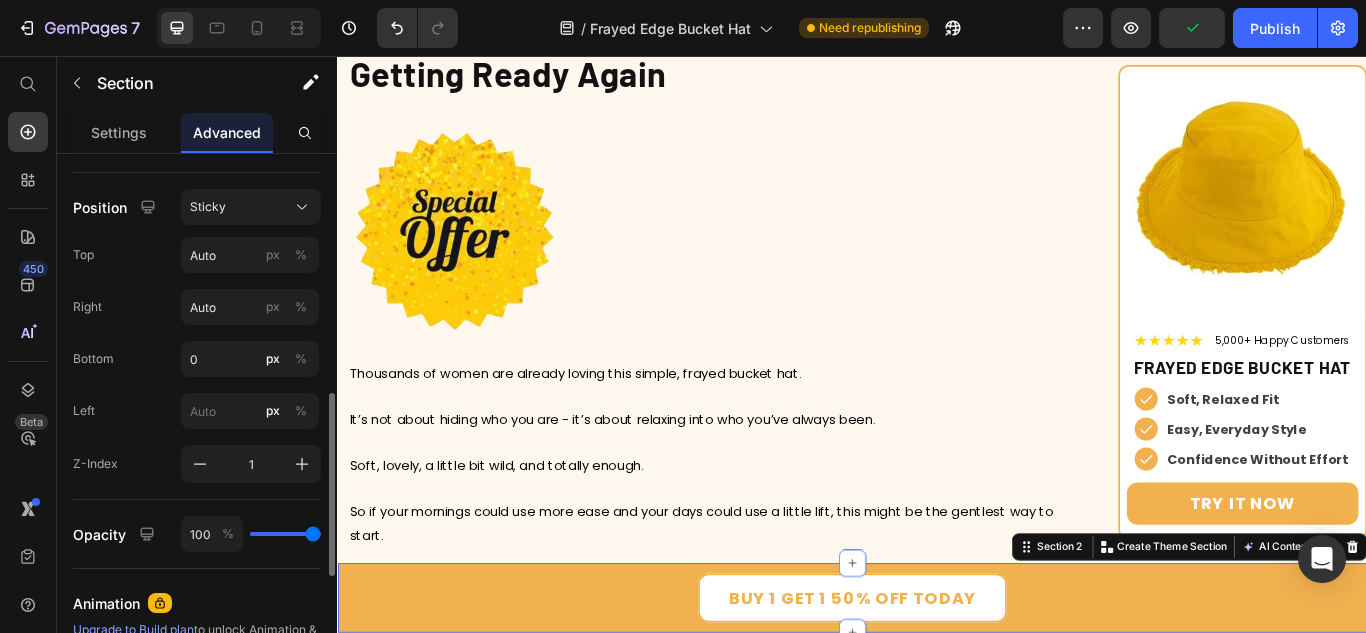 click on "Left px %" 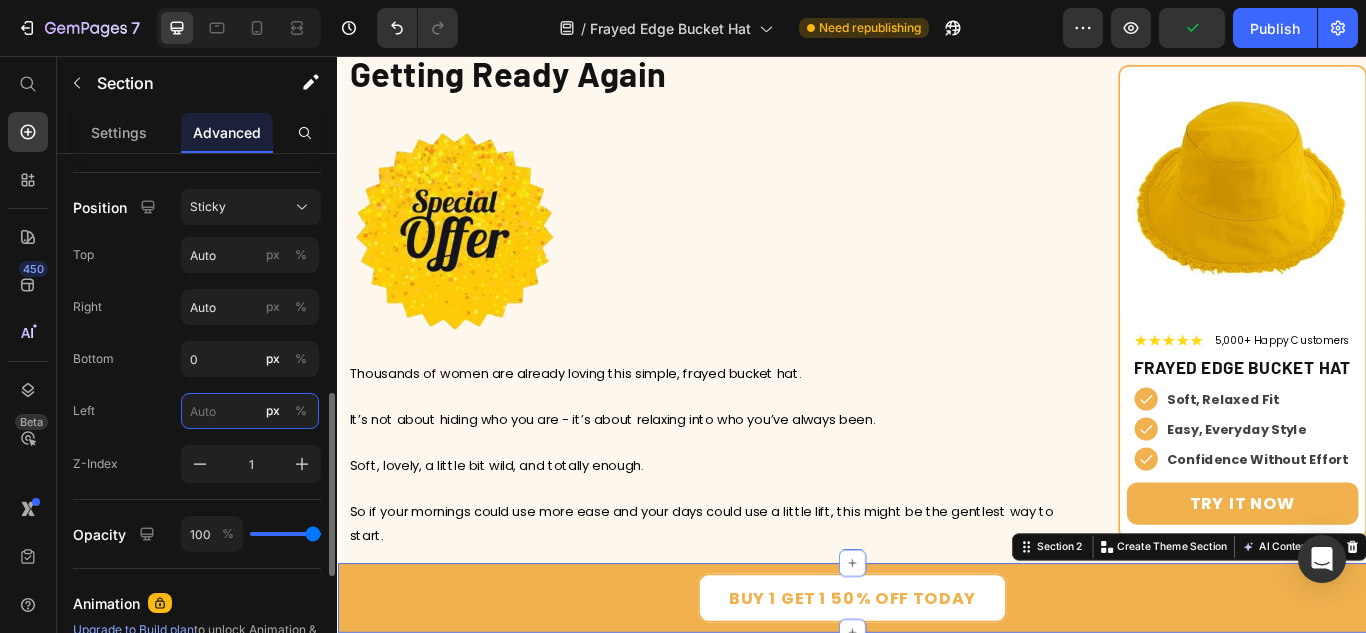 click on "px %" at bounding box center (250, 411) 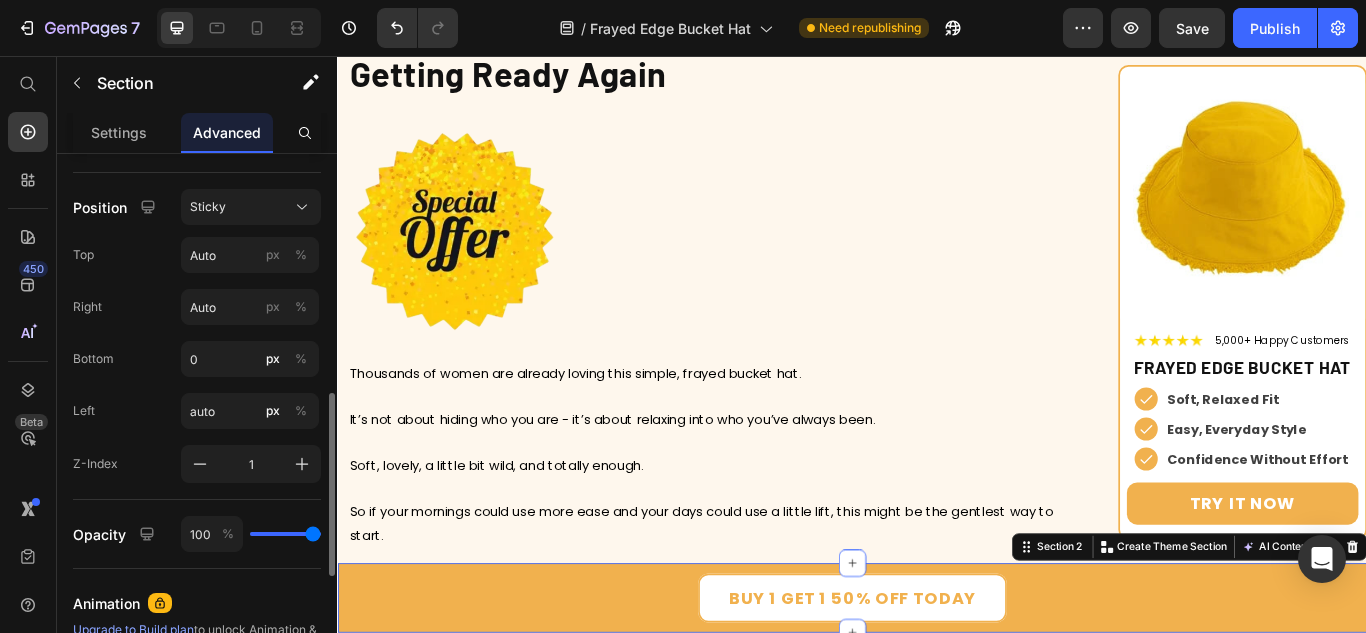 type on "Auto" 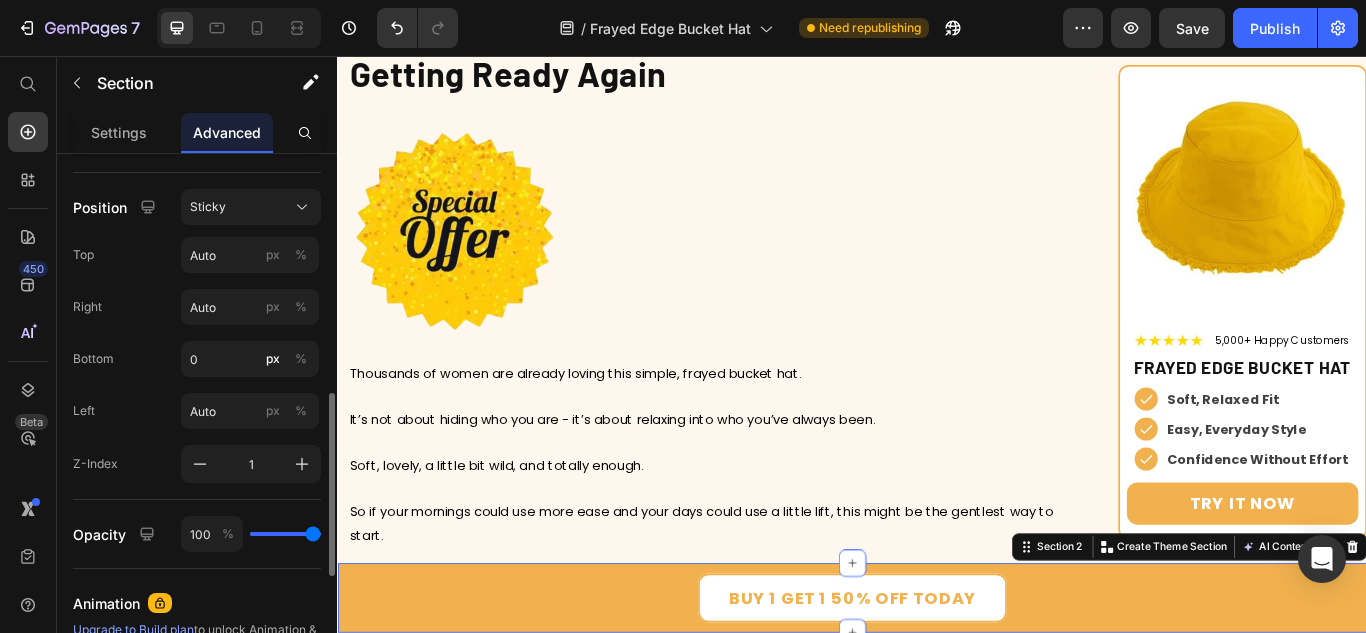 click on "Left Auto px %" 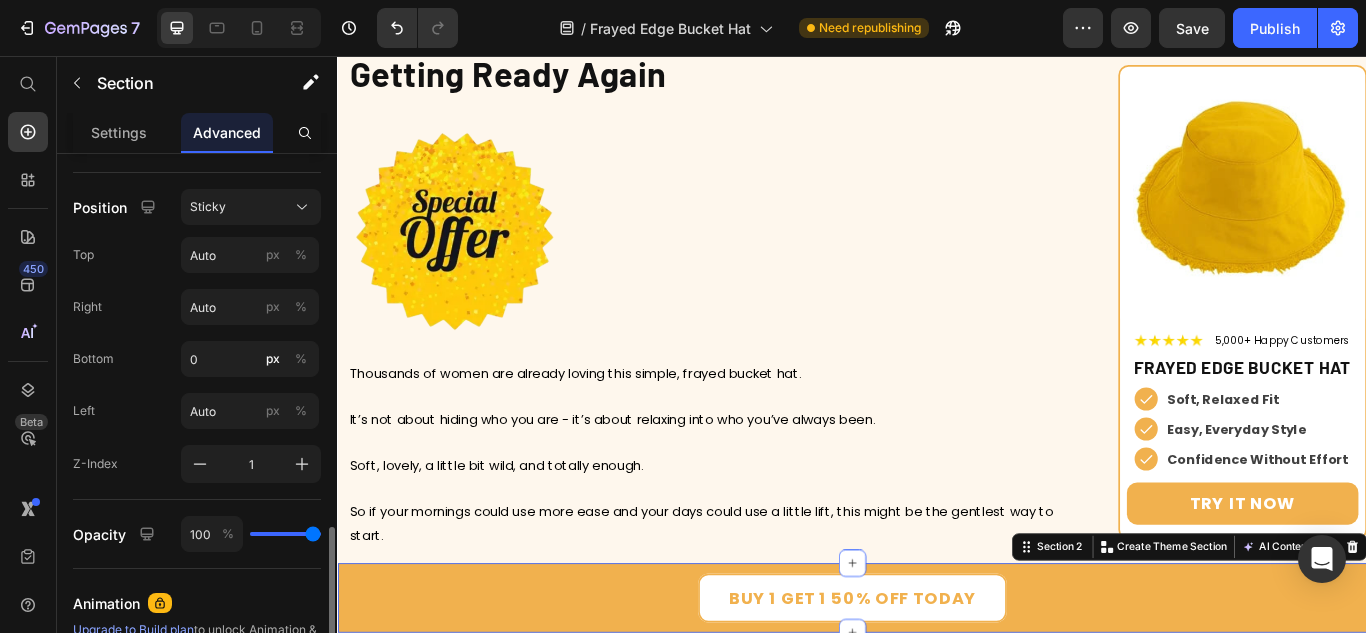 scroll, scrollTop: 800, scrollLeft: 0, axis: vertical 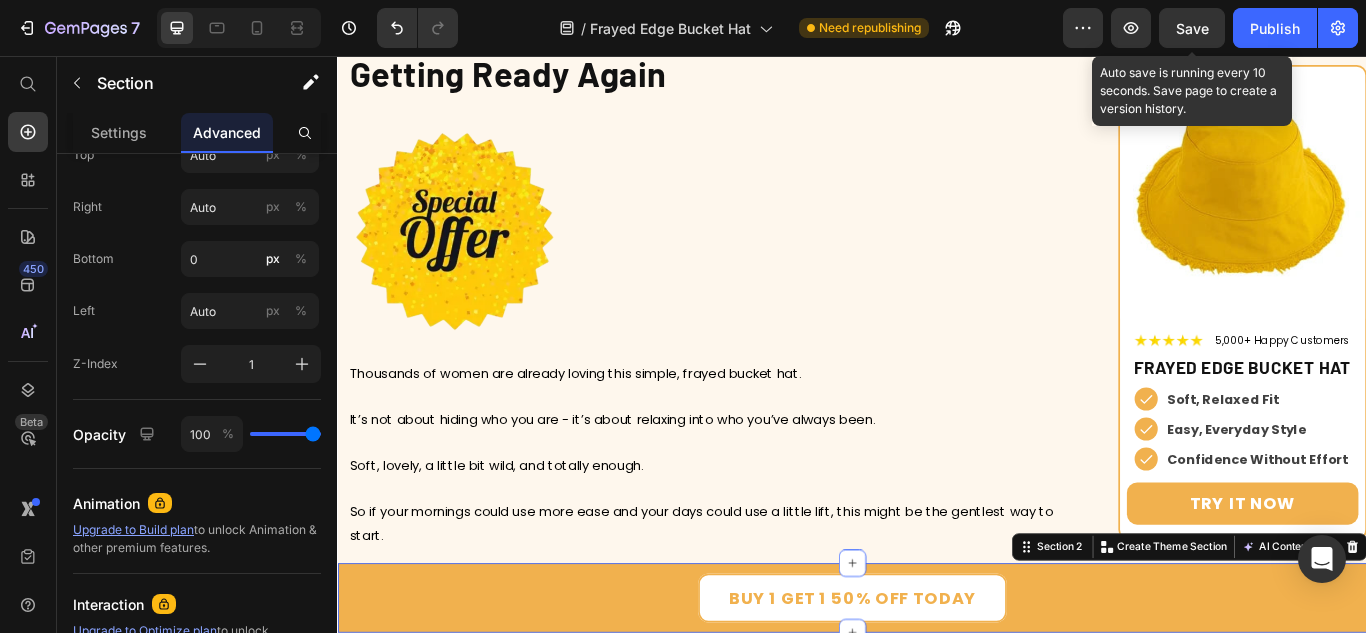 click on "Save" at bounding box center (1192, 28) 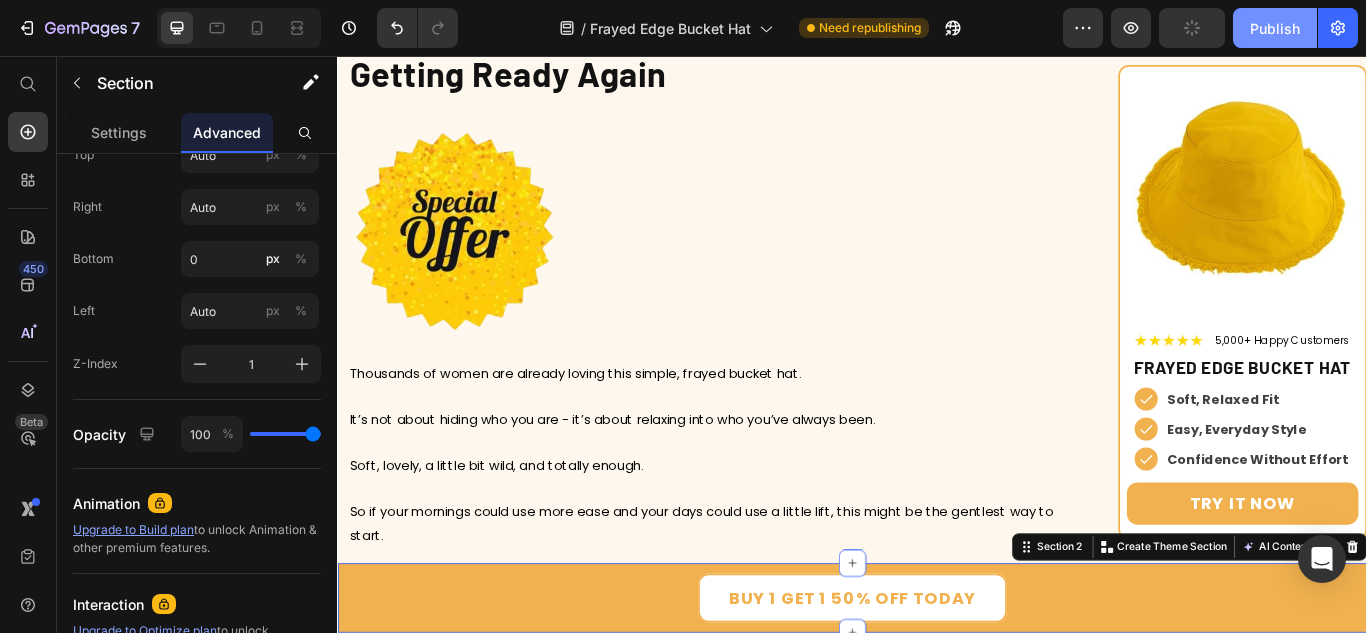 click on "Publish" at bounding box center (1275, 28) 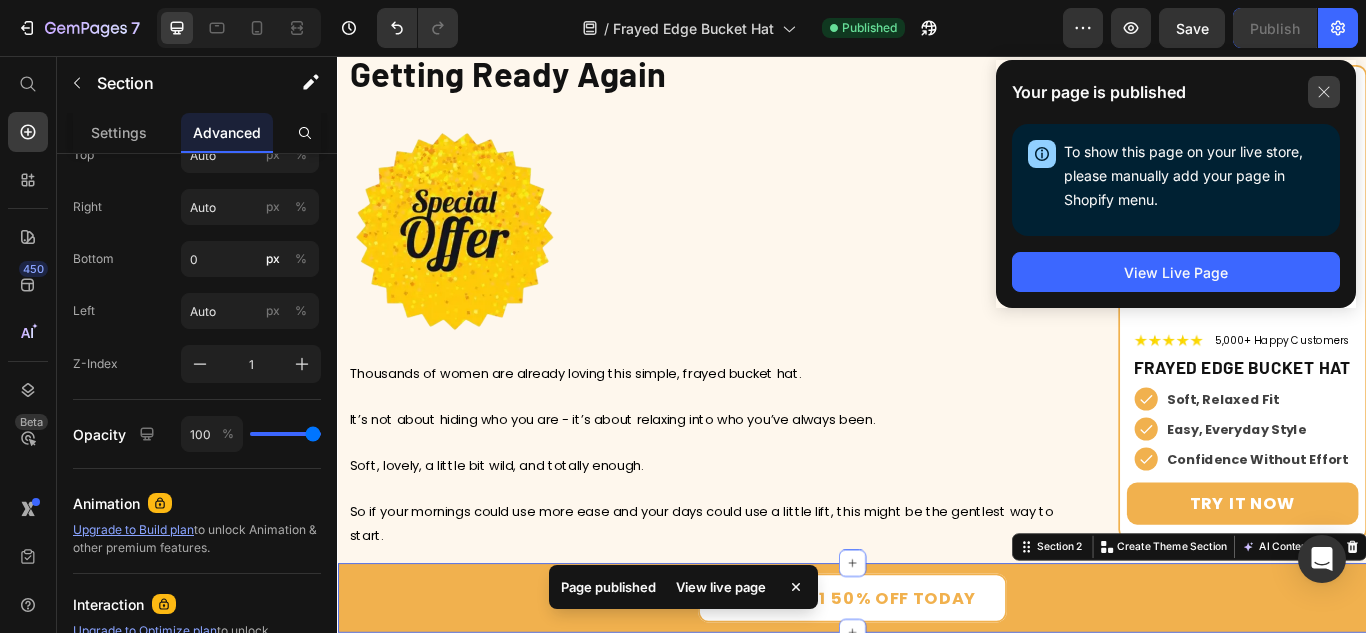 click 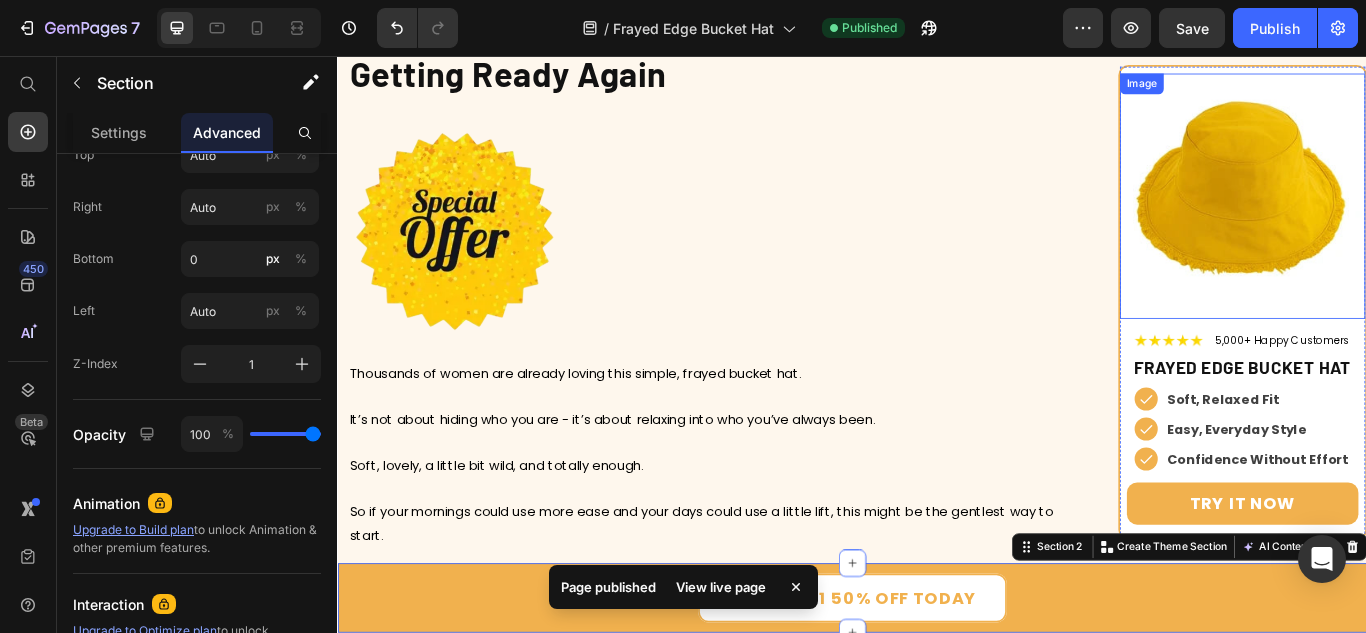 click at bounding box center [1392, 220] 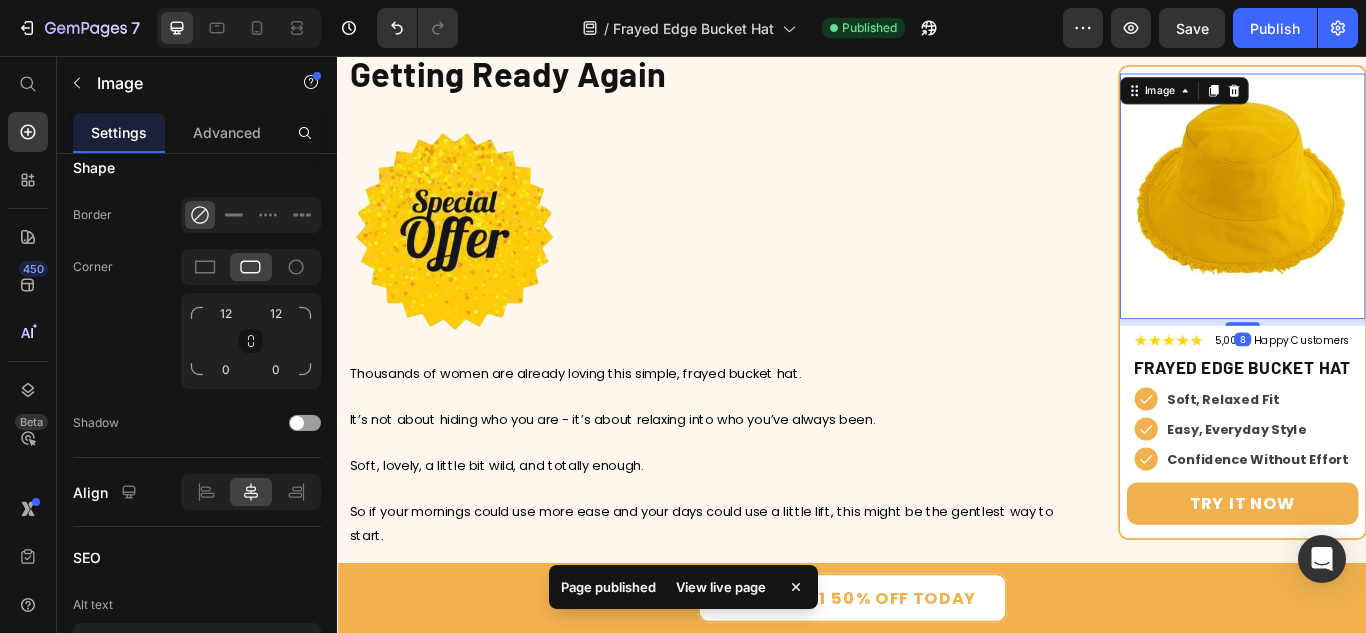 scroll, scrollTop: 0, scrollLeft: 0, axis: both 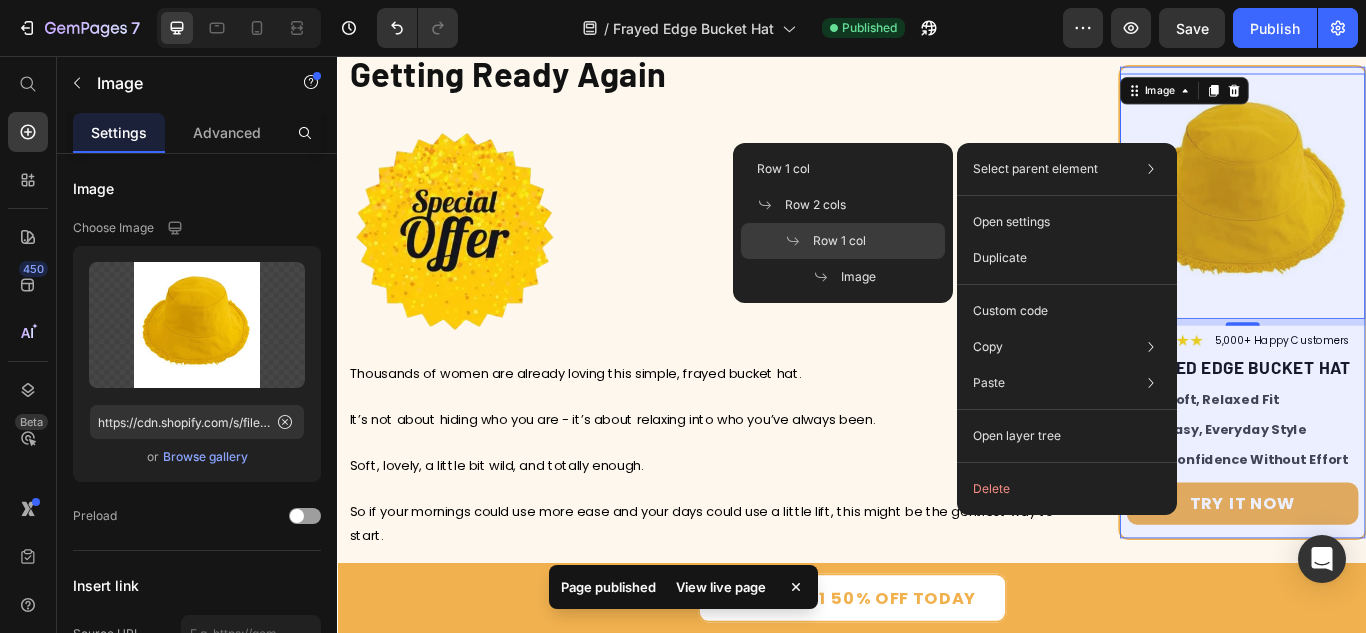 click on "Row 1 col" at bounding box center [839, 241] 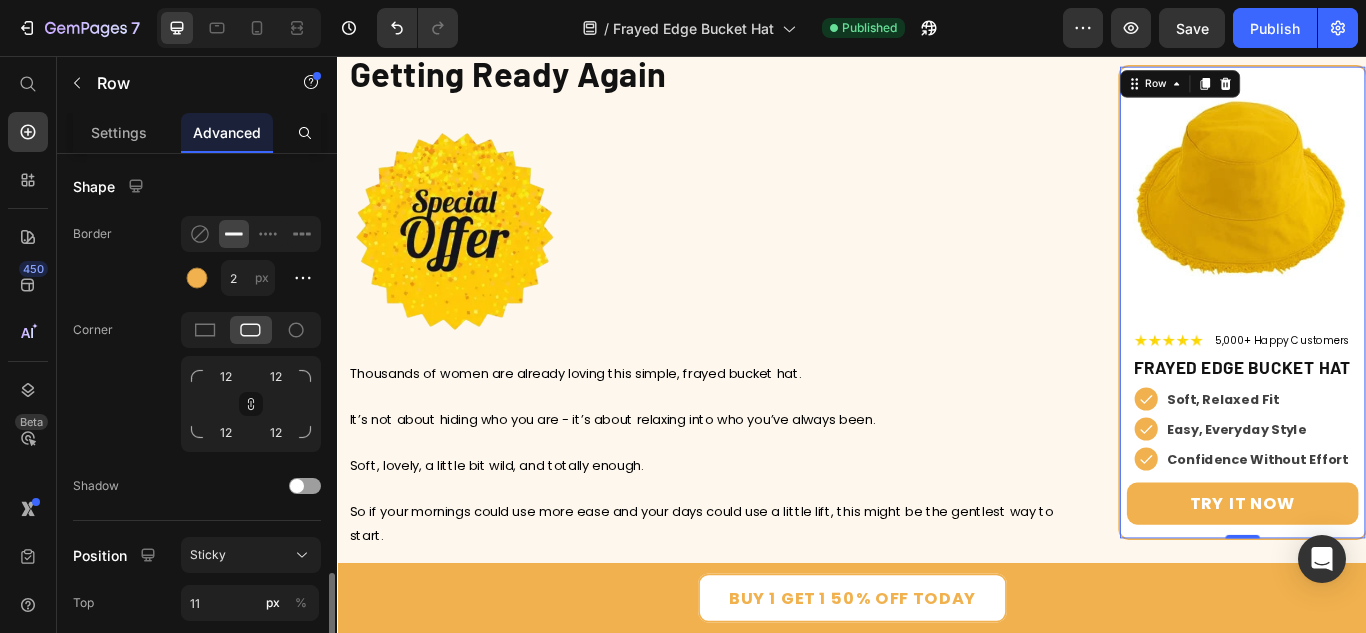 scroll, scrollTop: 800, scrollLeft: 0, axis: vertical 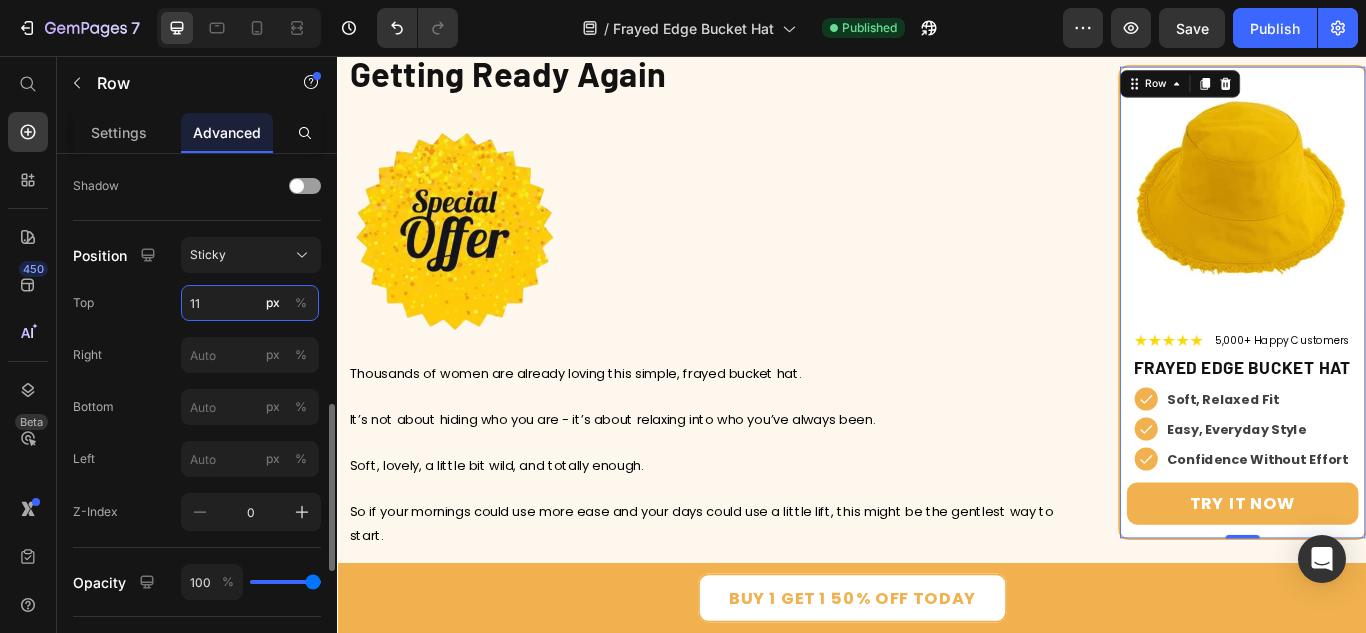 click on "11" at bounding box center (250, 303) 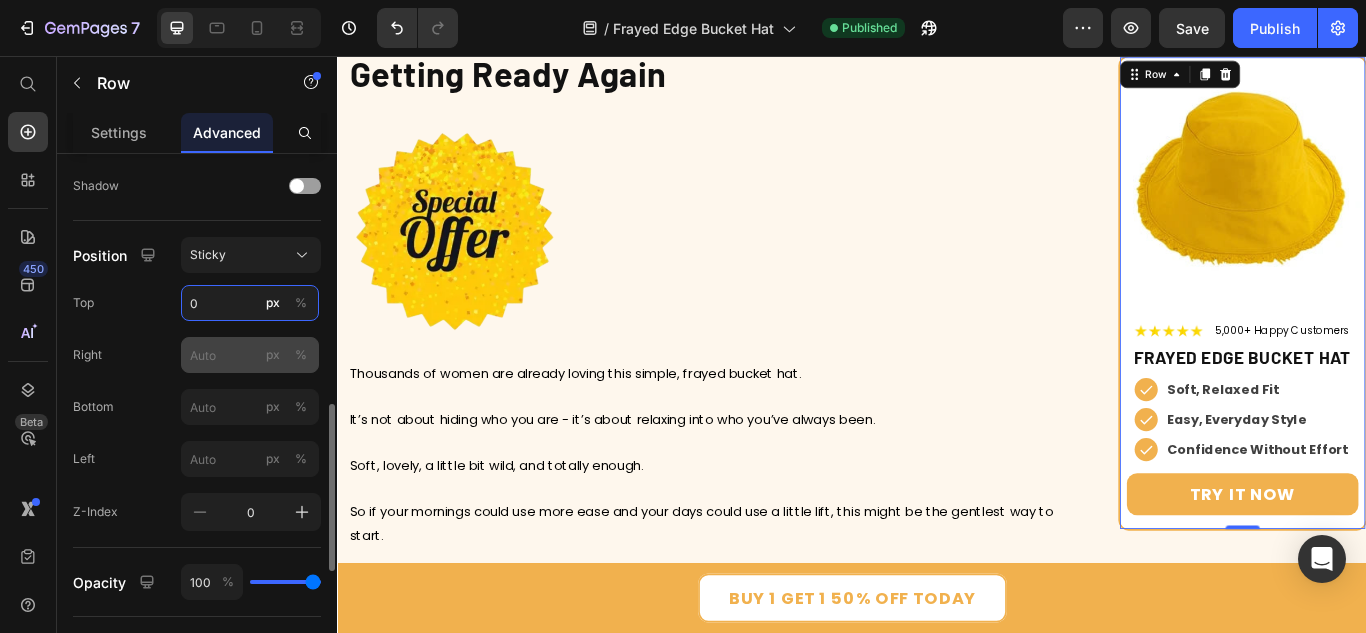 type on "0" 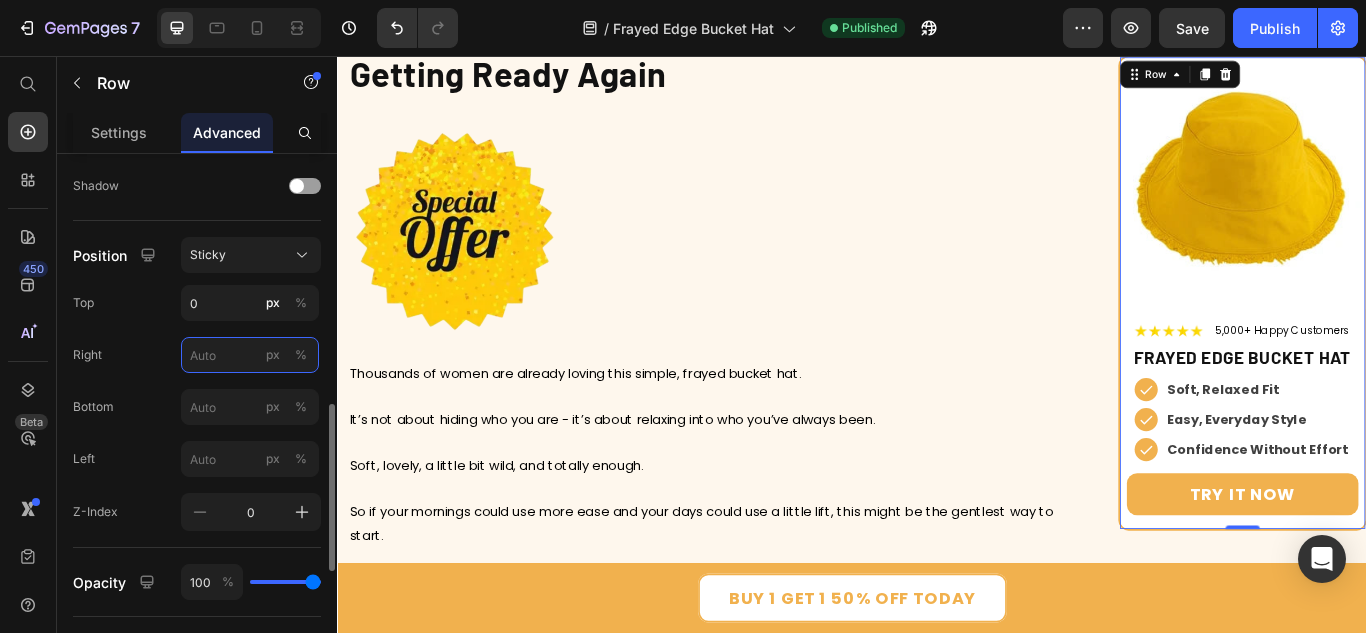 click on "px %" at bounding box center [250, 355] 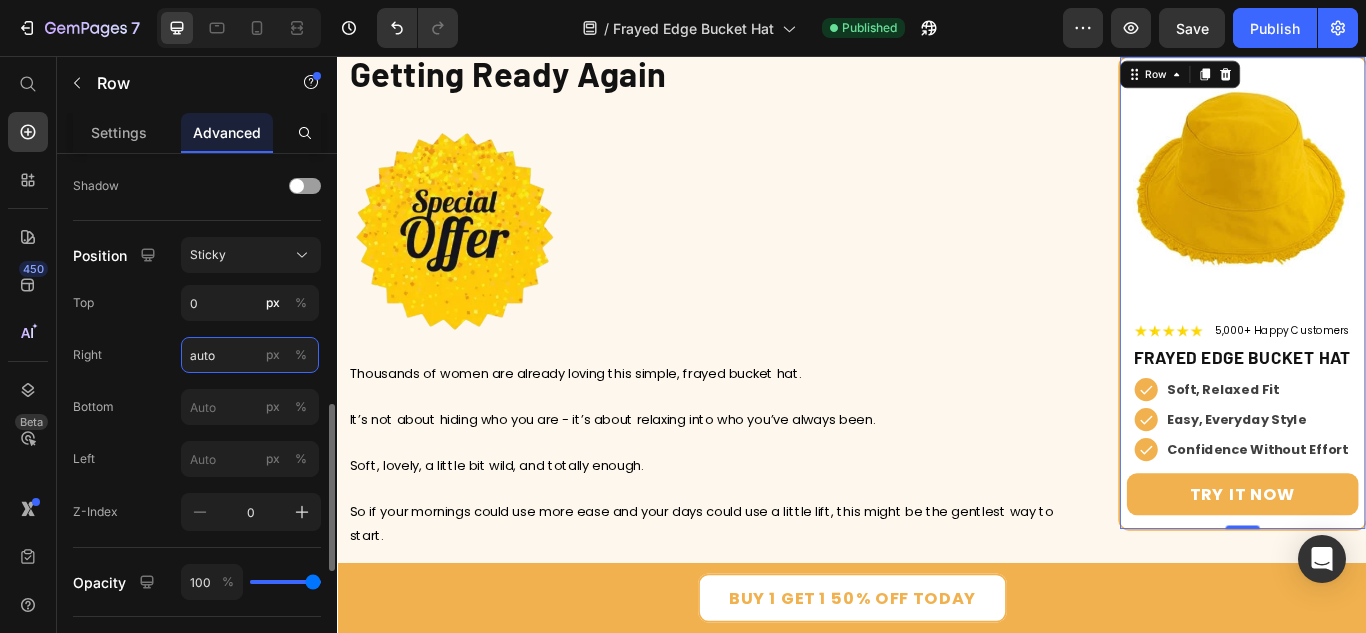 click on "auto" at bounding box center [250, 355] 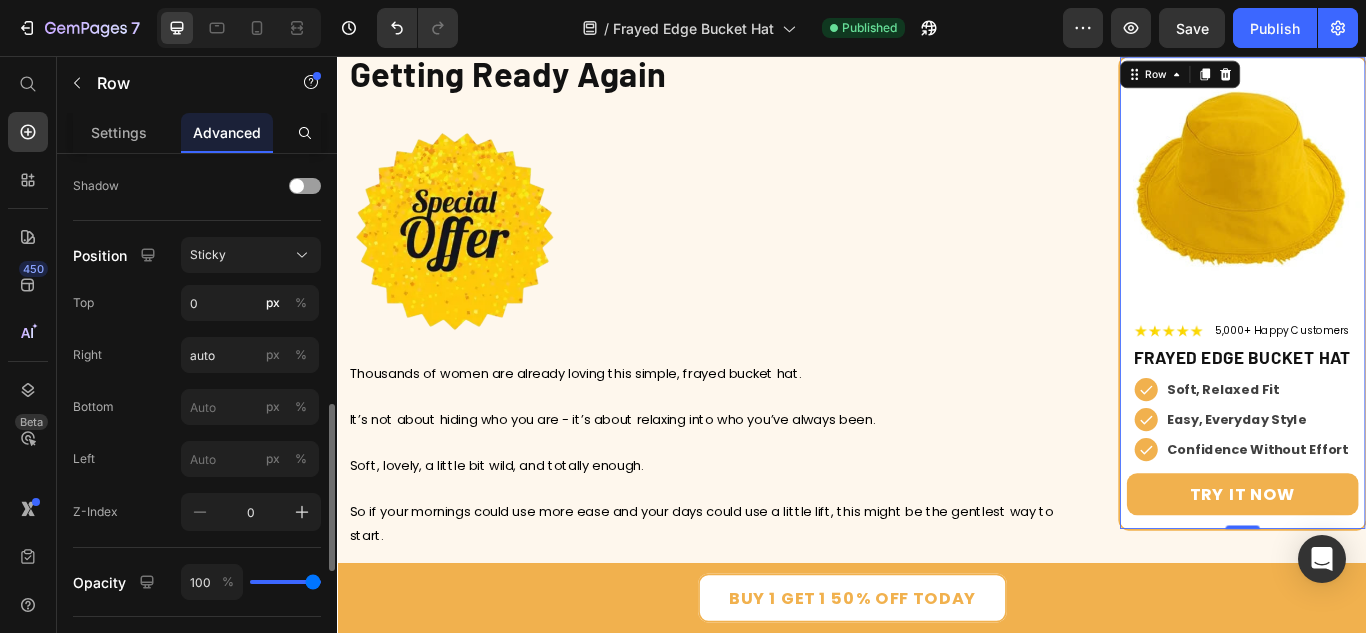 type on "Auto" 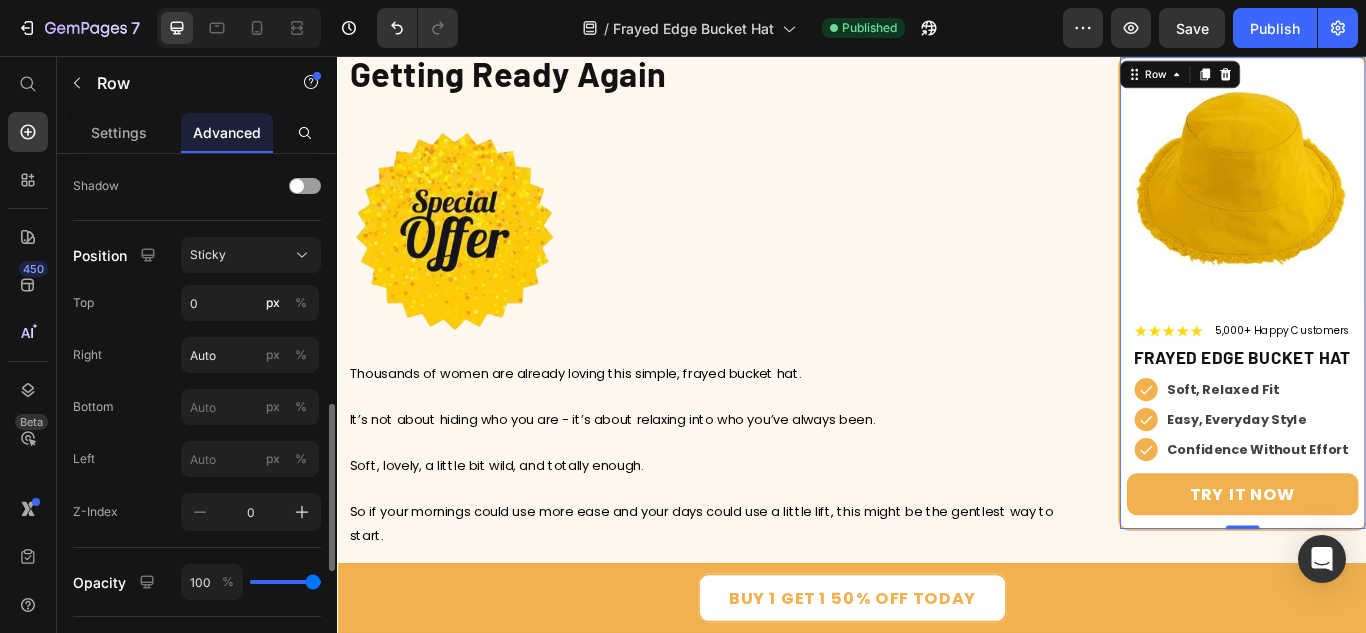 click on "Right Auto px %" 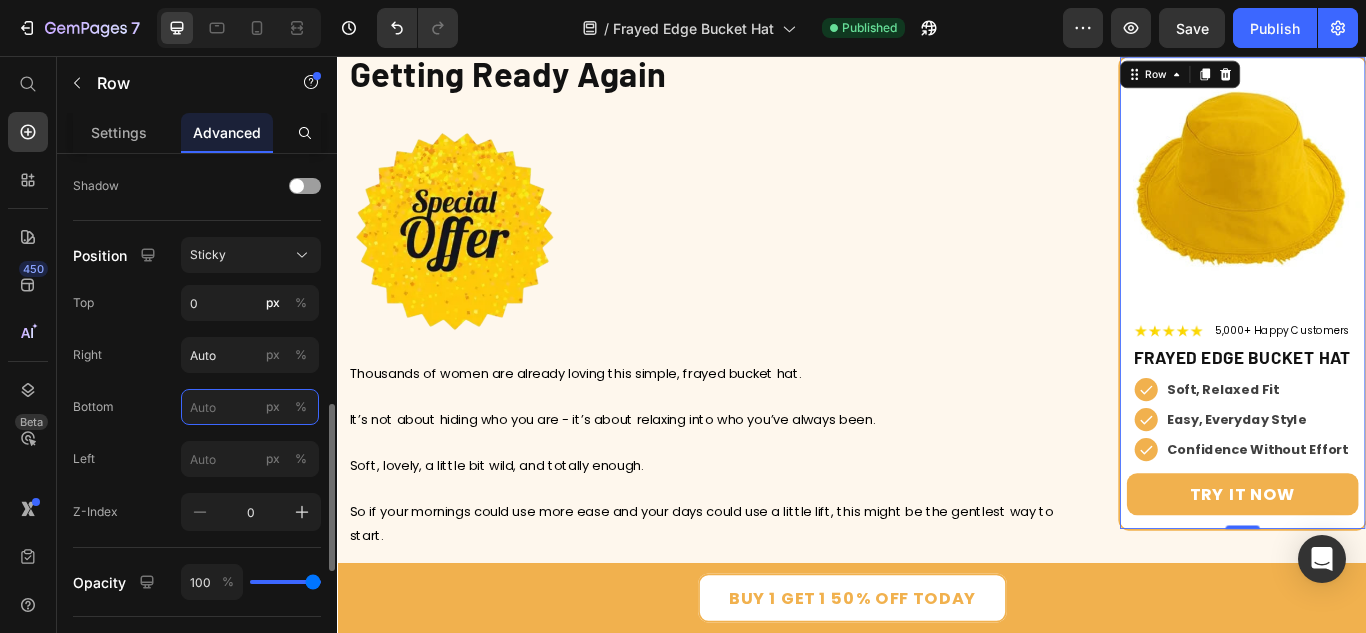 click on "px %" at bounding box center [250, 407] 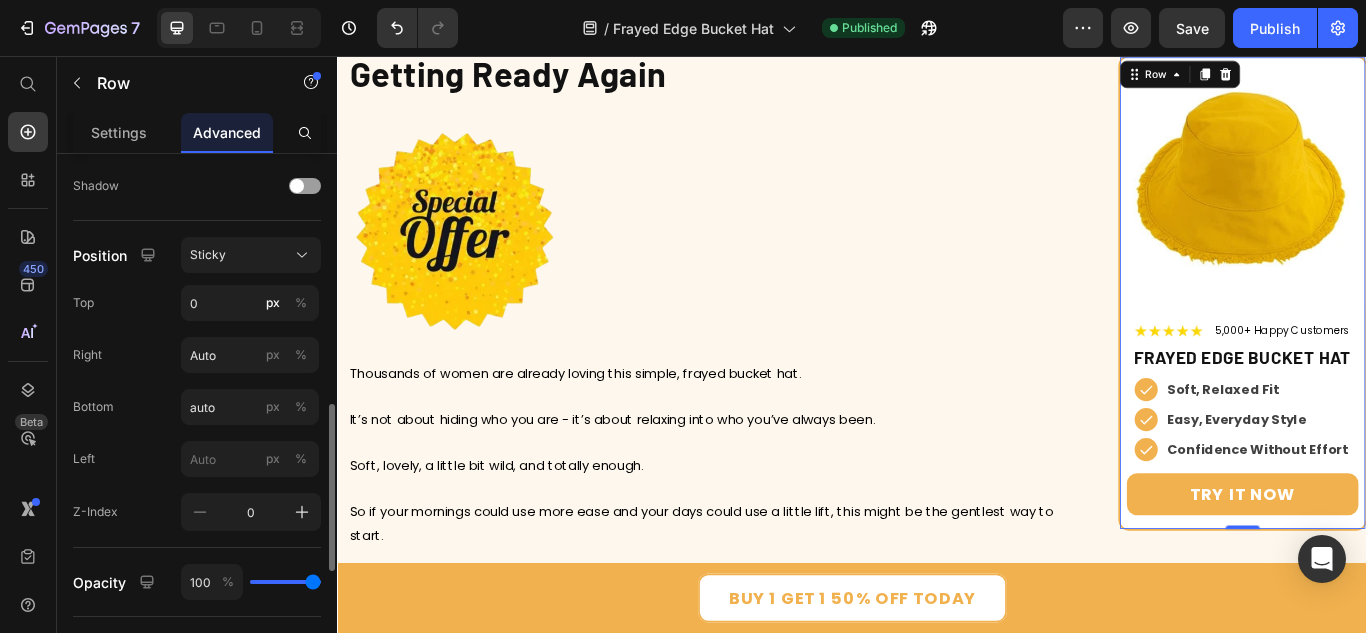 type on "Auto" 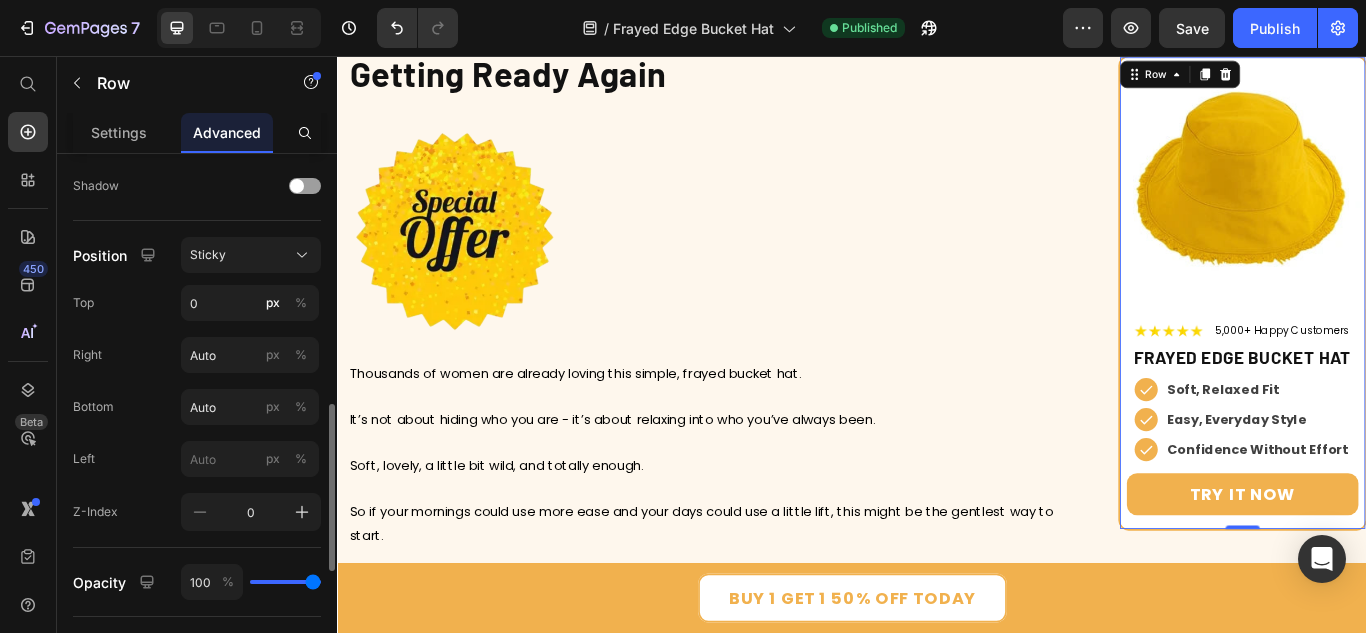 click on "Bottom Auto px %" 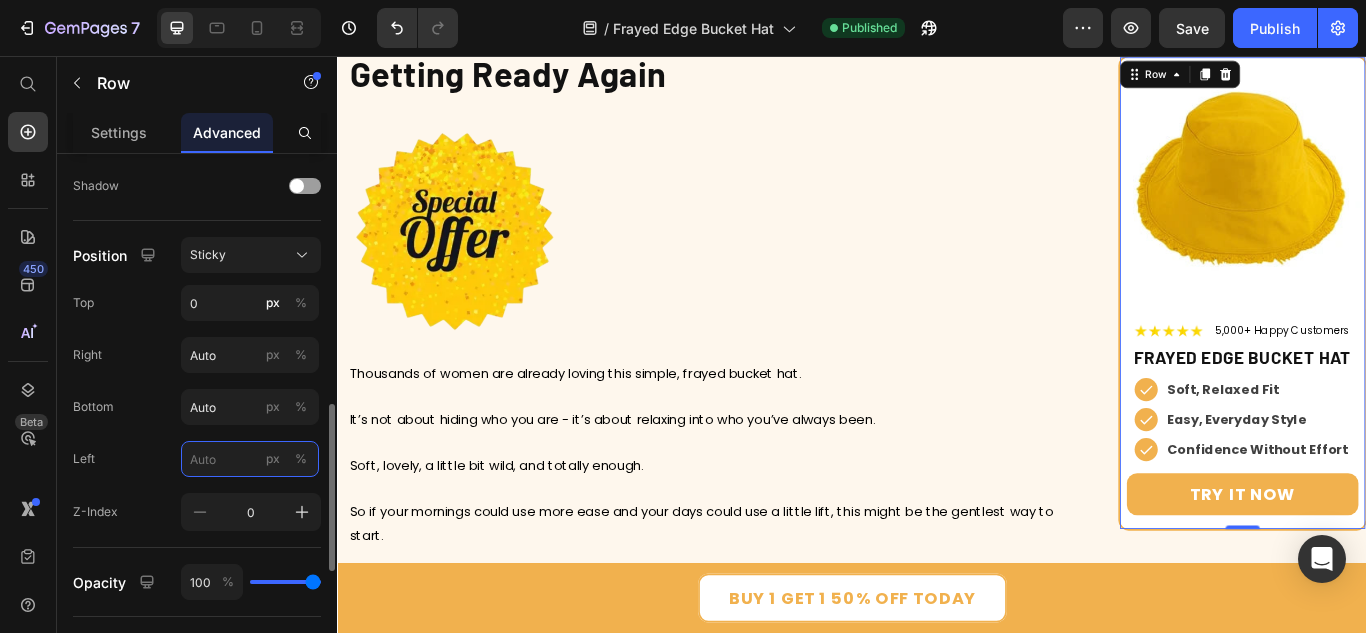 click on "px %" at bounding box center [250, 459] 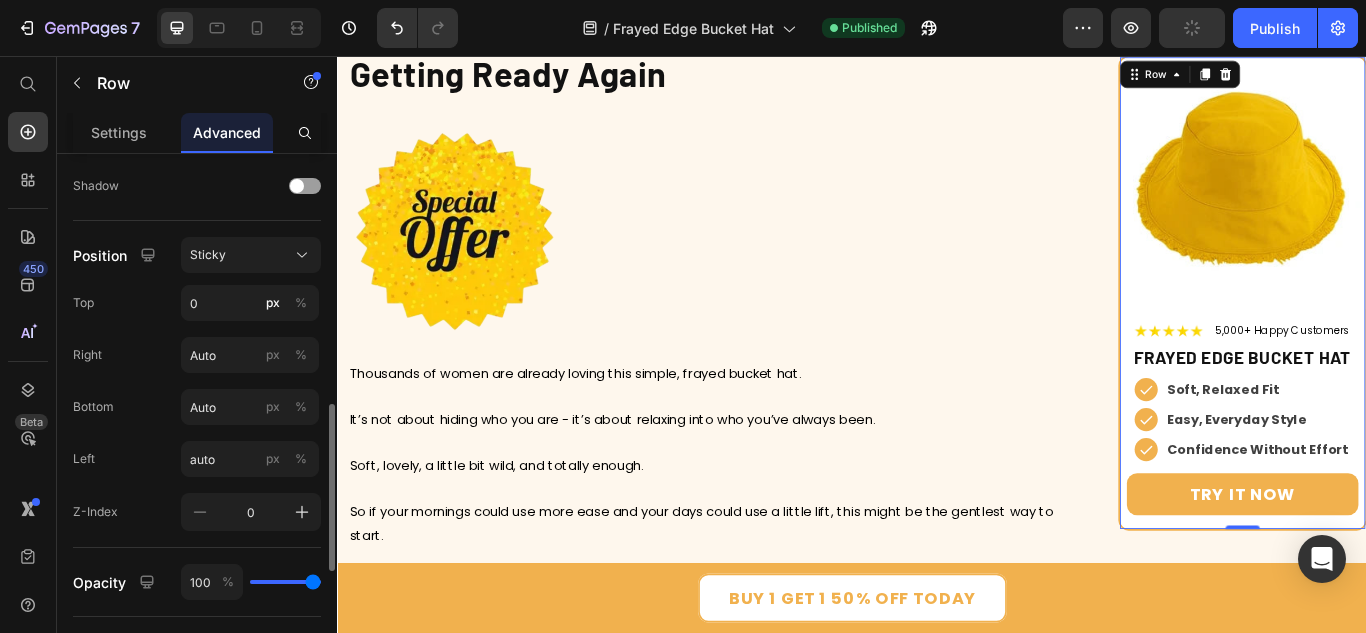 type on "Auto" 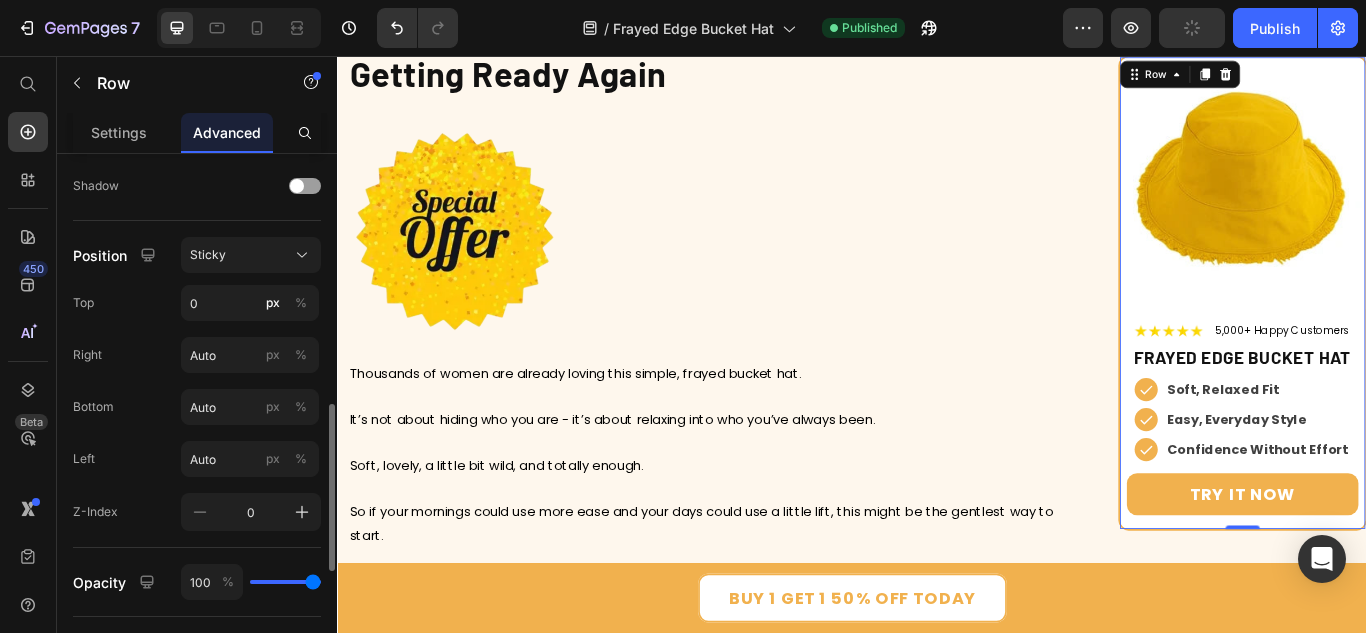 click on "Left Auto px %" 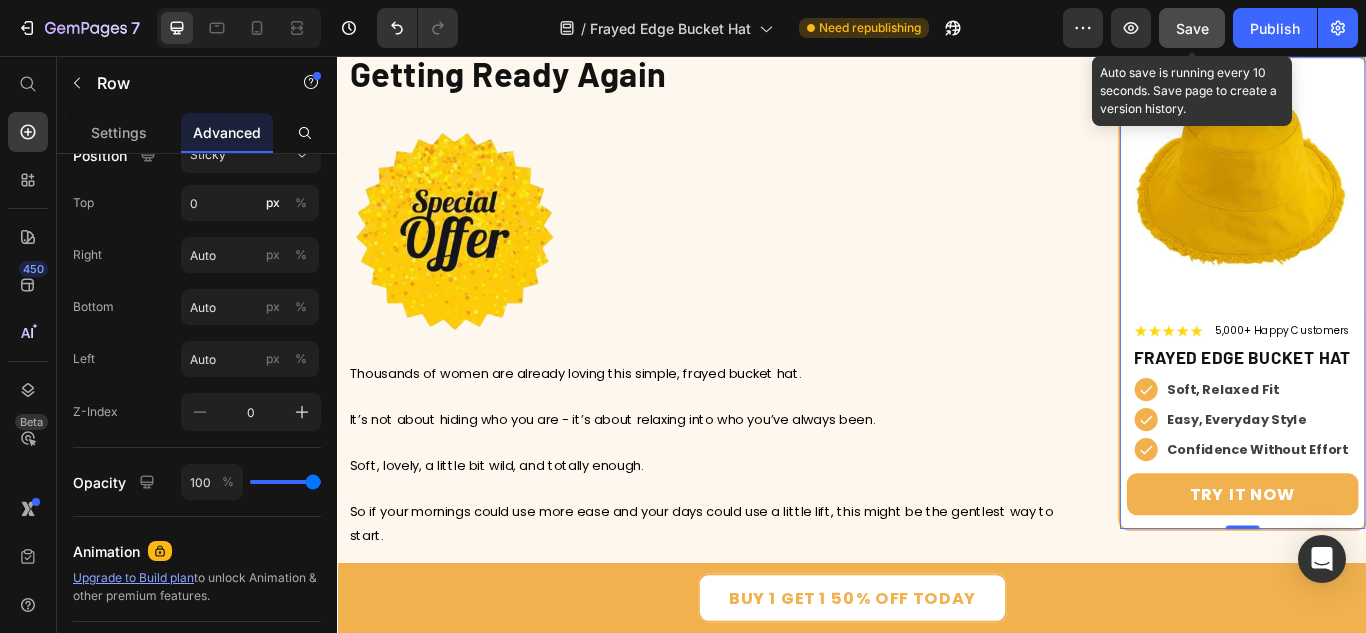 drag, startPoint x: 1192, startPoint y: 16, endPoint x: 1225, endPoint y: 36, distance: 38.587563 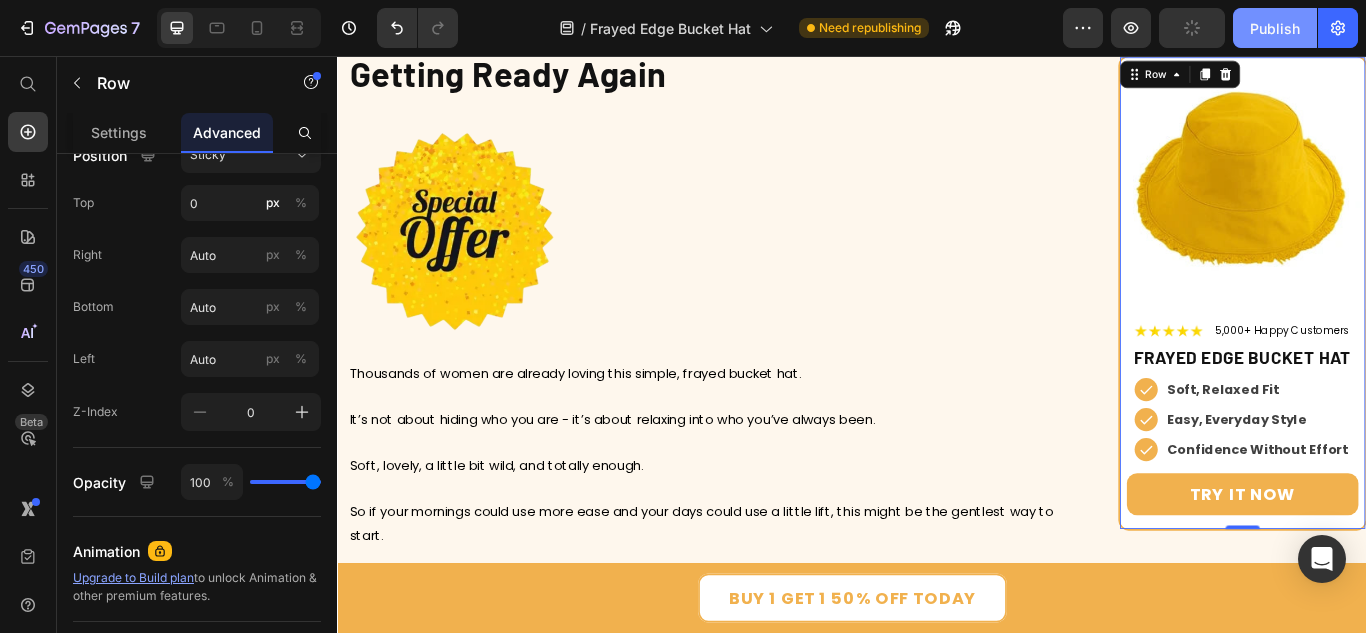 click on "Publish" at bounding box center (1275, 28) 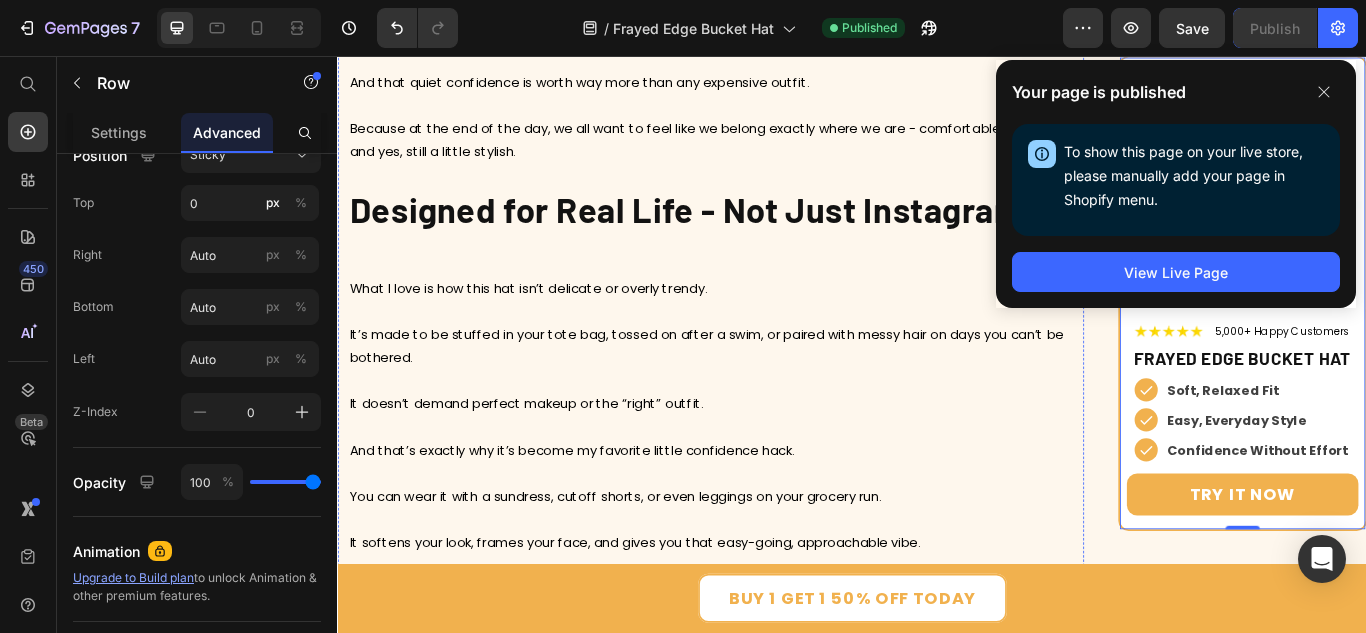 scroll, scrollTop: 3711, scrollLeft: 0, axis: vertical 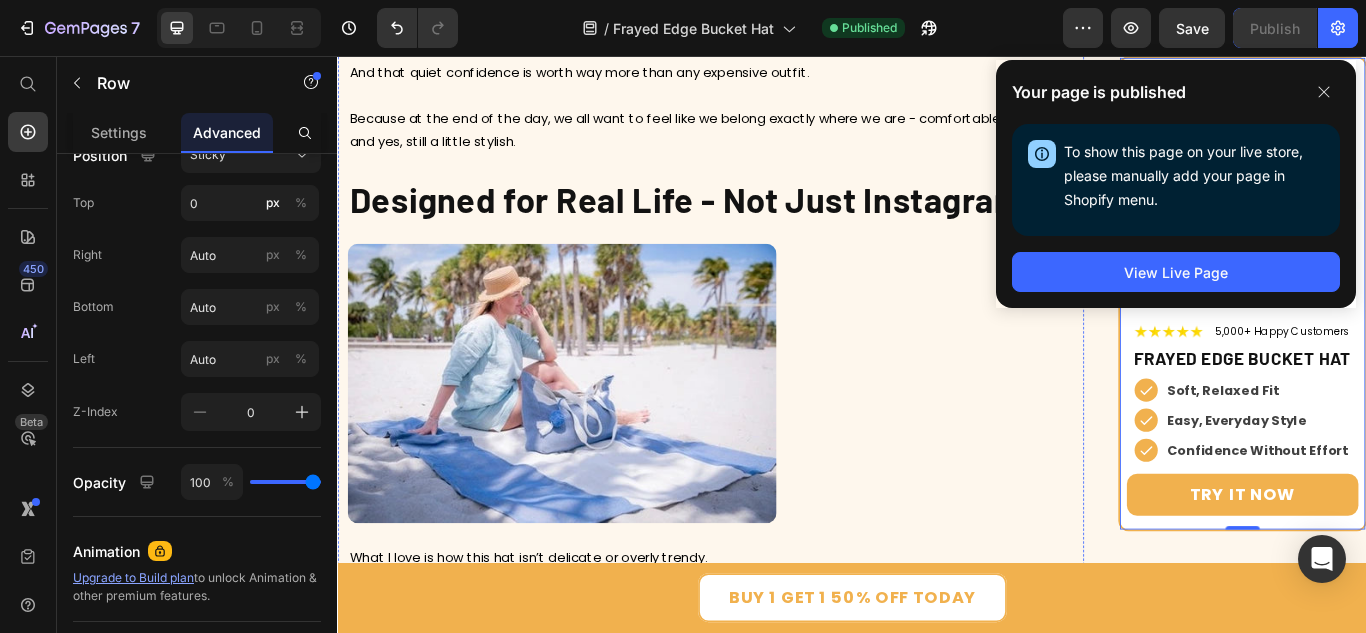 click on "That search led me to this laid-back bucket hat from MyNoogin. It’s made from soft-washed cotton, with just the right frayed edge that gives it a lived-in, effortless feel. It’s unstructured enough to shape to your head comfortably, but holds up without flopping around. And it comes in these gorgeous muted colors — nothing too loud, just calm, pretty shades that work with literally anything. From the first day I wore it, something shifted. I stopped stressing over my hair. I stopped worrying if I ‘looked put together.’" at bounding box center (772, -717) 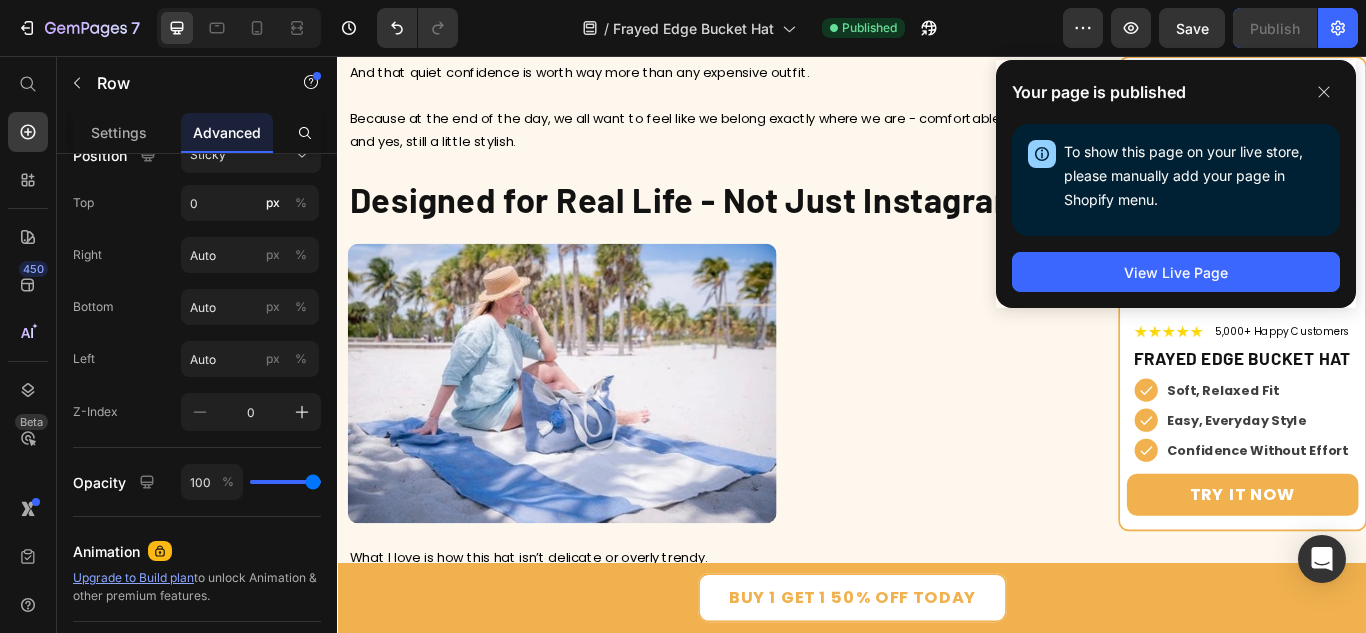 scroll, scrollTop: 0, scrollLeft: 0, axis: both 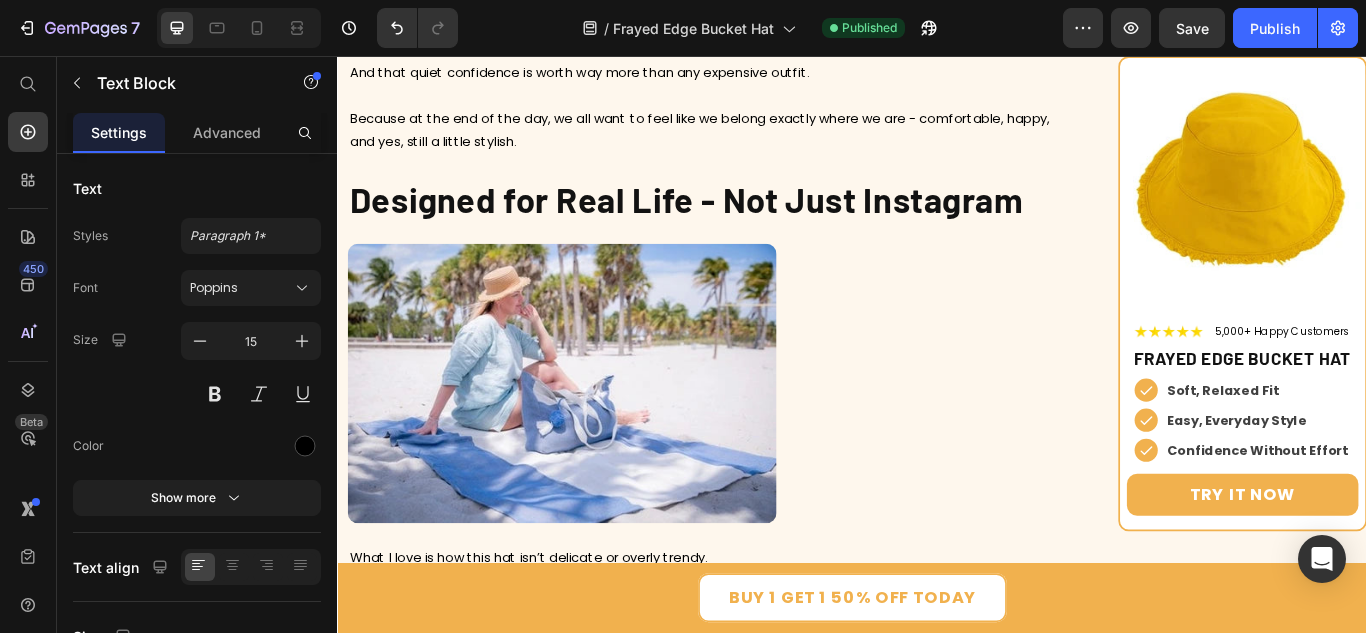 click on "That search led me to this laid-back bucket hat from MyNoogin. It’s made from soft-washed cotton, with just the right frayed edge that gives it a lived-in, effortless feel. It’s unstructured enough to shape to your head comfortably, but holds up without flopping around. And it comes in these gorgeous muted colors — nothing too loud, just calm, pretty shades that work with literally anything. From the first day I wore it, something shifted. I stopped stressing over my hair. I stopped worrying if I ‘looked put together.’" at bounding box center (772, -717) 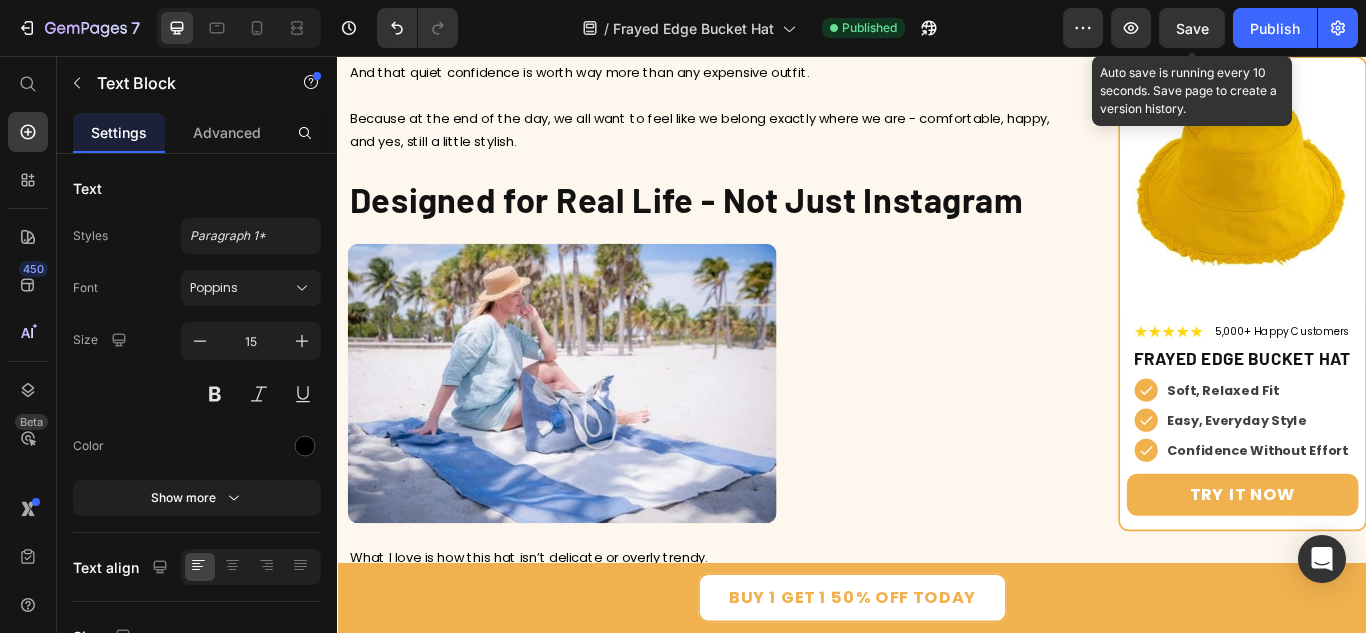 click on "Save" at bounding box center [1192, 28] 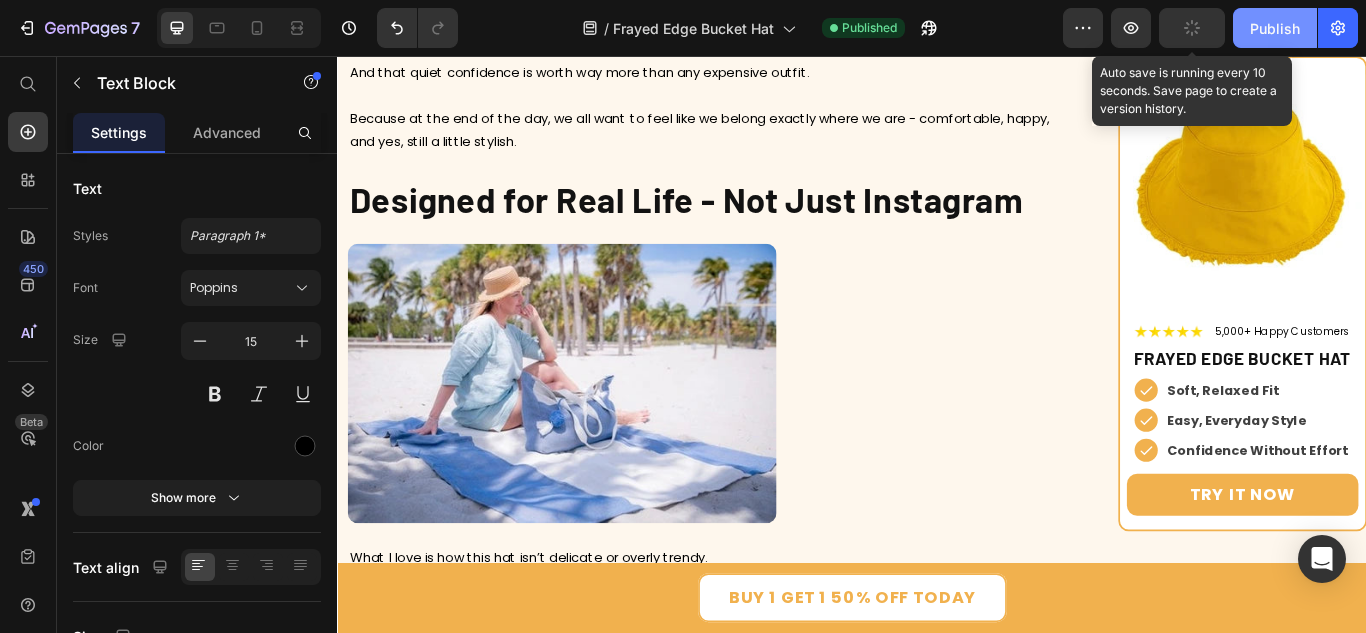 click on "Publish" at bounding box center [1275, 28] 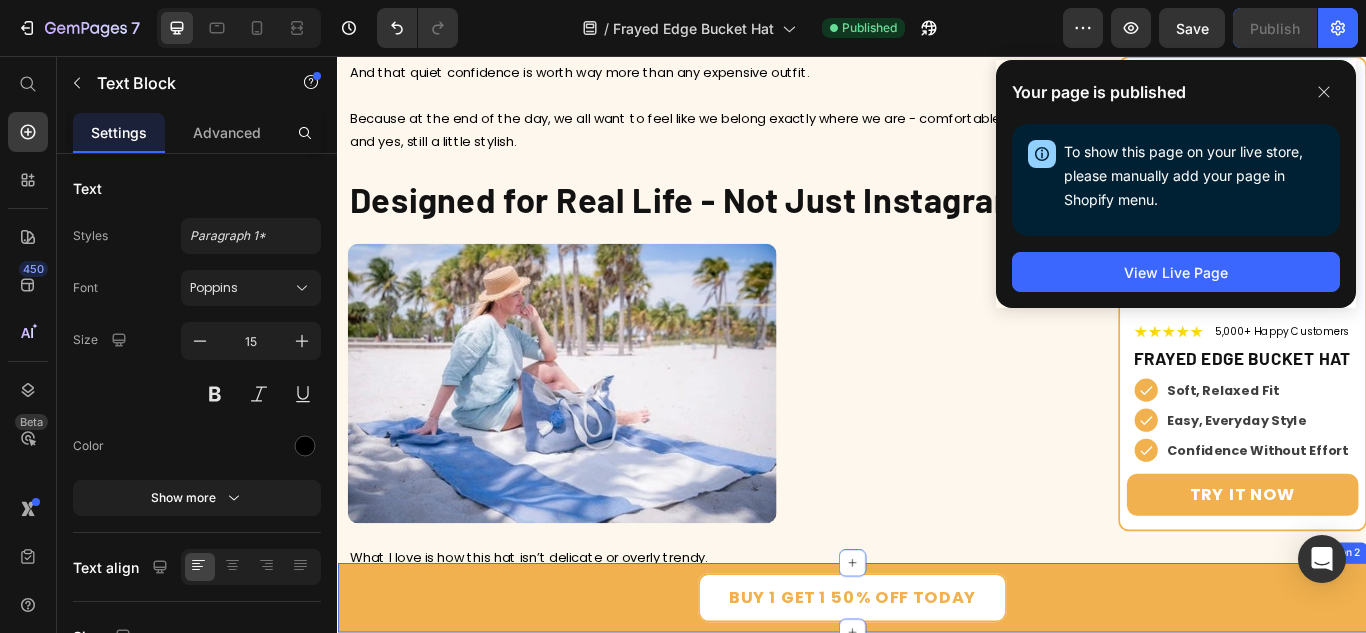 click on "Buy 1 Get 1 50% Off today Button Section 2" at bounding box center (937, 688) 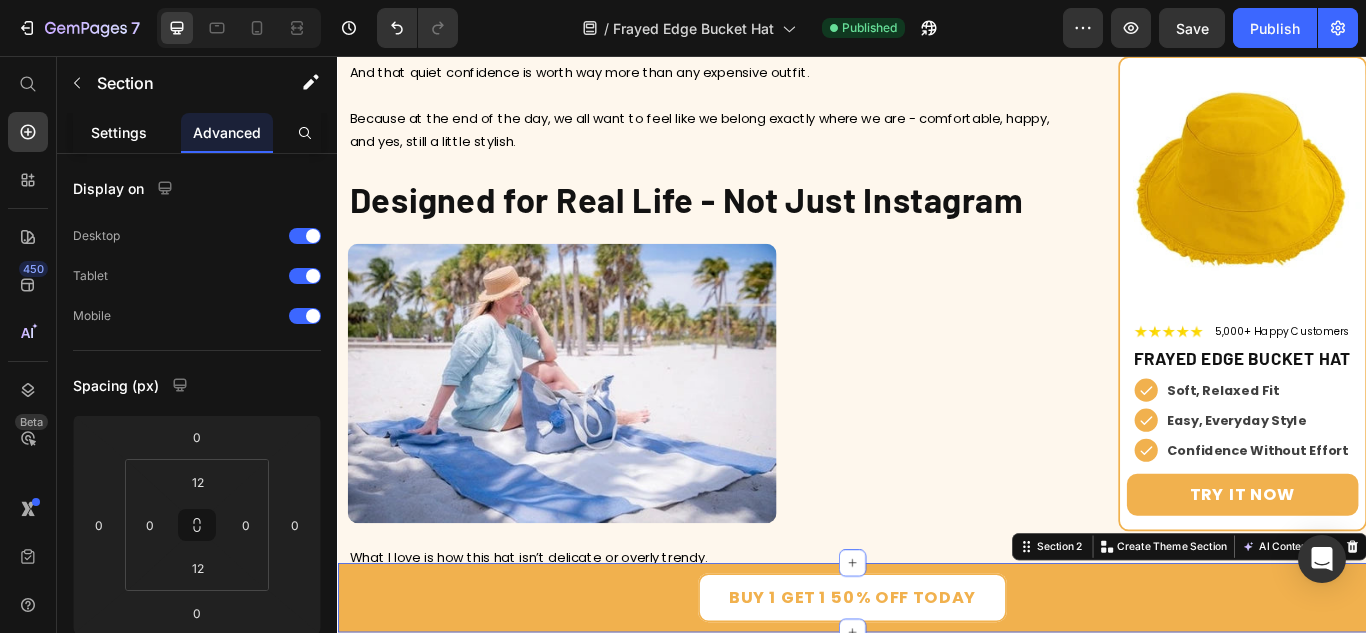 click on "Settings" at bounding box center [119, 132] 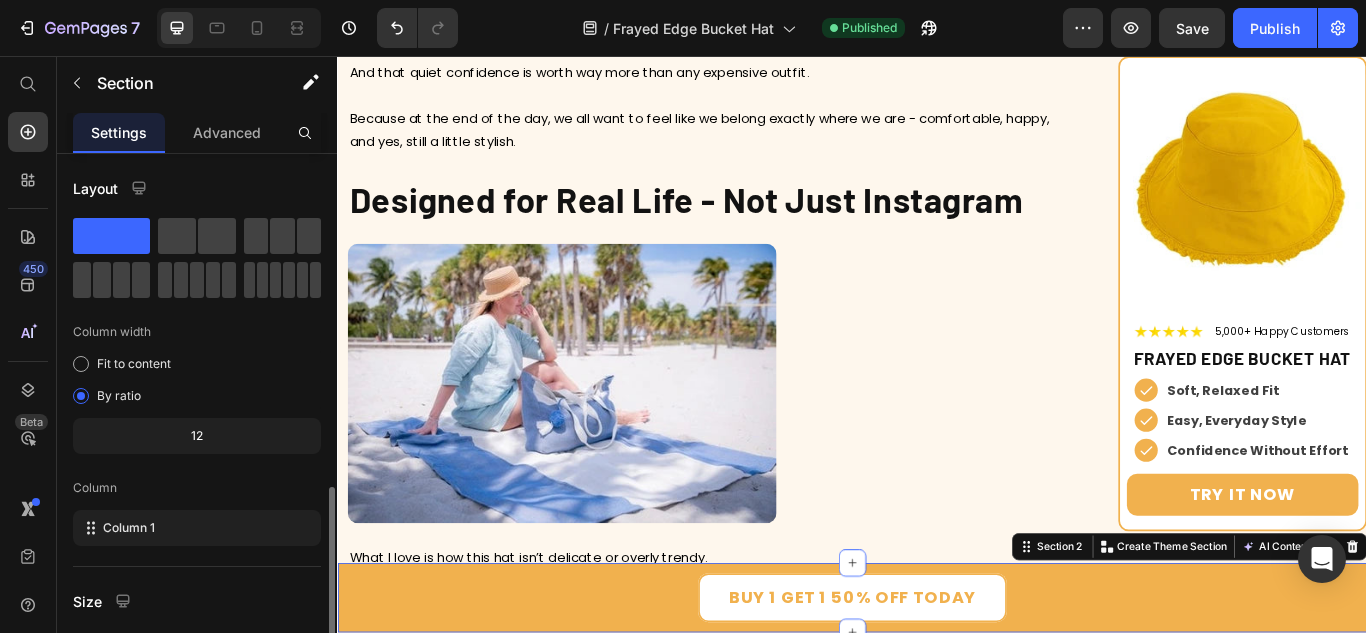 scroll, scrollTop: 272, scrollLeft: 0, axis: vertical 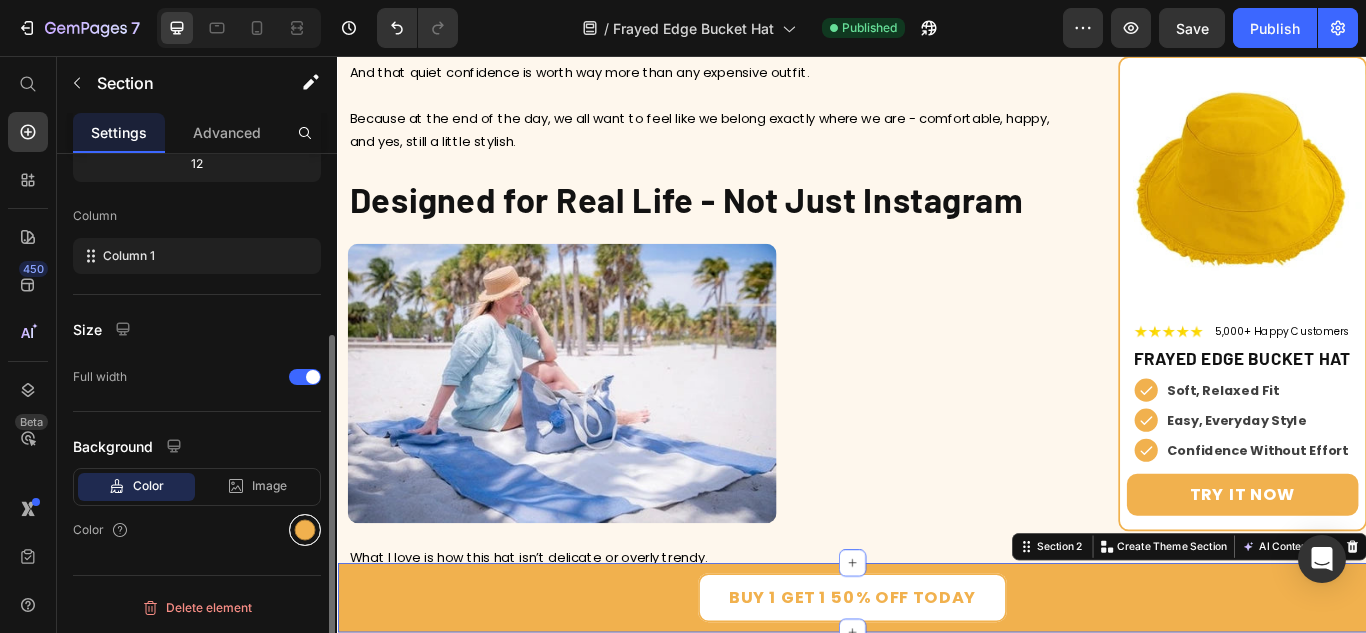click at bounding box center (305, 530) 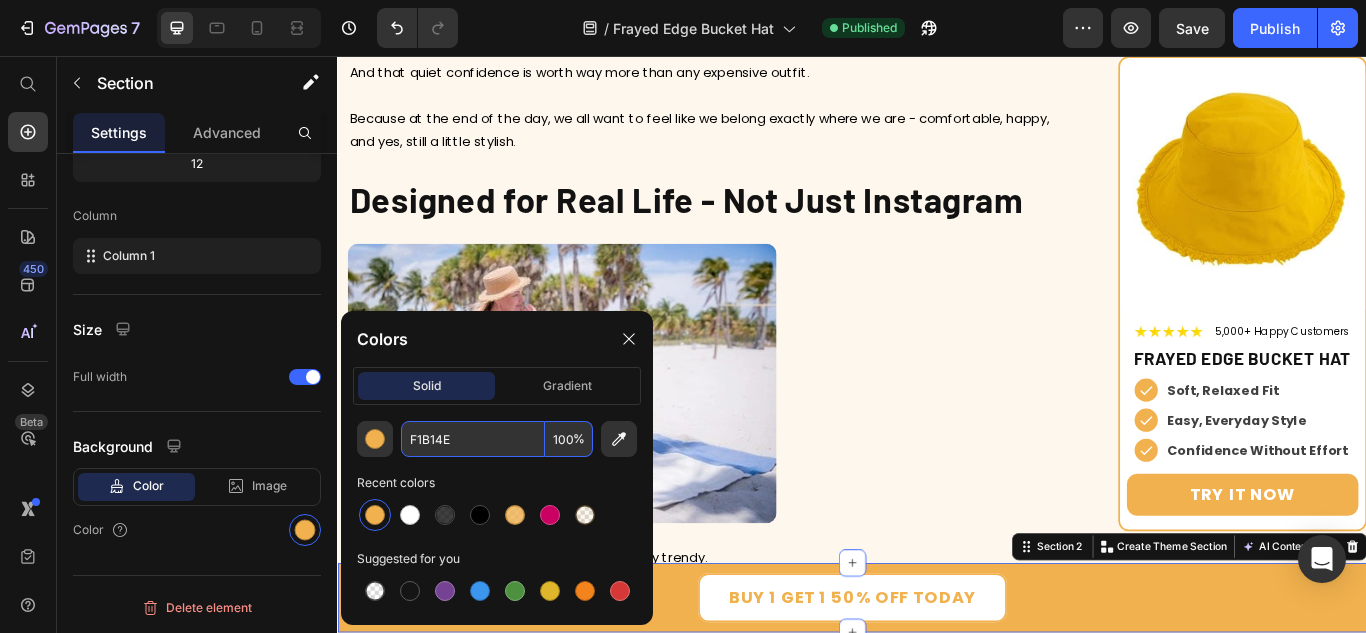 click on "F1B14E" at bounding box center [473, 439] 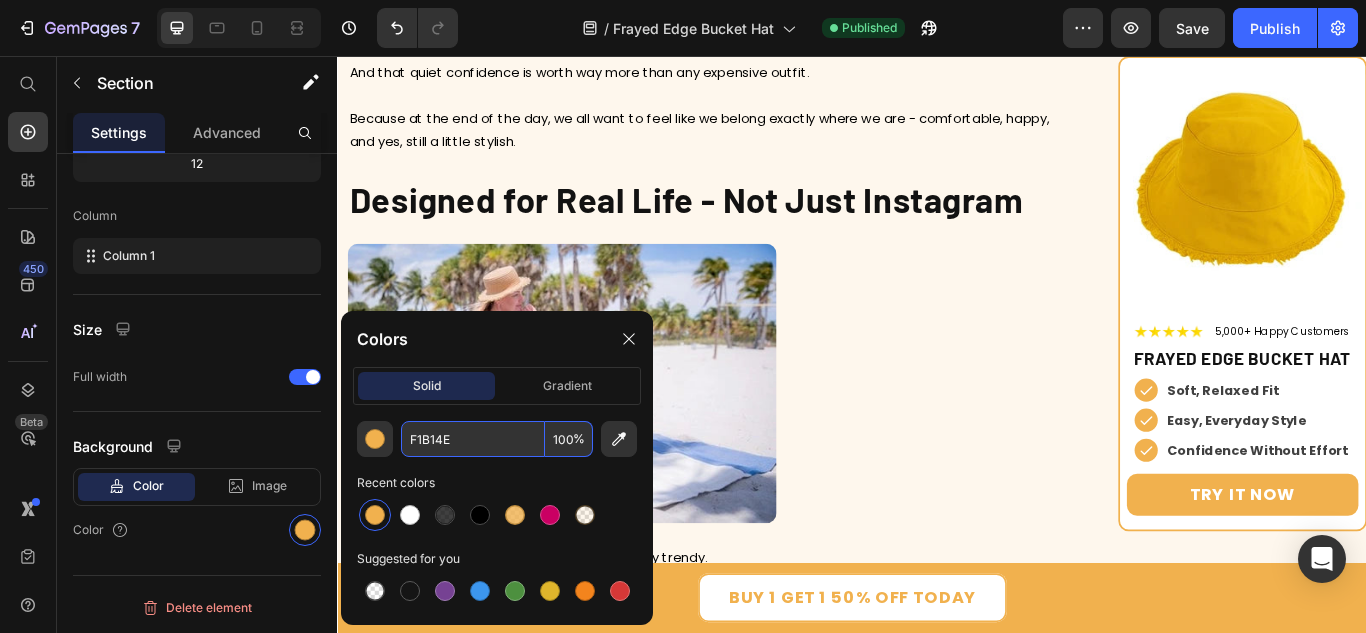 click on "Because somehow, this simple hat pulled my whole look together for me. It was like giving myself permission to look cute - without trying so hard." at bounding box center (772, -488) 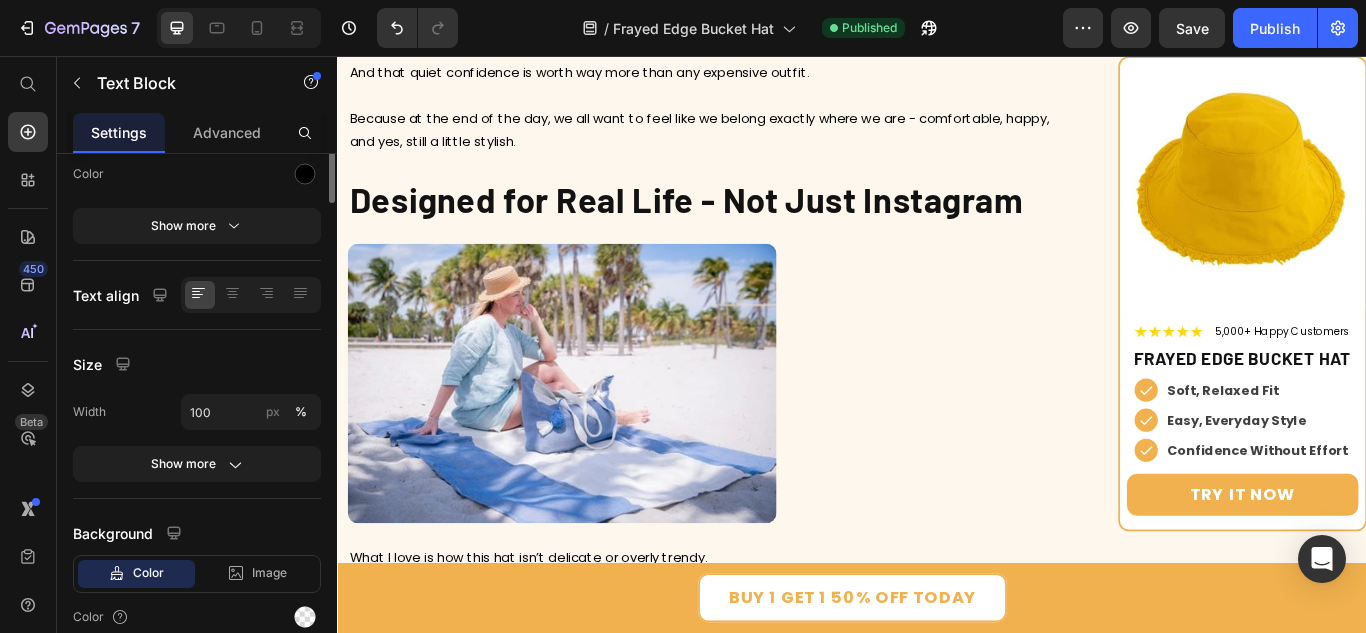 scroll, scrollTop: 0, scrollLeft: 0, axis: both 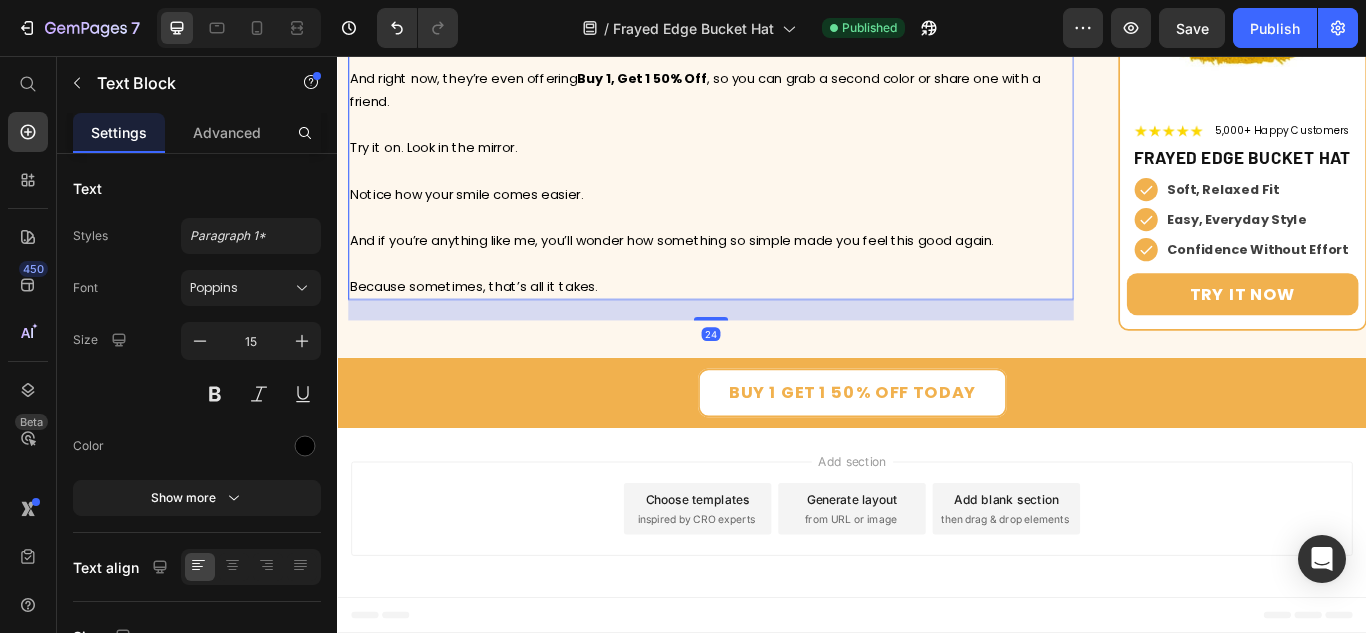 click on "And right now, they’re even offering  Buy 1, Get 1 50% Off , so you can grab a second color or share one with a friend." at bounding box center [772, 108] 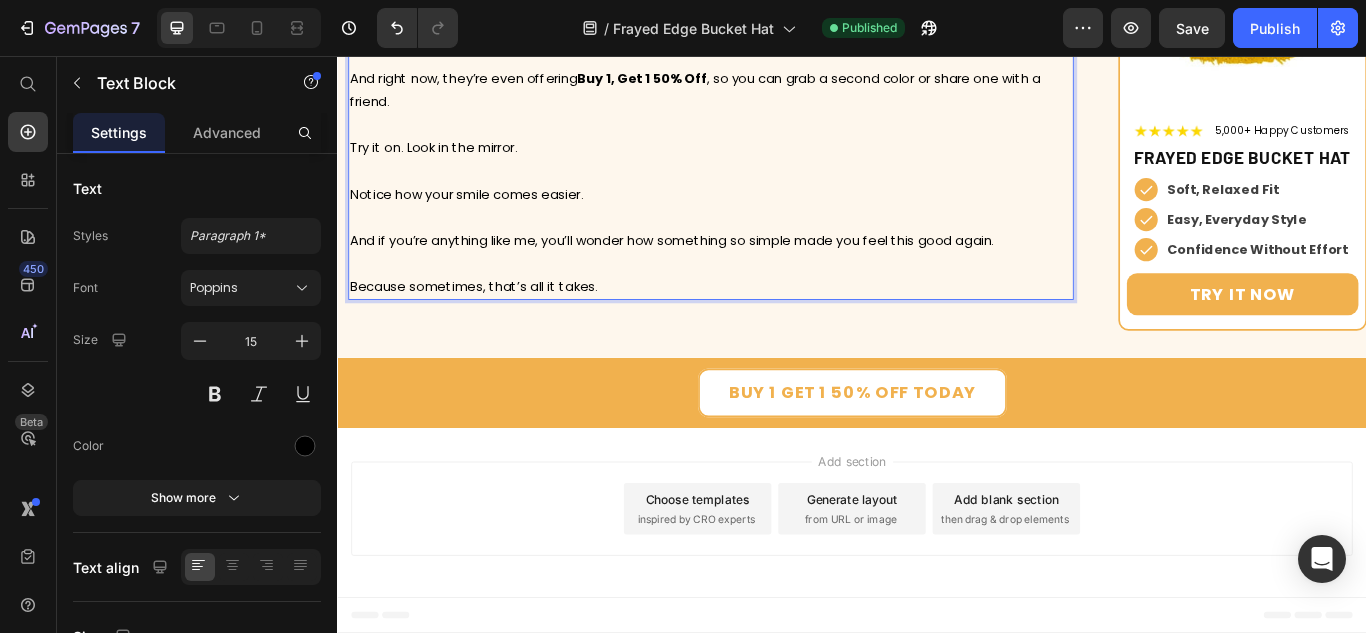 click on "Buy 1, Get 1 50% Off" at bounding box center (691, 81) 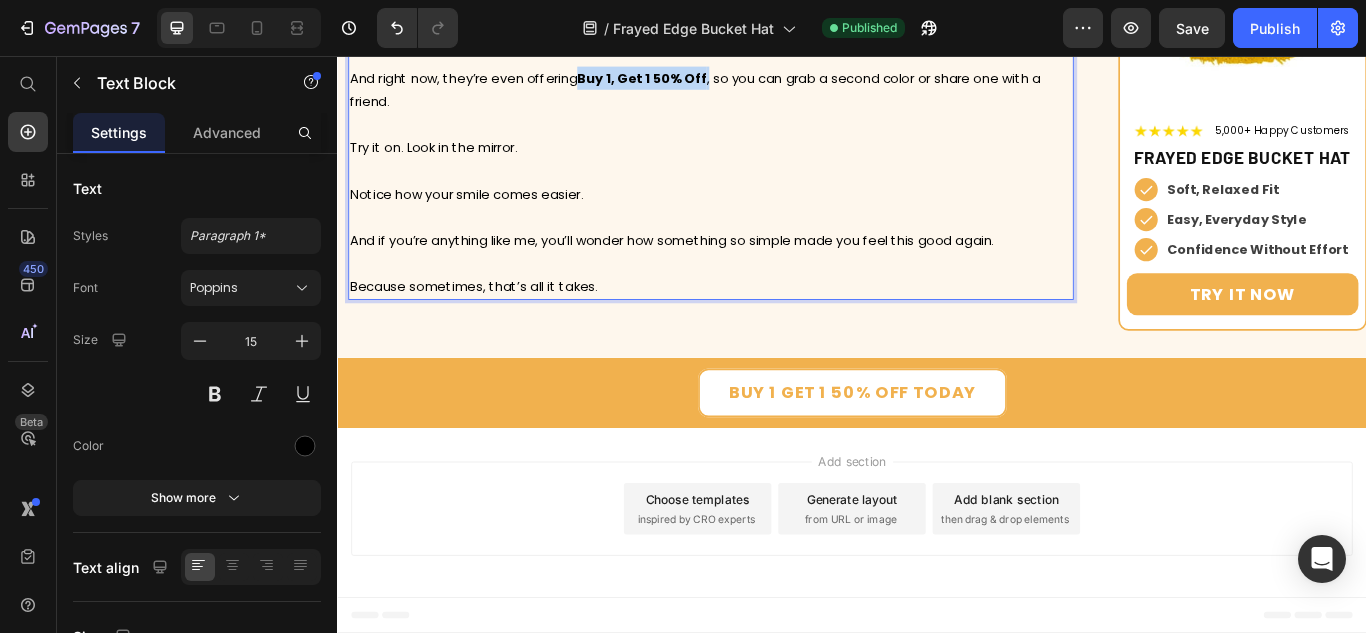 drag, startPoint x: 621, startPoint y: 518, endPoint x: 763, endPoint y: 517, distance: 142.00352 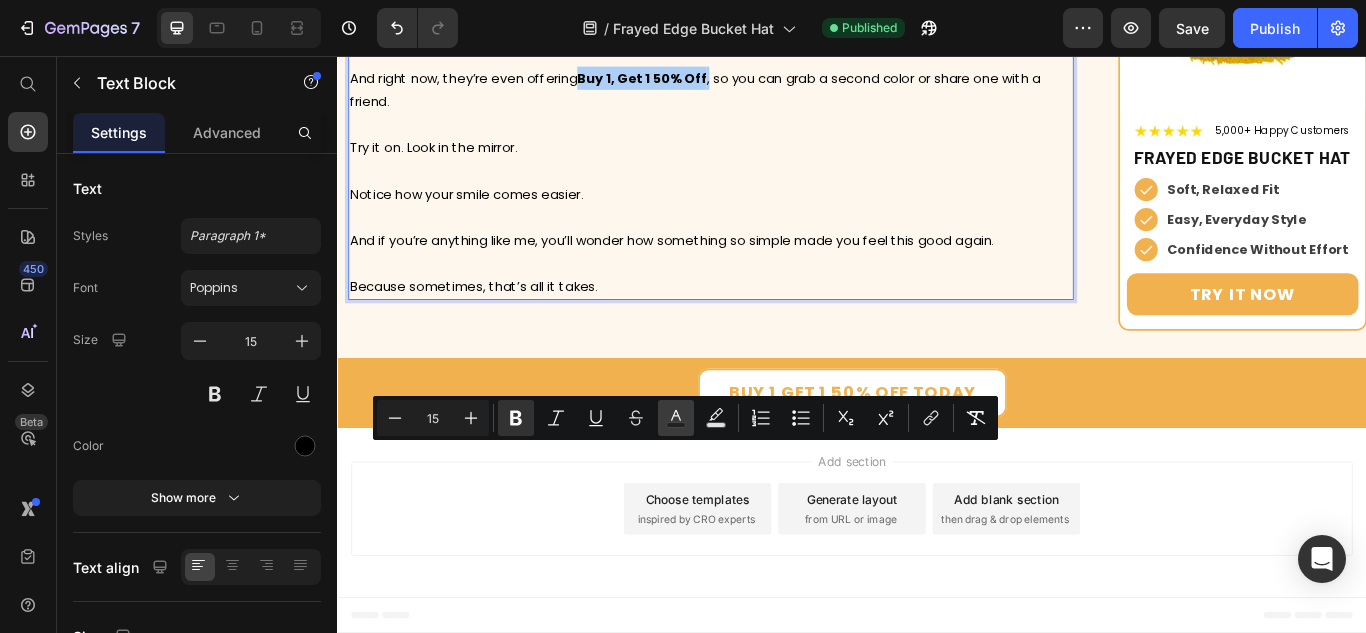 click 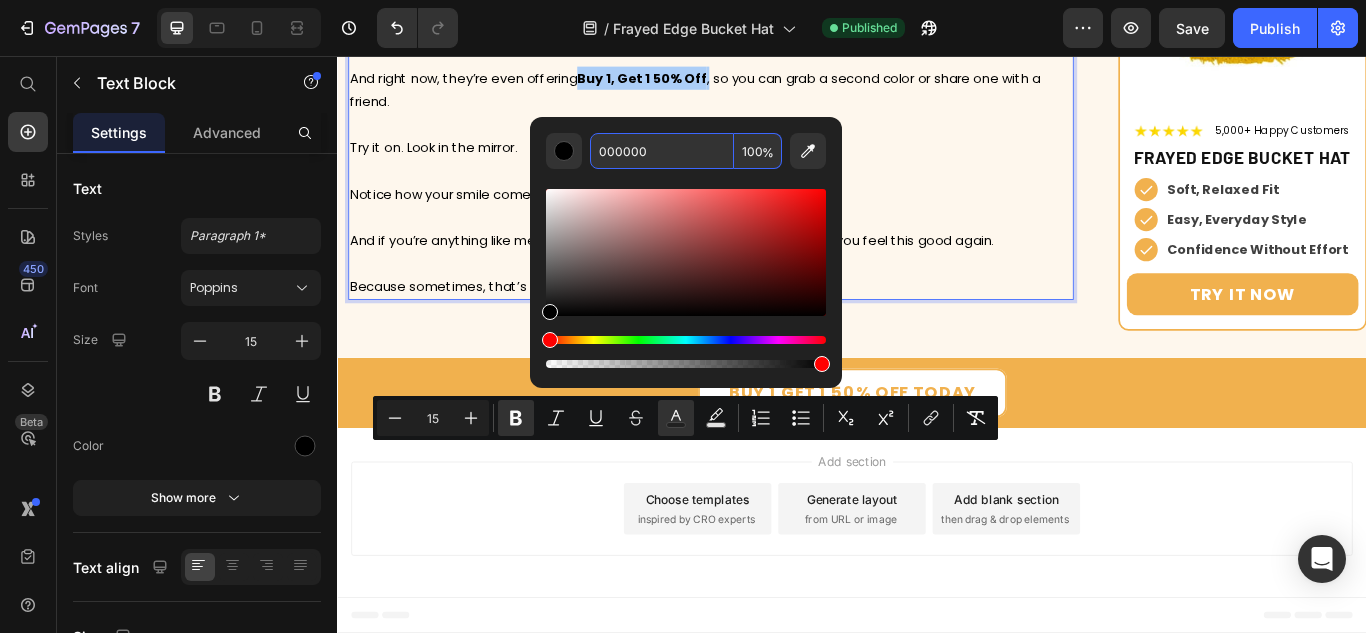 click on "000000" at bounding box center (662, 151) 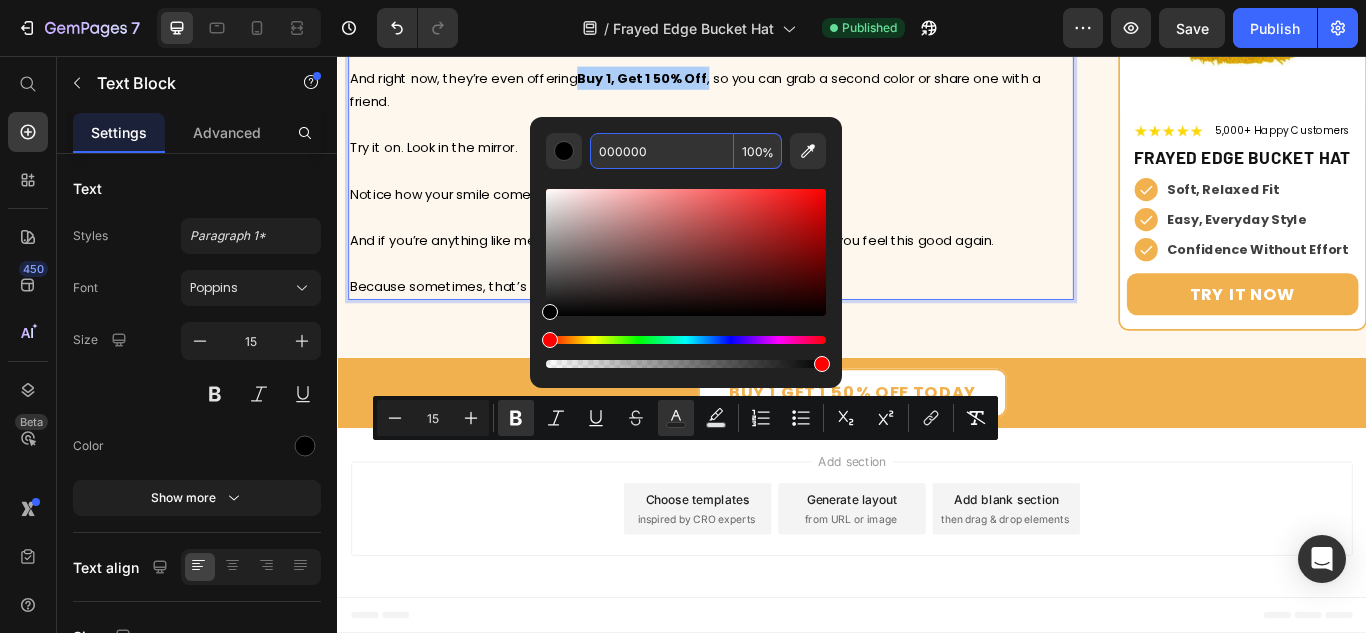 paste on "F1B14E" 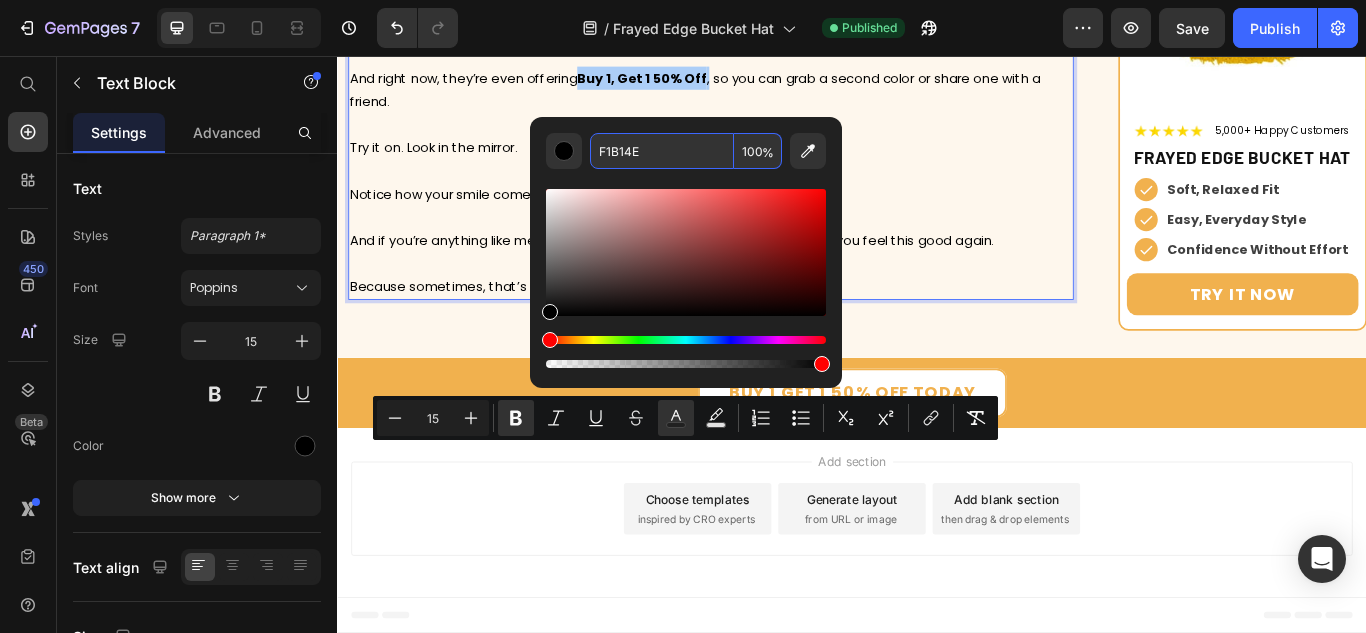 type on "F1B14E" 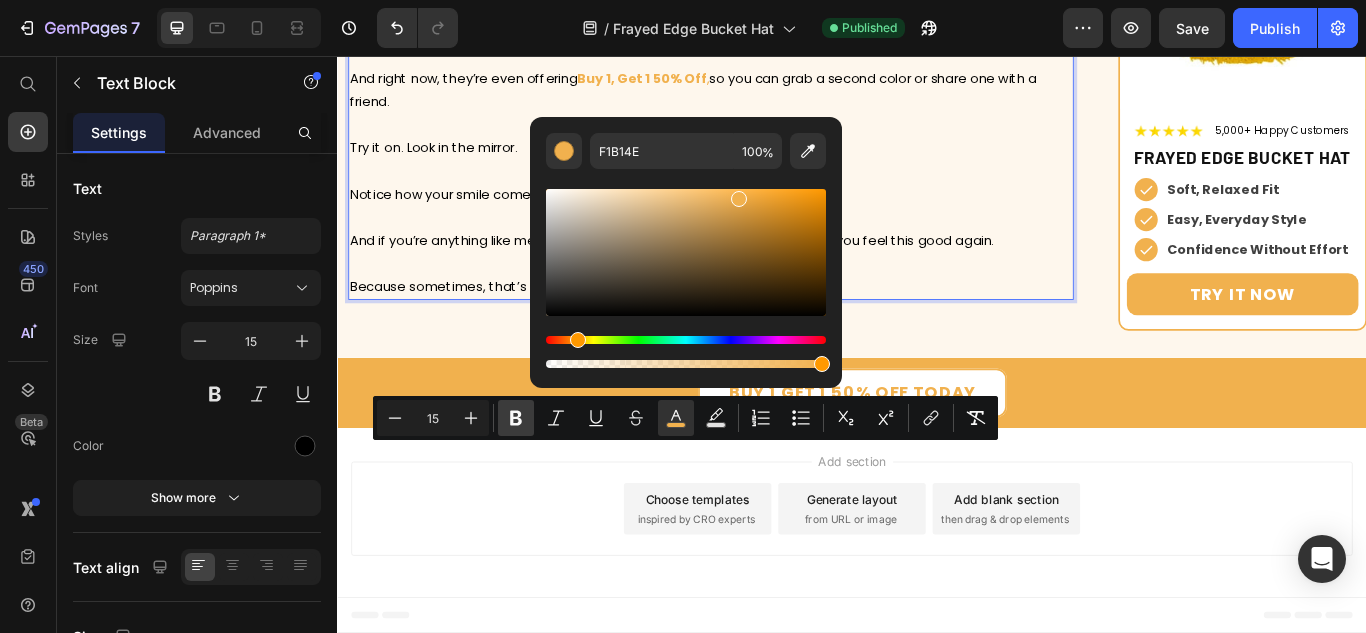 click 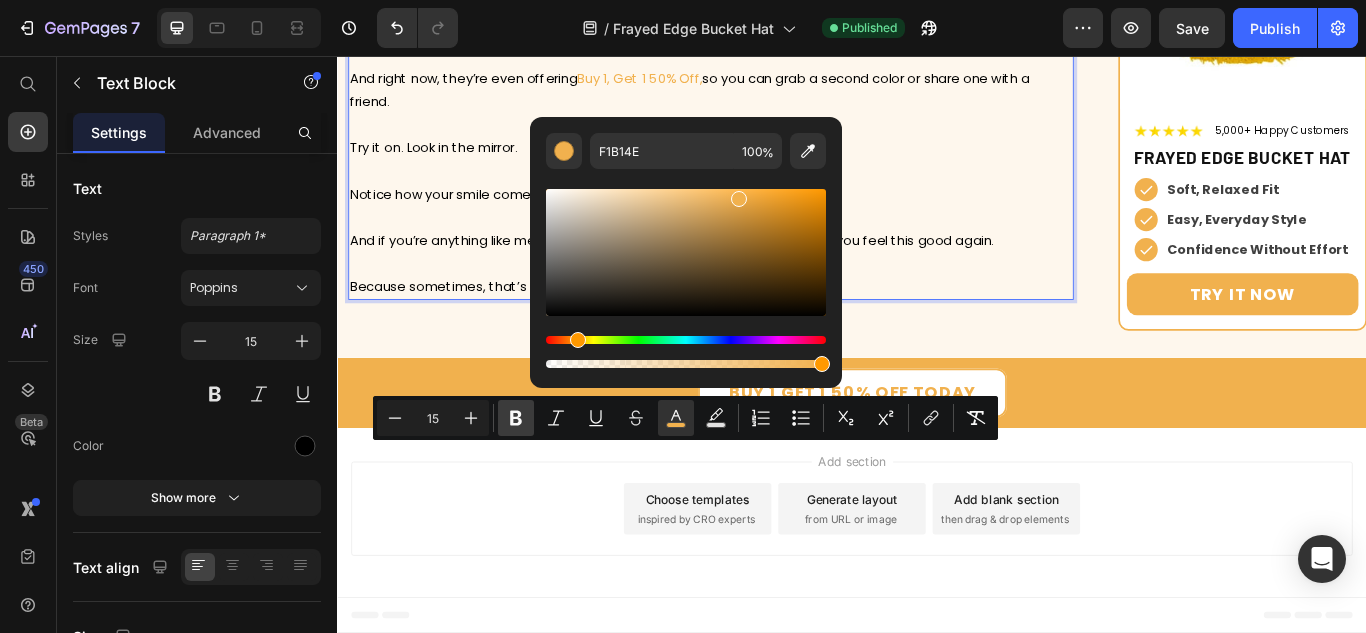 click 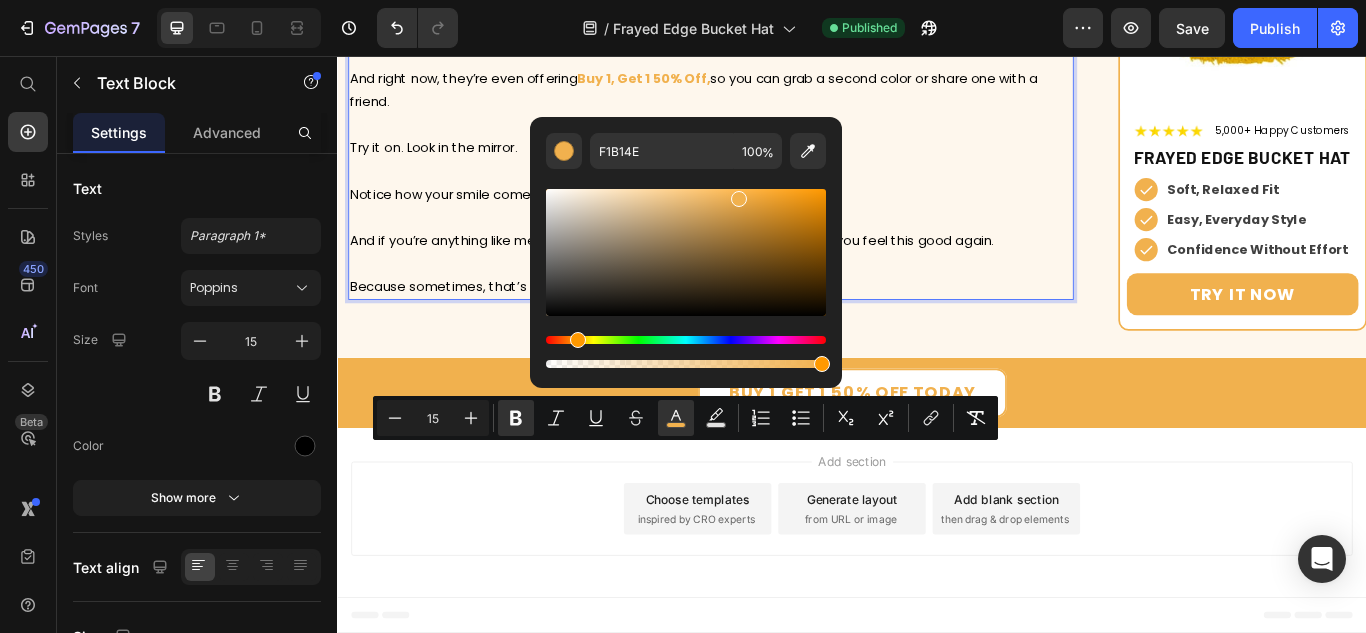 click on "And right now, they’re even offering  Buy 1, Get 1 50% Off,  so you can grab a second color or share one with a friend." at bounding box center [772, 108] 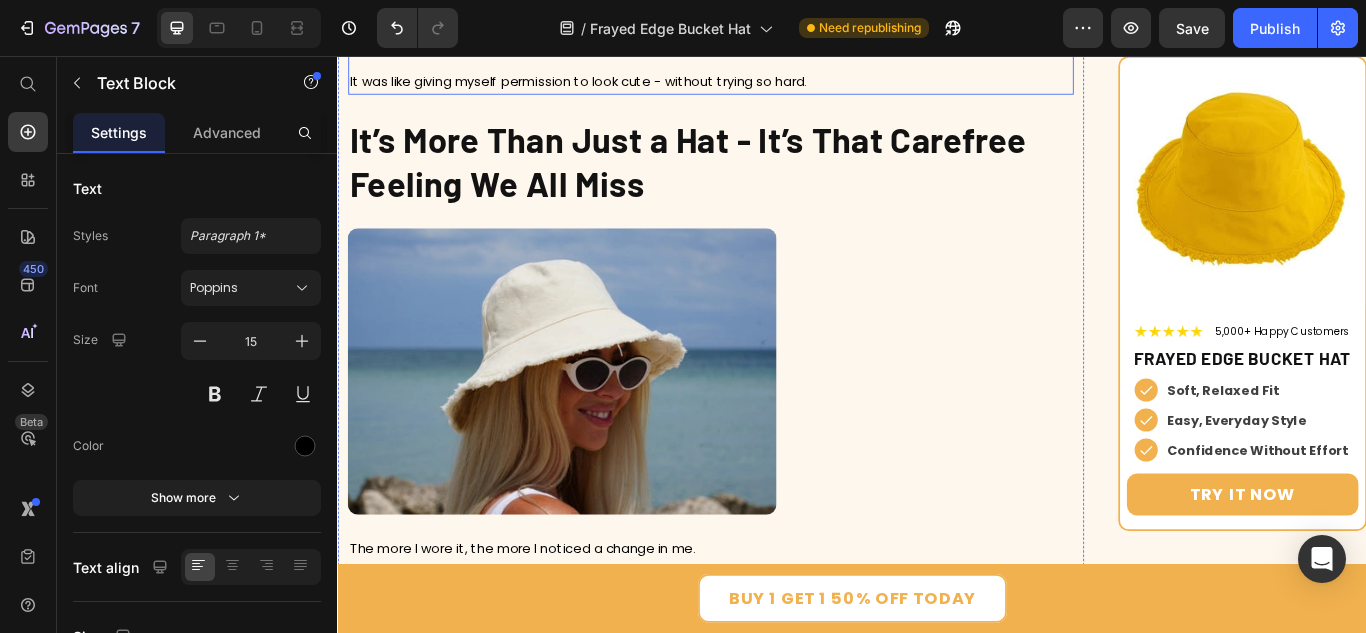 scroll, scrollTop: 3111, scrollLeft: 0, axis: vertical 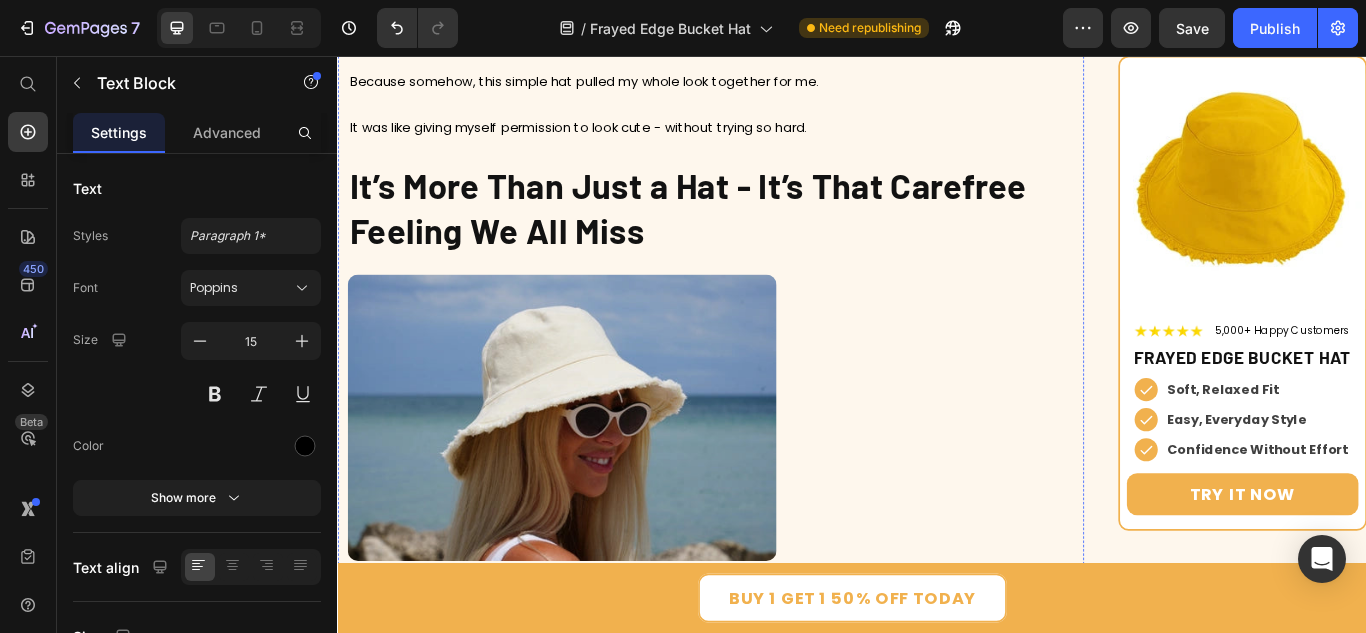 click on "⁠⁠⁠⁠⁠⁠⁠ The Soft,  Frayed-Edge Hat  Women Can’t Get Enough Of" at bounding box center (772, -383) 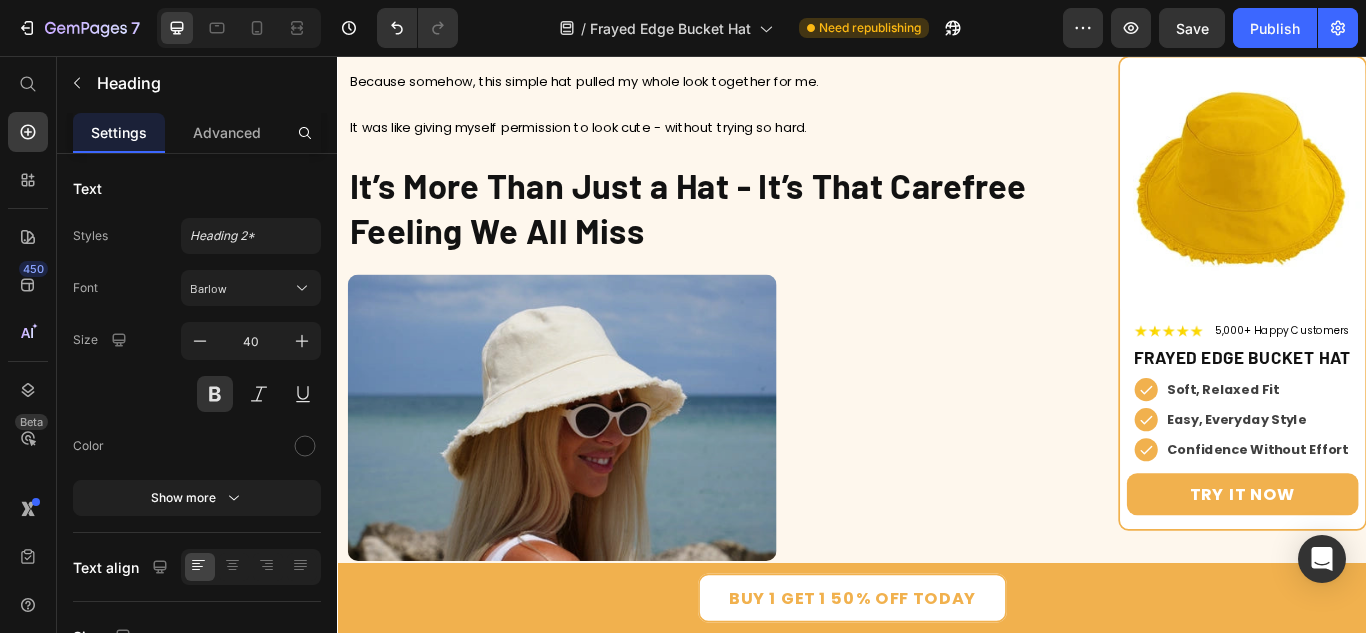 click on "Women Can’t Get Enough Of" at bounding box center [739, -383] 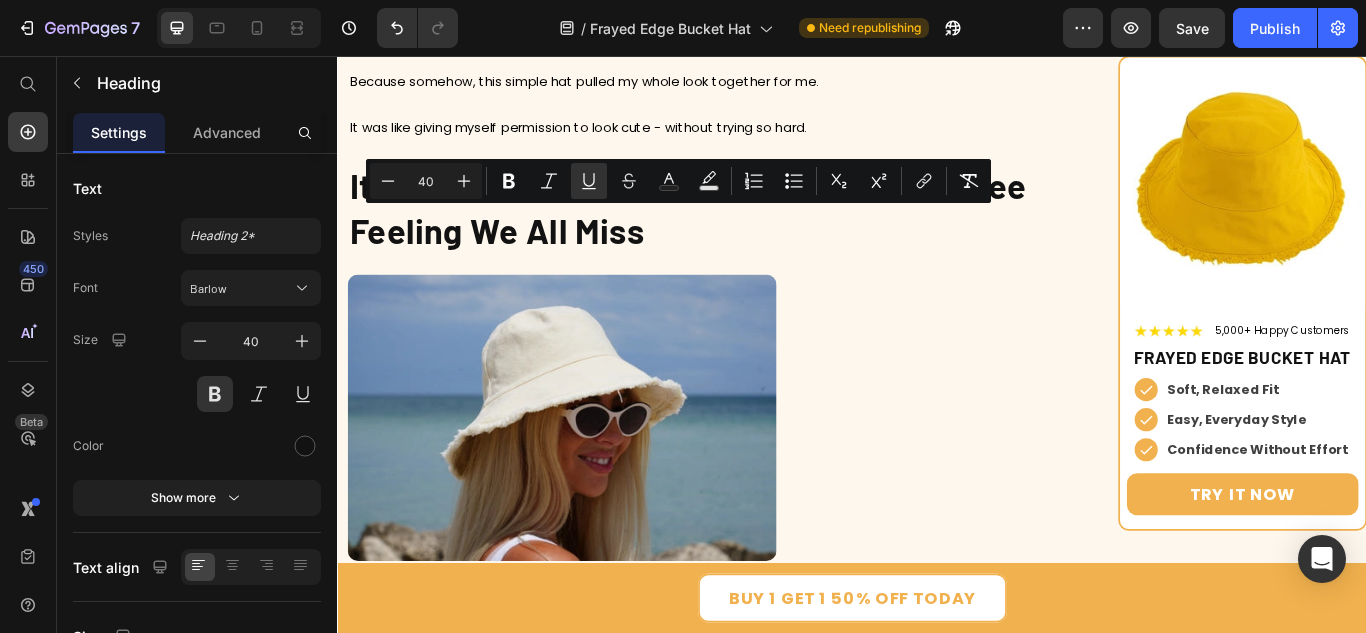 drag, startPoint x: 838, startPoint y: 276, endPoint x: 528, endPoint y: 282, distance: 310.05804 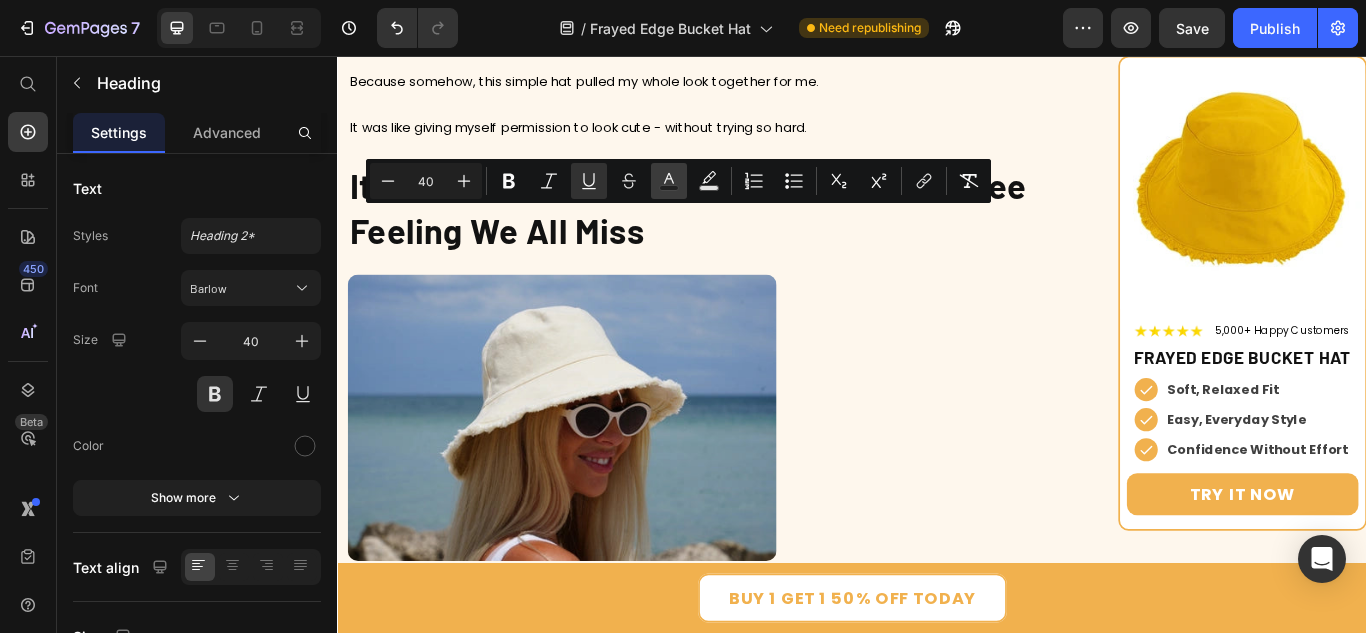 click 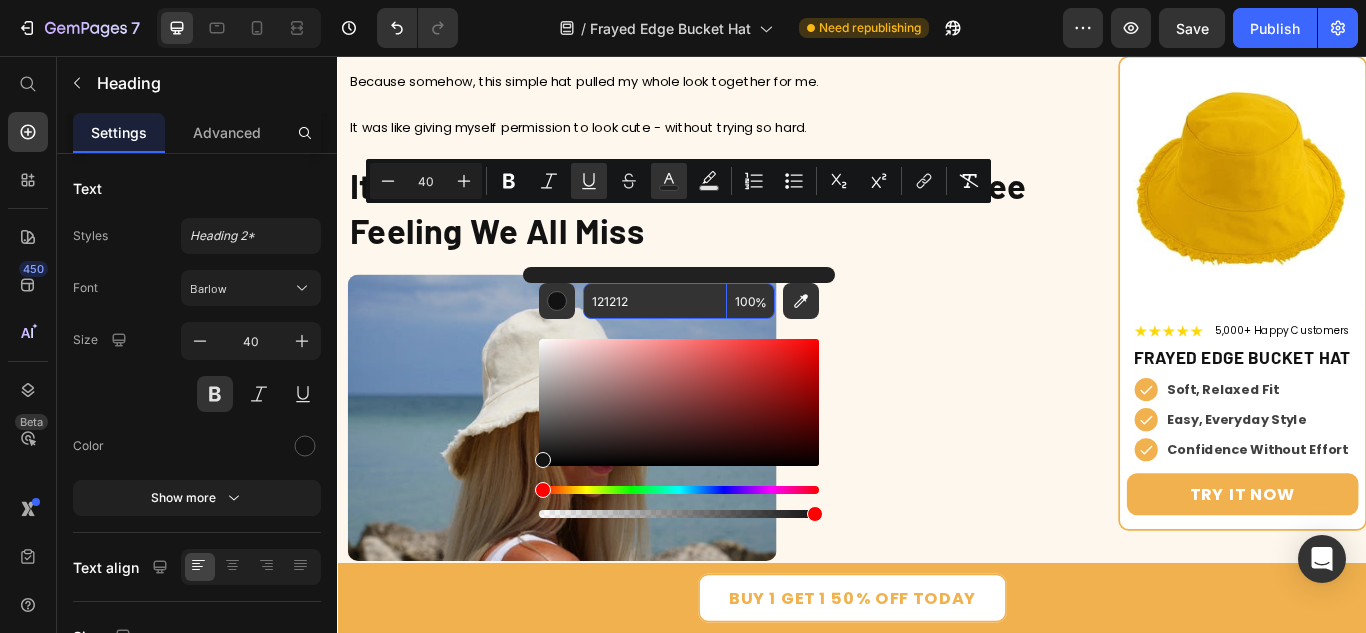 click on "121212" at bounding box center (655, 301) 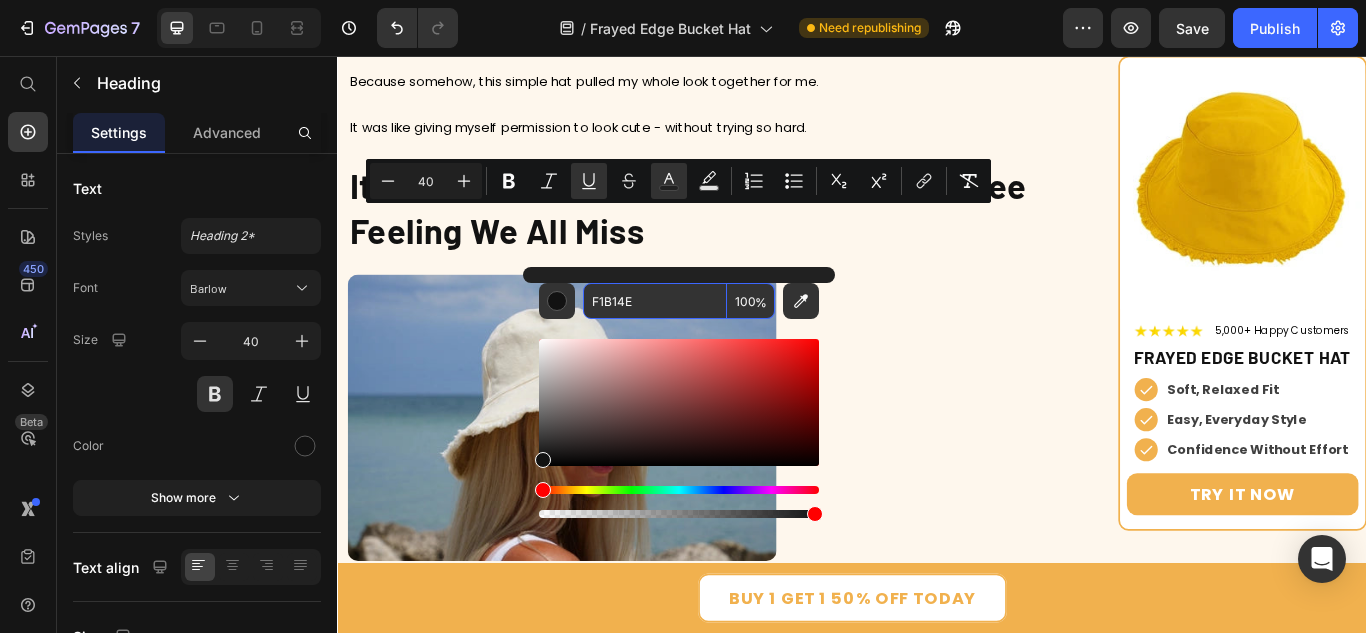 type on "F1B14E" 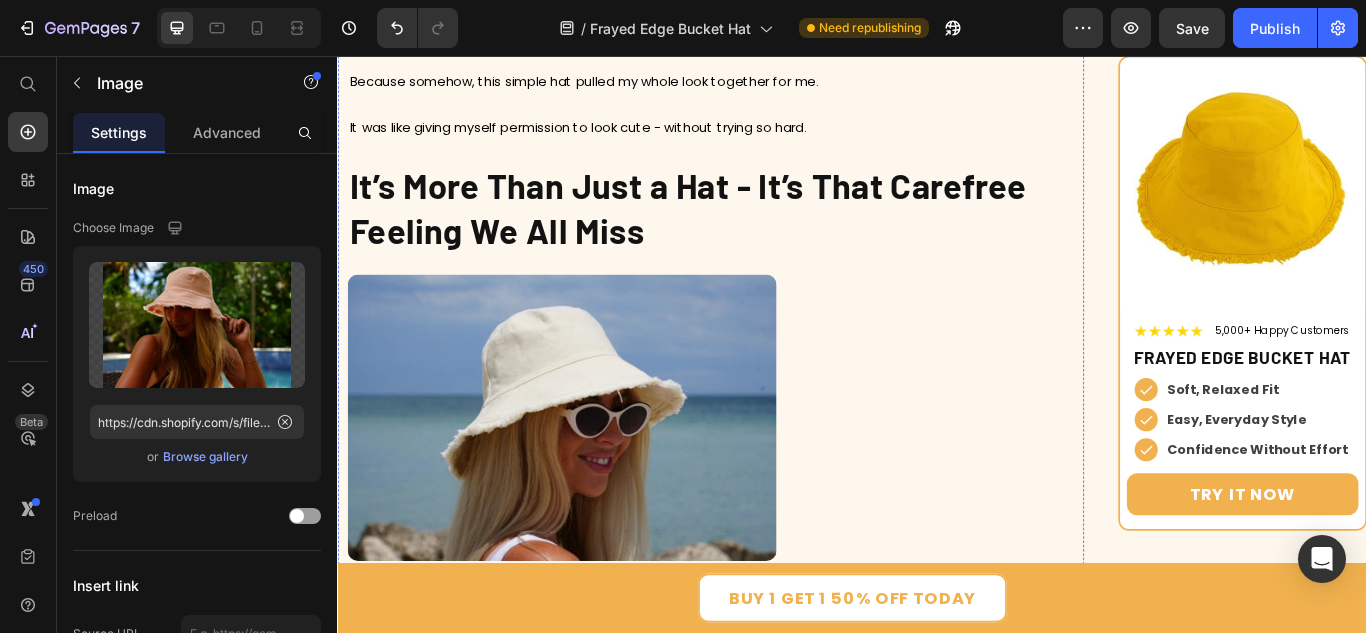 click at bounding box center (772, -305) 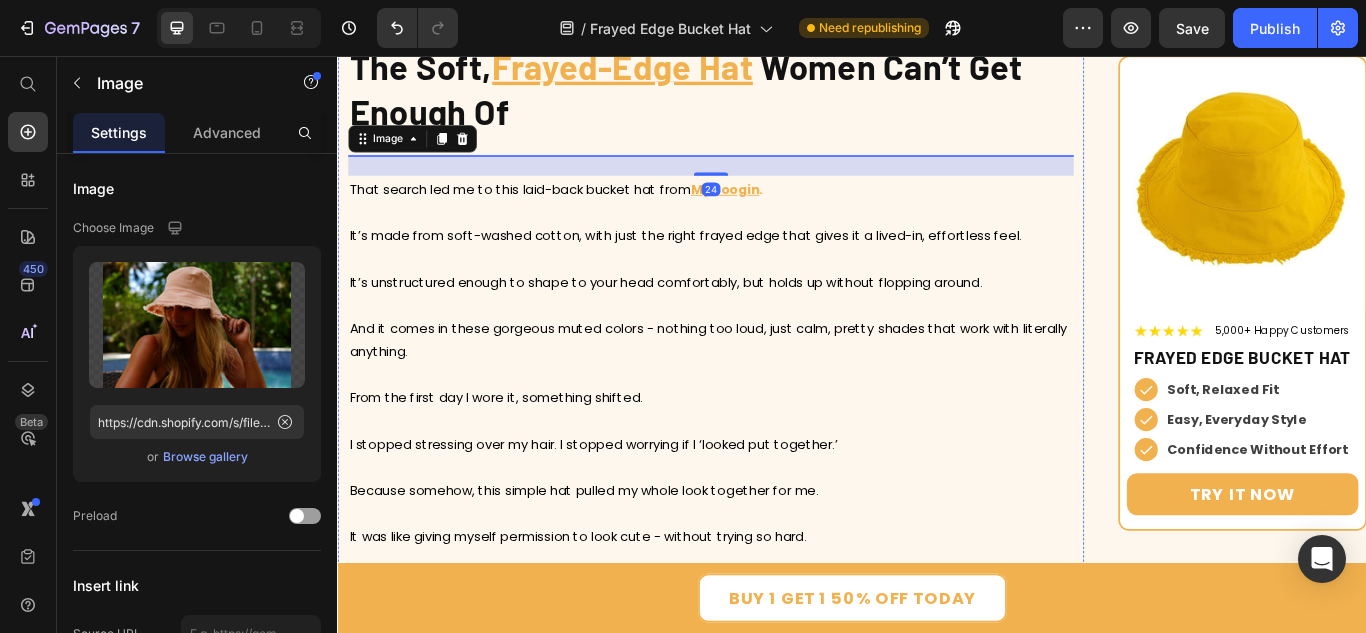 scroll, scrollTop: 2611, scrollLeft: 0, axis: vertical 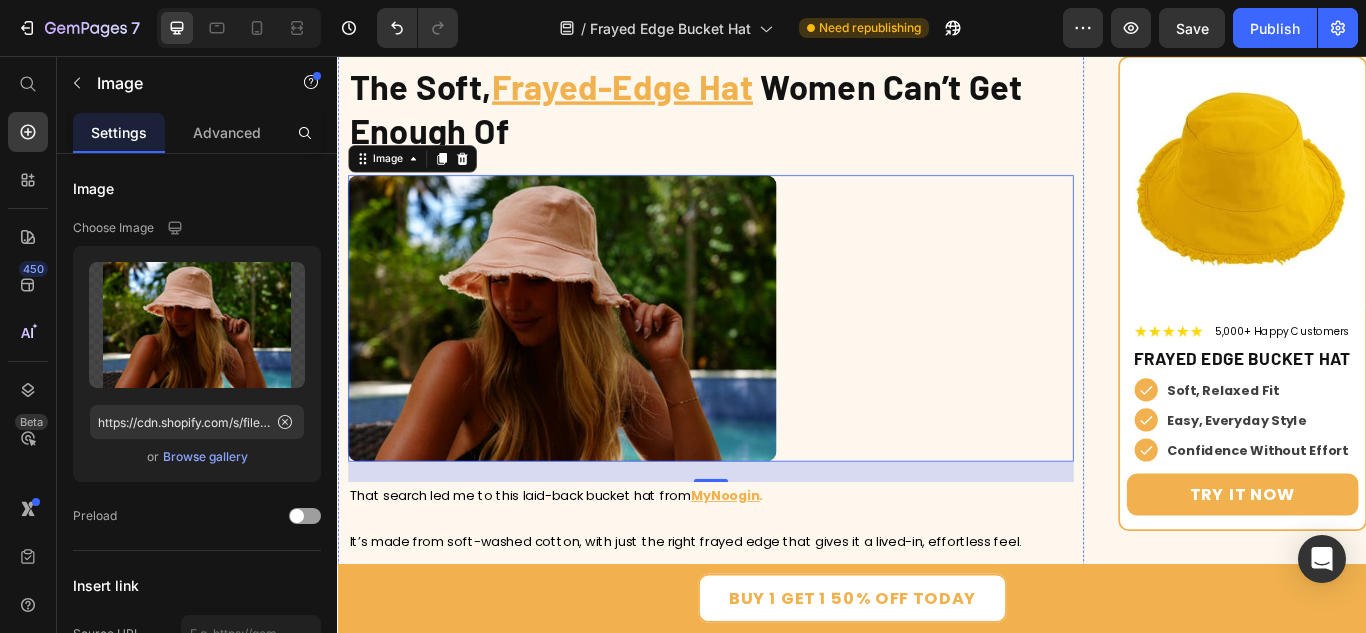 click on "I remember seeing a woman at a farmers’ market with this casual, slightly  frayed bucket hat ." at bounding box center (772, -287) 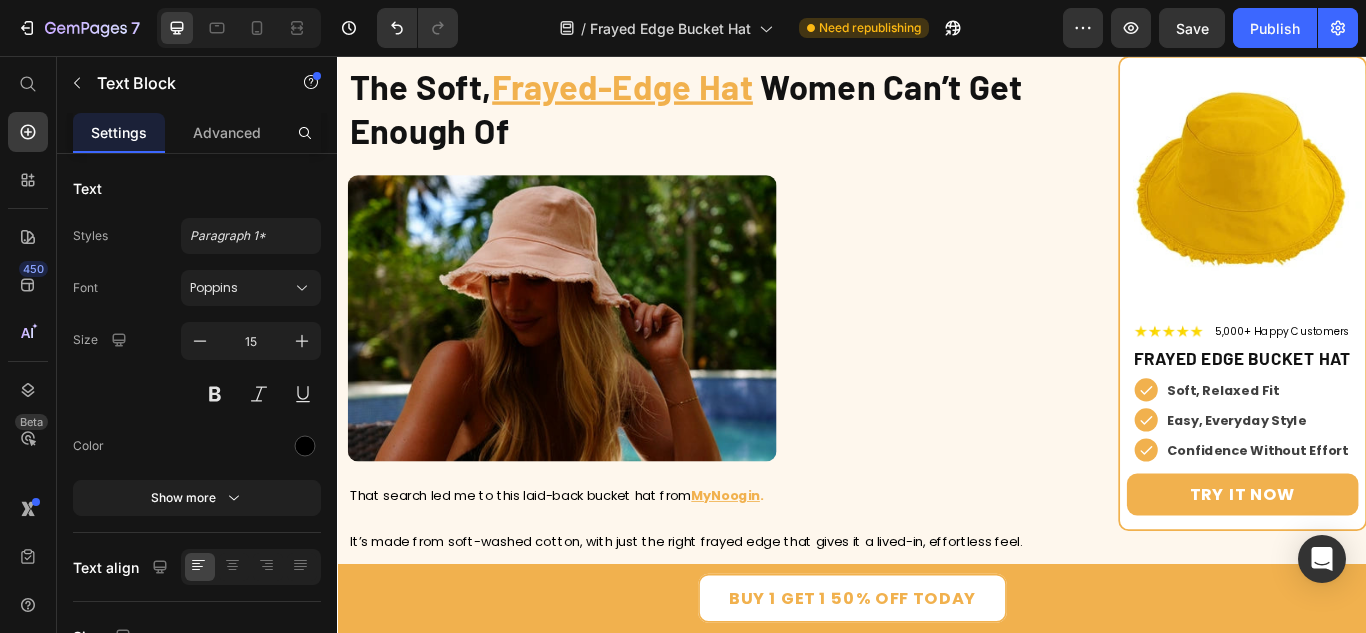 click on "I remember seeing a woman at a farmers’ market with this casual, slightly  frayed bucket hat ." at bounding box center (772, -287) 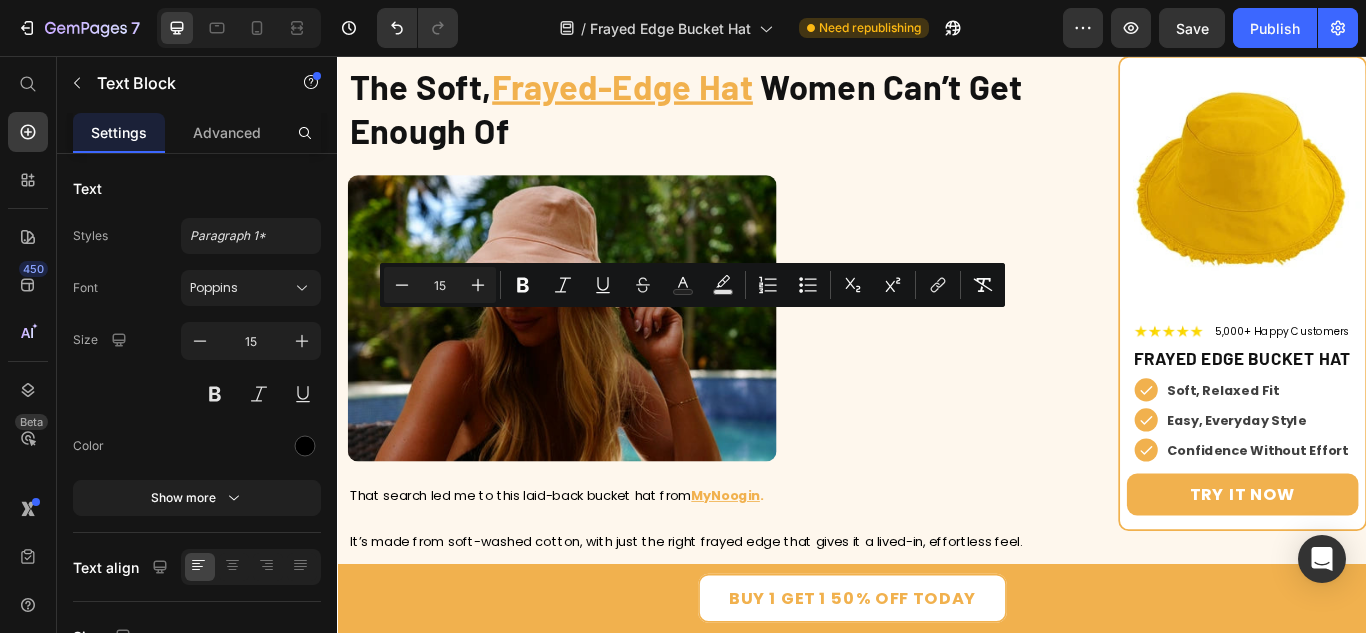 drag, startPoint x: 906, startPoint y: 374, endPoint x: 1013, endPoint y: 381, distance: 107.22873 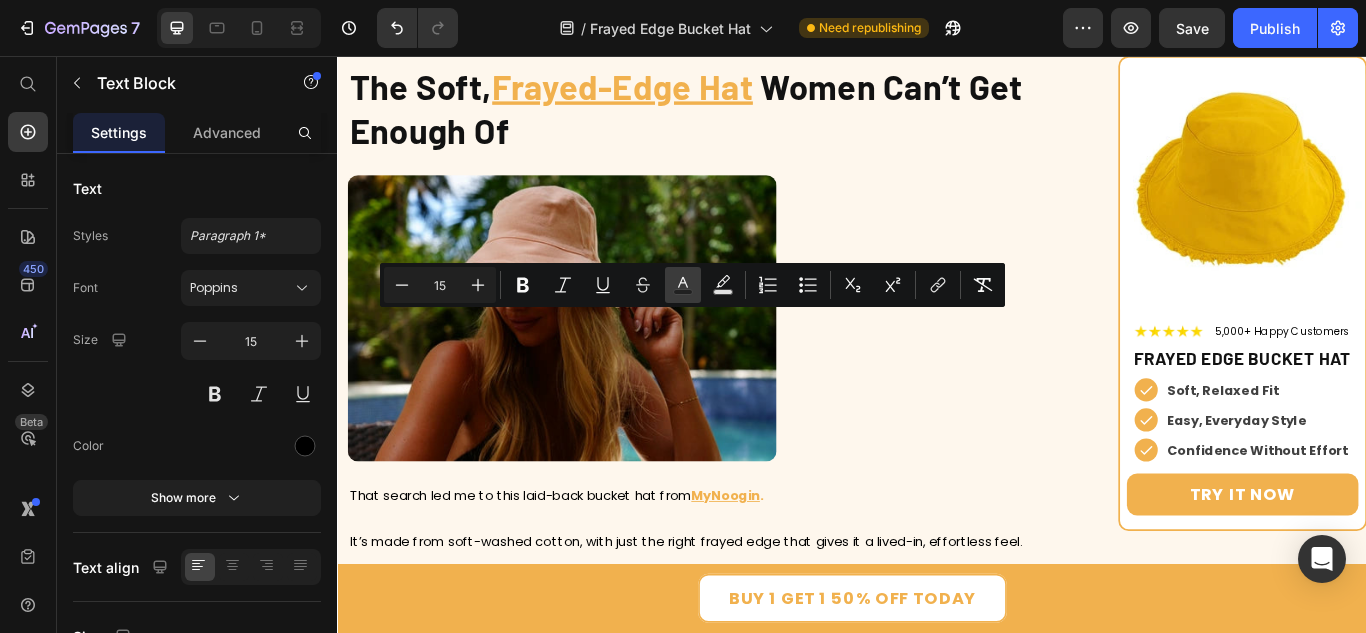 click 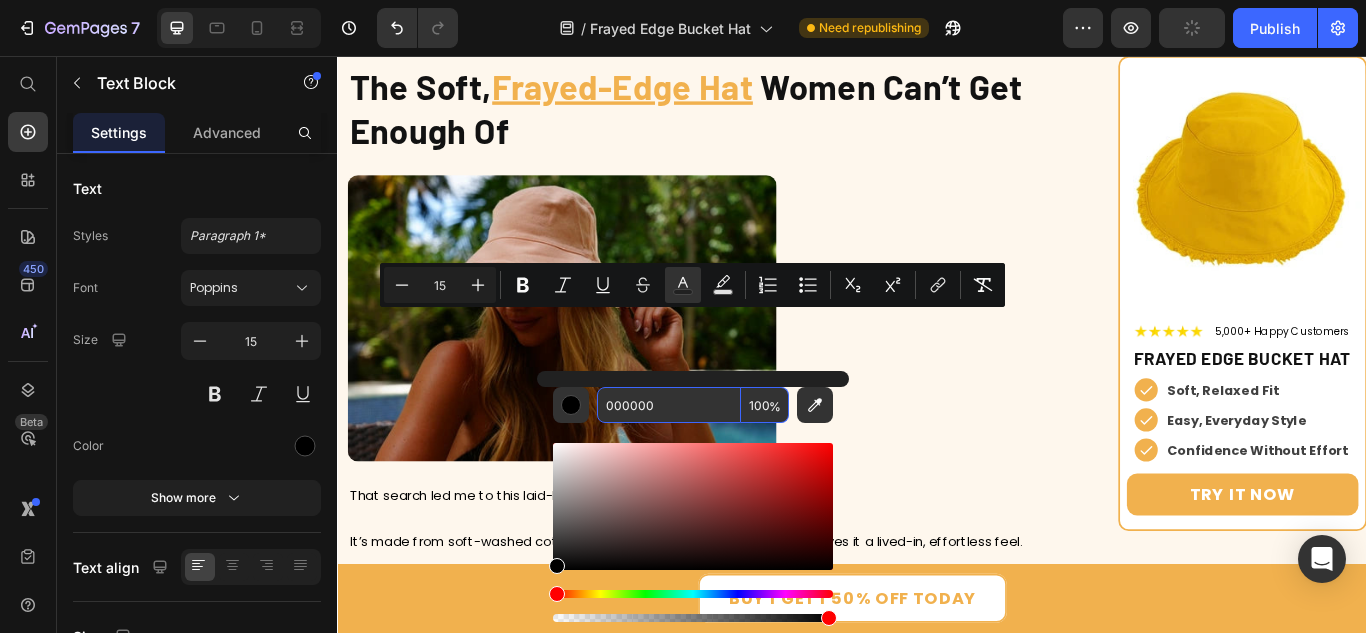 click on "000000" at bounding box center [669, 405] 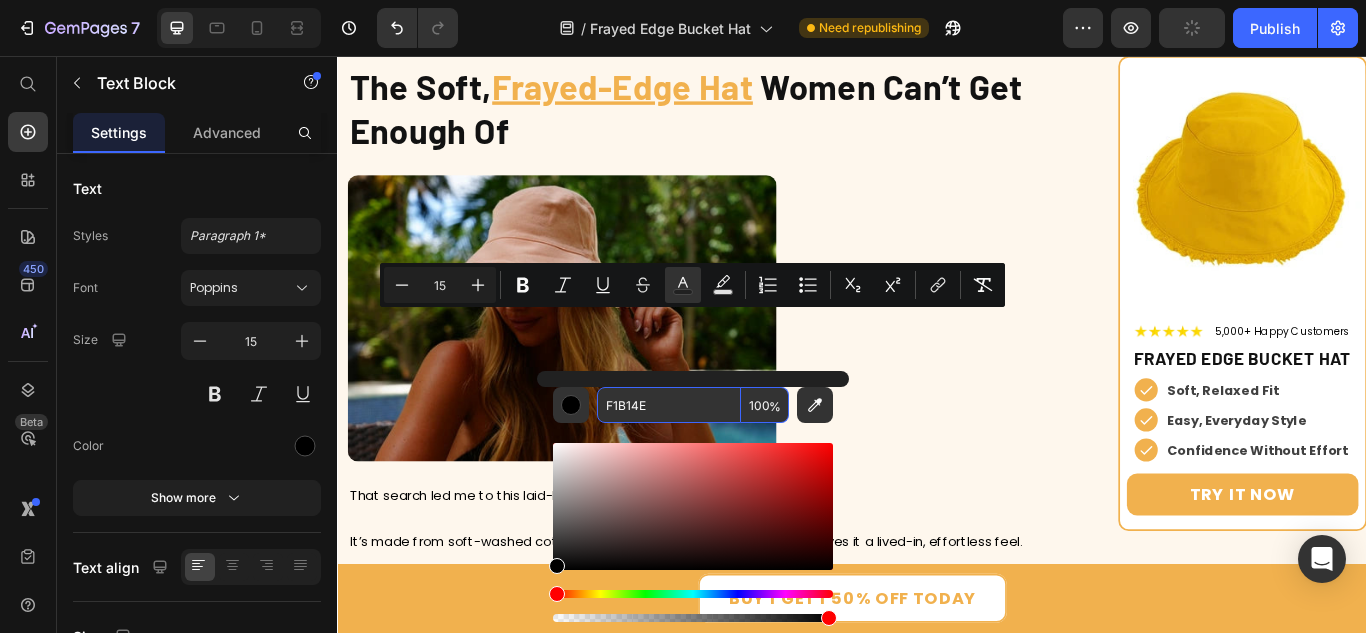 type on "F1B14E" 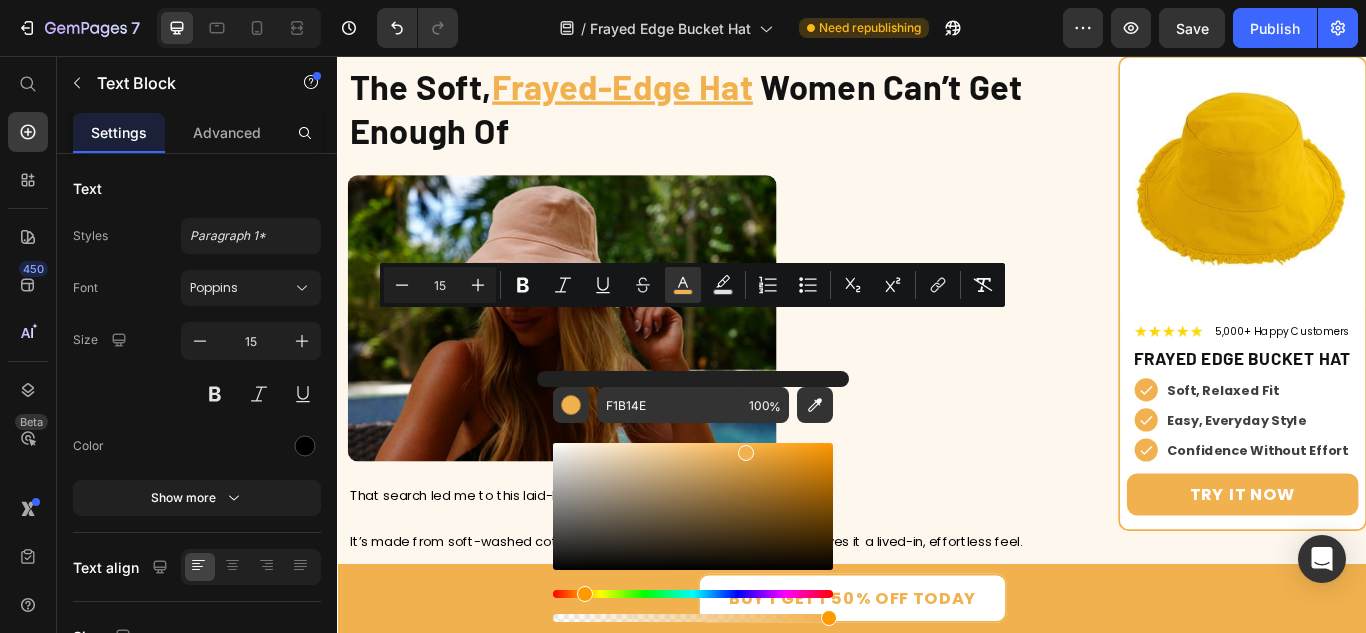 click on "I remember seeing a woman at a farmers’ market with this casual, slightly   frayed bucket hat ." at bounding box center [772, -287] 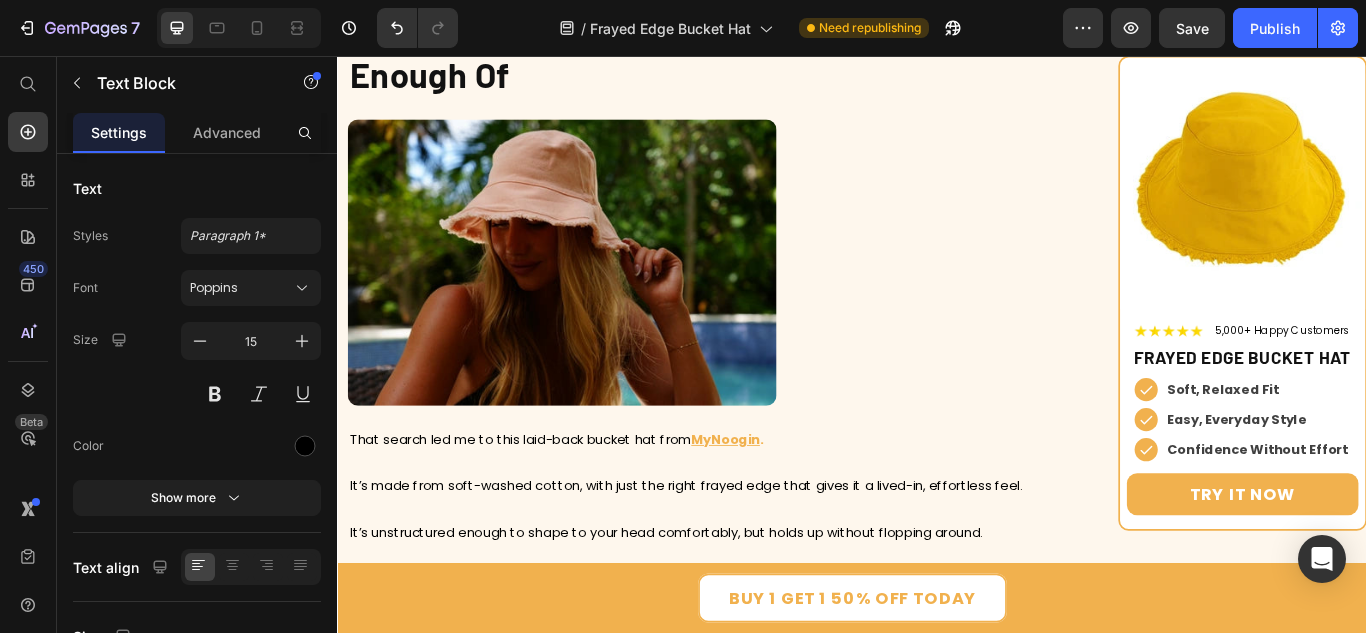 scroll, scrollTop: 2711, scrollLeft: 0, axis: vertical 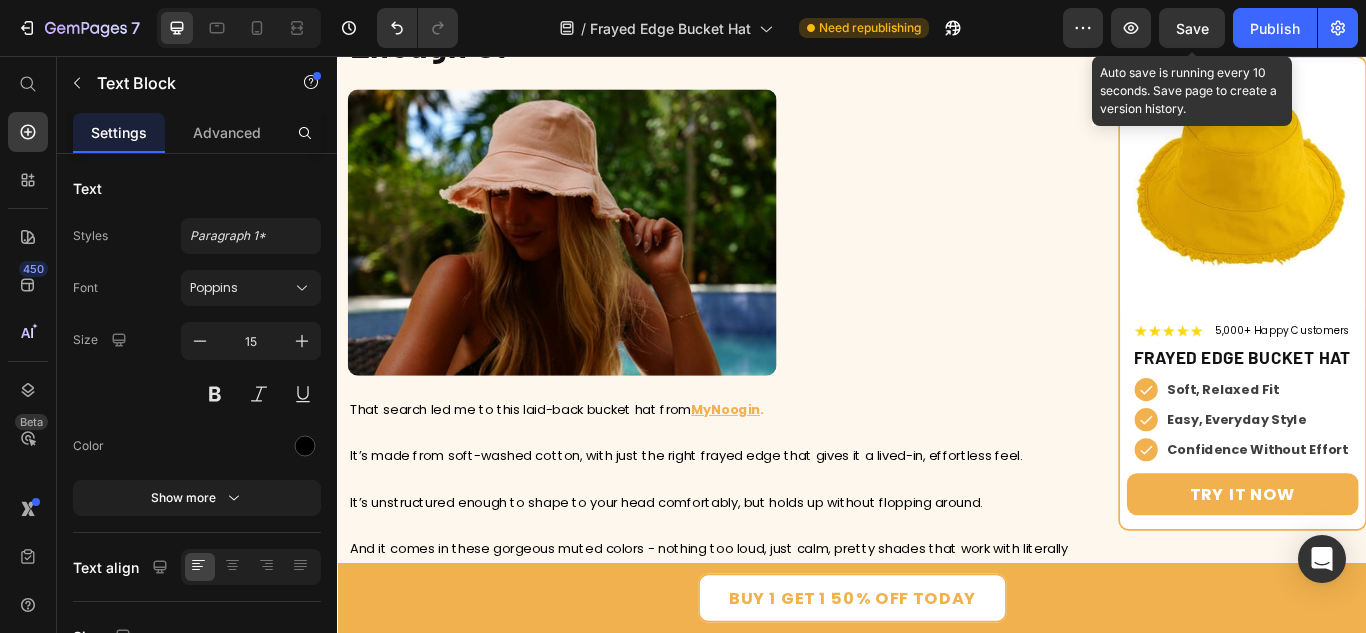 click on "Save" at bounding box center [1192, 28] 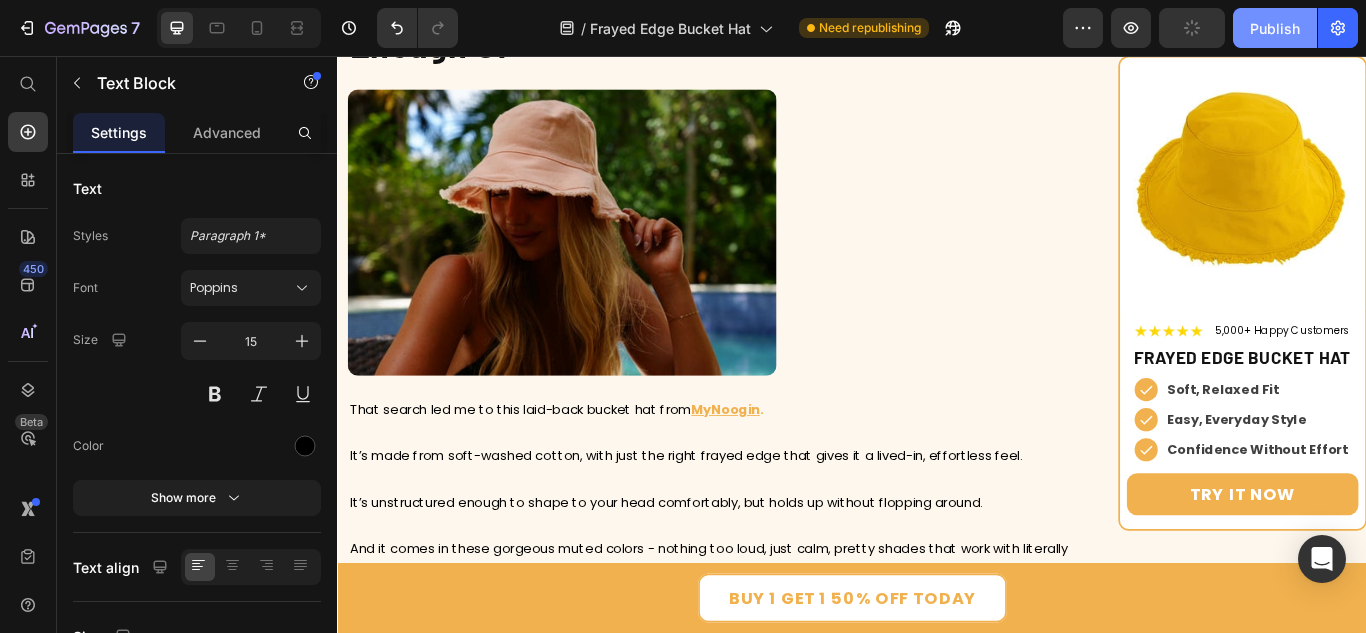 click on "Publish" at bounding box center (1275, 28) 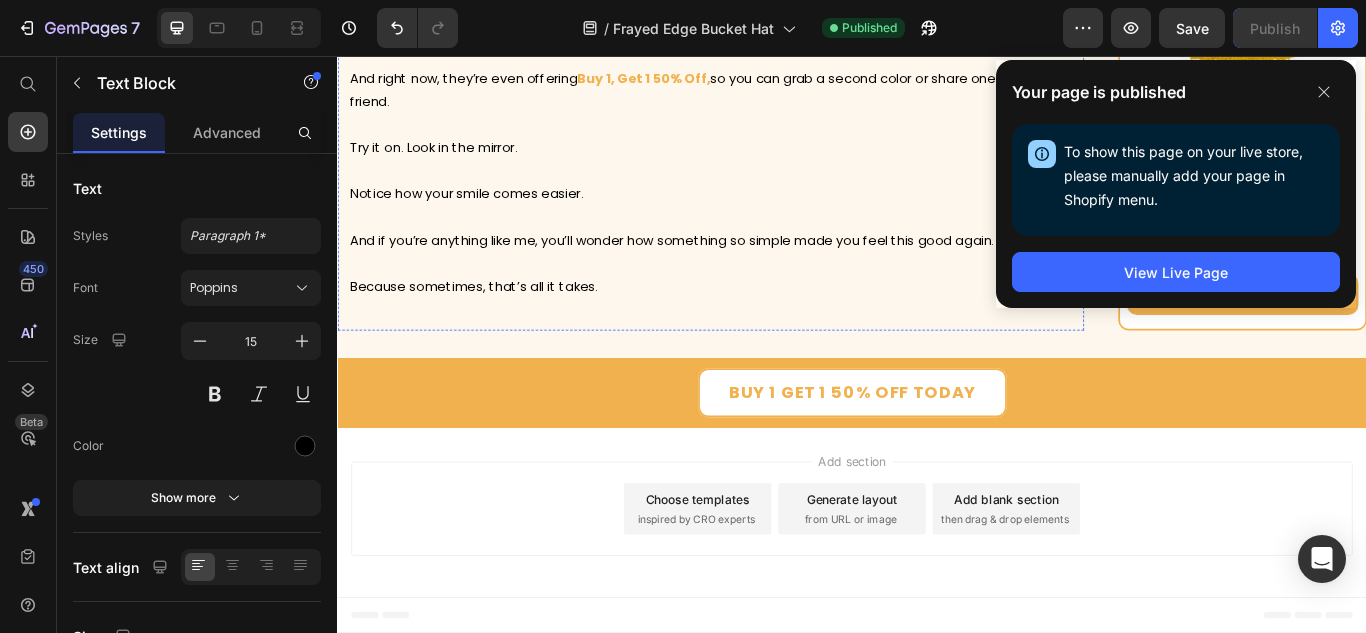 scroll, scrollTop: 10311, scrollLeft: 0, axis: vertical 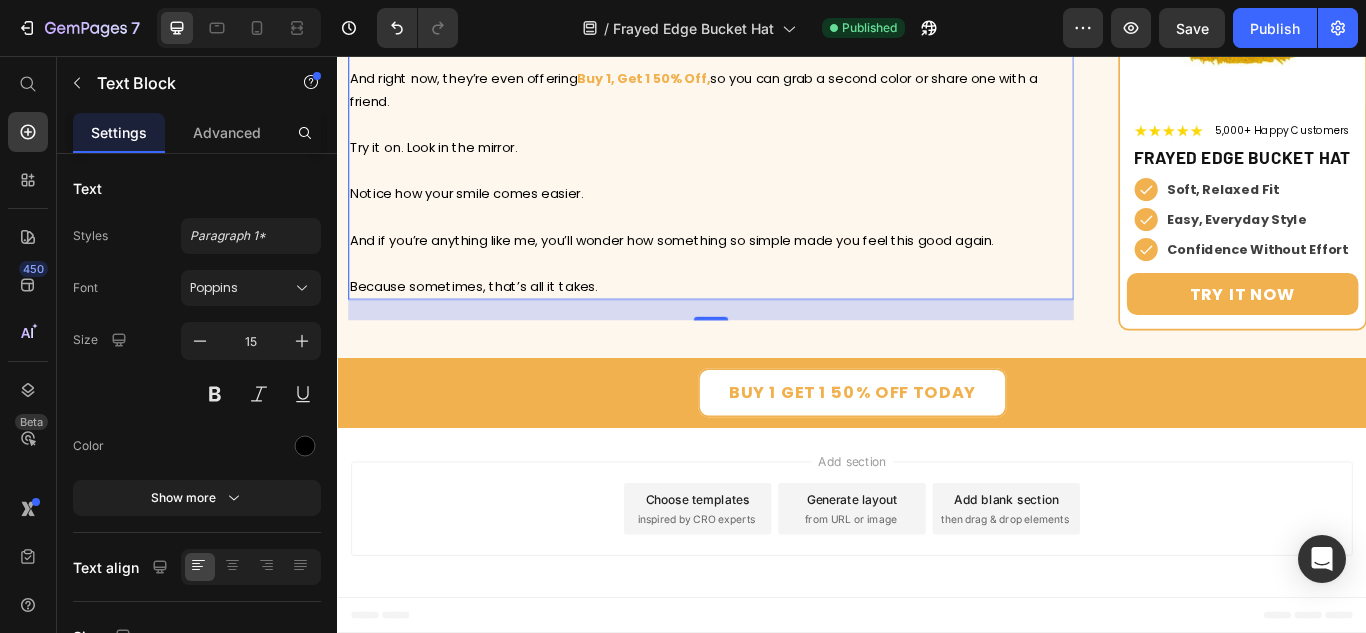 click on "And right now, they’re even offering  Buy 1, Get 1 50% Off,  so you can grab a second color or share one with a friend." at bounding box center (772, 108) 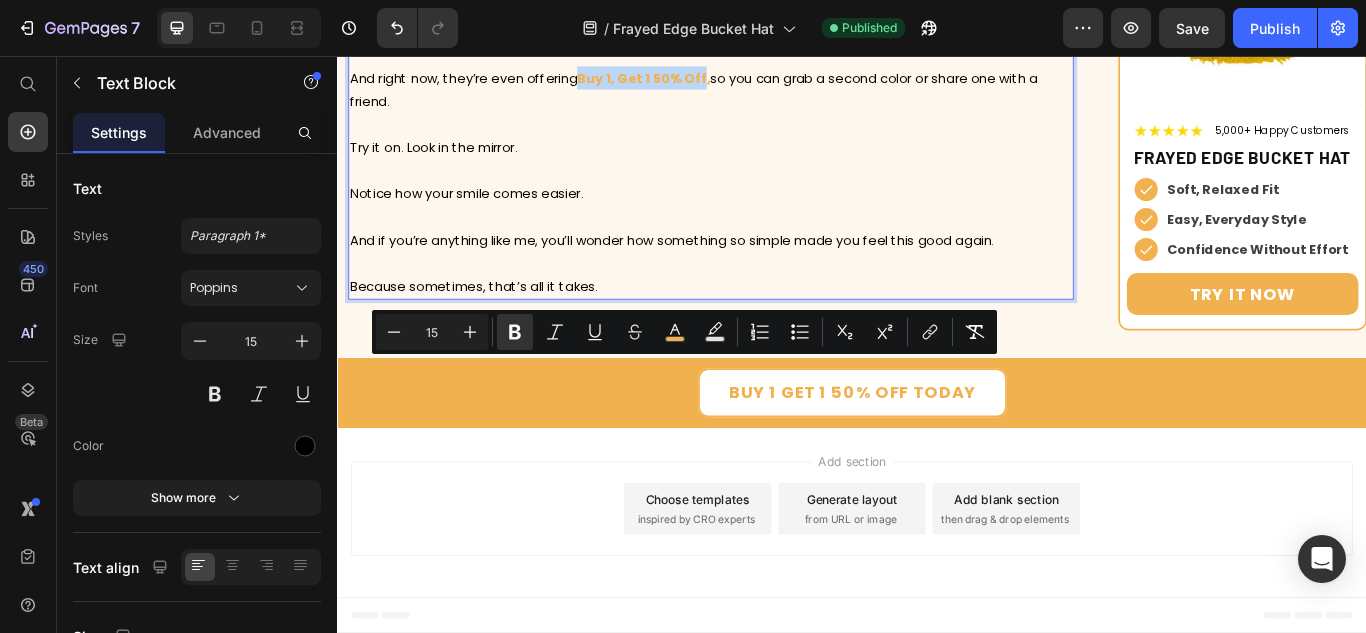 drag, startPoint x: 621, startPoint y: 426, endPoint x: 760, endPoint y: 428, distance: 139.01439 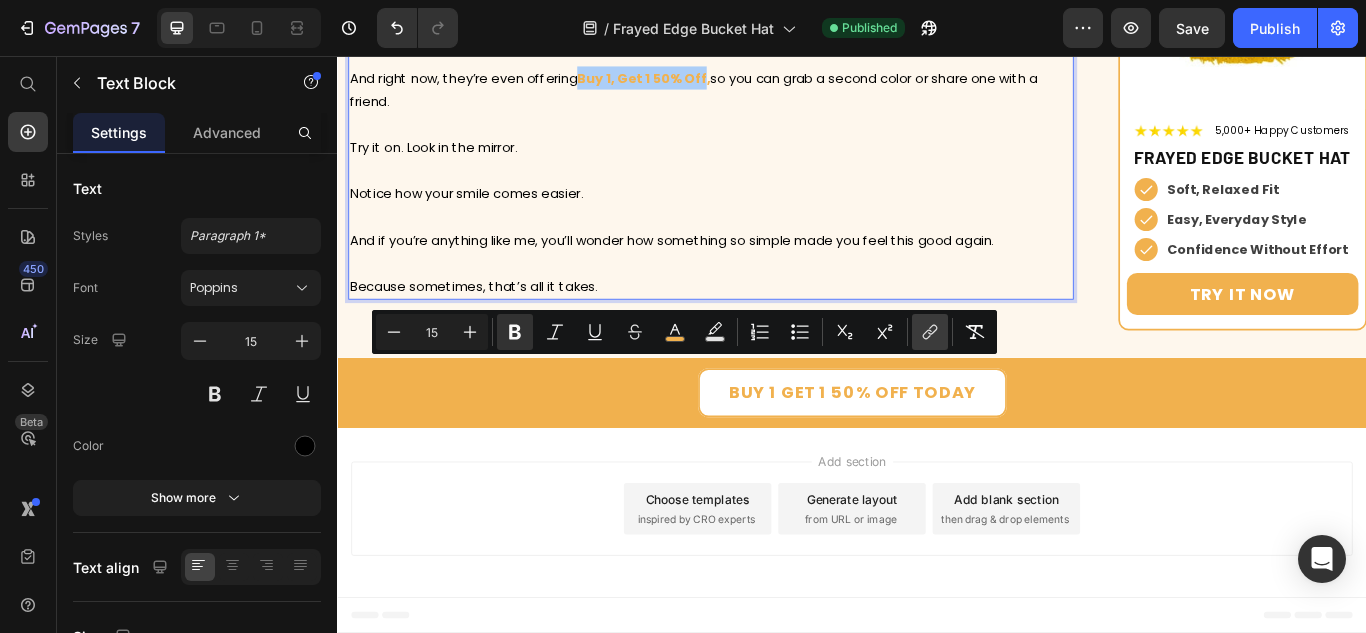 click 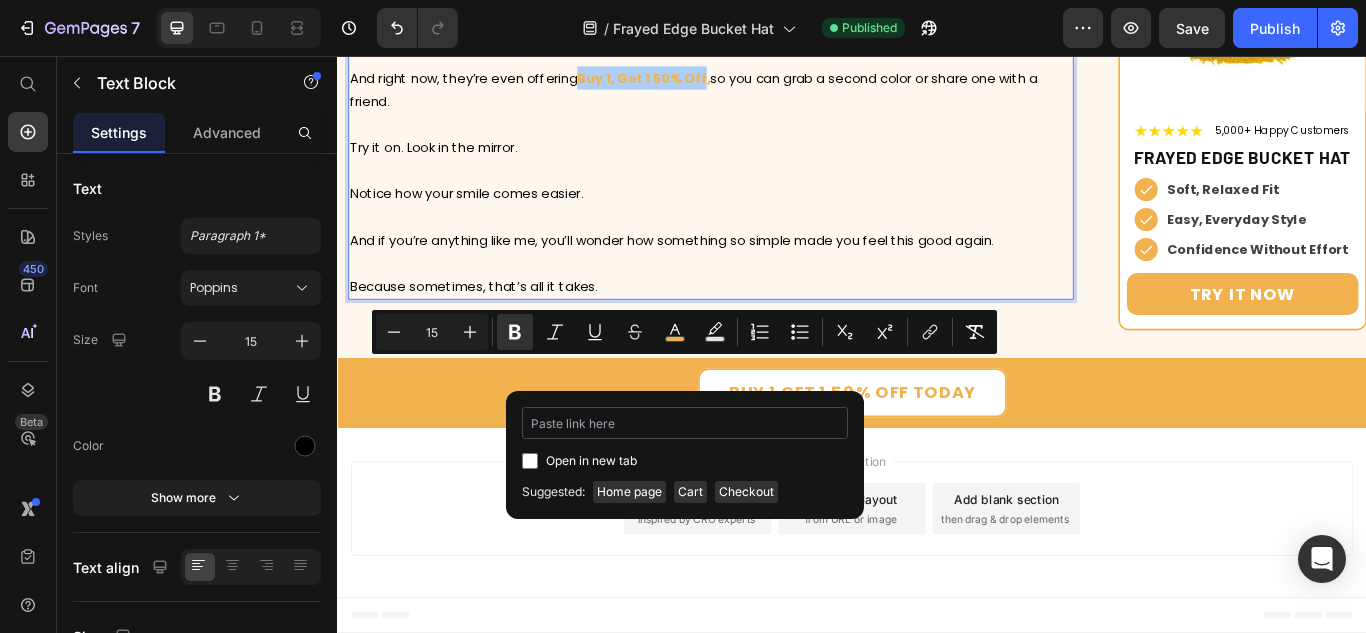 click at bounding box center (685, 423) 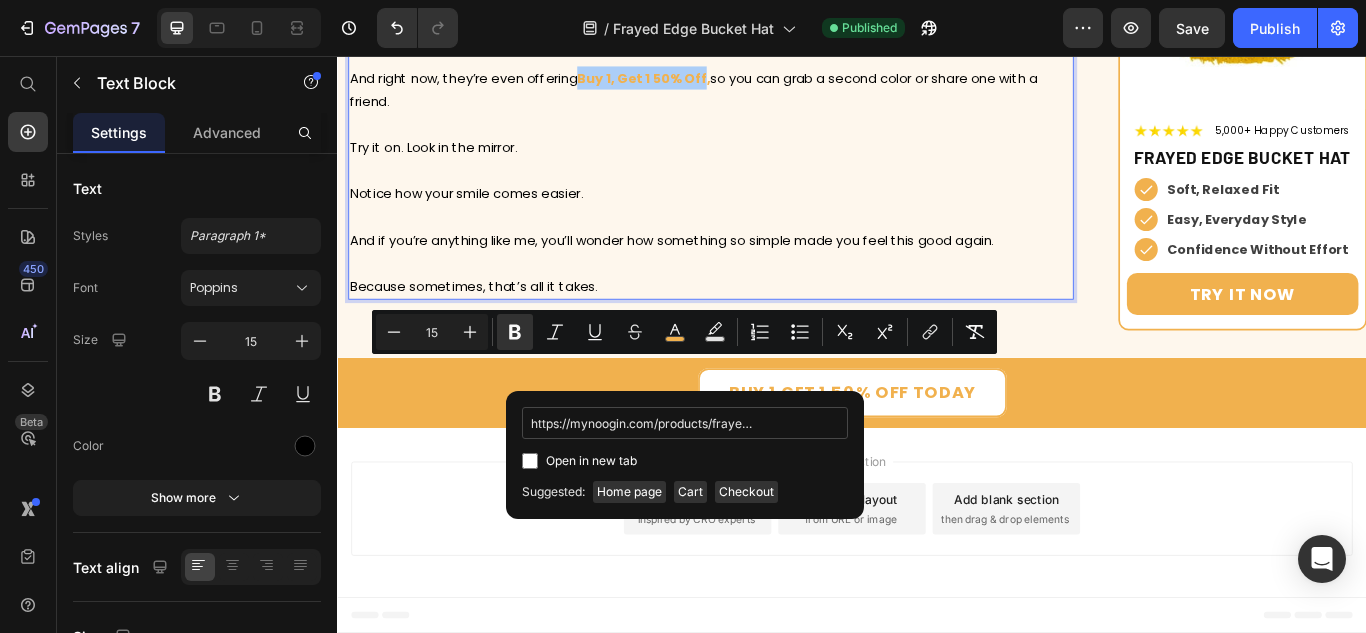 scroll, scrollTop: 0, scrollLeft: 97, axis: horizontal 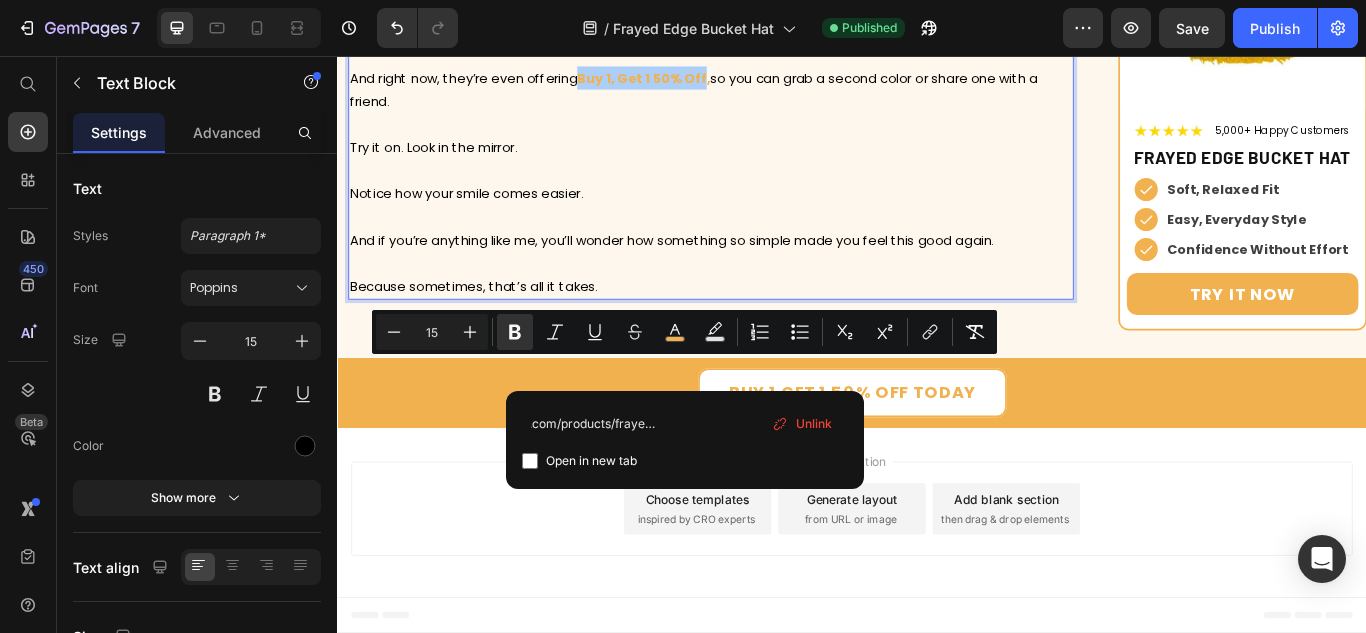 type on "https://mynoogin.com/products/frayed-edge-bucket-hat" 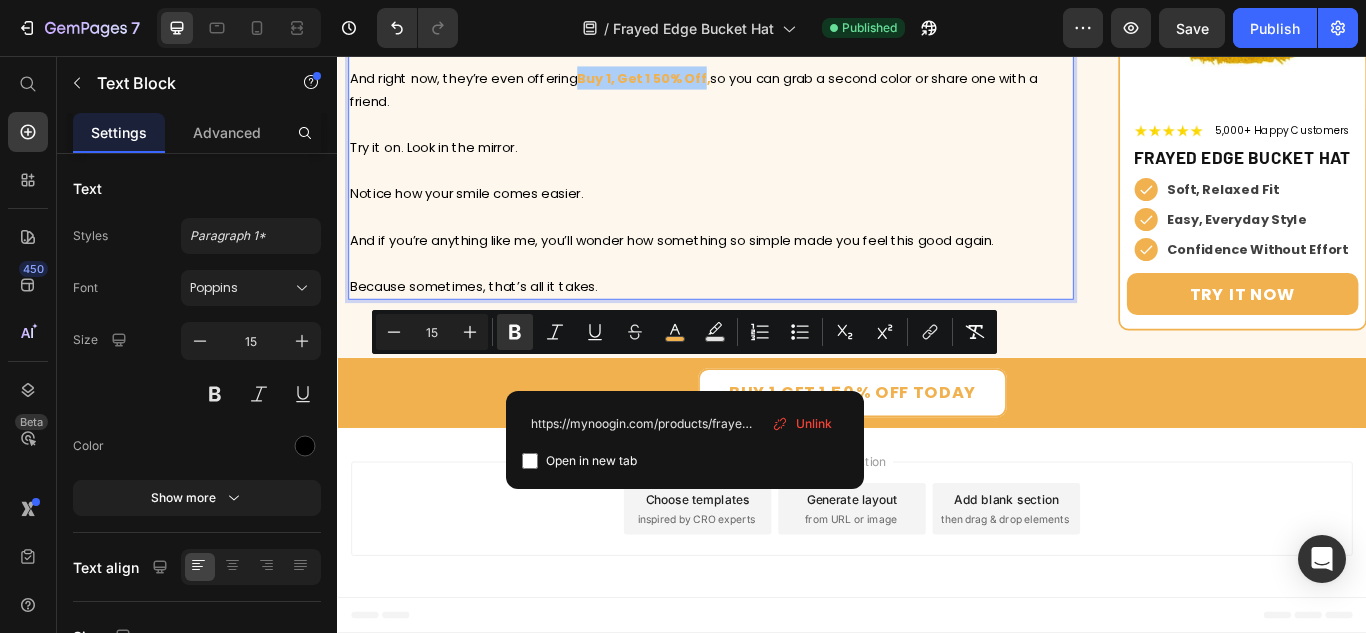 click on "https://mynoogin.com/products/frayed-edge-bucket-hat Open in new tab Unlink" at bounding box center [685, 440] 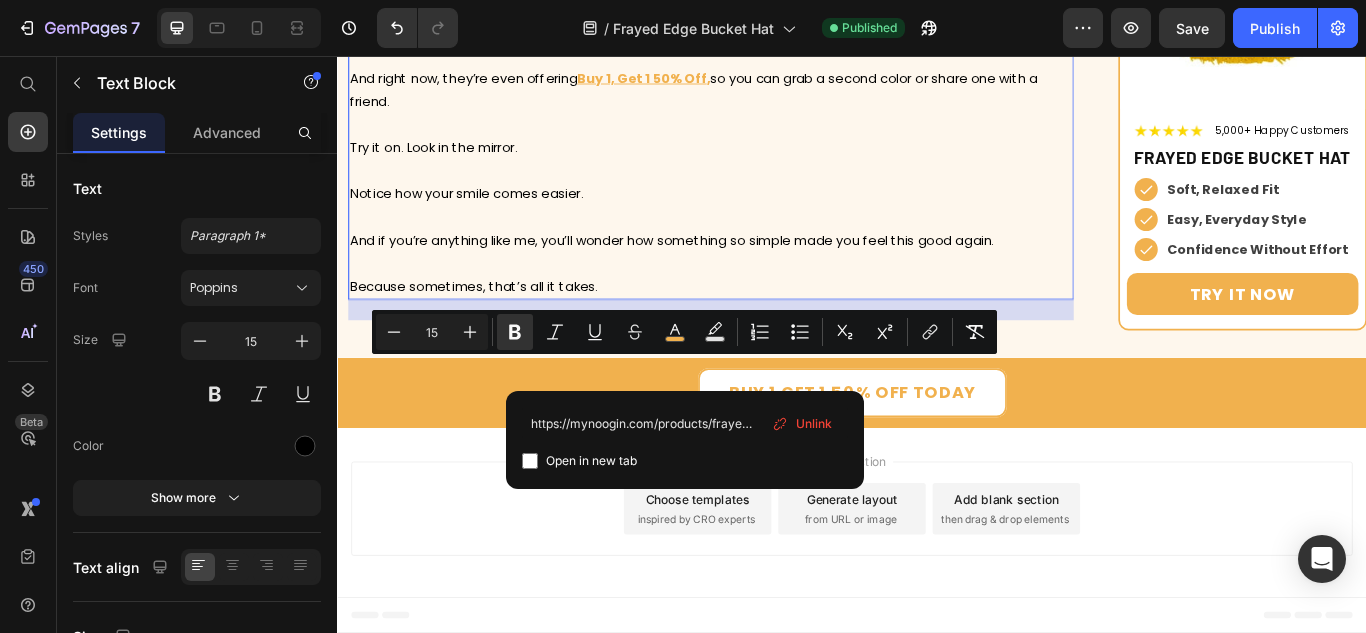 click on "And right now, they’re even offering  Buy 1, Get 1 50% Off ,  so you can grab a second color or share one with a friend." at bounding box center (772, 108) 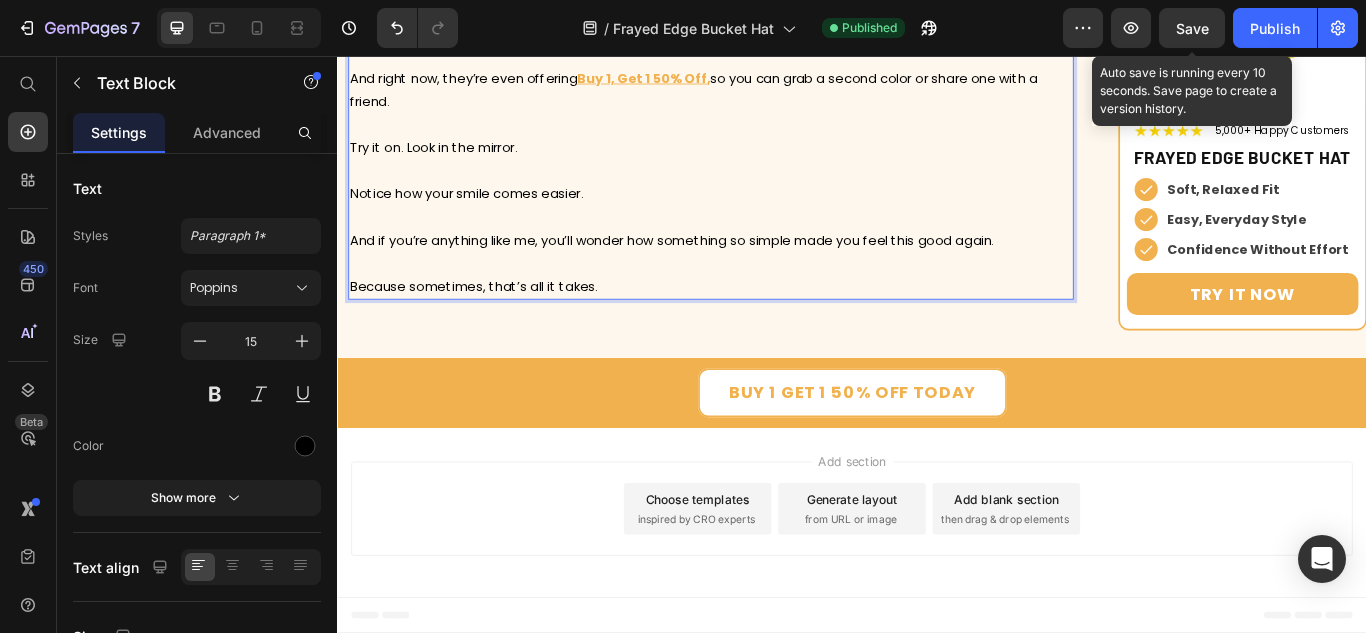 click on "Save" at bounding box center [1192, 28] 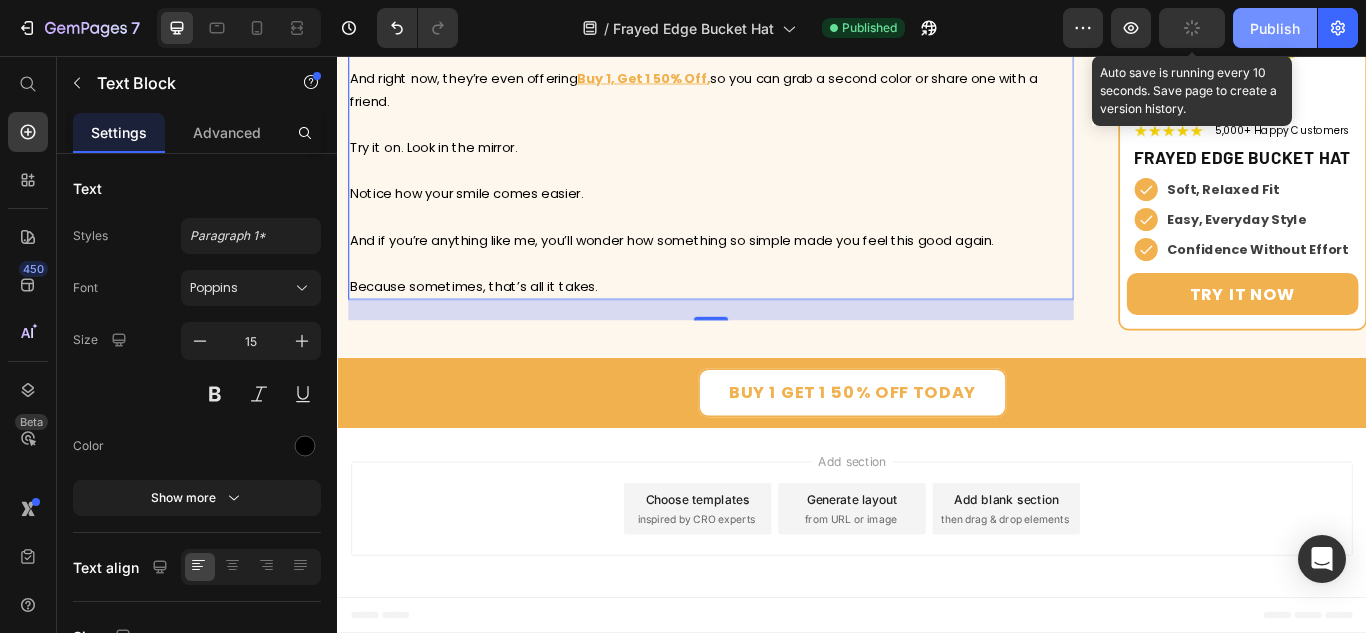 click on "Publish" at bounding box center (1275, 28) 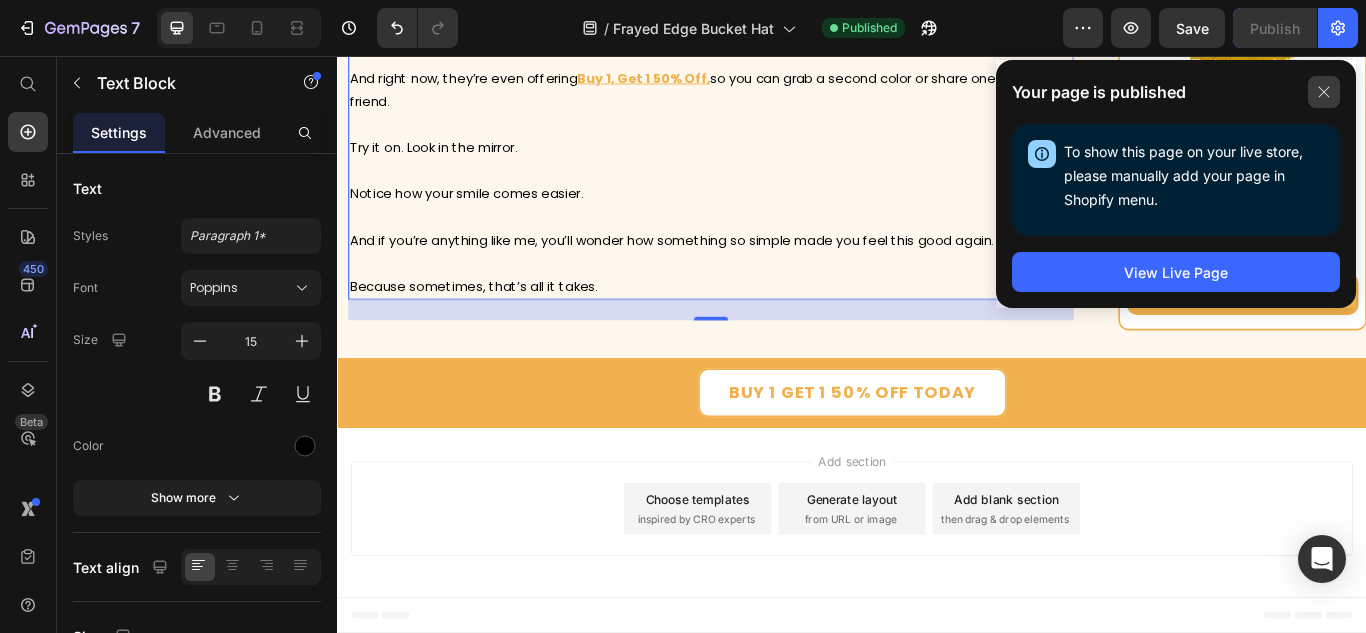 click 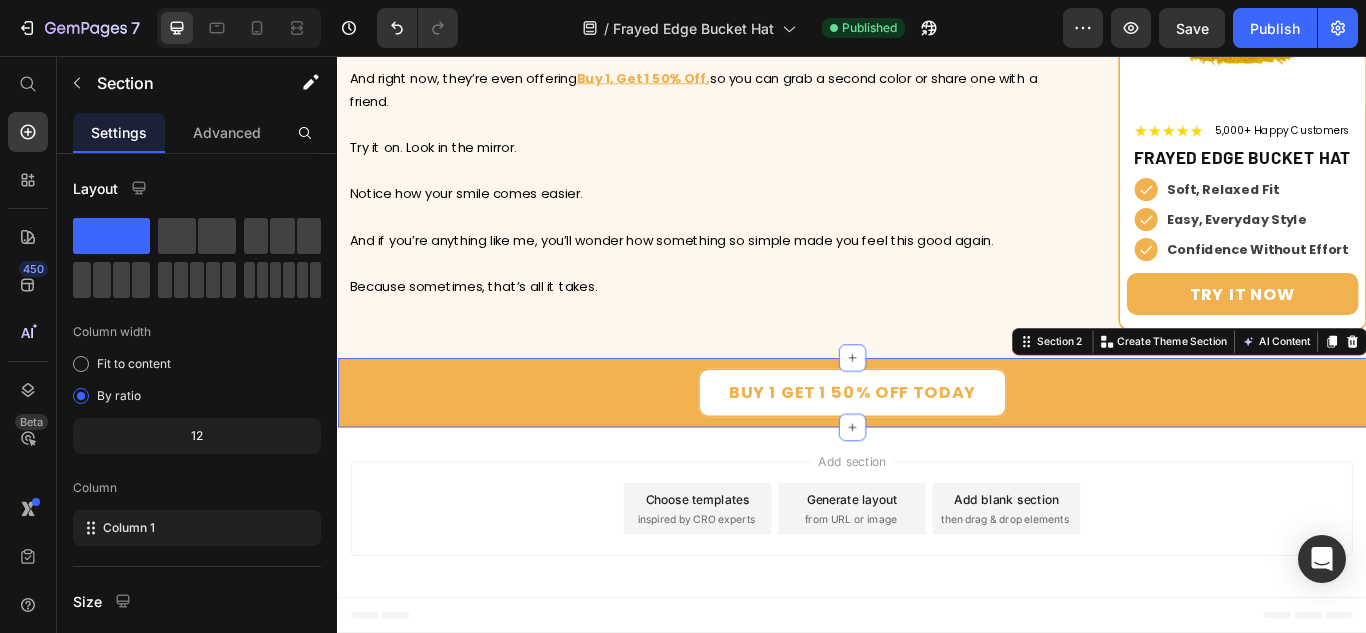 click on "Buy 1 Get 1 50% Off today Button Section 2   You can create reusable sections Create Theme Section AI Content Write with GemAI What would you like to describe here? Tone and Voice Persuasive Product Wild Bloom Cowgirl Hat Show more Generate" at bounding box center [937, 448] 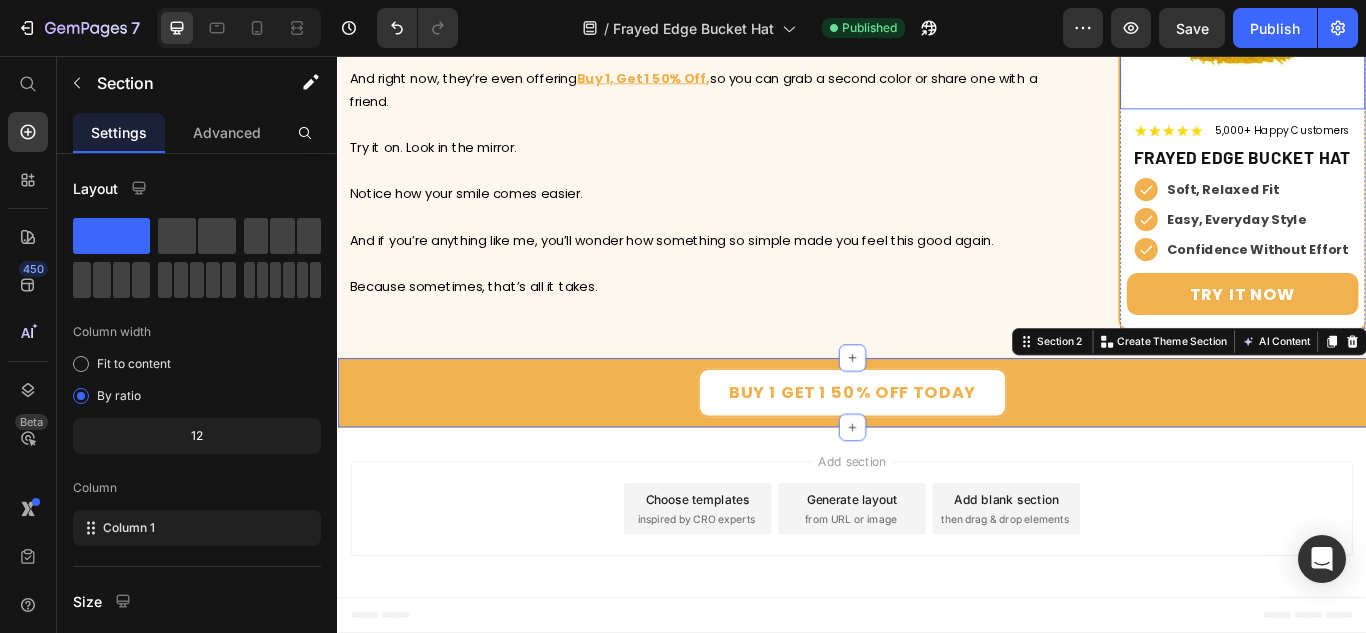 click at bounding box center (1392, -25) 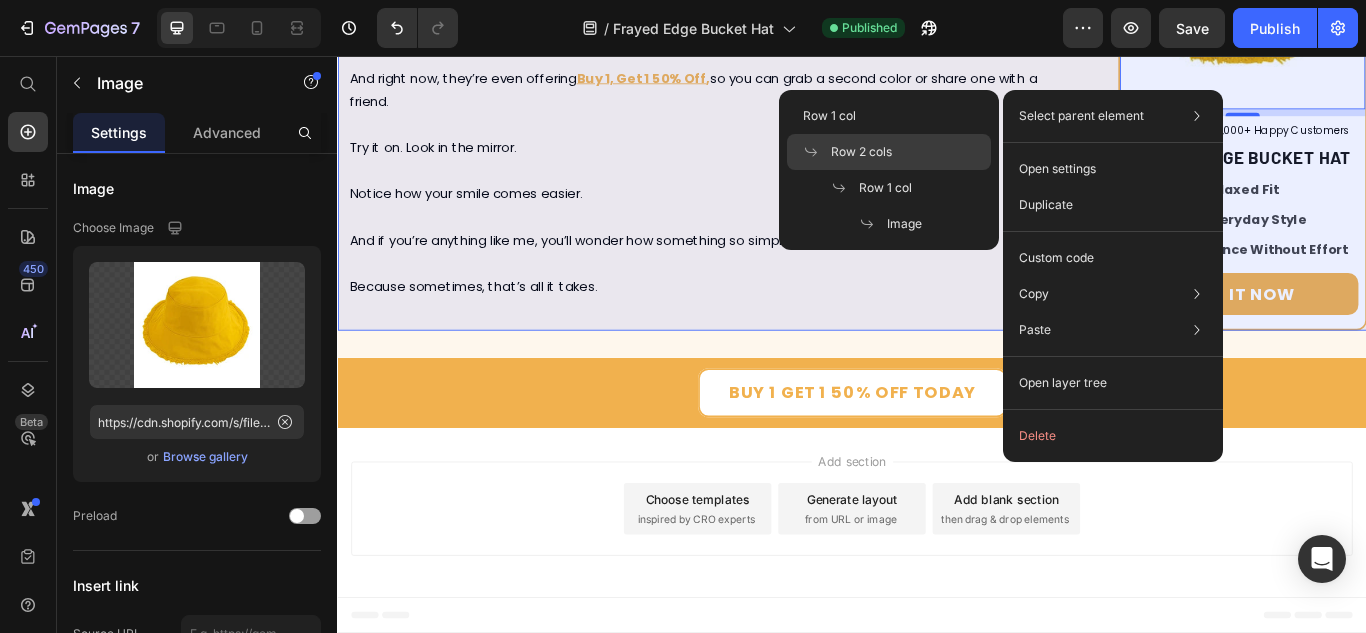 click on "Row 2 cols" 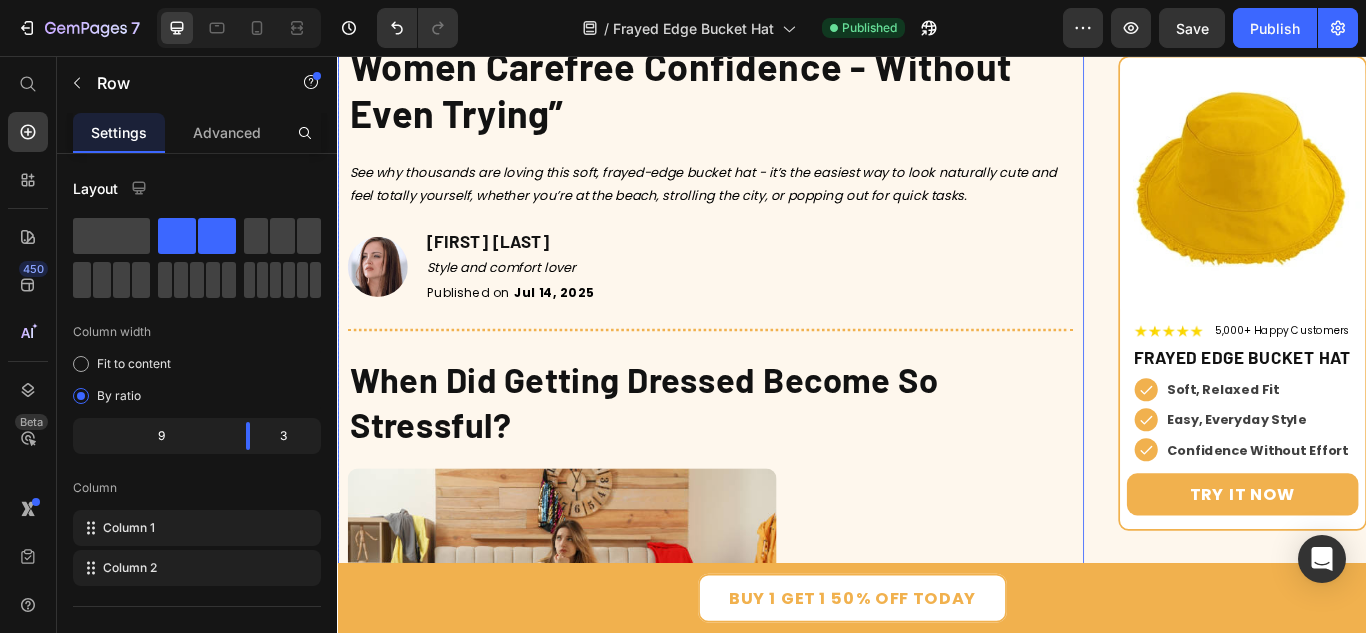 scroll, scrollTop: 0, scrollLeft: 0, axis: both 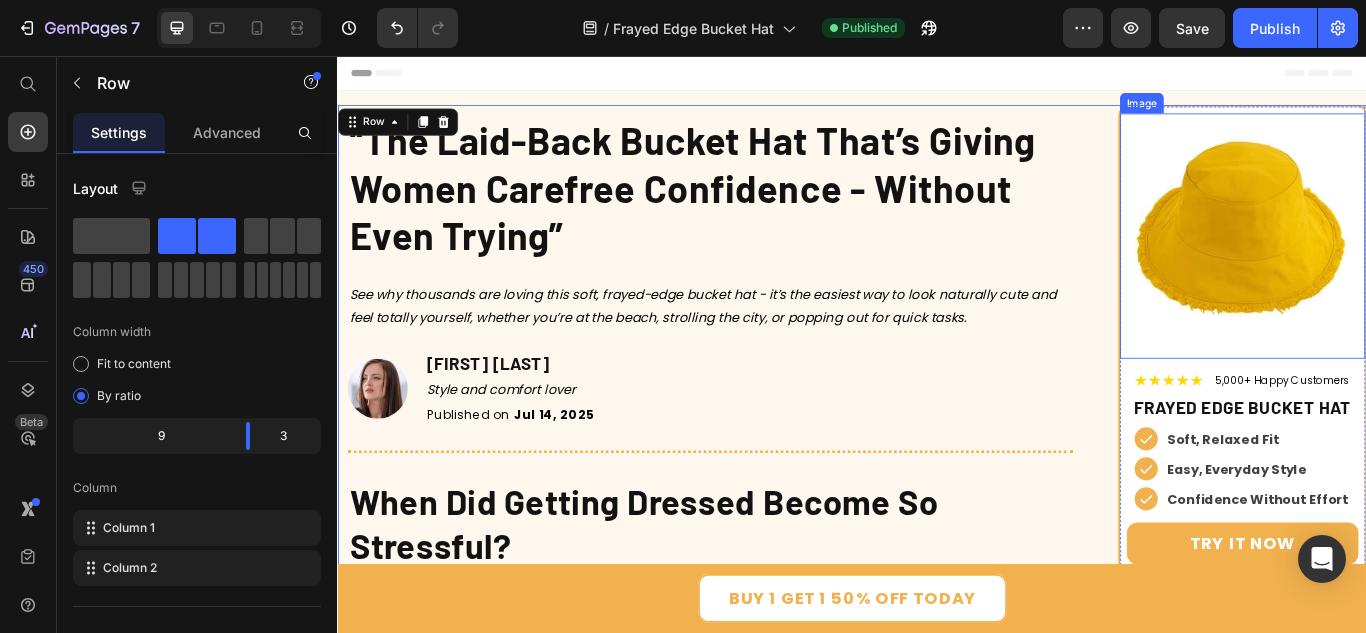 click at bounding box center (1392, 266) 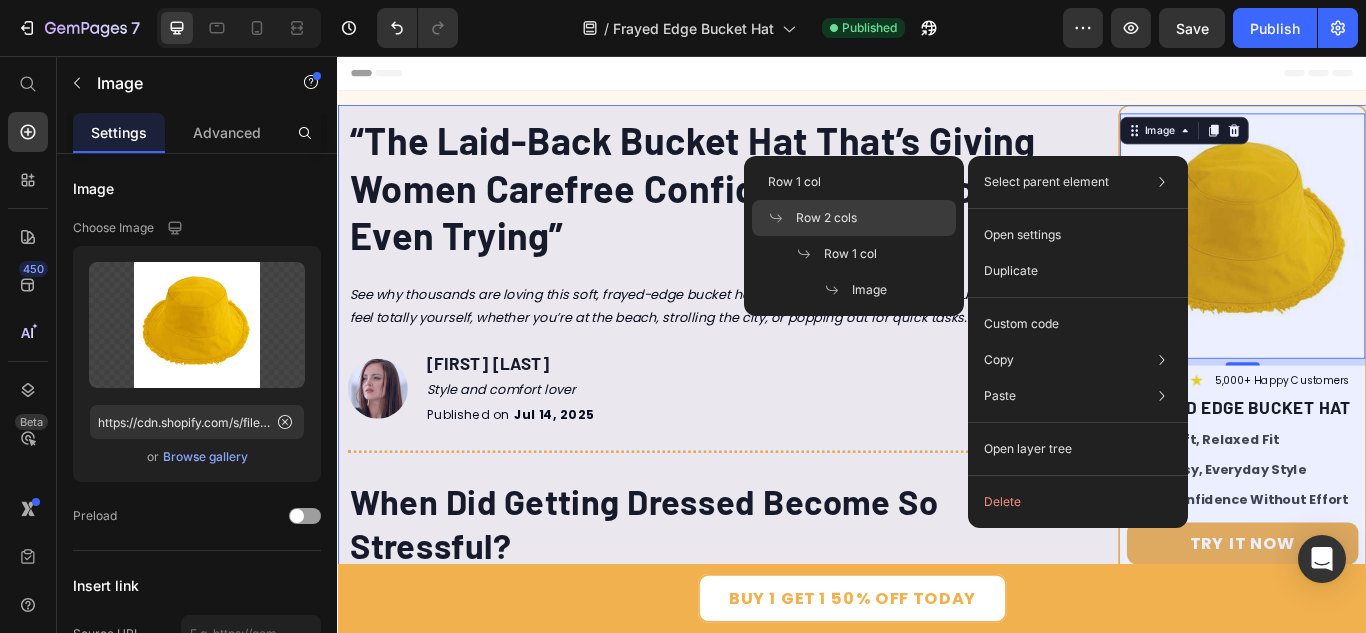 click on "Row 2 cols" at bounding box center [826, 218] 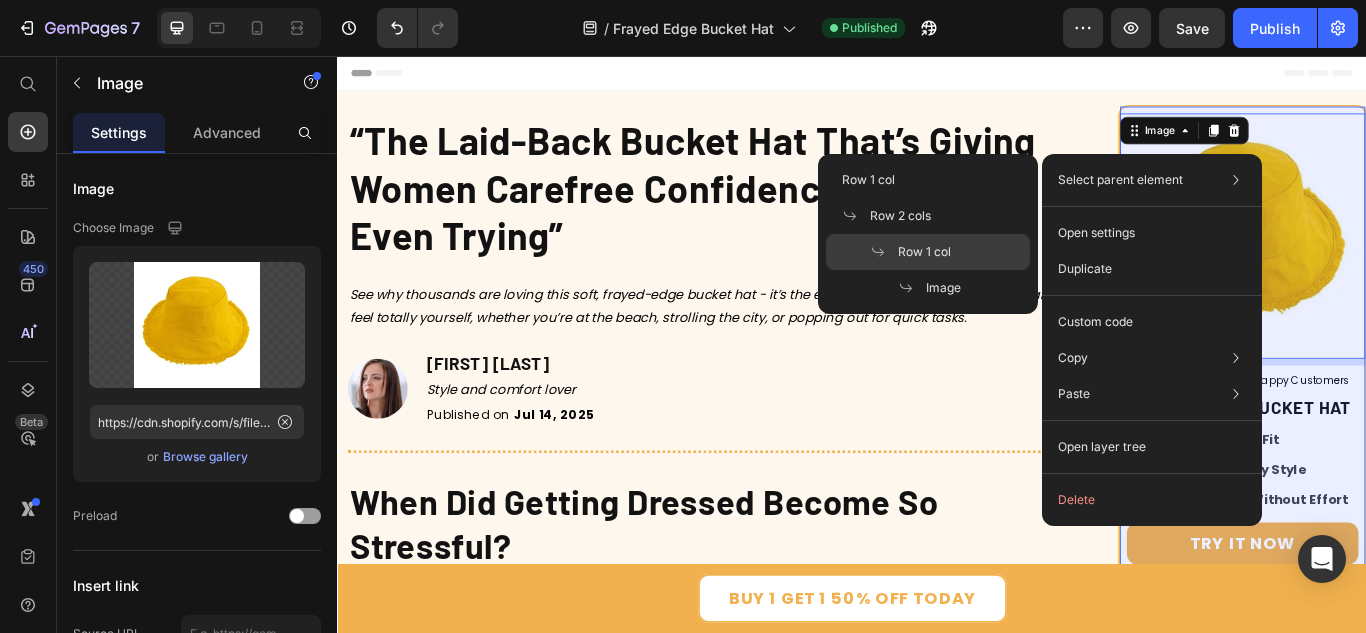 click on "Row 1 col" at bounding box center [924, 252] 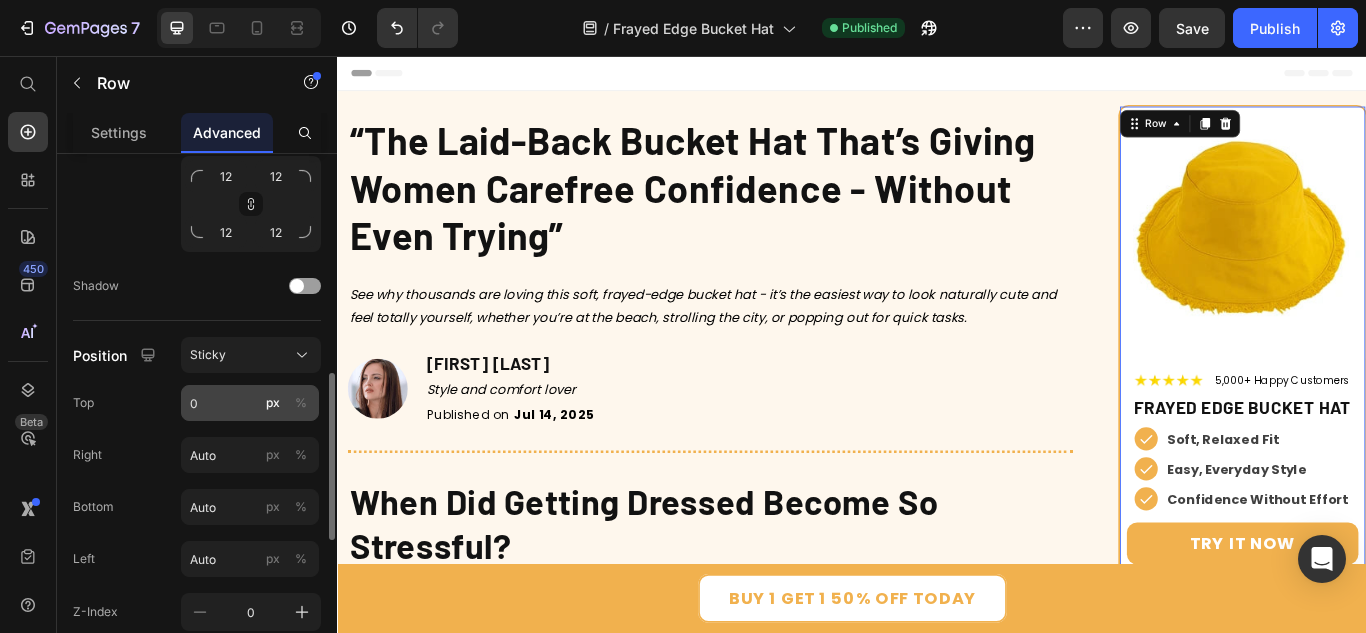 scroll, scrollTop: 800, scrollLeft: 0, axis: vertical 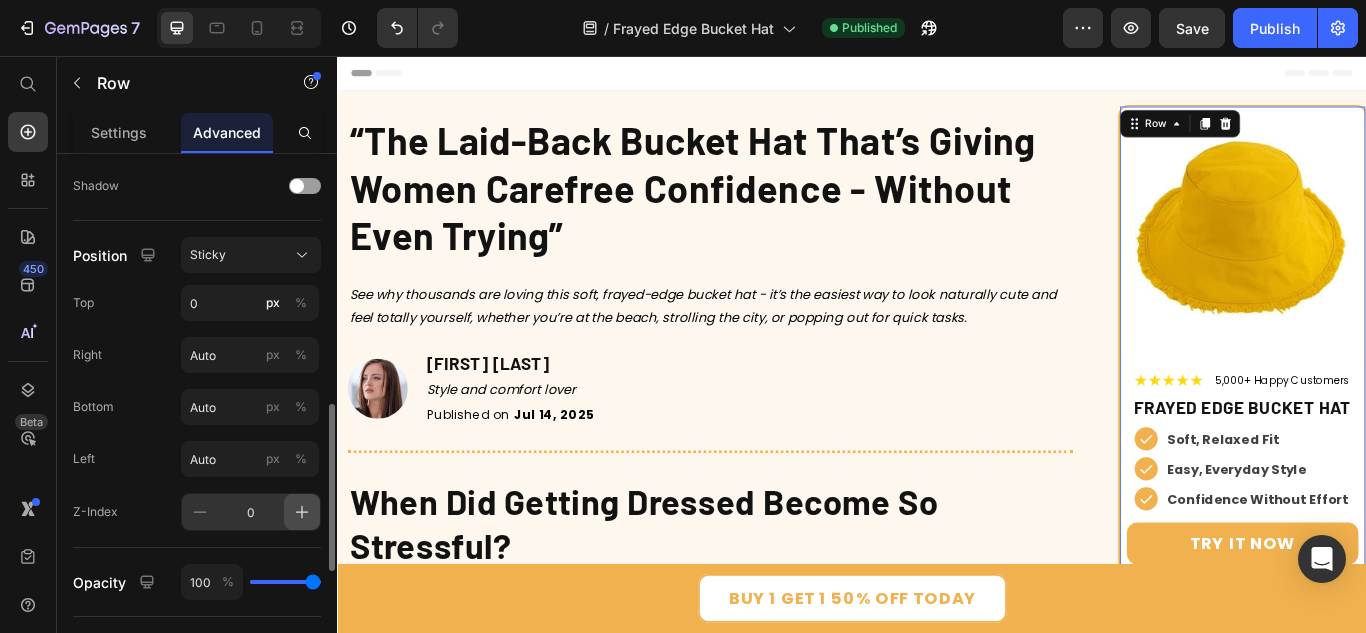 click 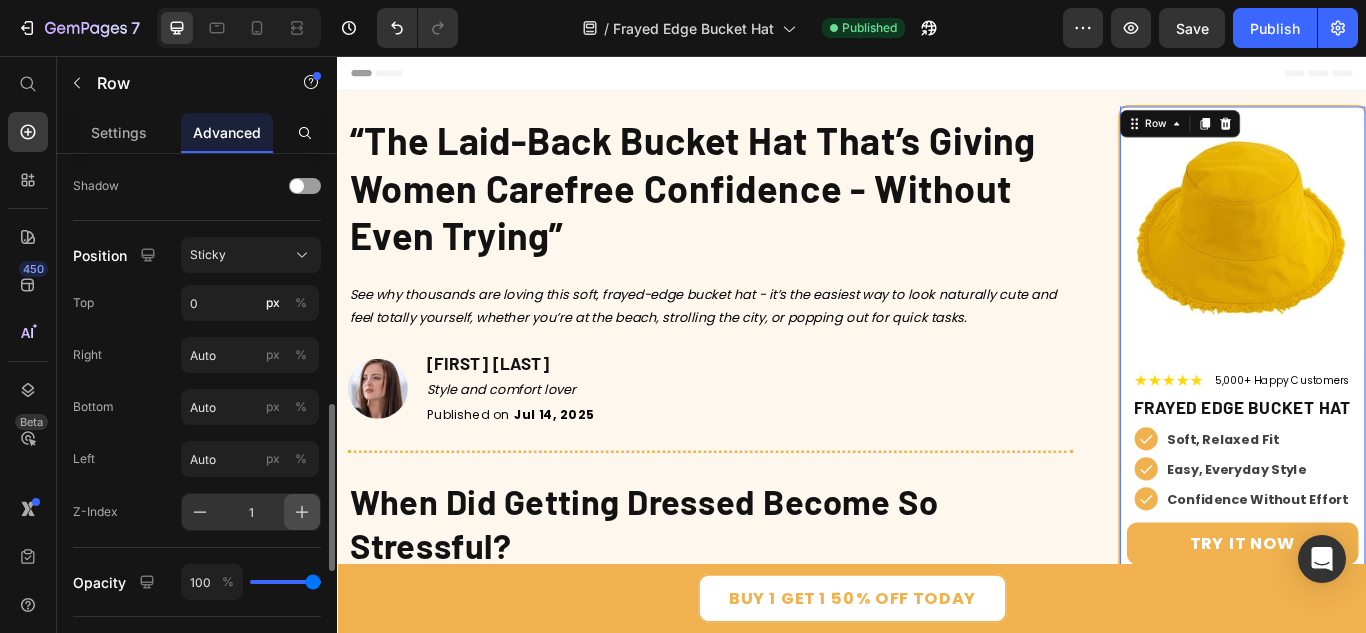 click 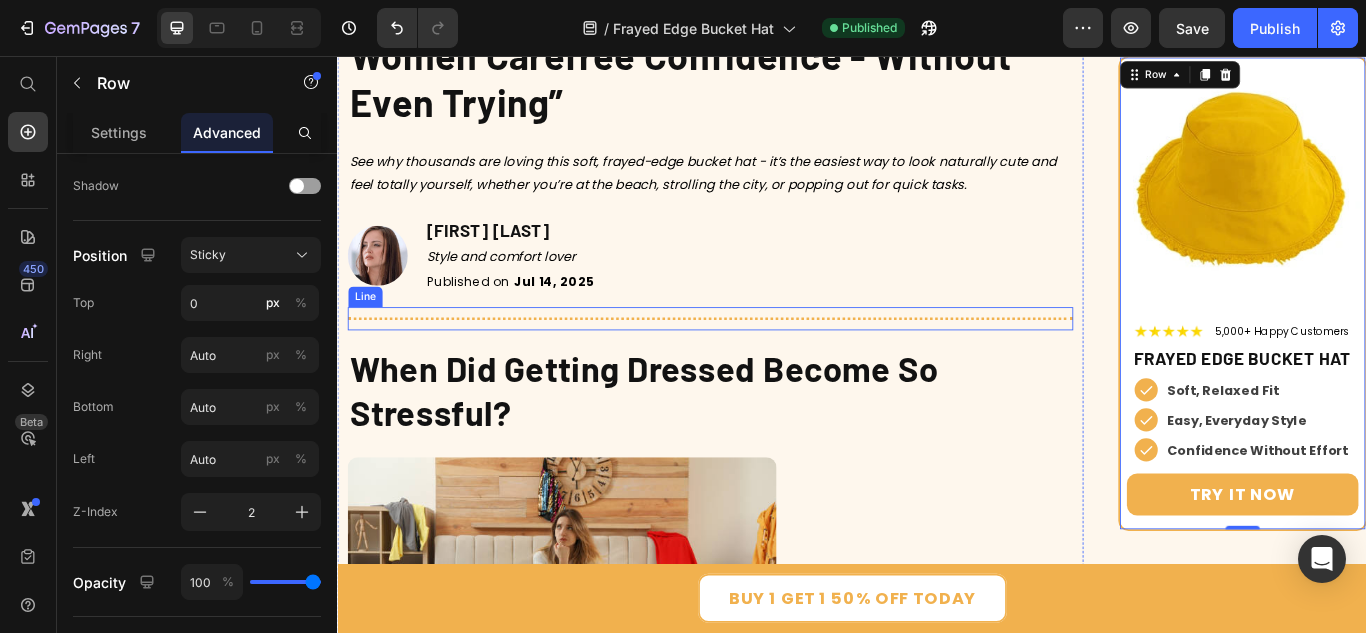 scroll, scrollTop: 0, scrollLeft: 0, axis: both 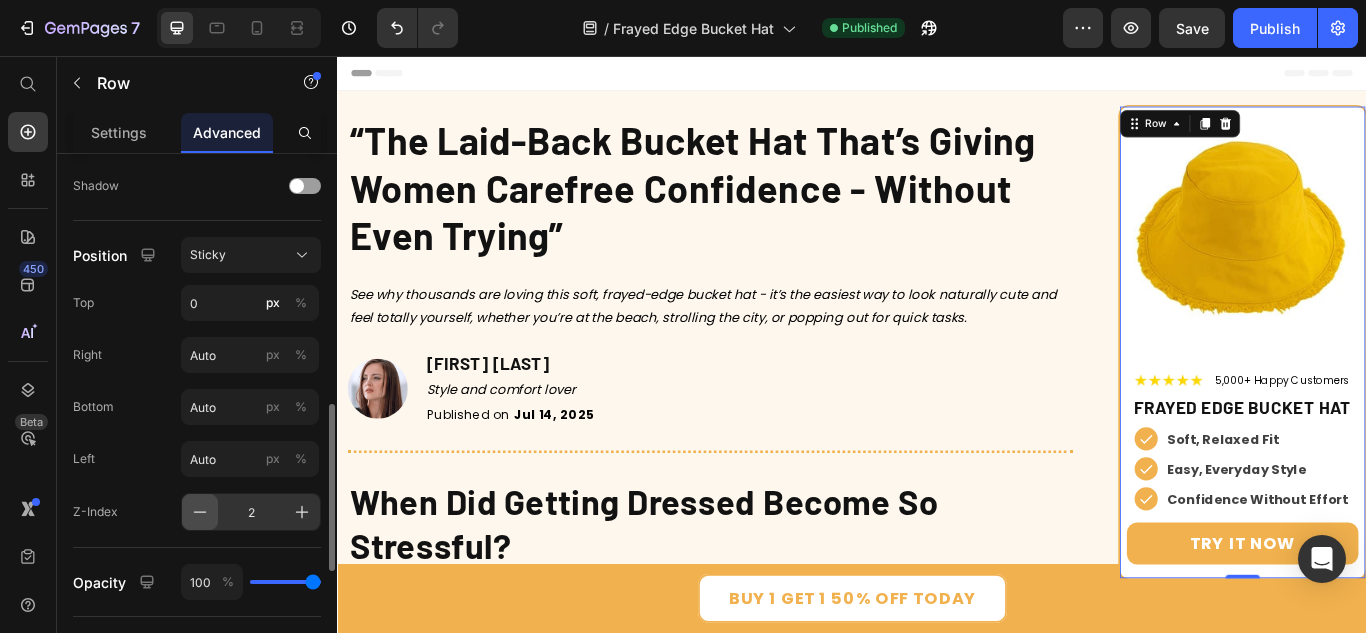 click 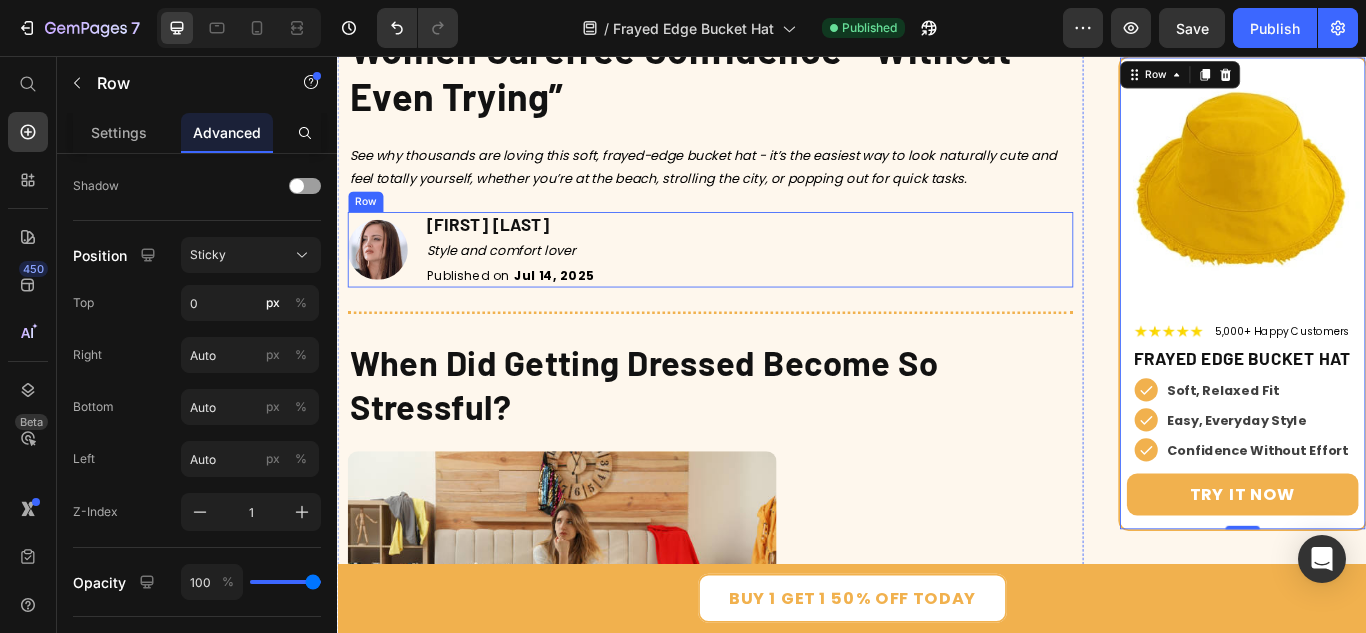 scroll, scrollTop: 0, scrollLeft: 0, axis: both 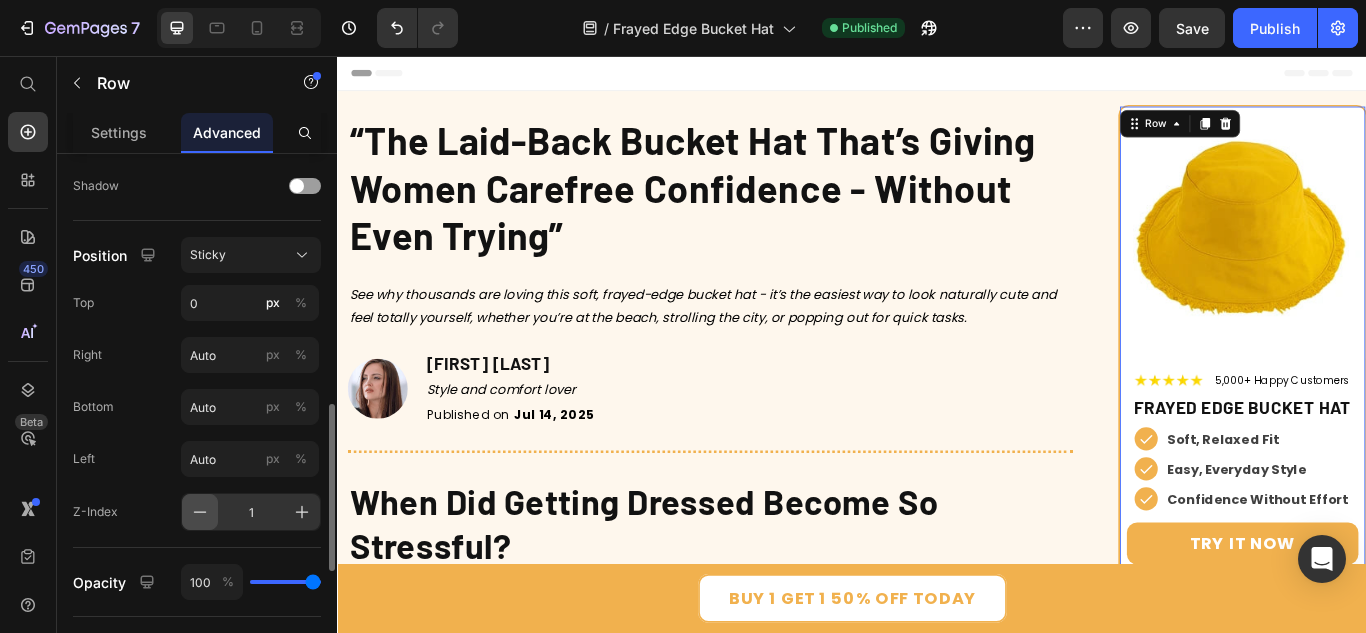 click 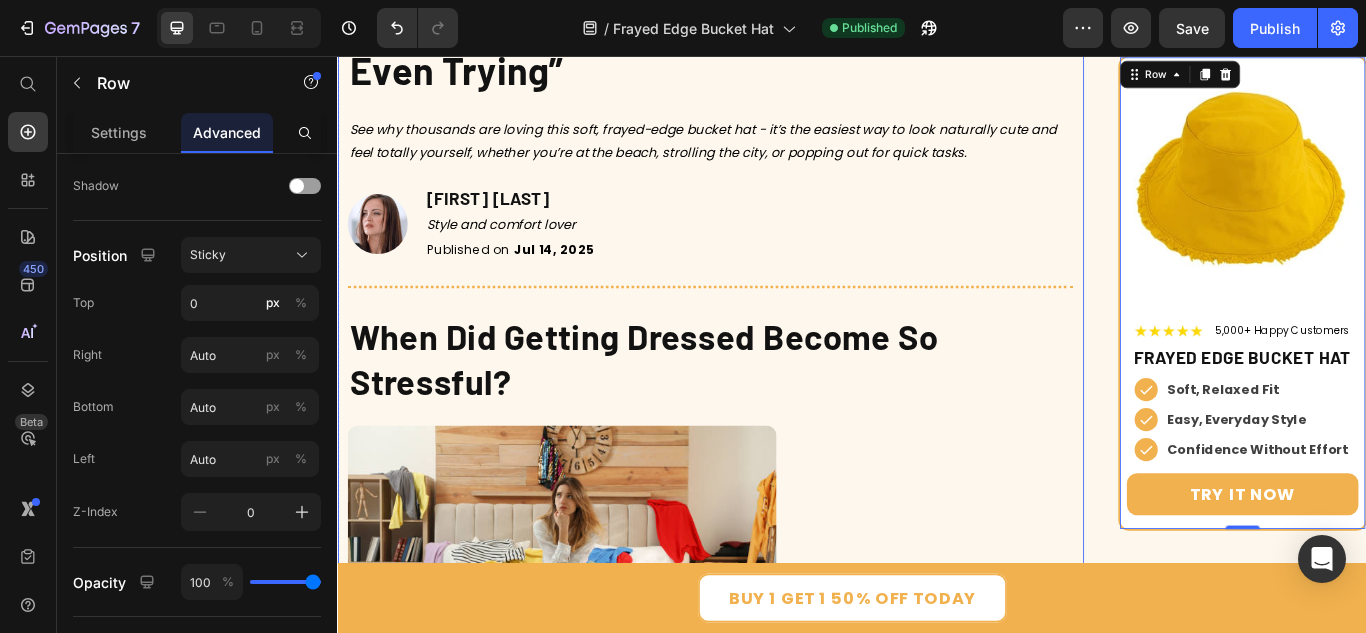 scroll, scrollTop: 0, scrollLeft: 0, axis: both 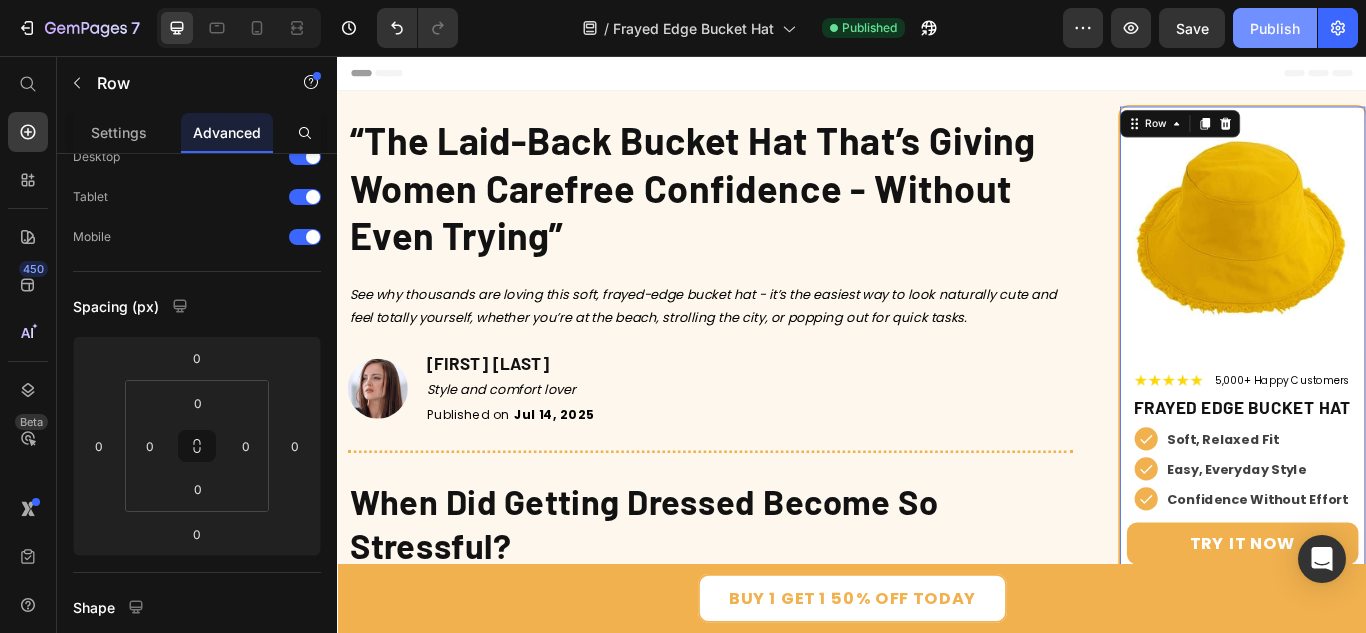 click on "Publish" 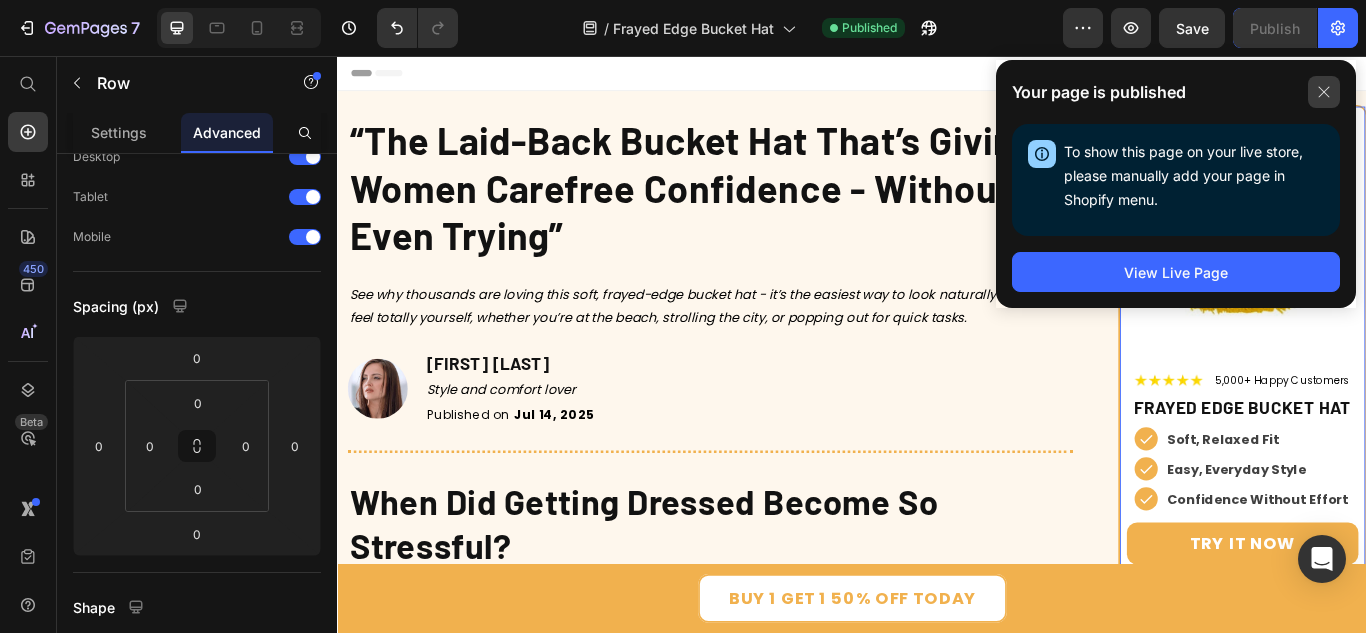 click 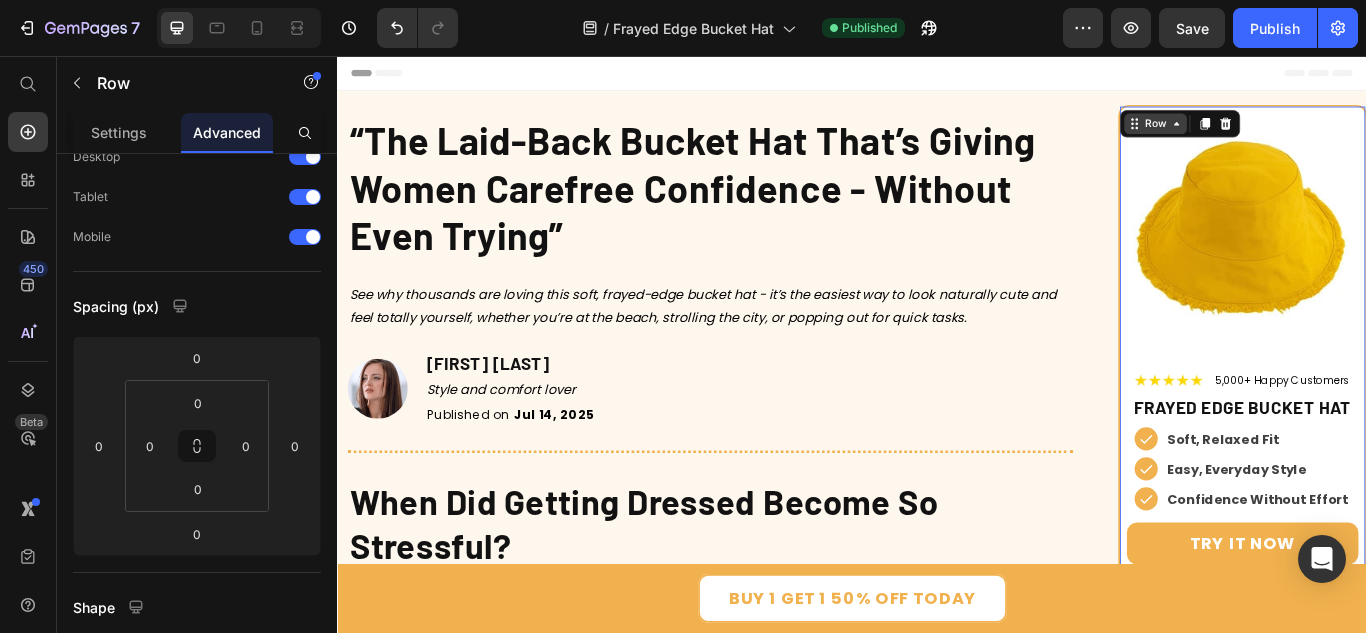 click on "Row" at bounding box center (1290, 135) 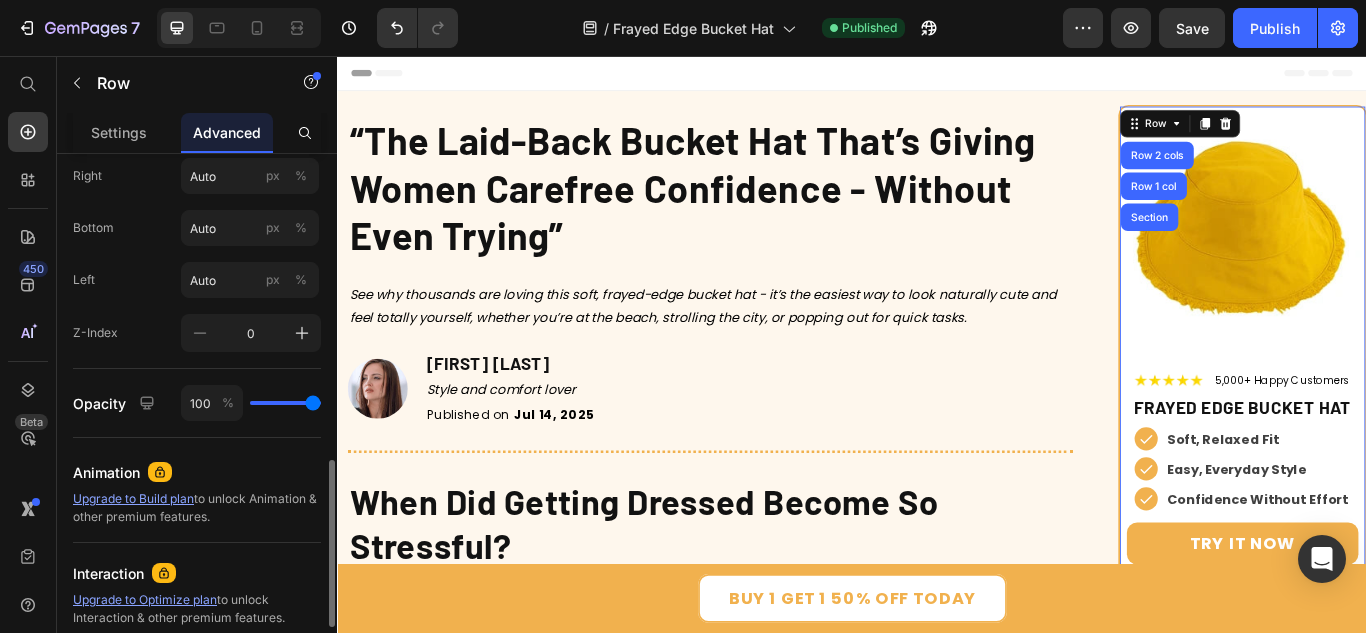 scroll, scrollTop: 1179, scrollLeft: 0, axis: vertical 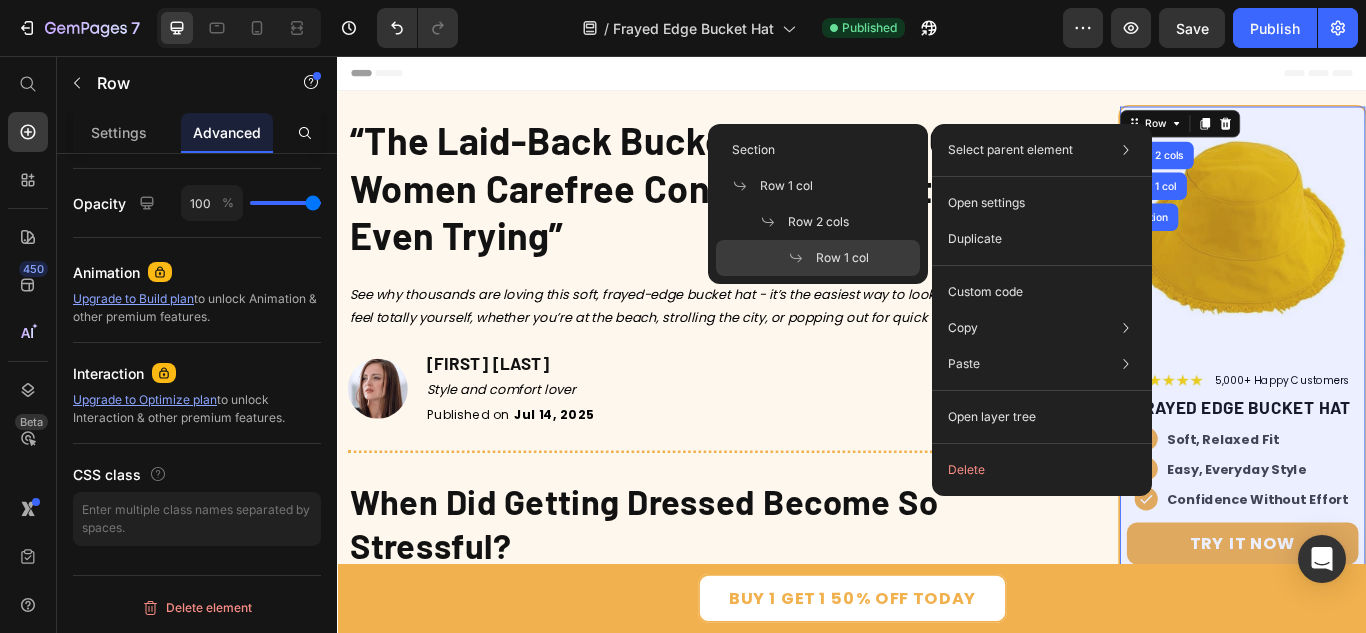 click on "Row 1 col" 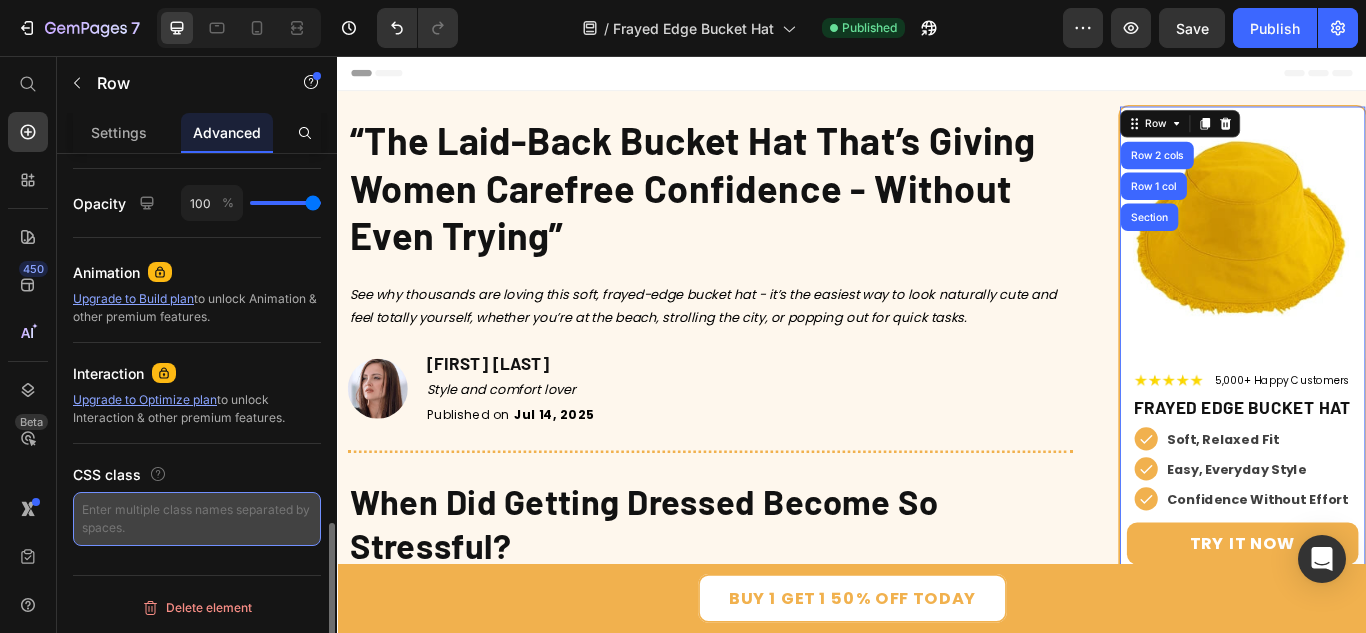 click at bounding box center [197, 519] 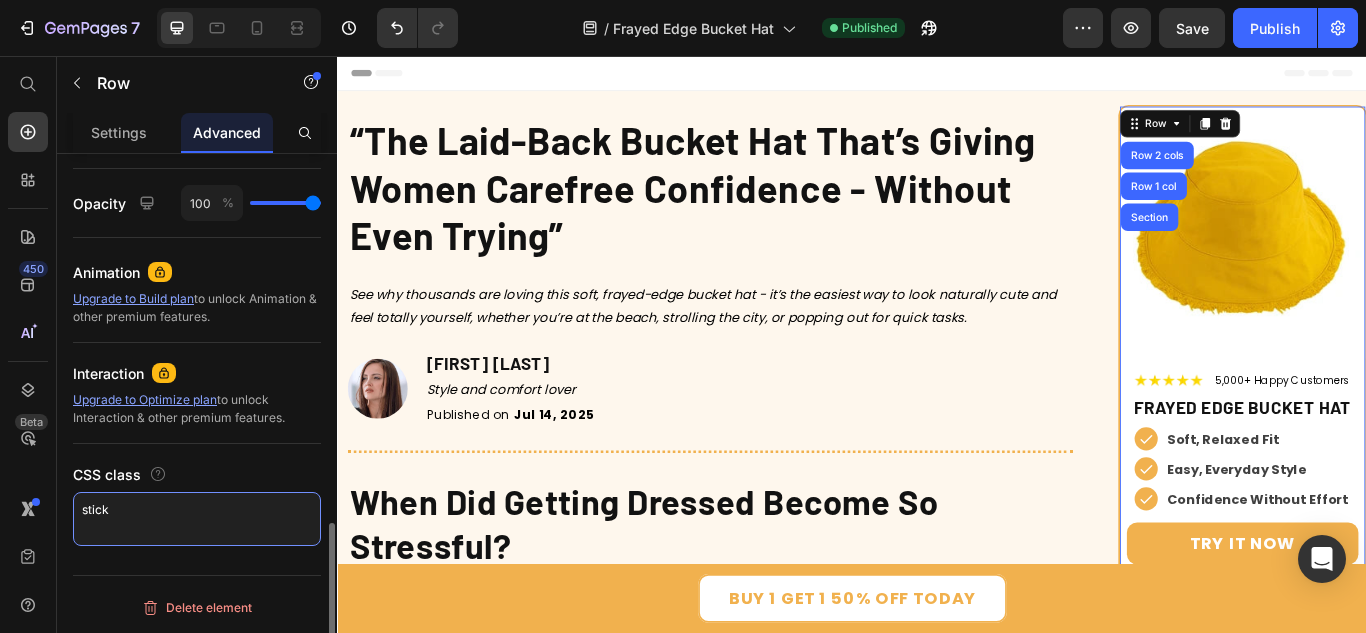 type on "stick" 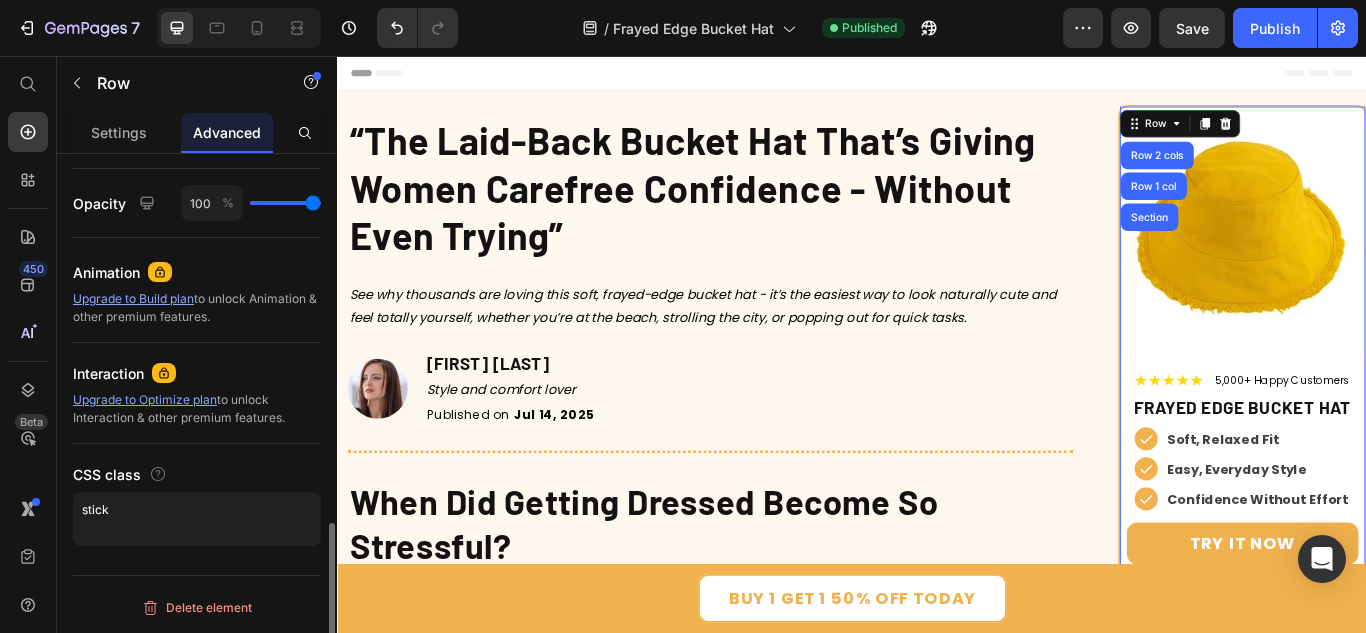 click on "CSS class stick" 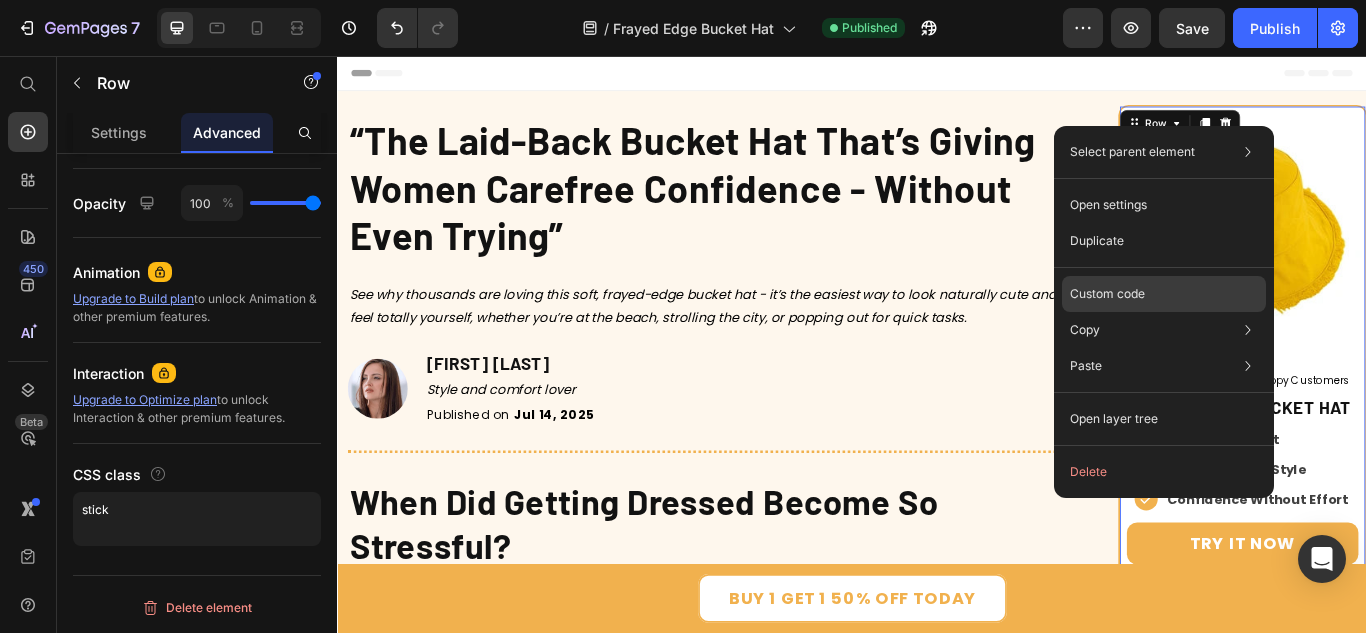 click on "Custom code" 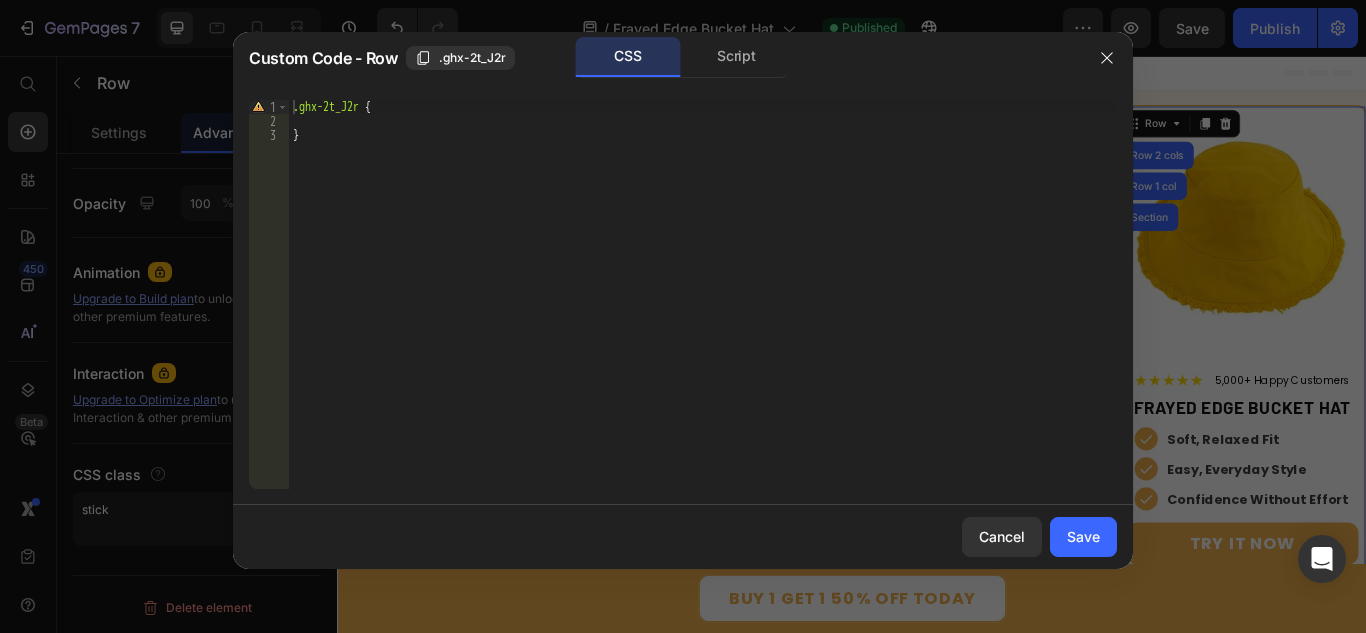 type on "}" 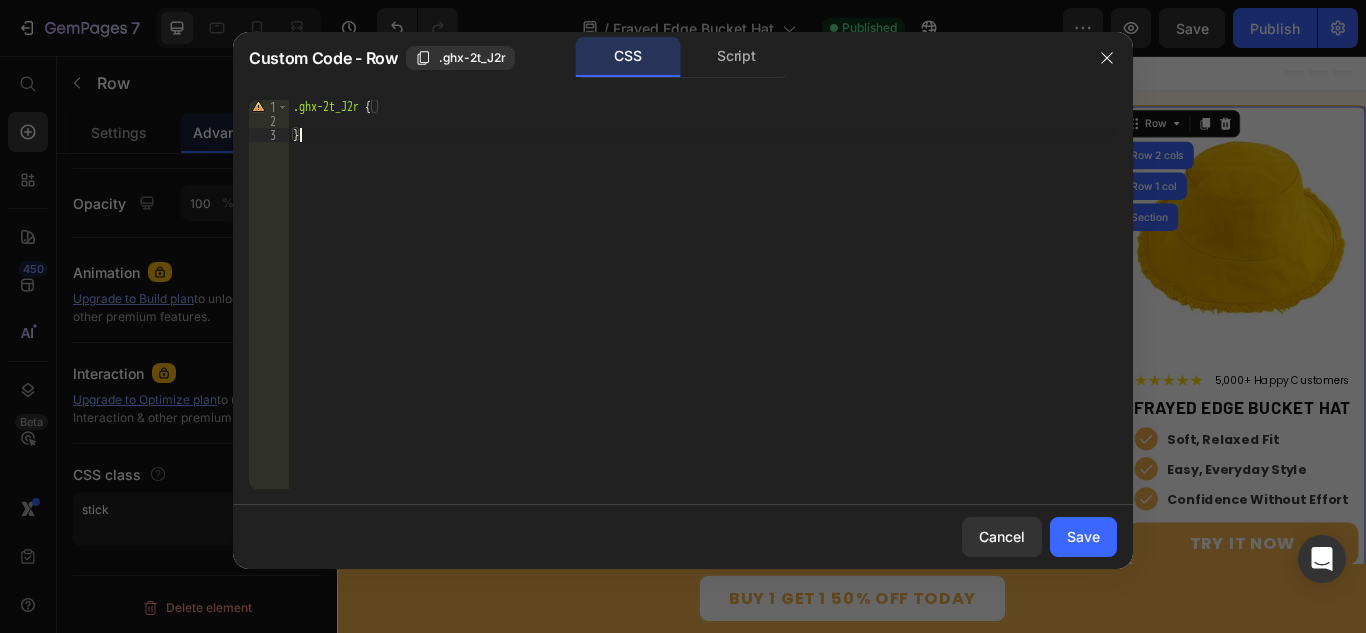 click on ".ghx-2t_J2r   { }" at bounding box center [703, 308] 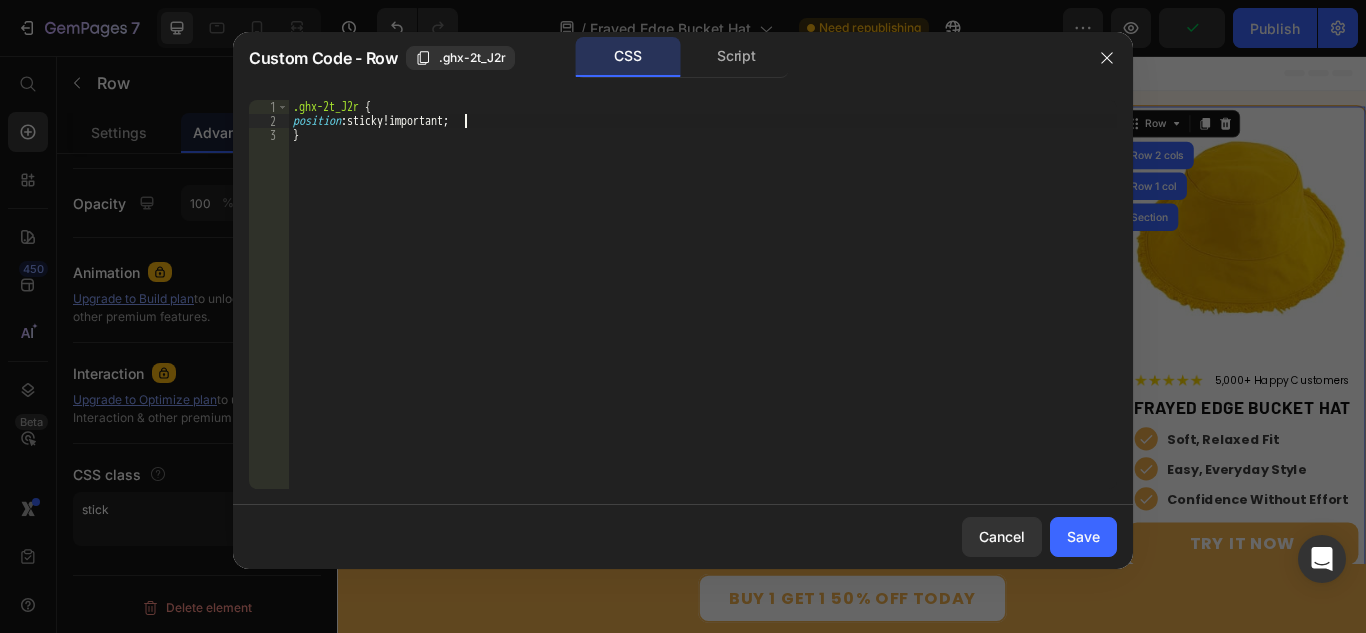 scroll, scrollTop: 0, scrollLeft: 8, axis: horizontal 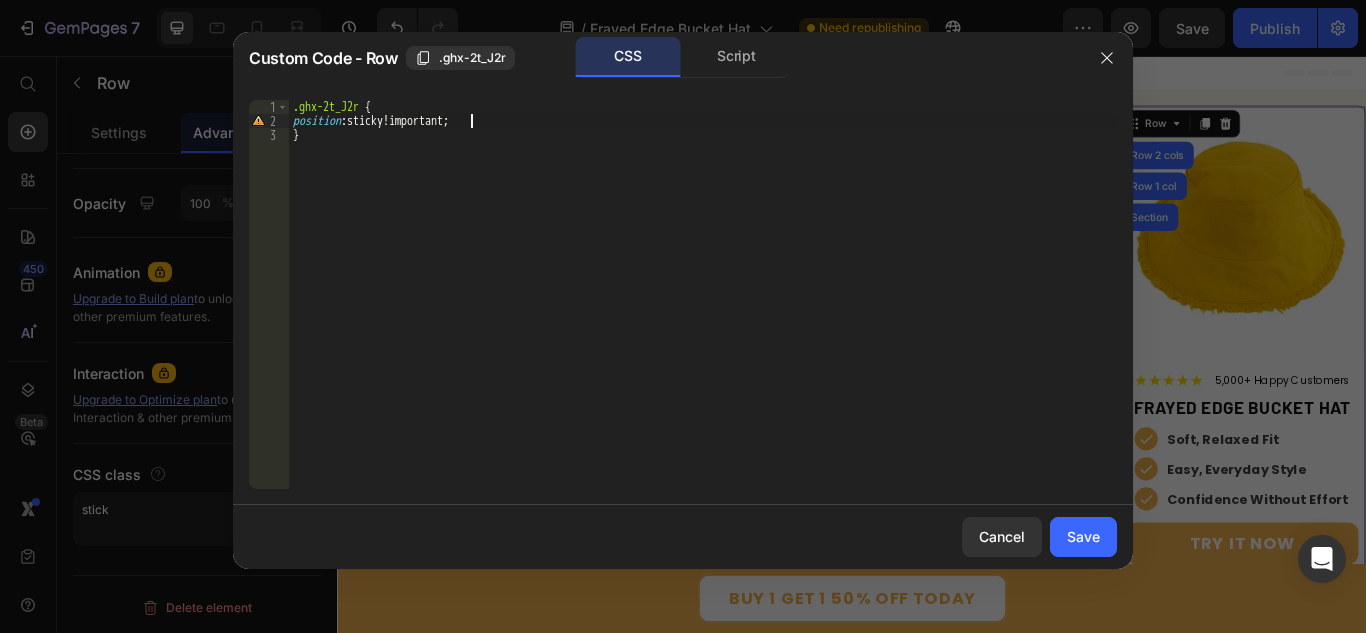 click on ".ghx-2t_J2r   { position :  sticky!important ; }" at bounding box center [703, 308] 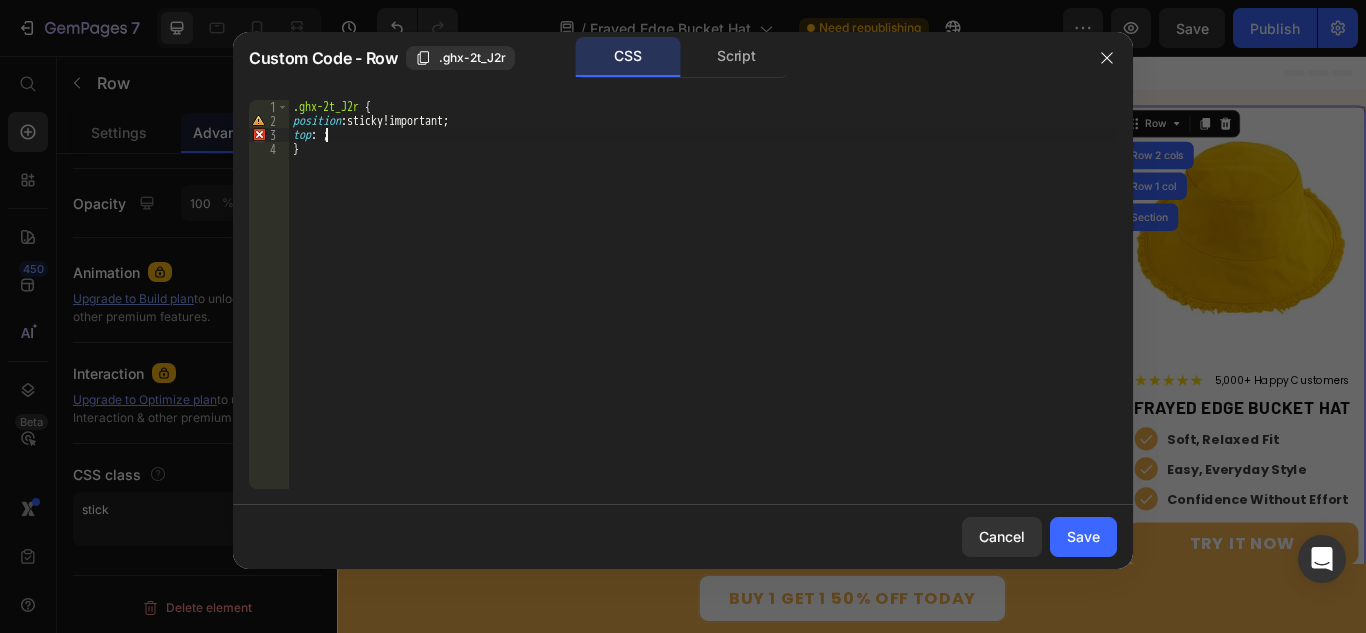 scroll, scrollTop: 0, scrollLeft: 2, axis: horizontal 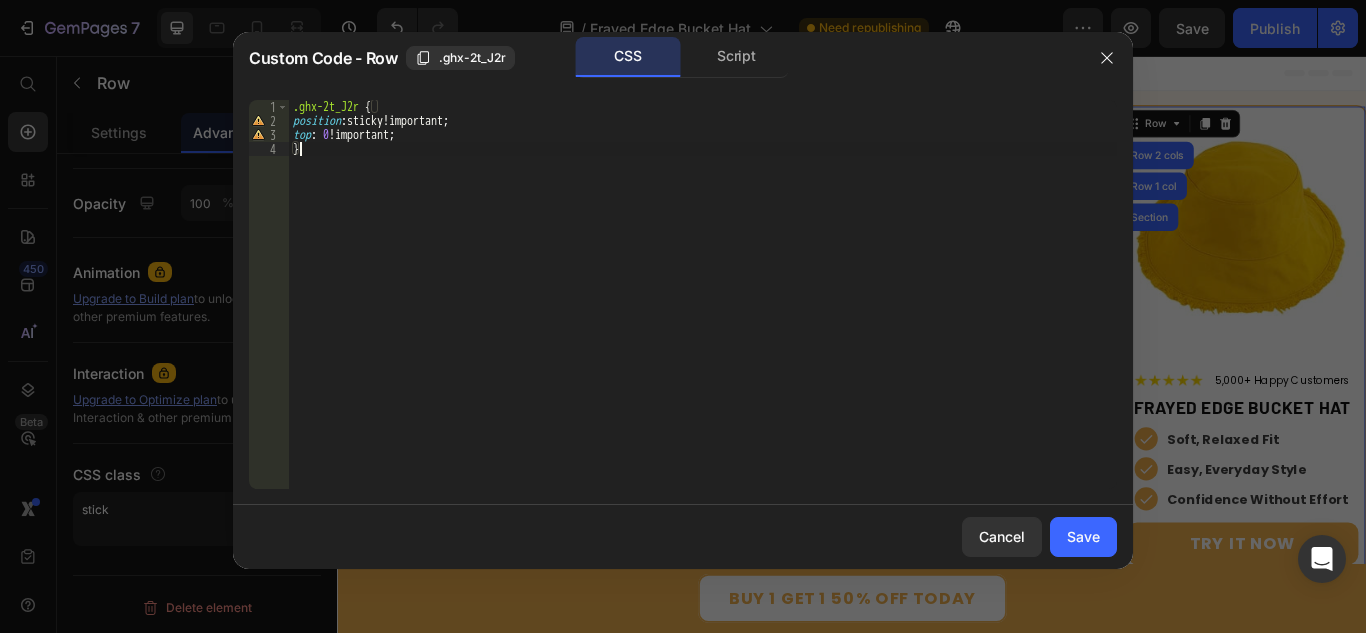 click on ".ghx-2t_J2r   { position :  sticky!important ; top :   0 !important ; }" at bounding box center [703, 308] 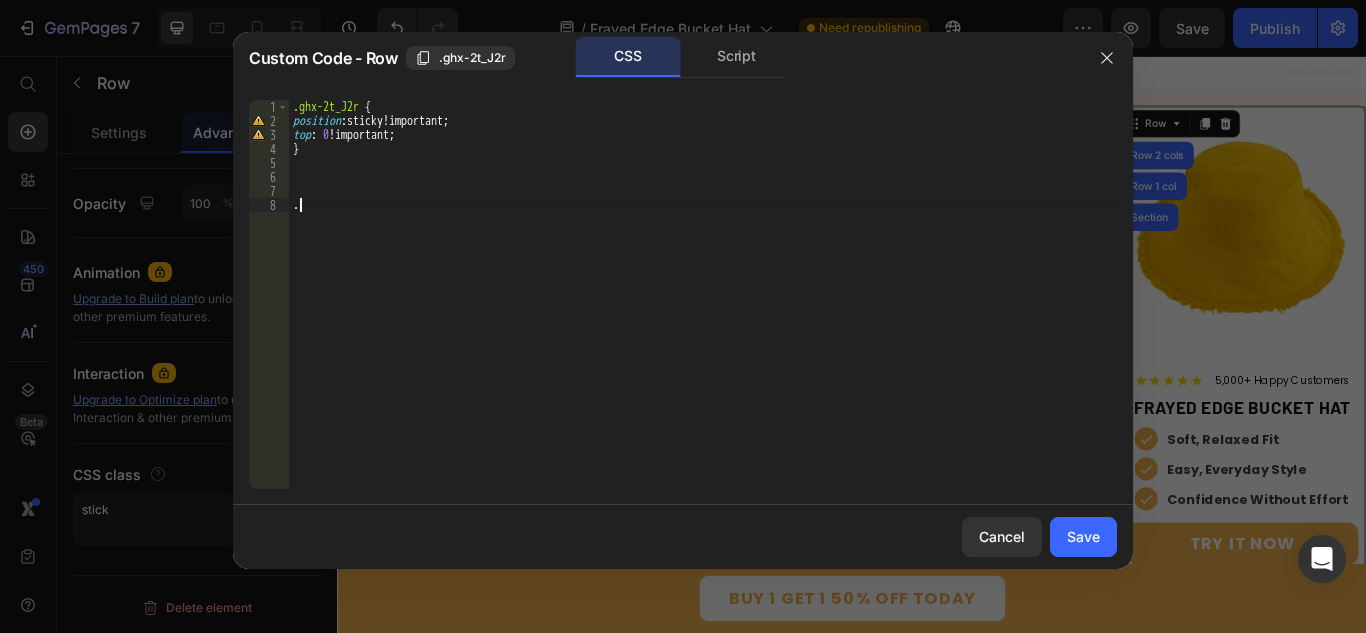 paste on "stick" 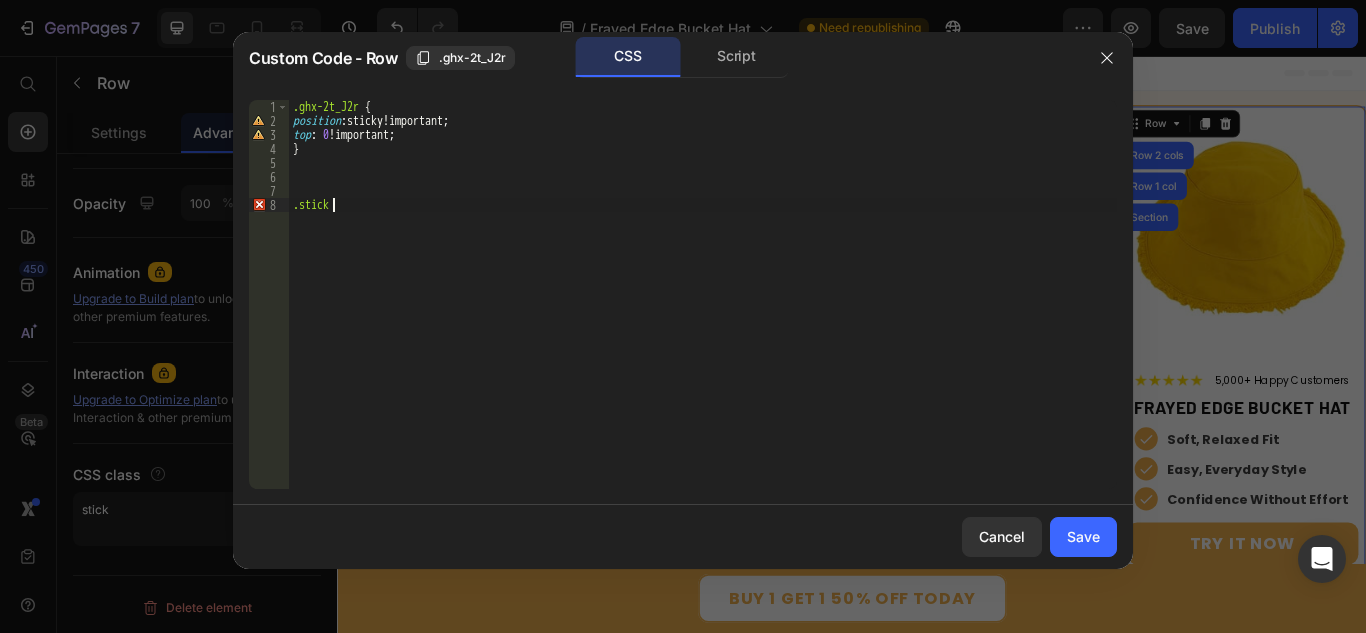 type on ".stick{" 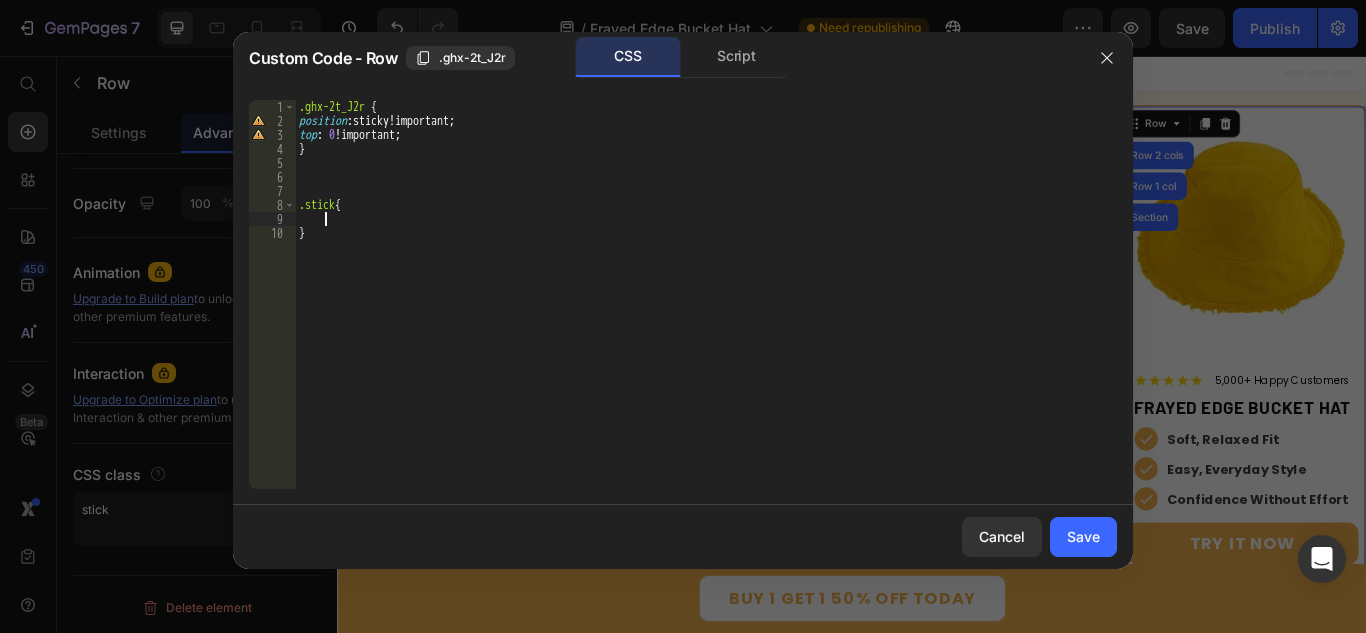 scroll, scrollTop: 0, scrollLeft: 1, axis: horizontal 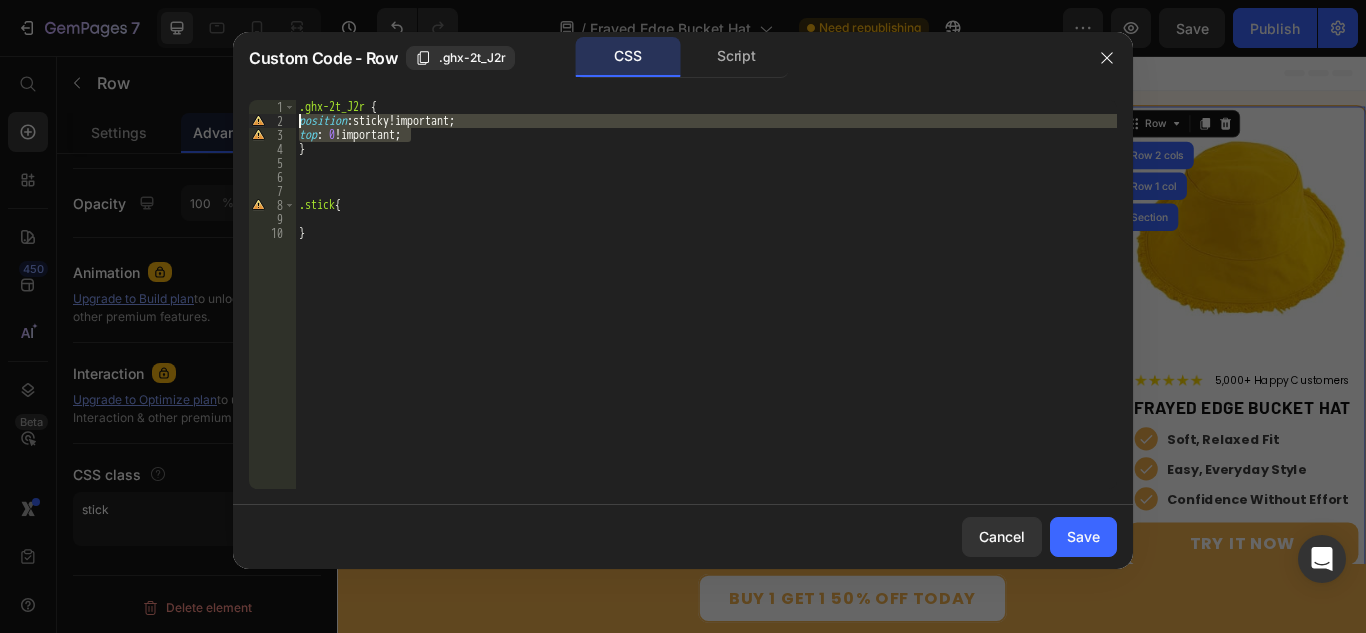 drag, startPoint x: 421, startPoint y: 140, endPoint x: 285, endPoint y: 125, distance: 136.8247 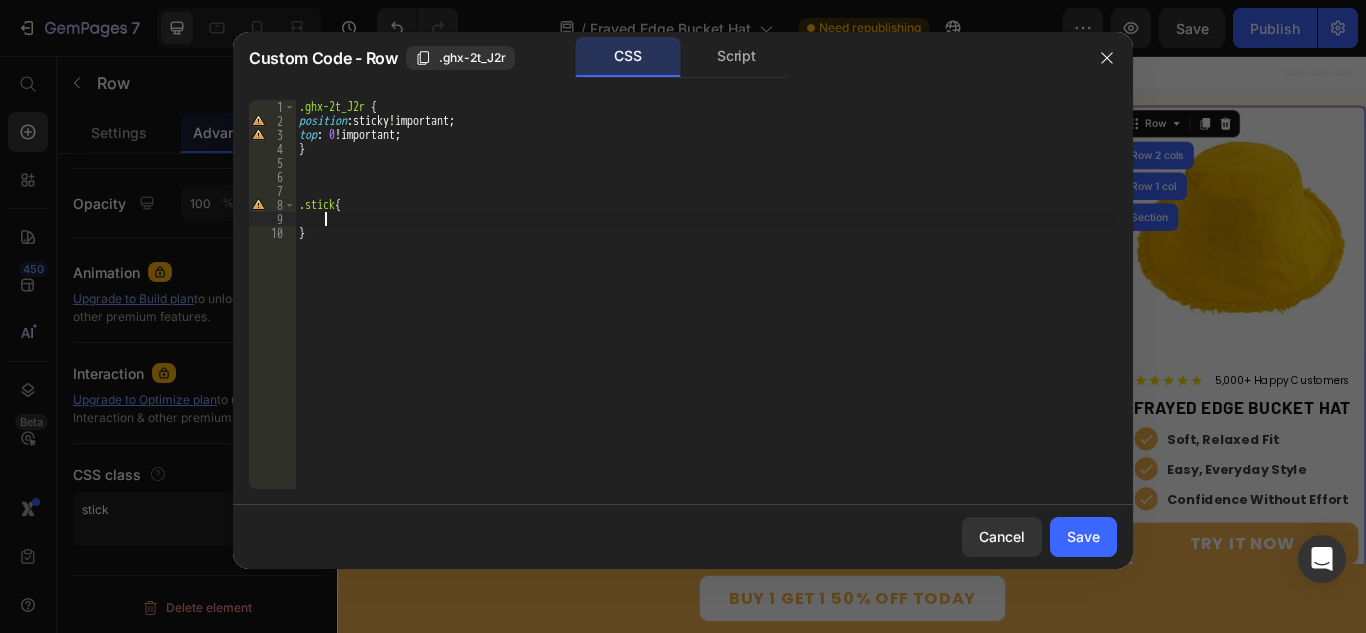 paste on "top: 0!important;" 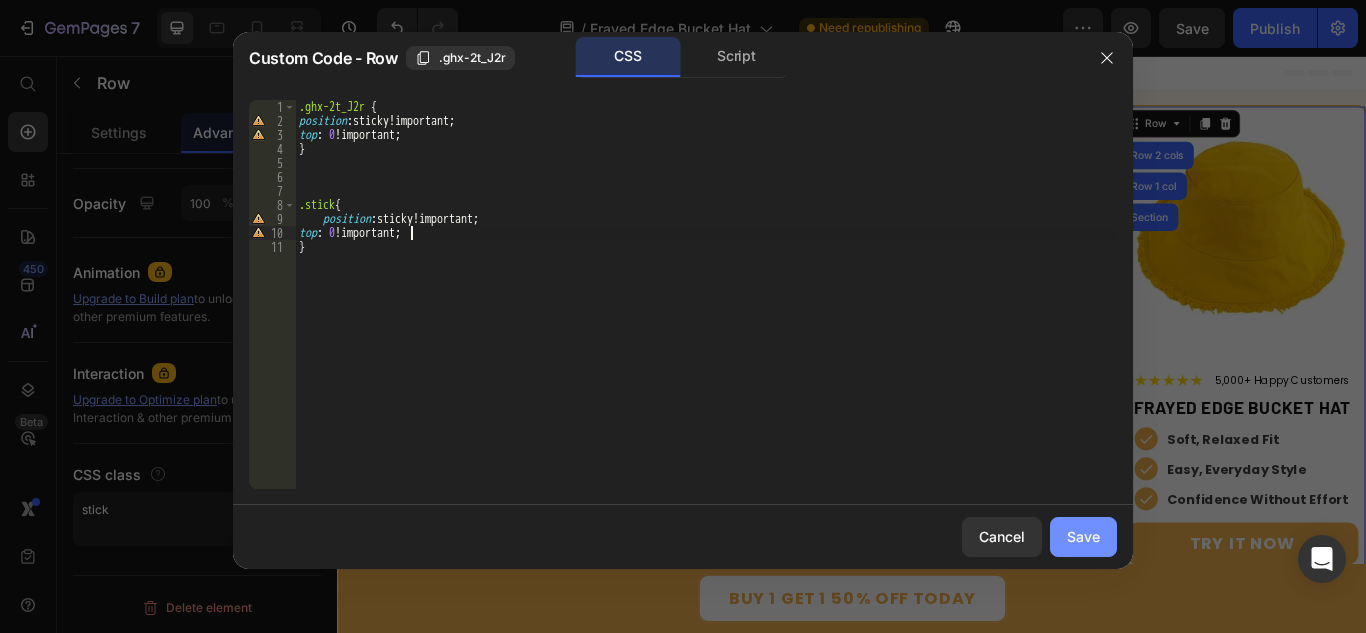 type on "top: 0!important;" 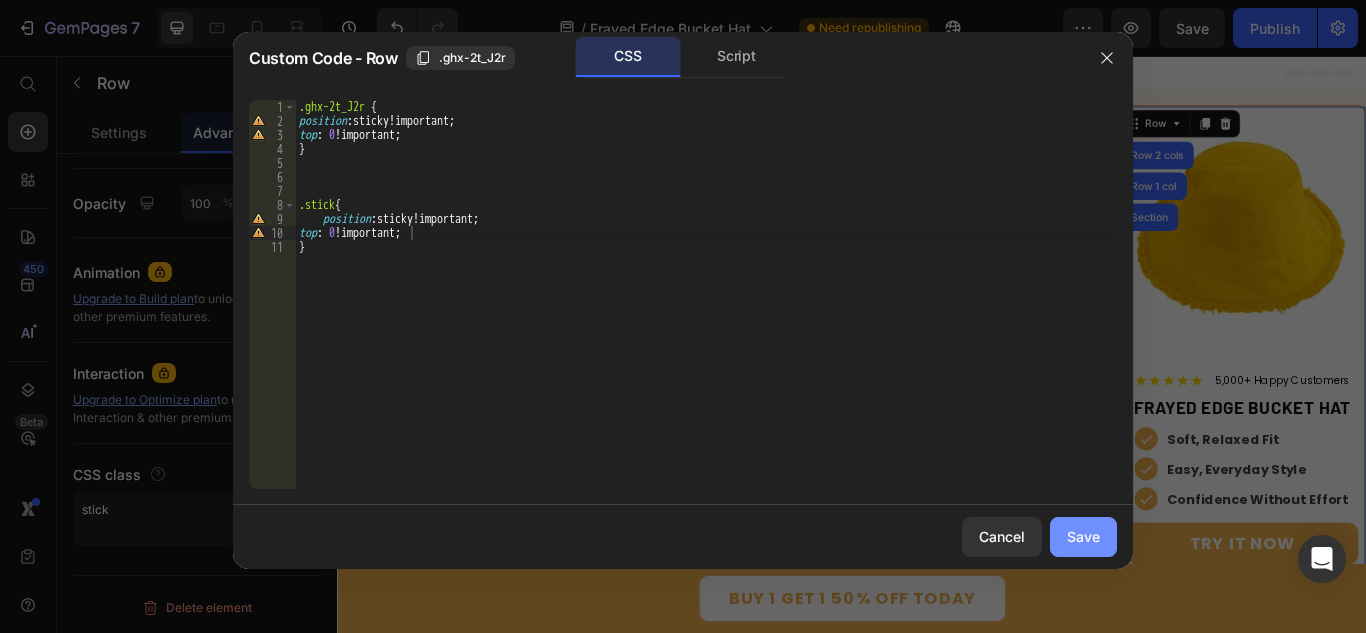 click on "Save" at bounding box center (1083, 536) 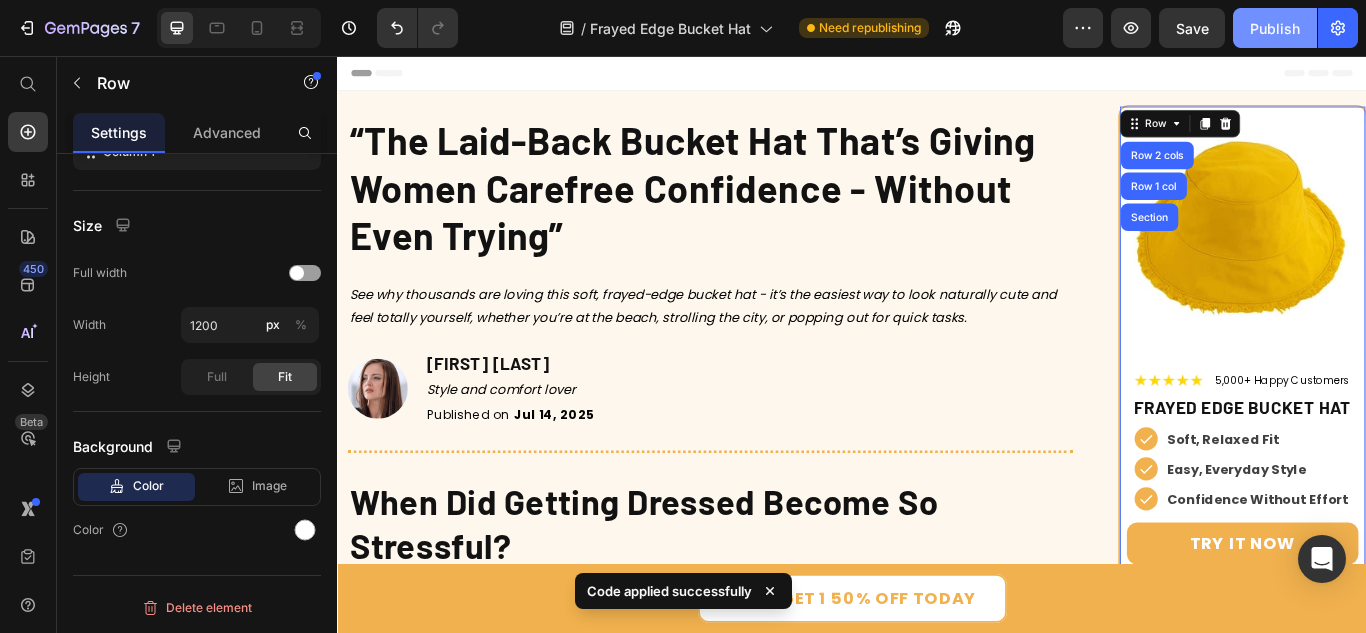 click on "Publish" at bounding box center [1275, 28] 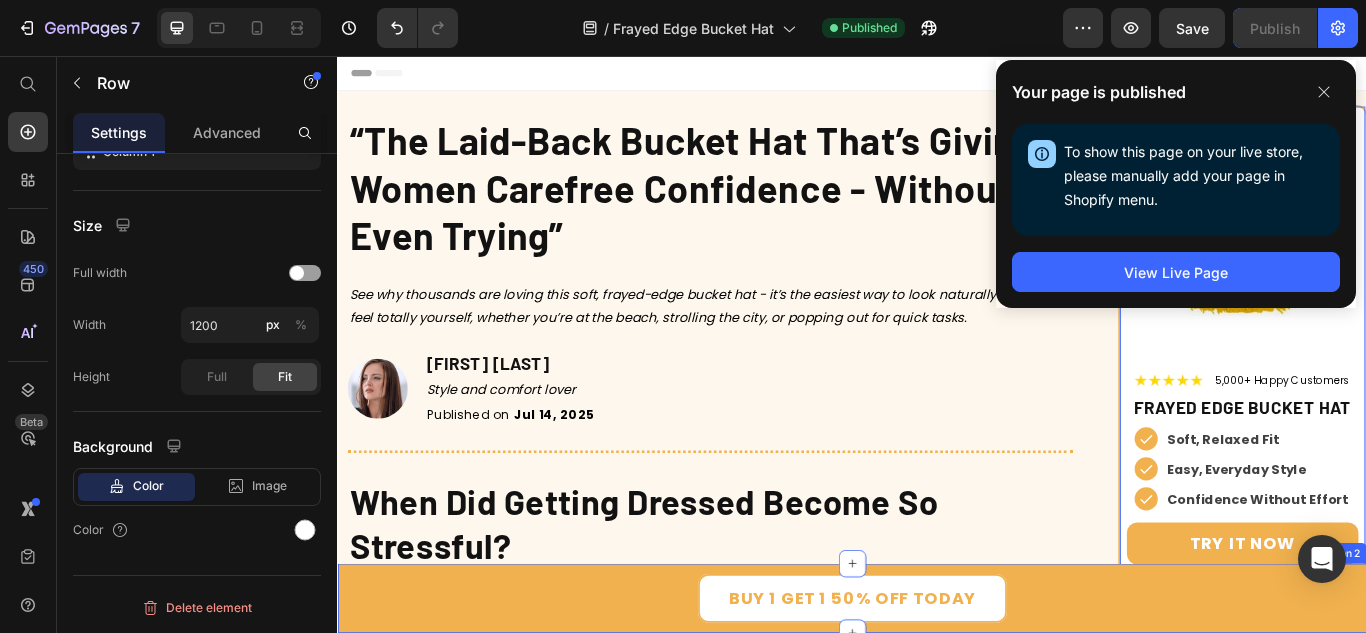 click on "Buy 1 Get 1 50% Off today Button Section 2" at bounding box center (937, 688) 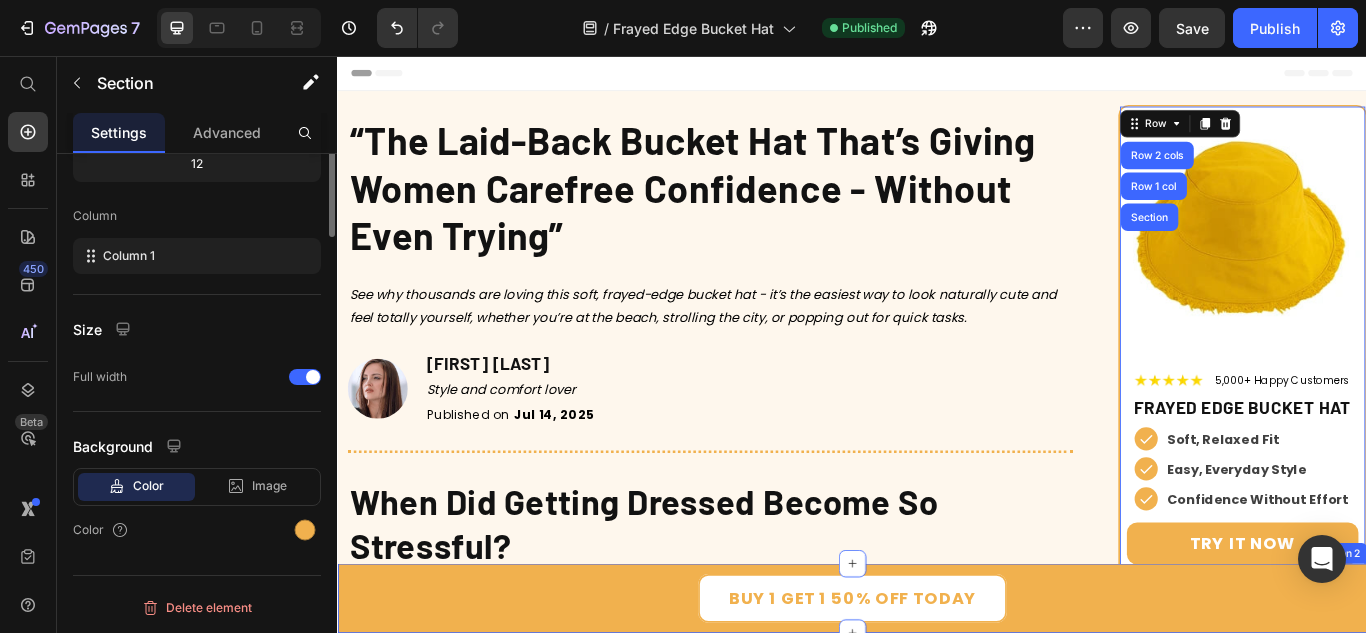 scroll, scrollTop: 0, scrollLeft: 0, axis: both 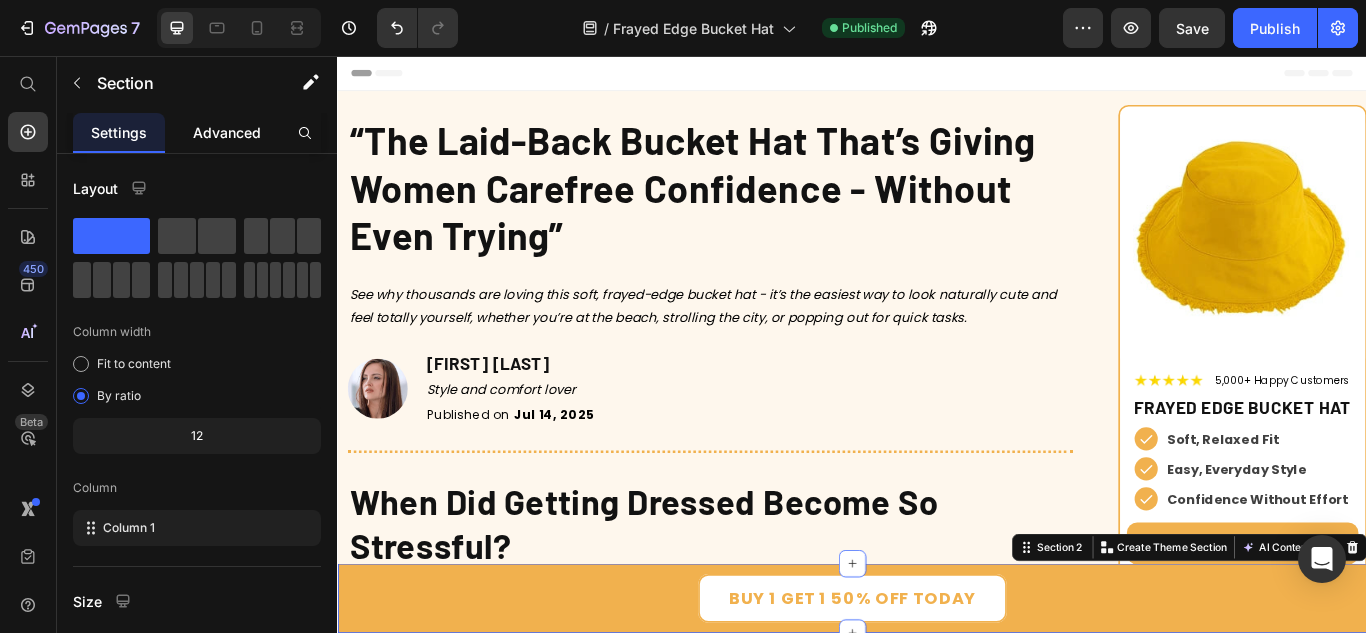 click on "Advanced" 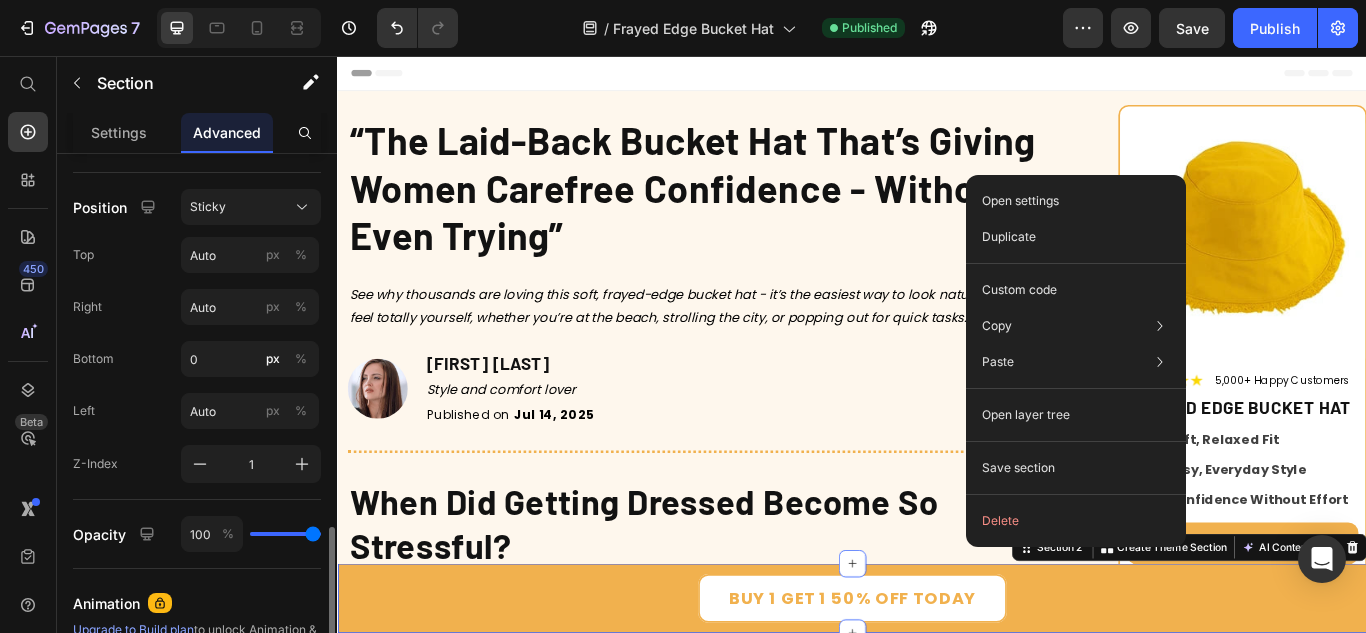 scroll, scrollTop: 800, scrollLeft: 0, axis: vertical 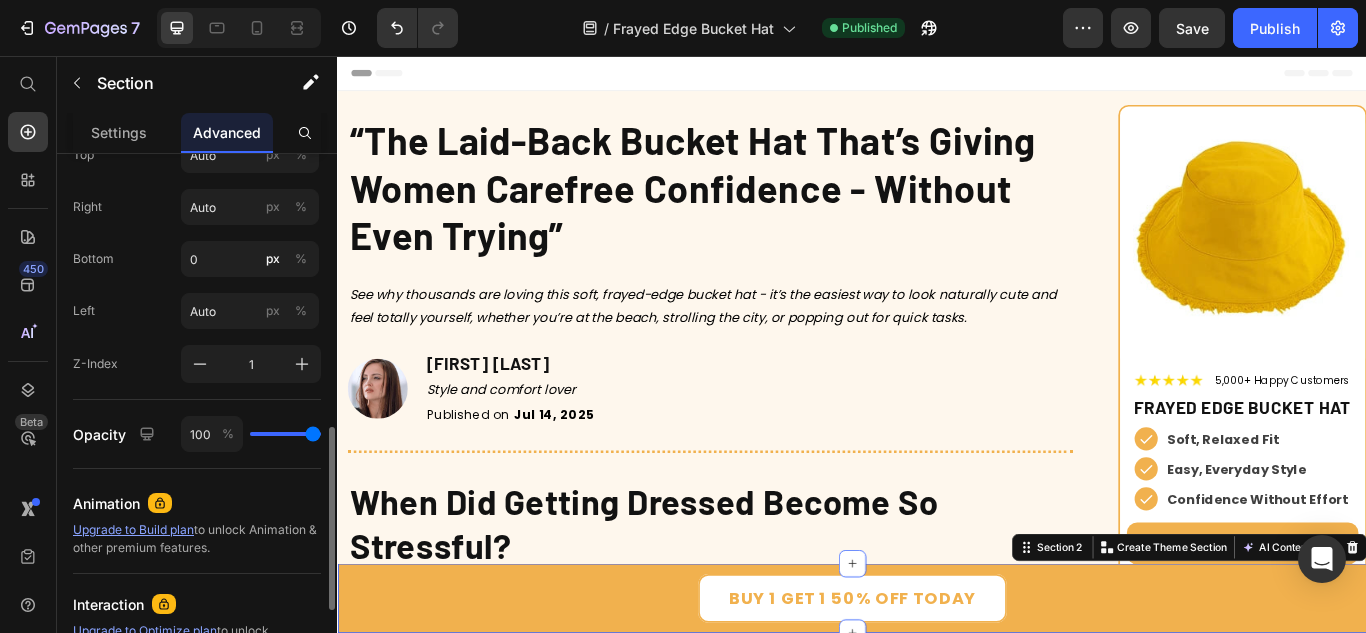 click on "Display on Desktop Tablet Mobile Spacing (px) 0 0 0 0 12 0 12 0 Shape Border Corner Shadow Position Sticky Top Auto px % Right Auto px % Bottom 0 px % Left Auto px % Z-Index 1 Opacity 100 % Animation Upgrade to Build plan  to unlock Animation & other premium features. Interaction Upgrade to Optimize plan  to unlock Interaction & other premium features. CSS class" at bounding box center (197, 88) 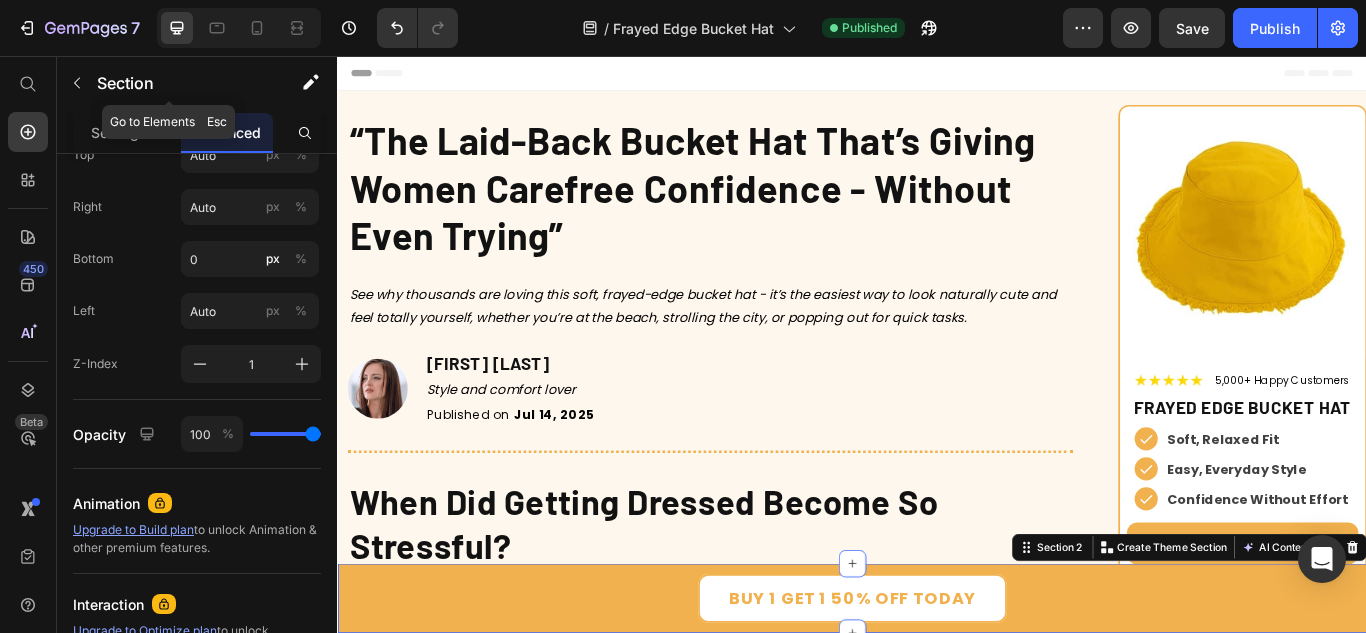 click at bounding box center (77, 83) 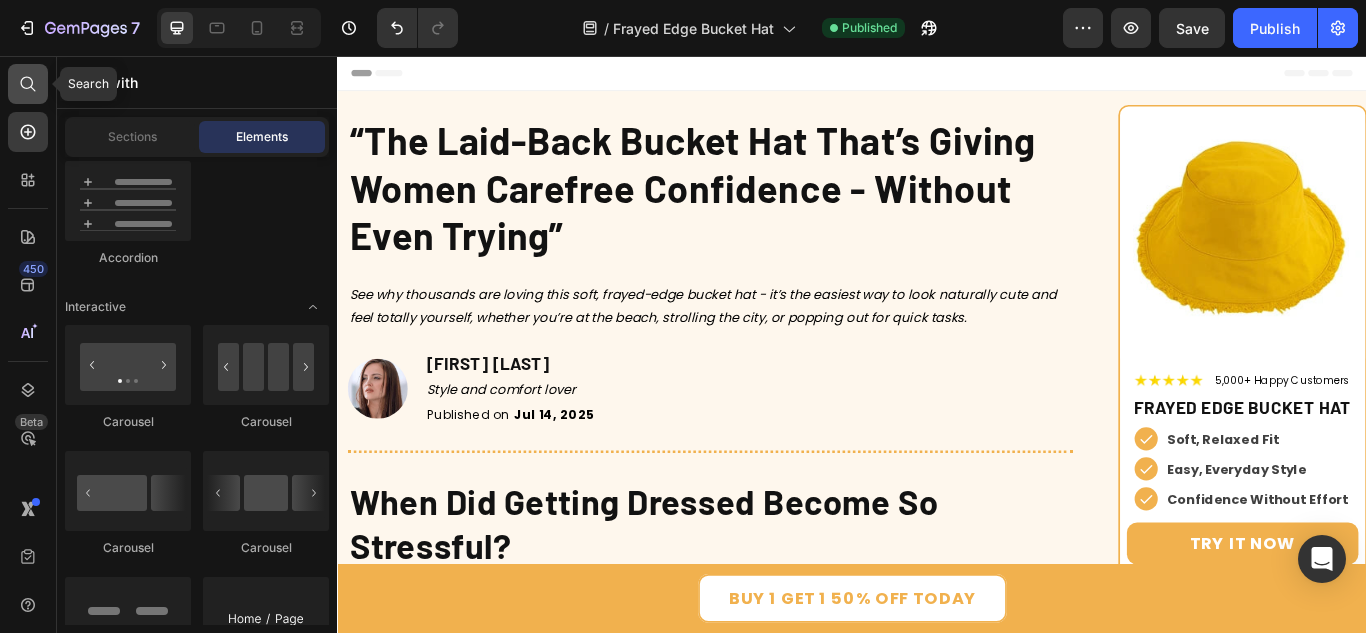 click 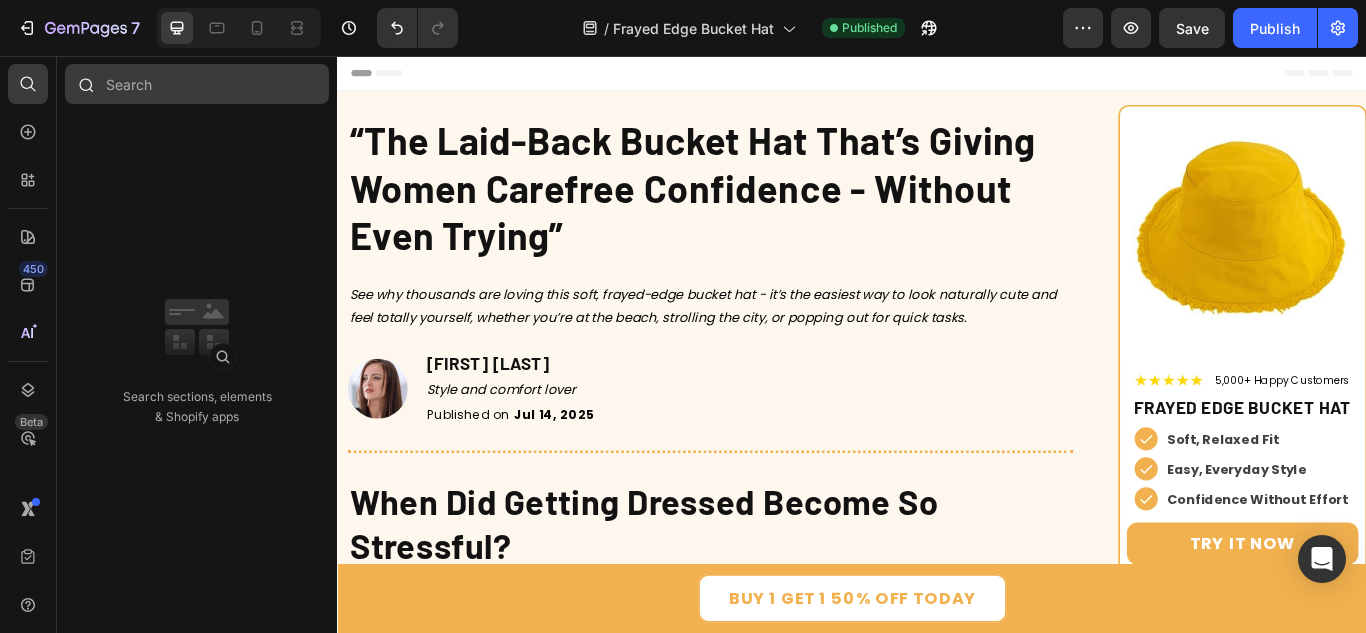 click at bounding box center [197, 84] 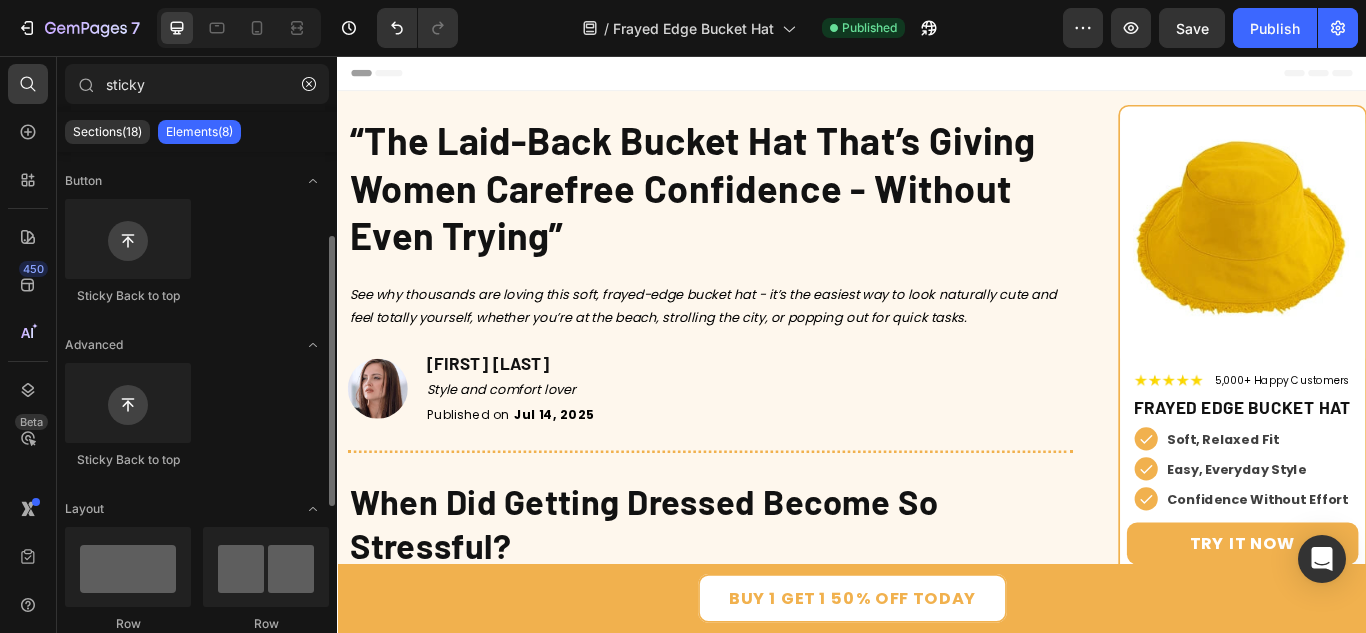 scroll, scrollTop: 0, scrollLeft: 0, axis: both 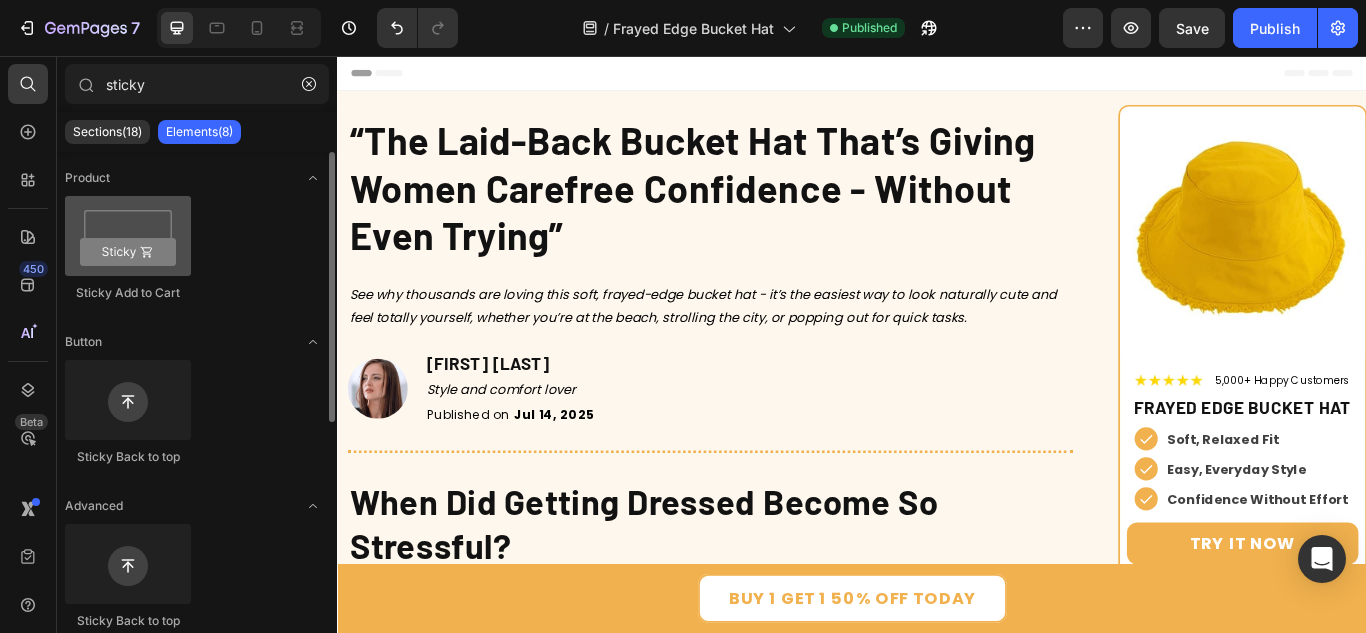 type on "sticky" 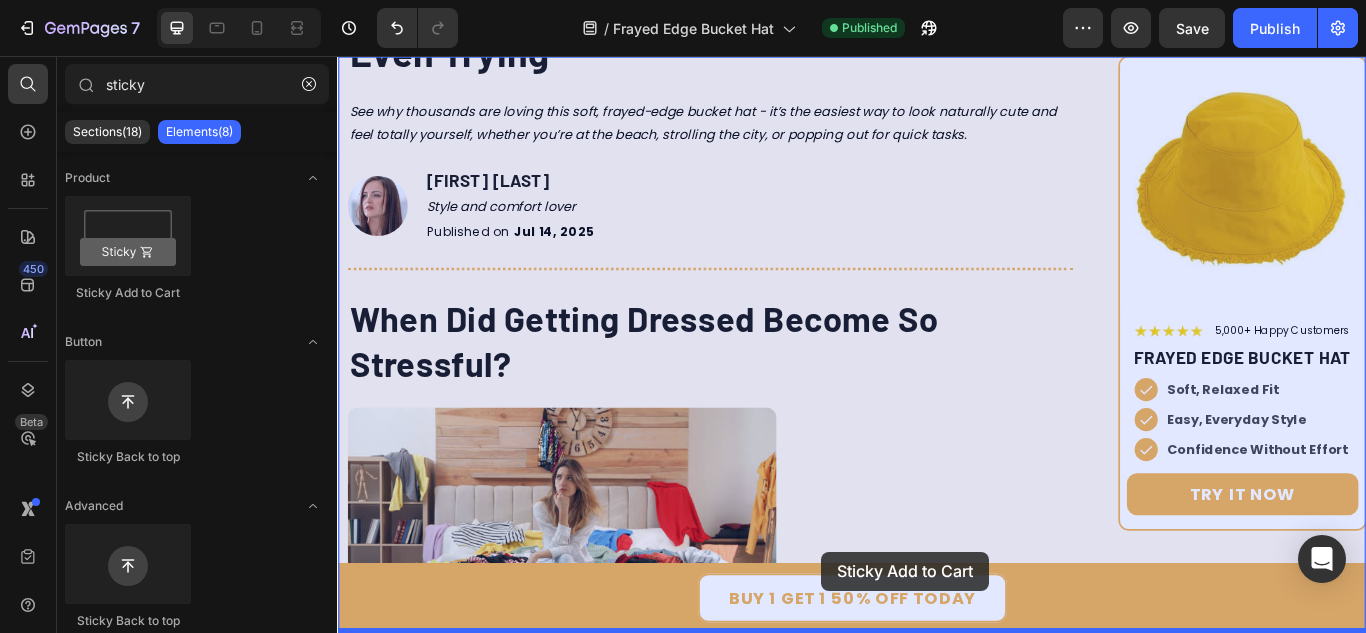 scroll, scrollTop: 455, scrollLeft: 0, axis: vertical 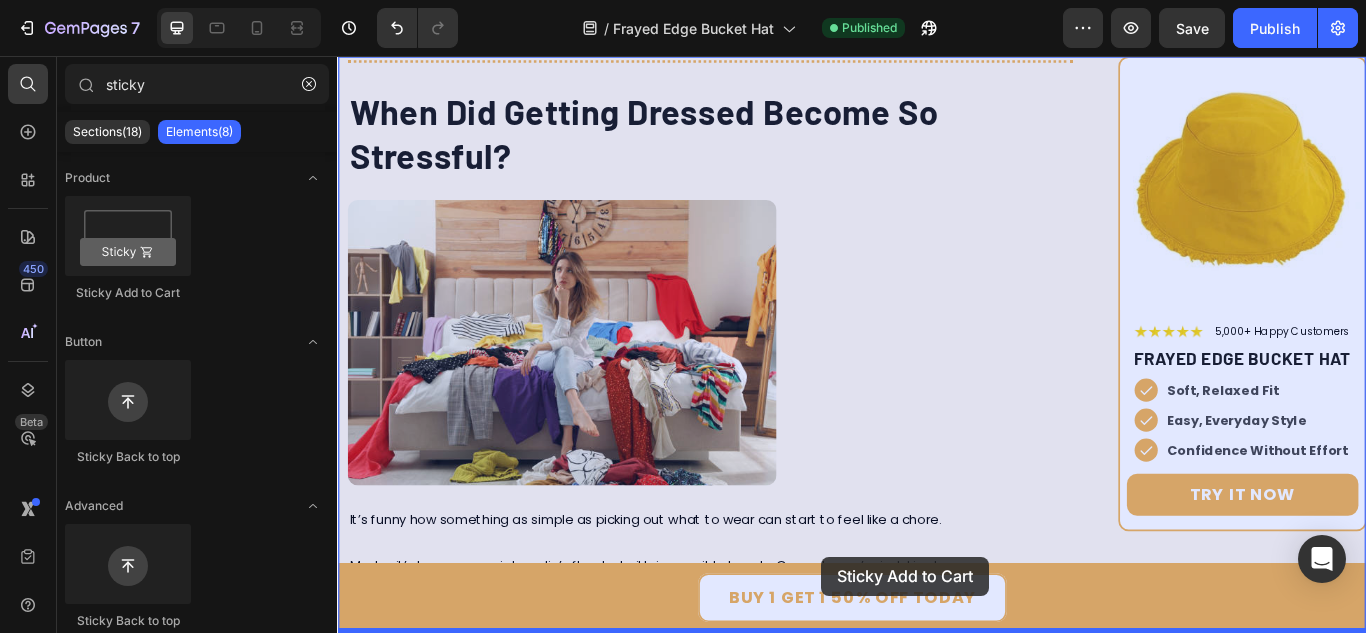 drag, startPoint x: 433, startPoint y: 288, endPoint x: 902, endPoint y: 640, distance: 586.4 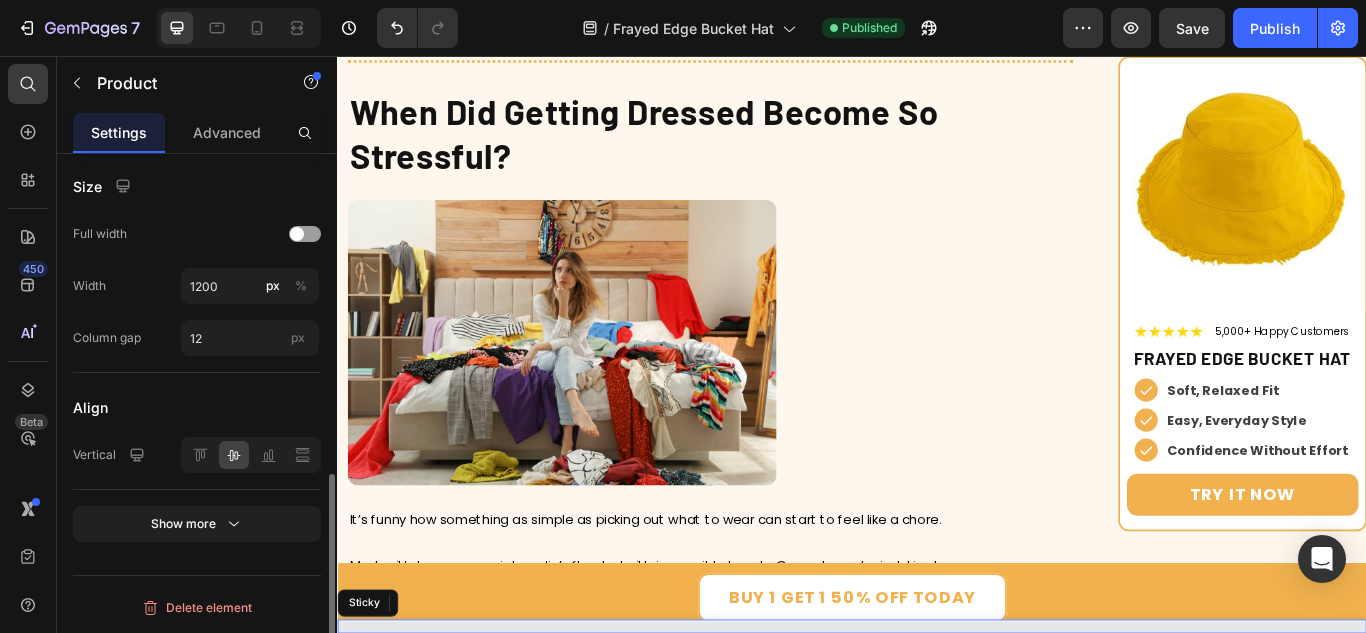 scroll, scrollTop: 499, scrollLeft: 0, axis: vertical 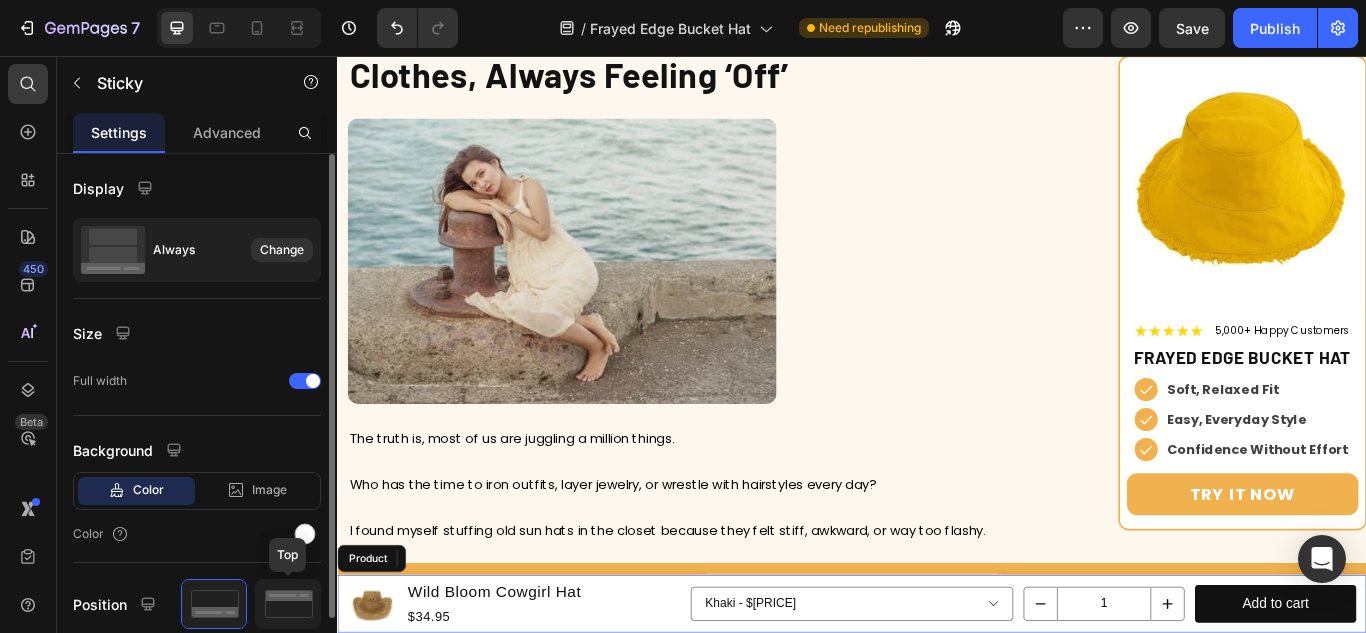 click 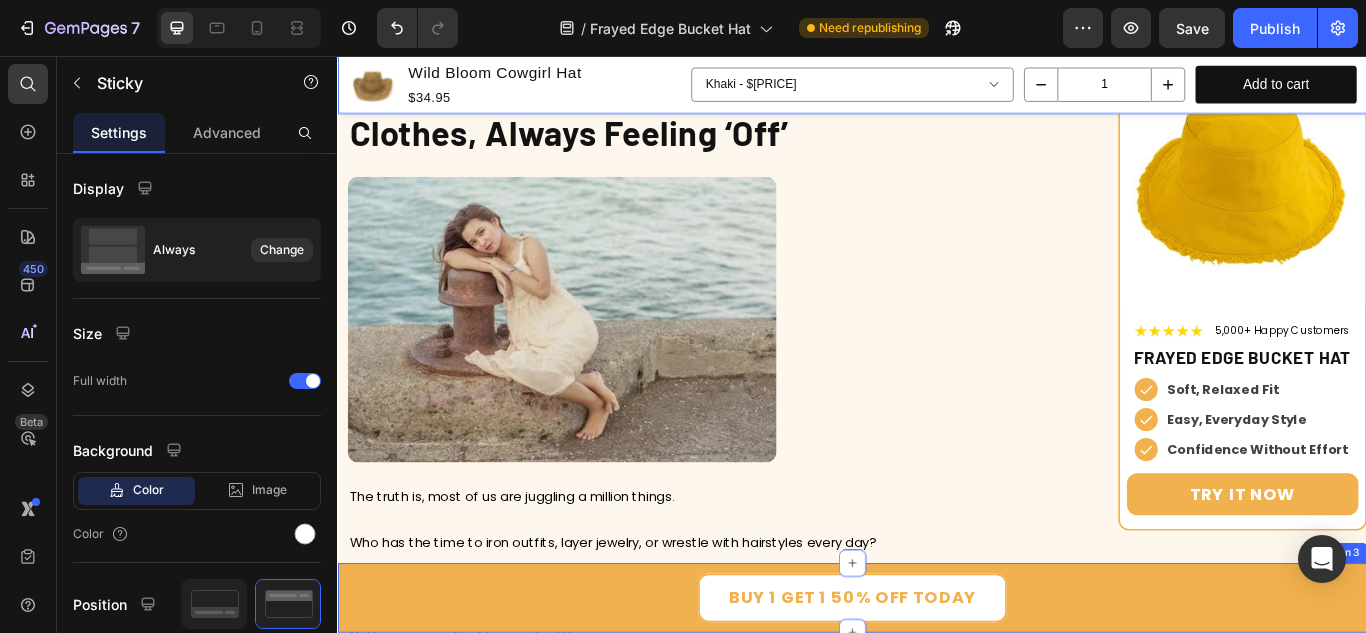 click on "Buy 1 Get 1 50% Off today Button Section 3" at bounding box center [937, 688] 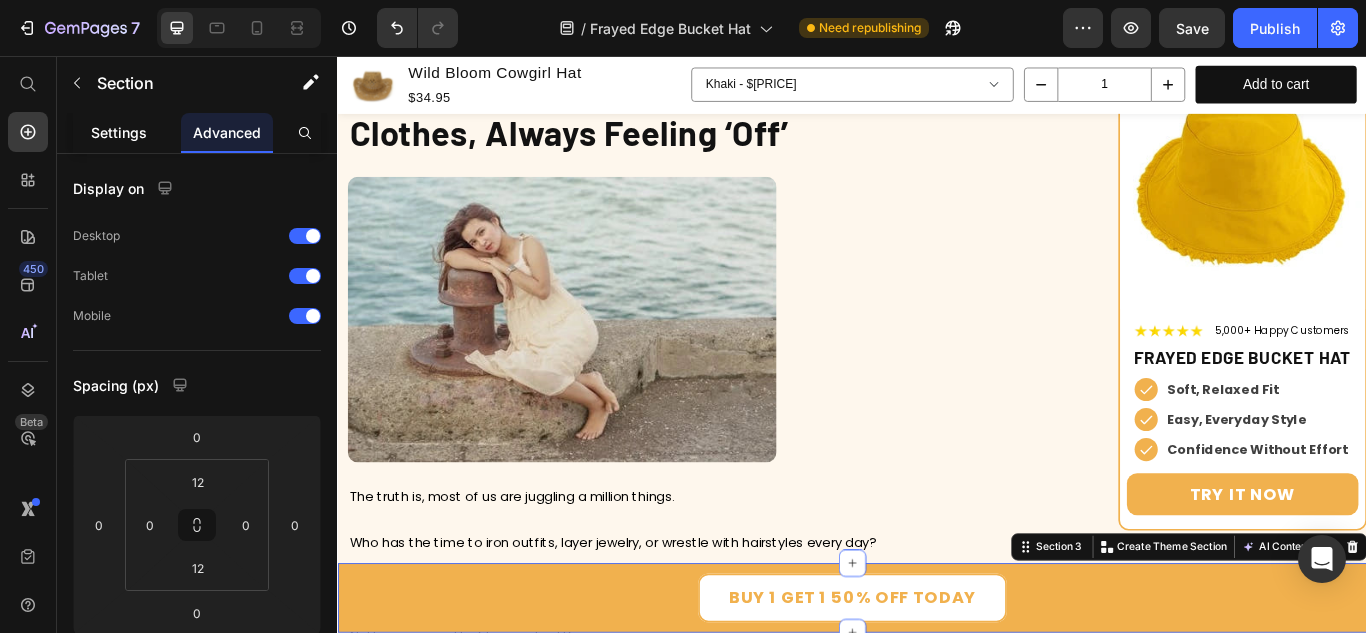 click on "Settings" at bounding box center (119, 132) 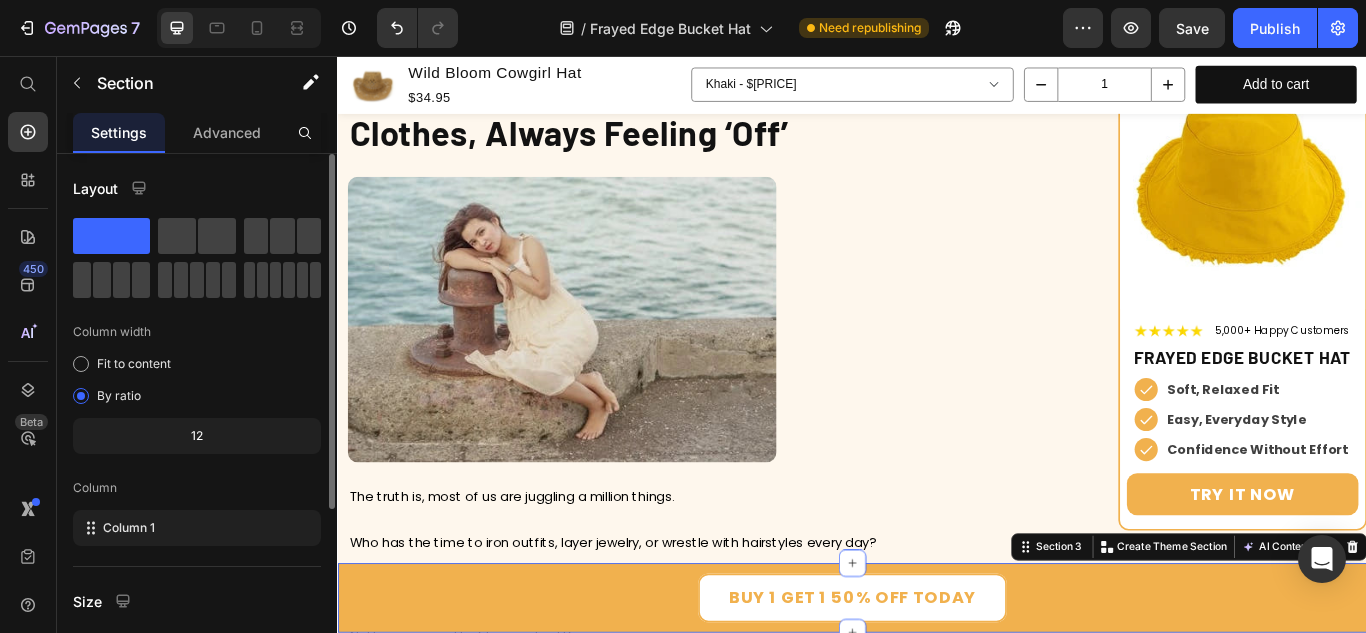 scroll, scrollTop: 272, scrollLeft: 0, axis: vertical 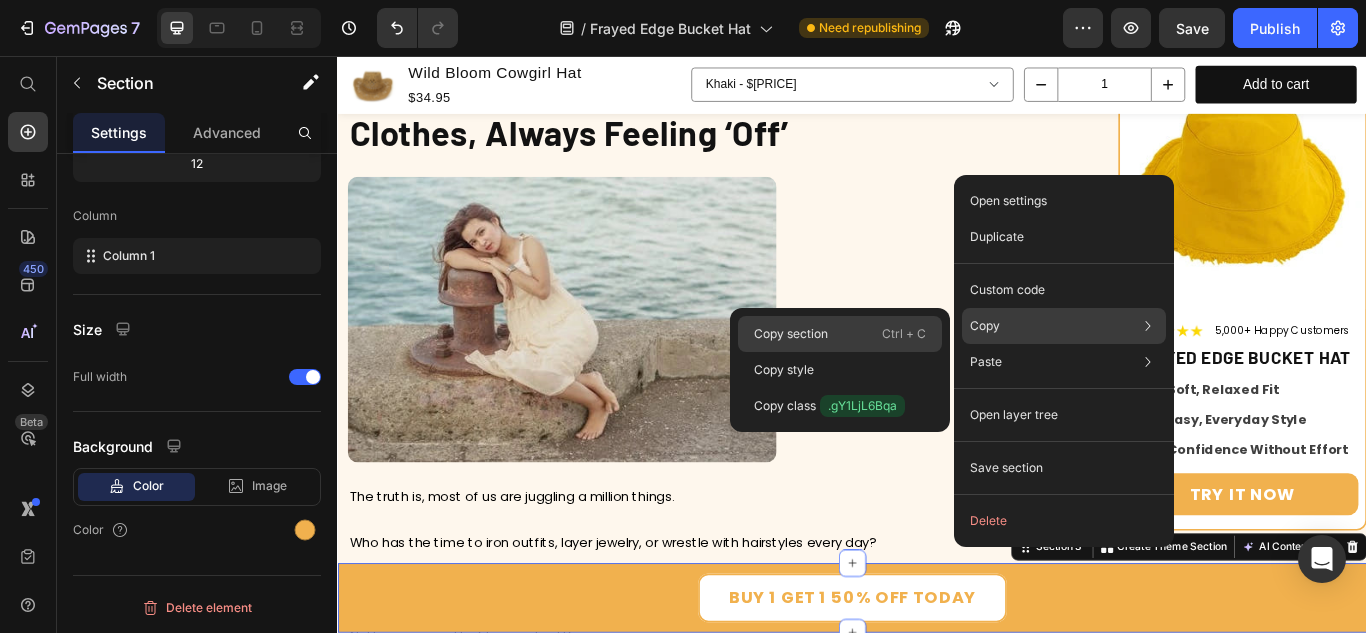 click on "Copy section  Ctrl + C" 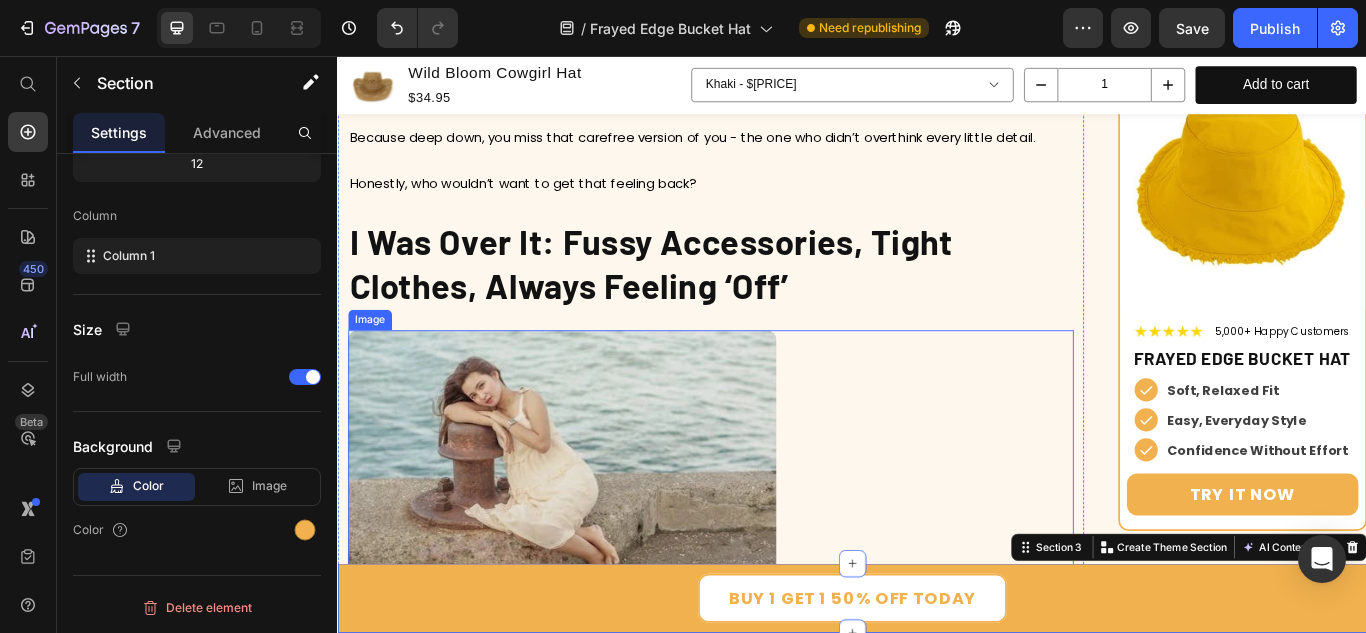scroll, scrollTop: 1299, scrollLeft: 0, axis: vertical 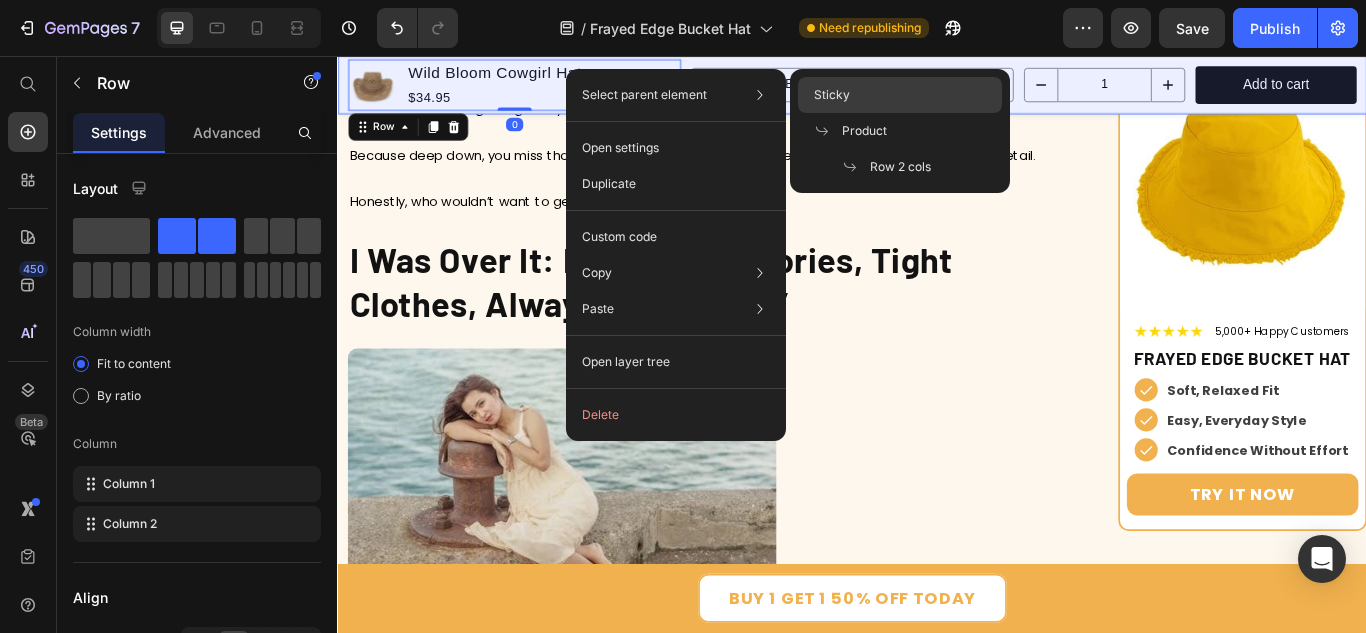 click on "Sticky" 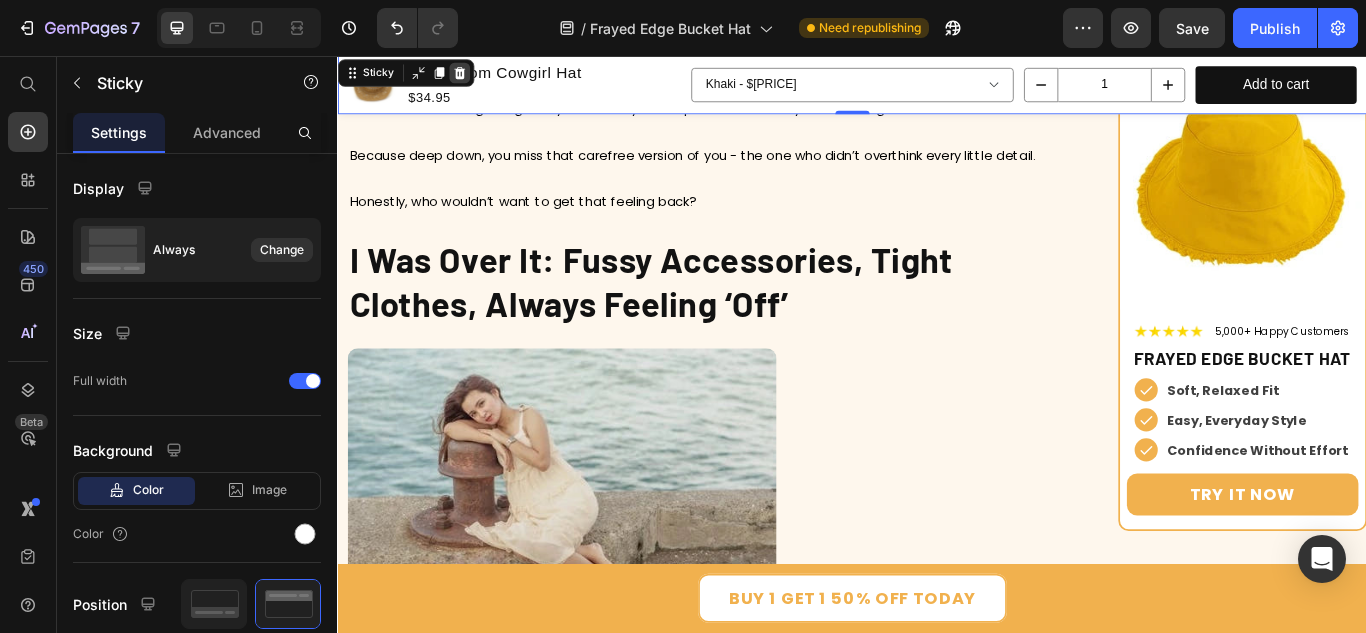 click 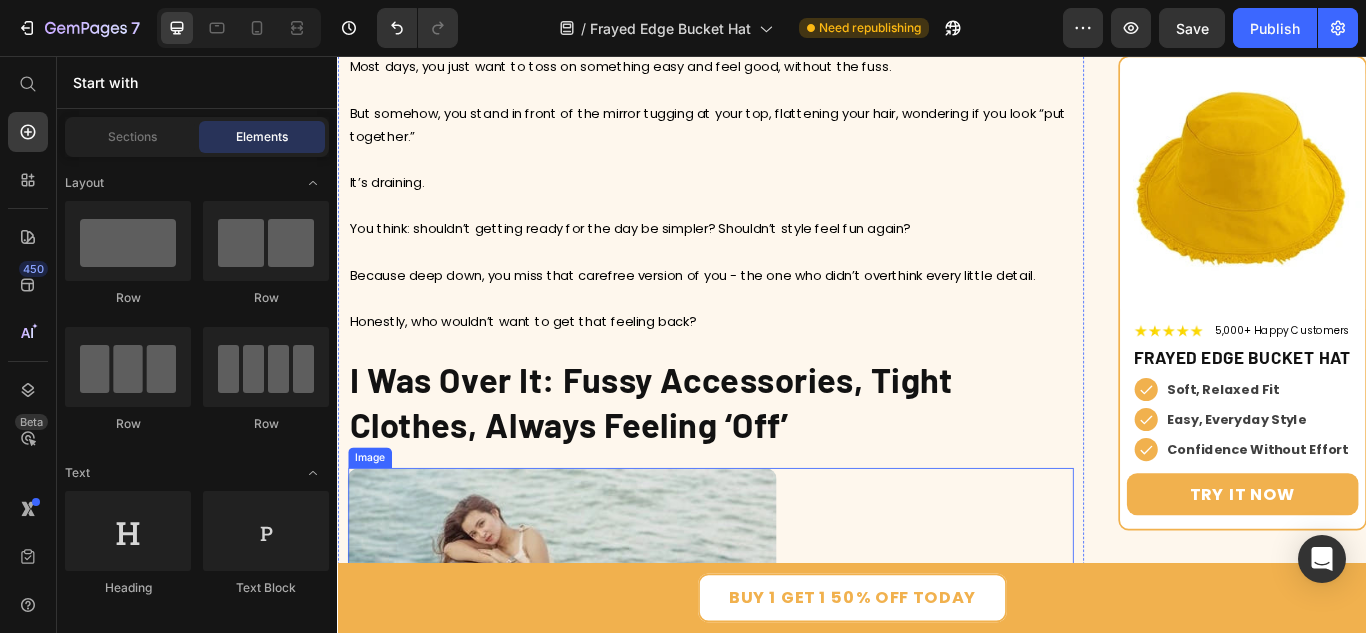 scroll, scrollTop: 931, scrollLeft: 0, axis: vertical 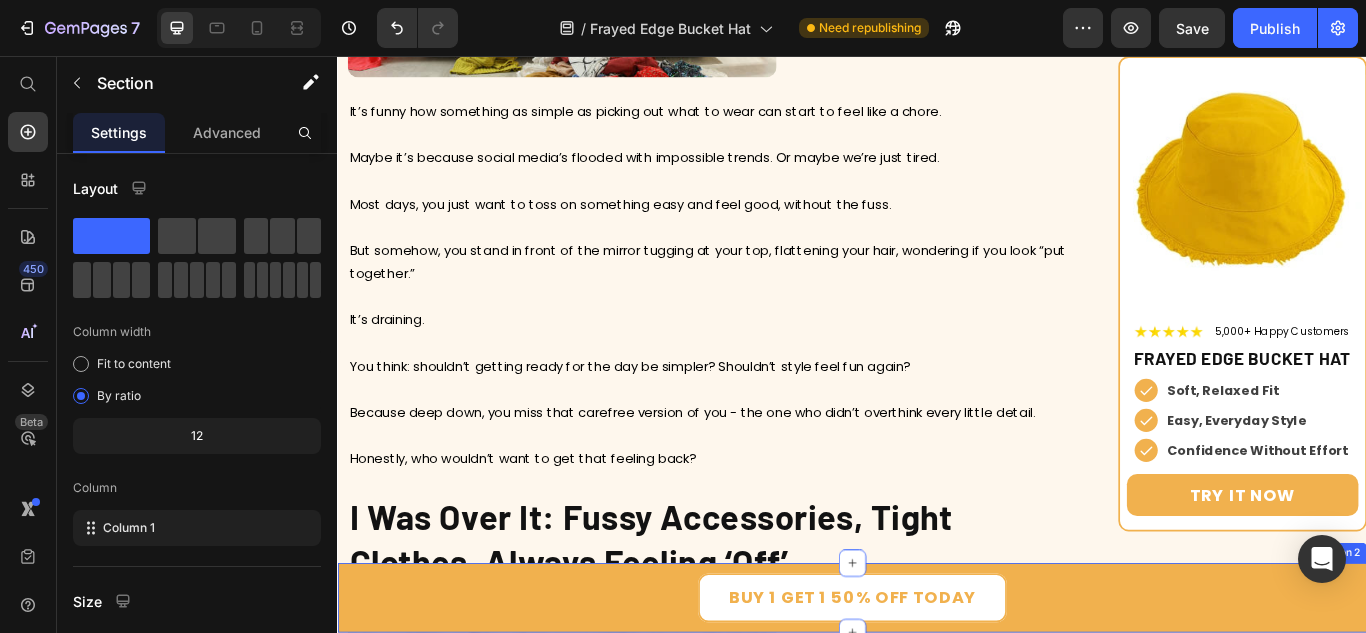 click on "Buy 1 Get 1 50% Off today Button Section 2" at bounding box center [937, 688] 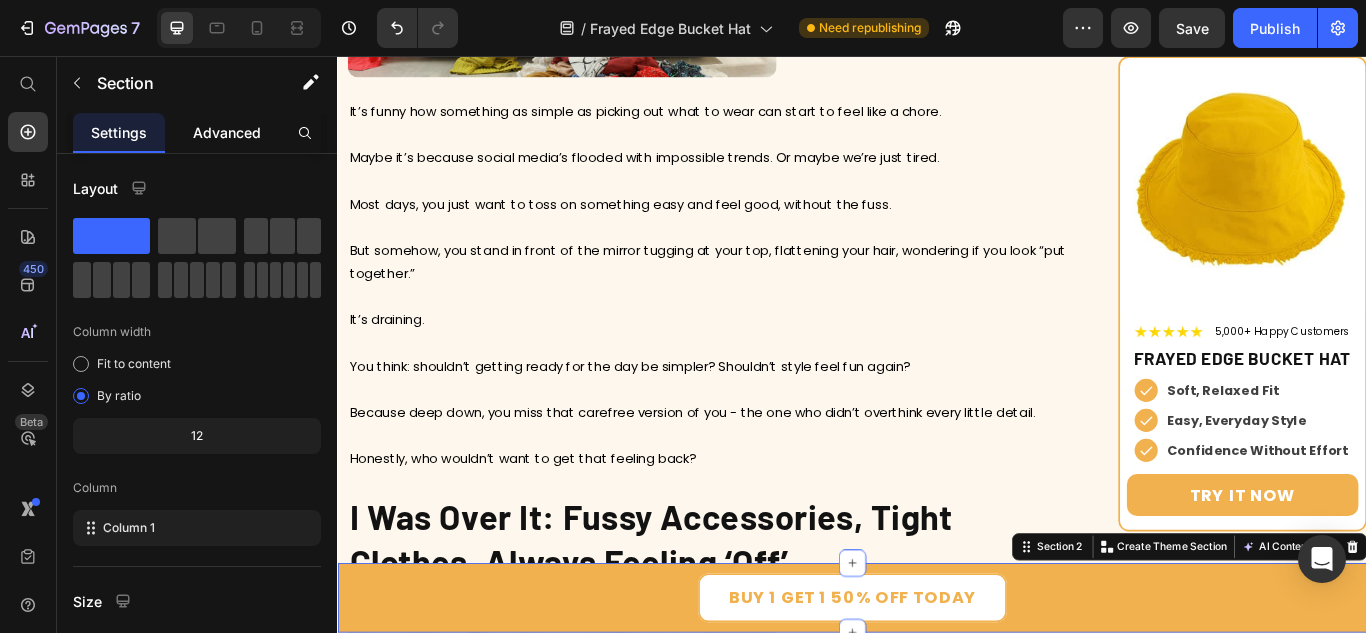 click on "Advanced" at bounding box center [227, 132] 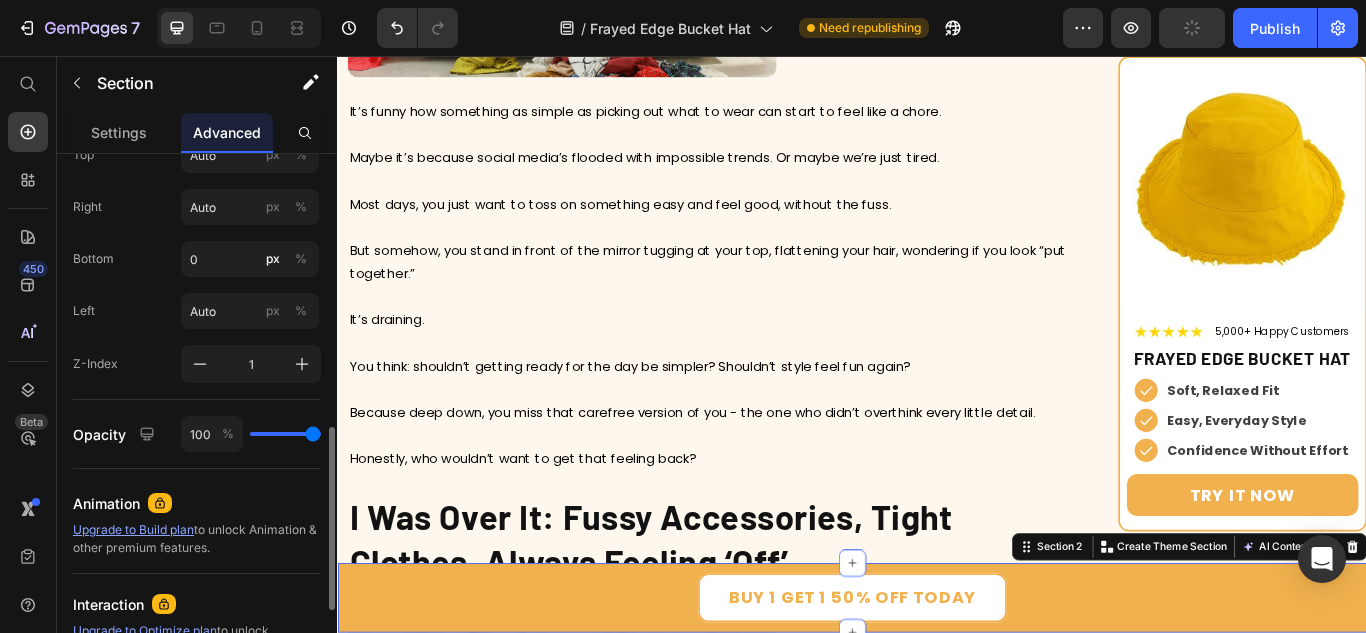 scroll, scrollTop: 1031, scrollLeft: 0, axis: vertical 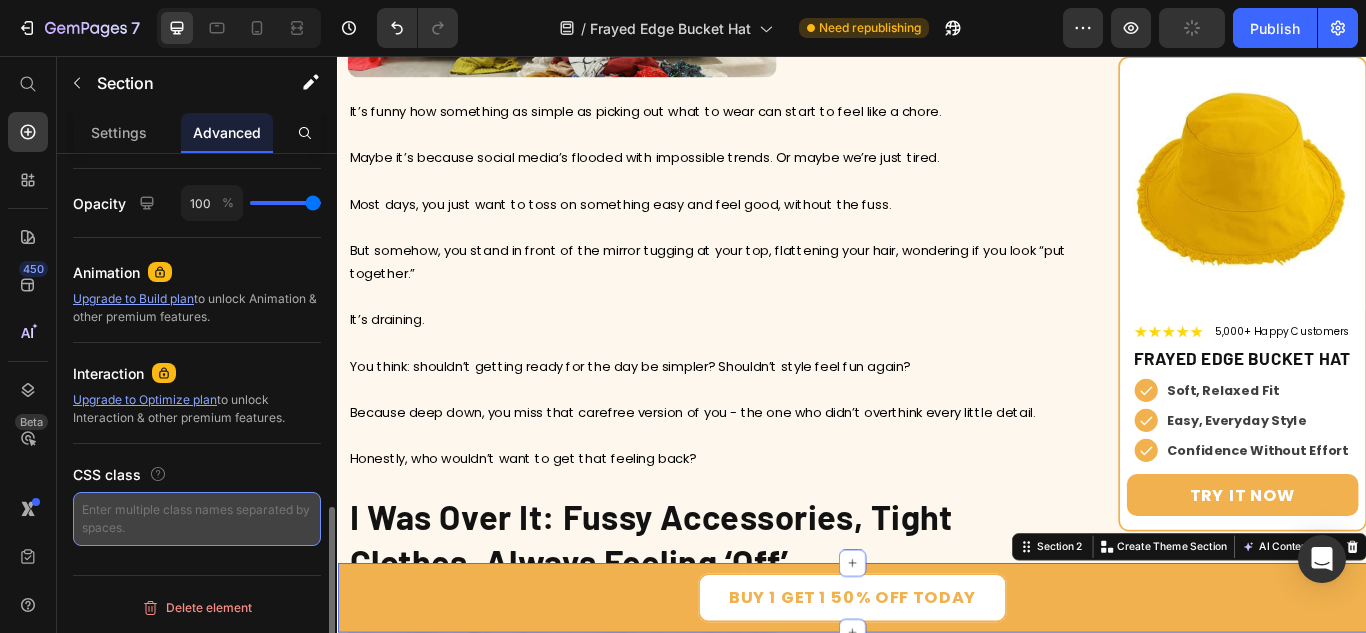click at bounding box center (197, 519) 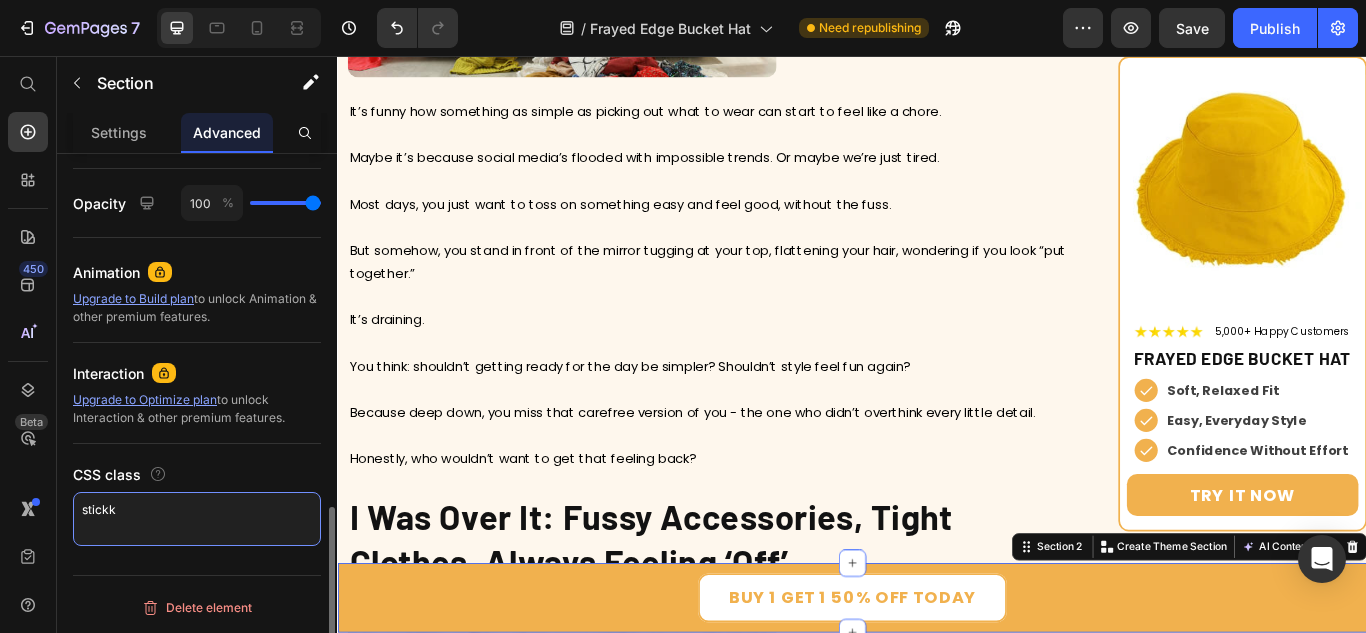 type on "stickk" 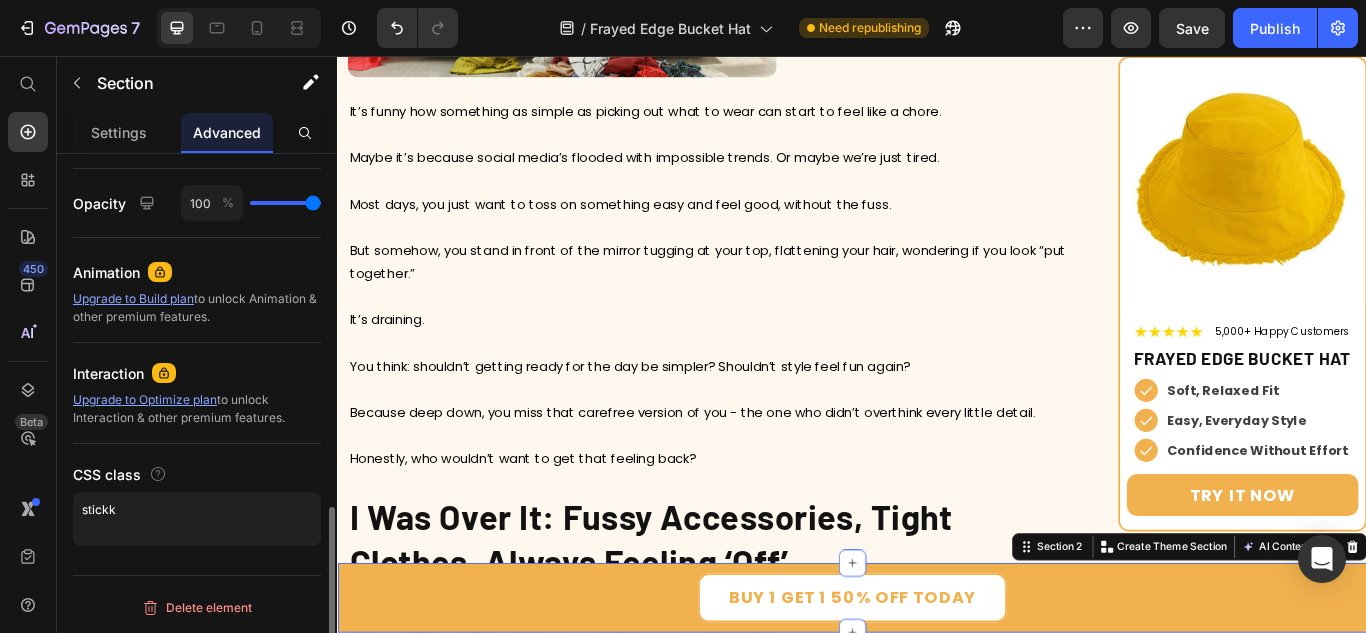 click on "CSS class stickk" 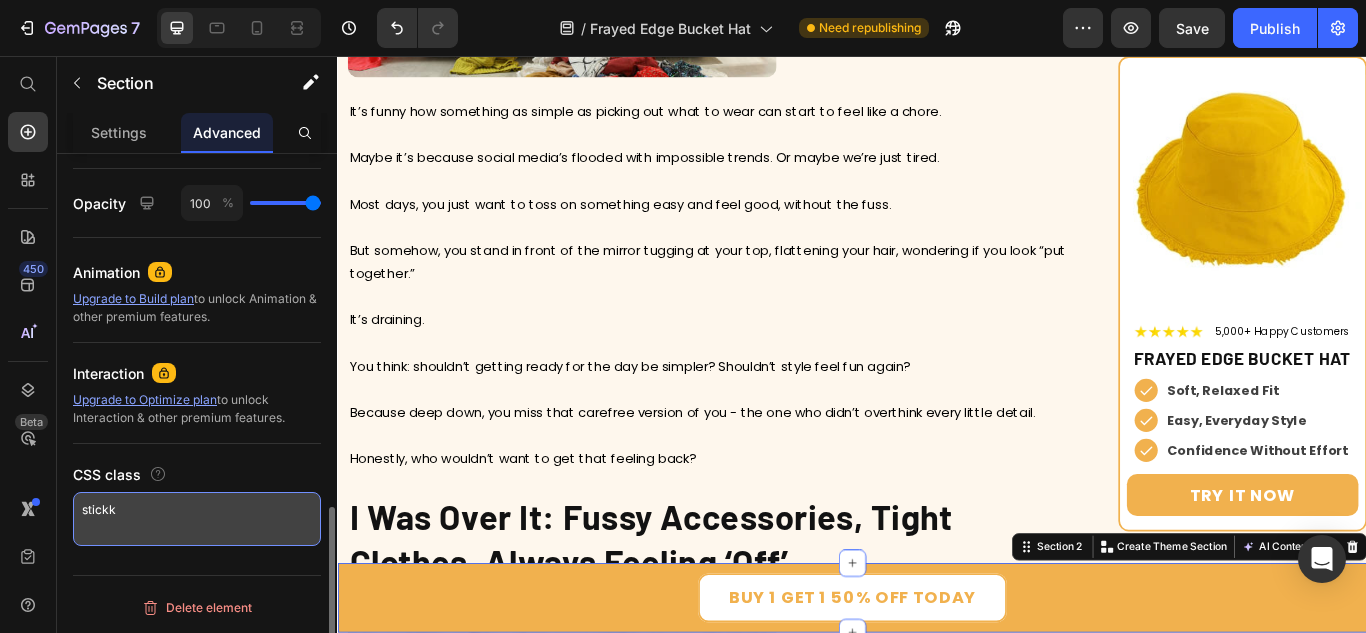 click on "stickk" at bounding box center [197, 519] 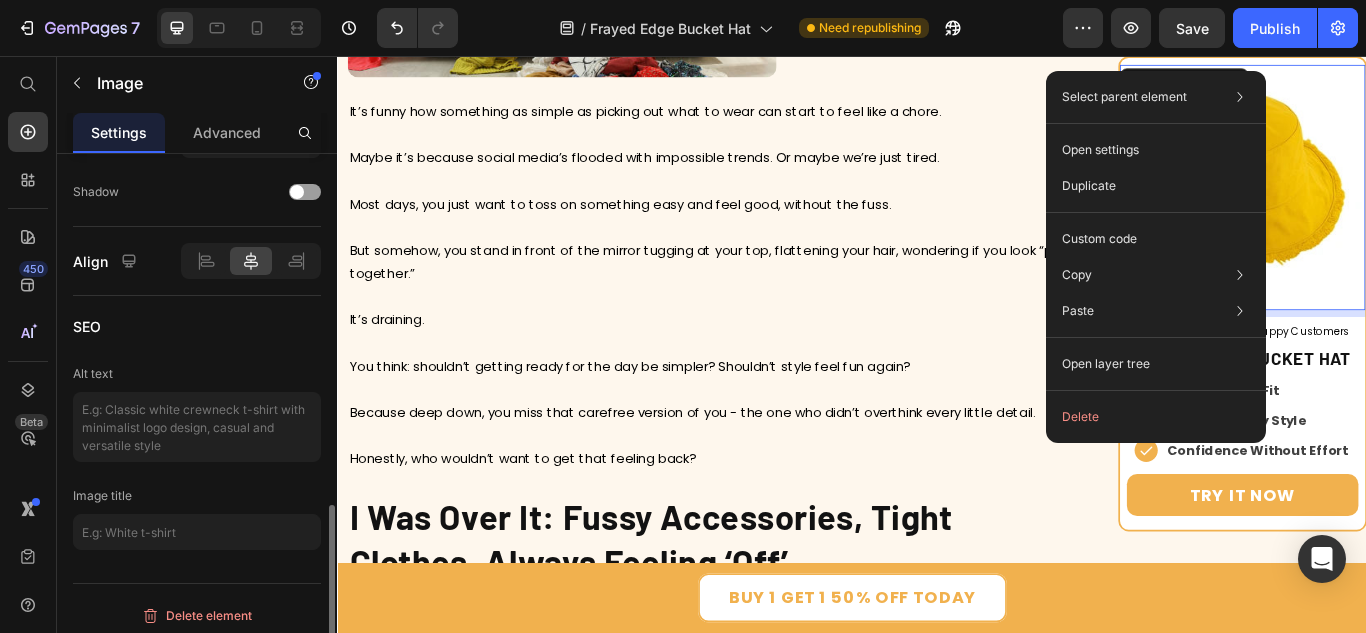 scroll, scrollTop: 0, scrollLeft: 0, axis: both 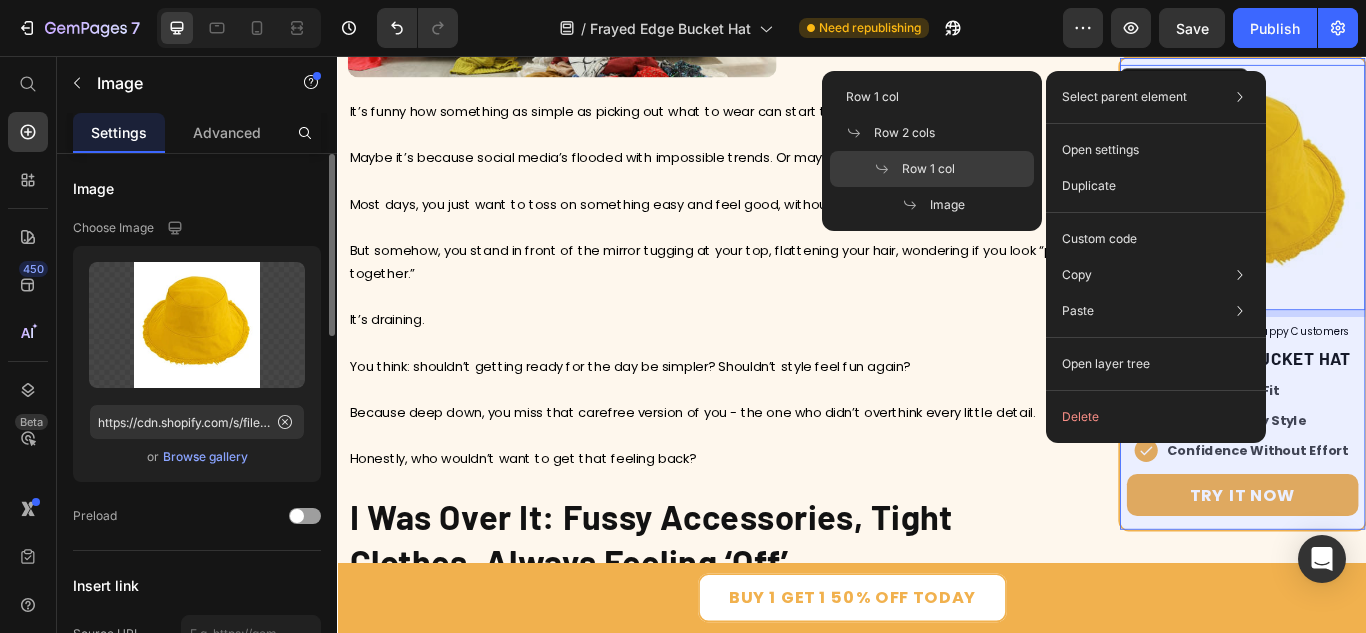 click on "Row 1 col" 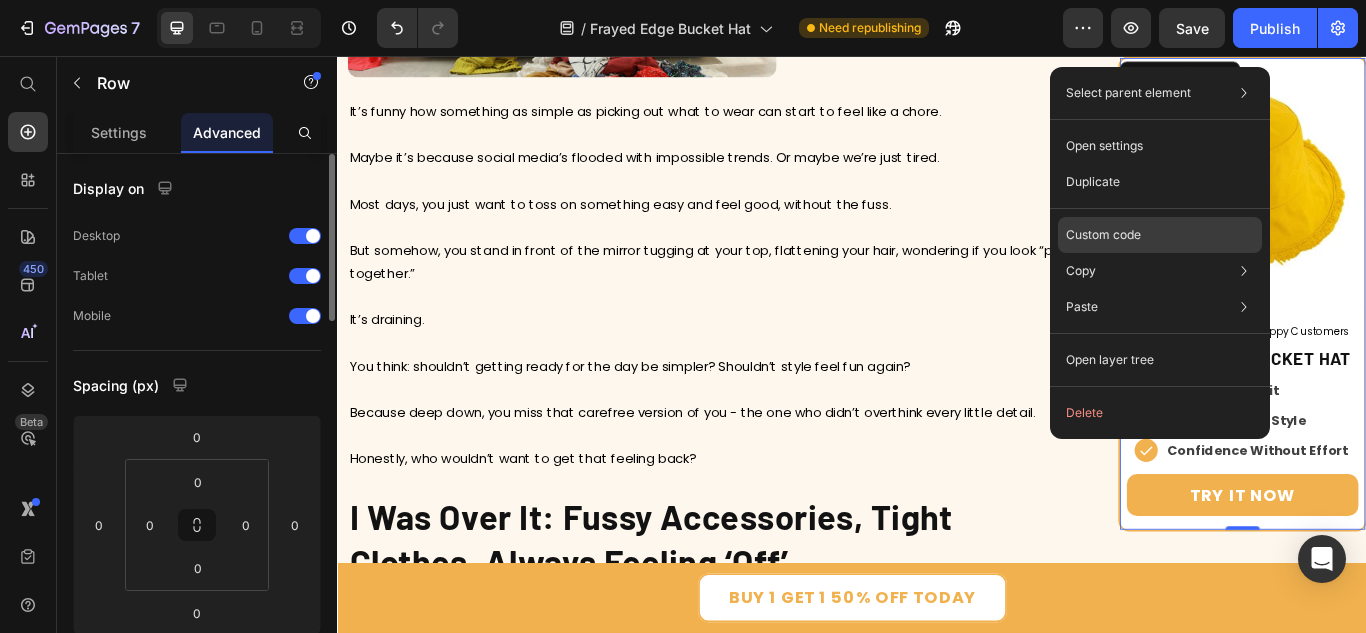 click on "Custom code" at bounding box center (1103, 235) 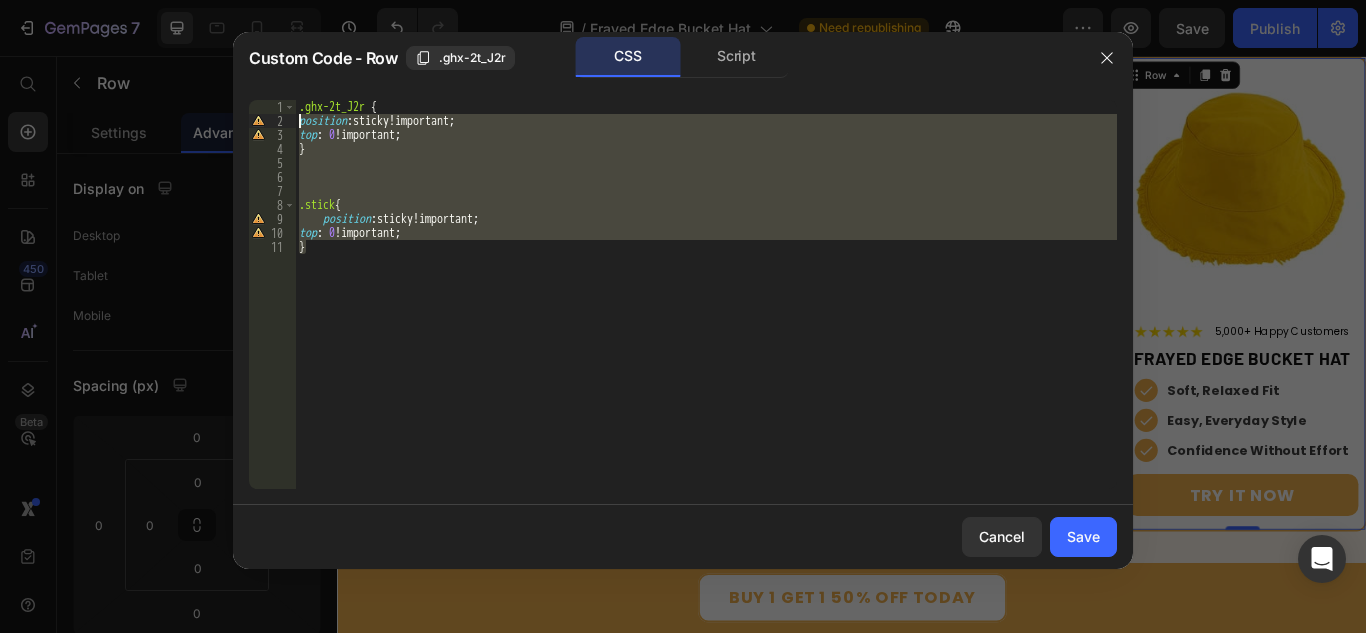 drag, startPoint x: 339, startPoint y: 251, endPoint x: 295, endPoint y: 116, distance: 141.98944 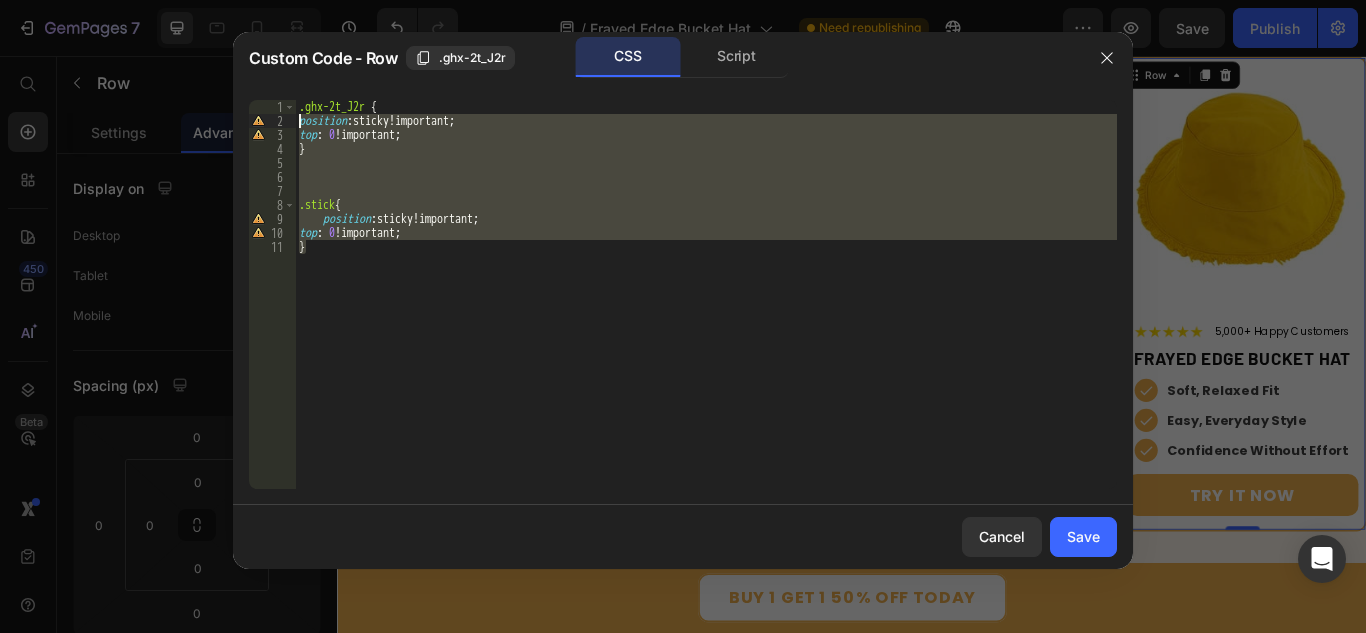 click on "} 1 2 3 4 5 6 7 8 9 10 11 .ghx-2t_J2r   { position :  sticky!important ; top :   0 !important ; } .stick {      position :  sticky!important ; top :   0 !important ; }     הההההההההההההההההההההההההההההההההההההההההההההההההההההההההההההההההההההההההההההההההההההההההההההההההההההההההההההההההההההההההההההההההההההההההההההההההההההההההההההההההההההההההההההההההההההההההההההההההההההההההההההההההההההההההההההההההההההההההההההההההההההההההההההההה XXXXXXXXXXXXXXXXXXXXXXXXXXXXXXXXXXXXXXXXXXXXXXXXXXXXXXXXXXXXXXXXXXXXXXXXXXXXXXXXXXXXXXXXXXXXXXXXXXXXXXXXXXXXXXXXXXXXXXXXXXXXXXXXXXXXXXXXXXXXXXXXXXXXXXXXXXXXXXXXXXXXXXXXXXXXXXXXXXXXXXXXXXXXXXXXXXXXXXXXXXXXXXXXXXXXXXXXXXXXXXXXXXXXXXXXXXXXXXXXXXXXXXXXXXXXXXXX" at bounding box center [683, 294] 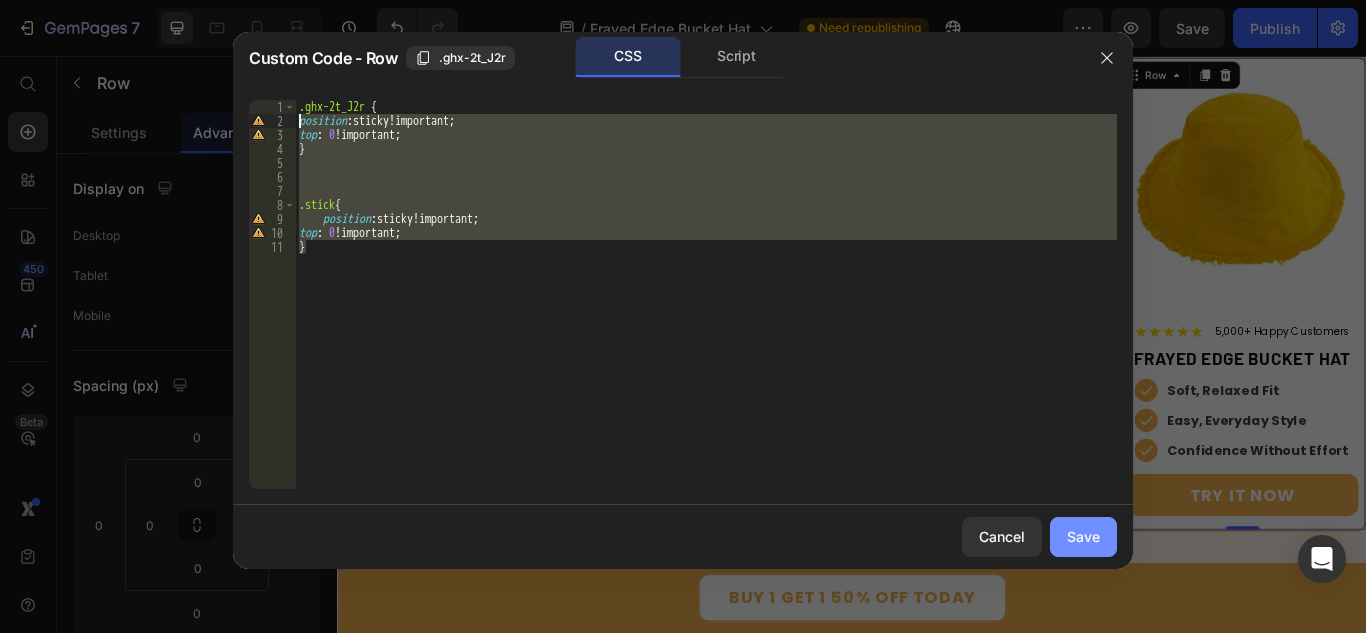 click on "Save" 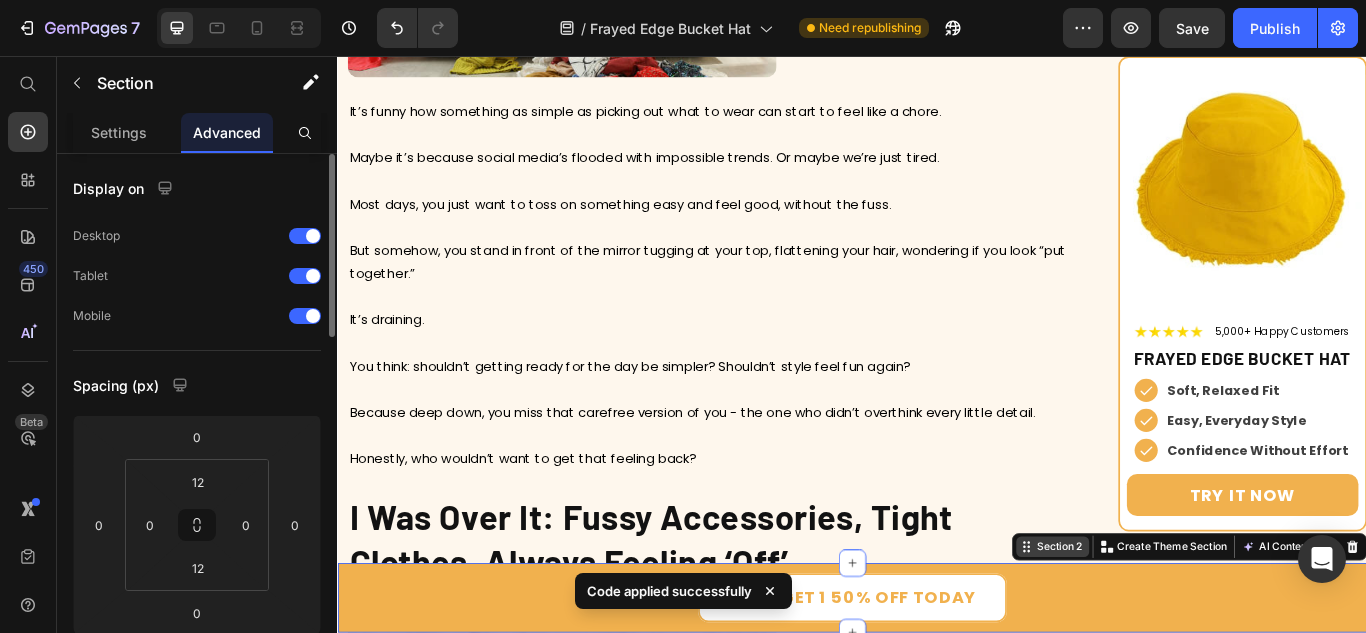 click on "Section 2" at bounding box center [1178, 629] 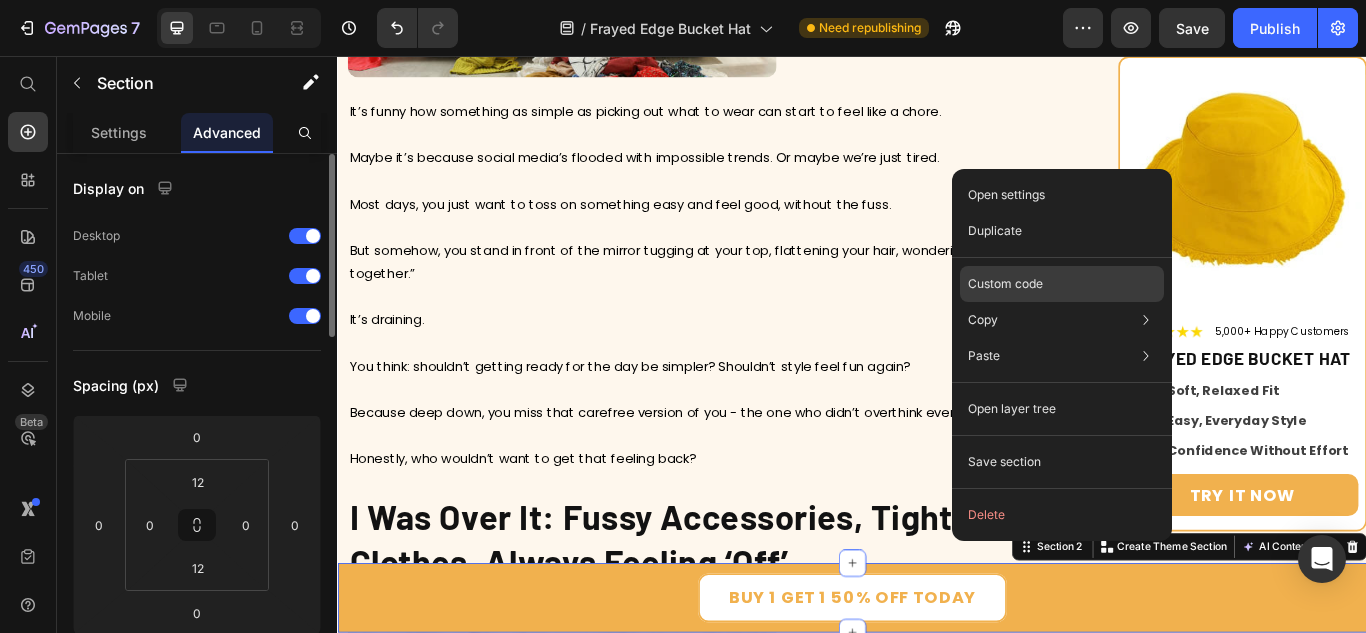 click on "Custom code" at bounding box center [1005, 284] 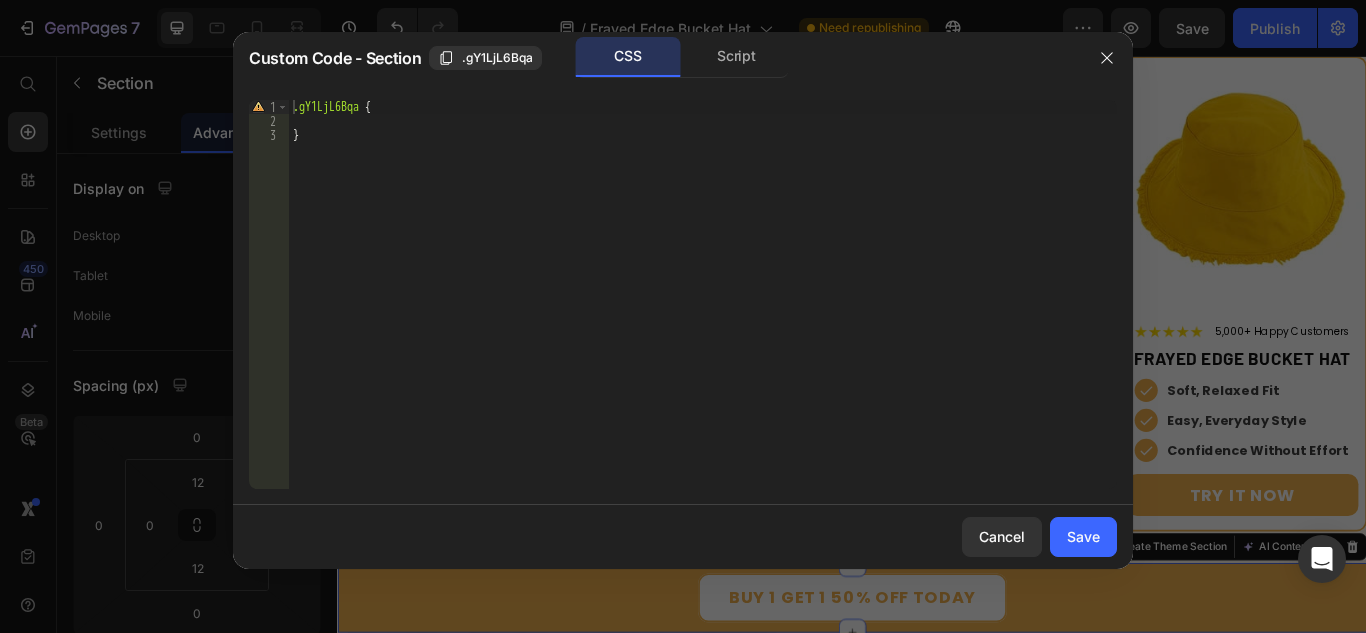 type on "}" 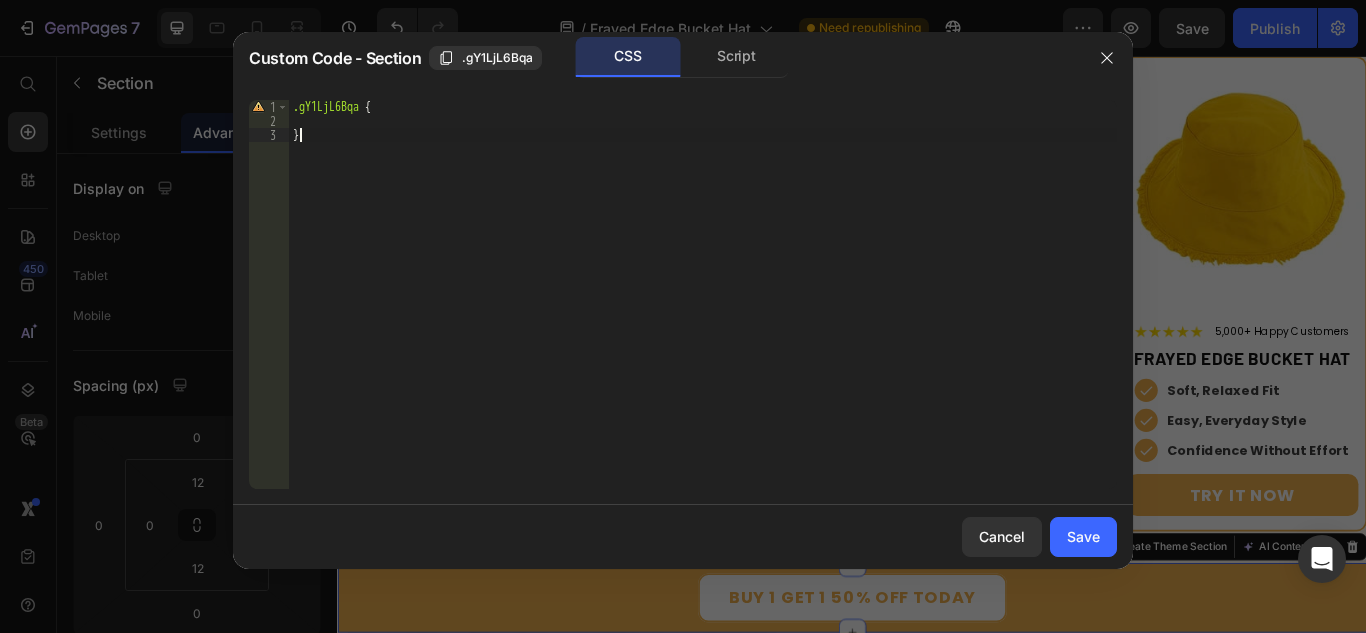 click on ".gY1LjL6Bqa   { }" at bounding box center [703, 308] 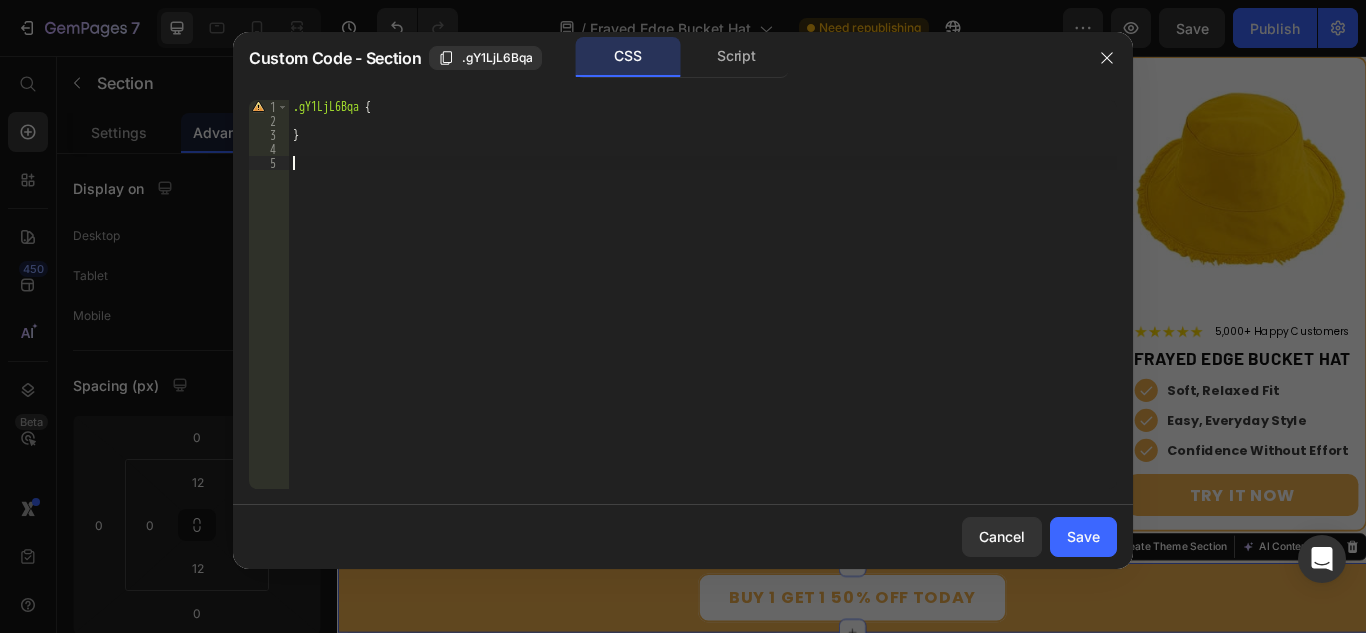 paste on "}" 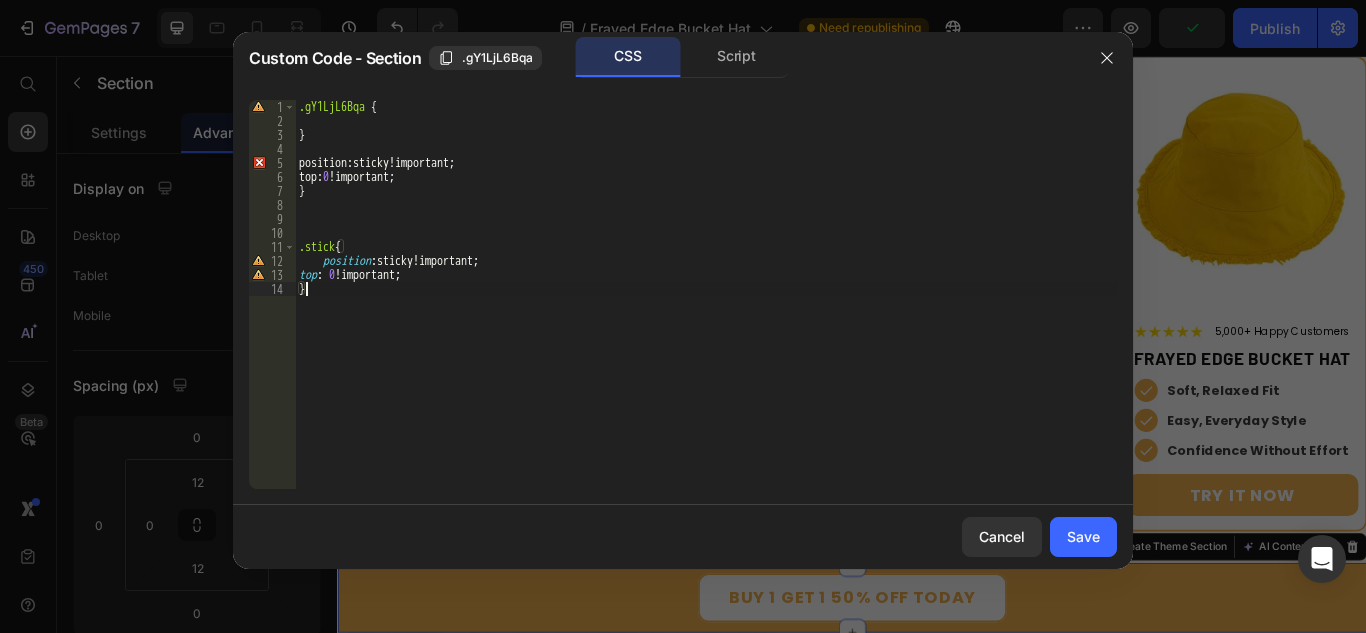 click on ".gY1LjL6Bqa   { } position :  sticky ! important ; top :  0 ! important ; } .stick {      position :  sticky!important ; top :   0 !important ; }" at bounding box center (706, 308) 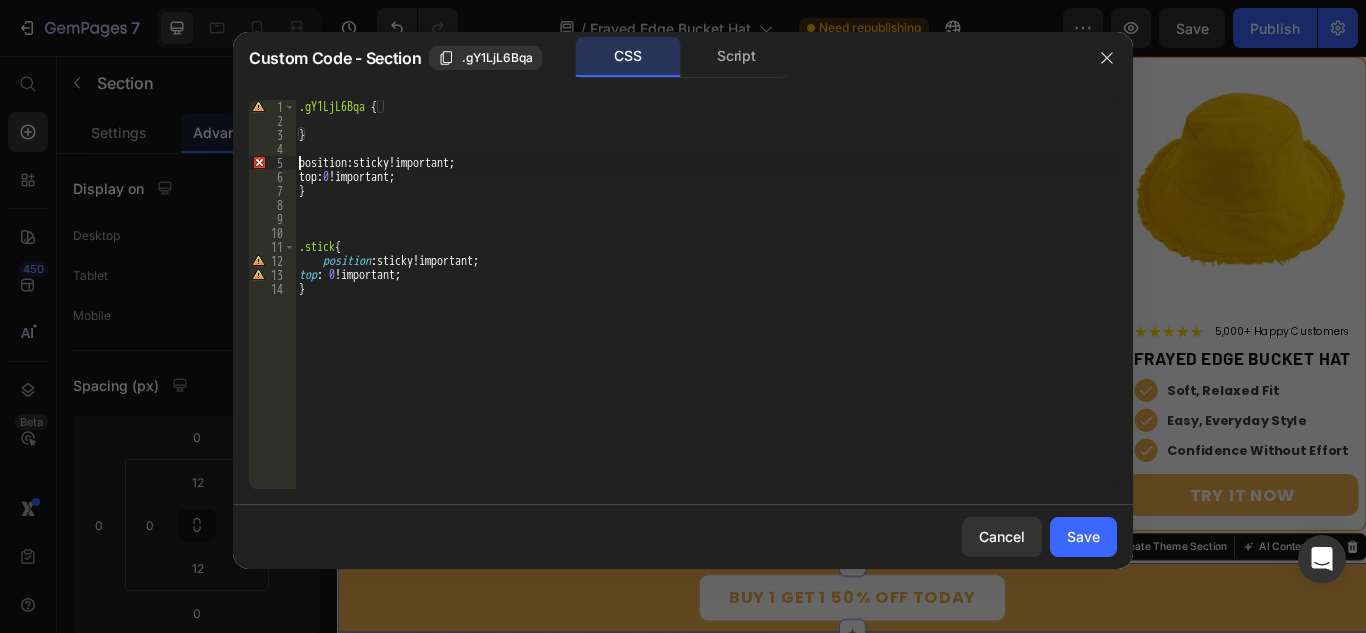 click on ".gY1LjL6Bqa   { } position :  sticky ! important ; top :  0 ! important ; } .stick {      position :  sticky!important ; top :   0 !important ; }" at bounding box center [706, 308] 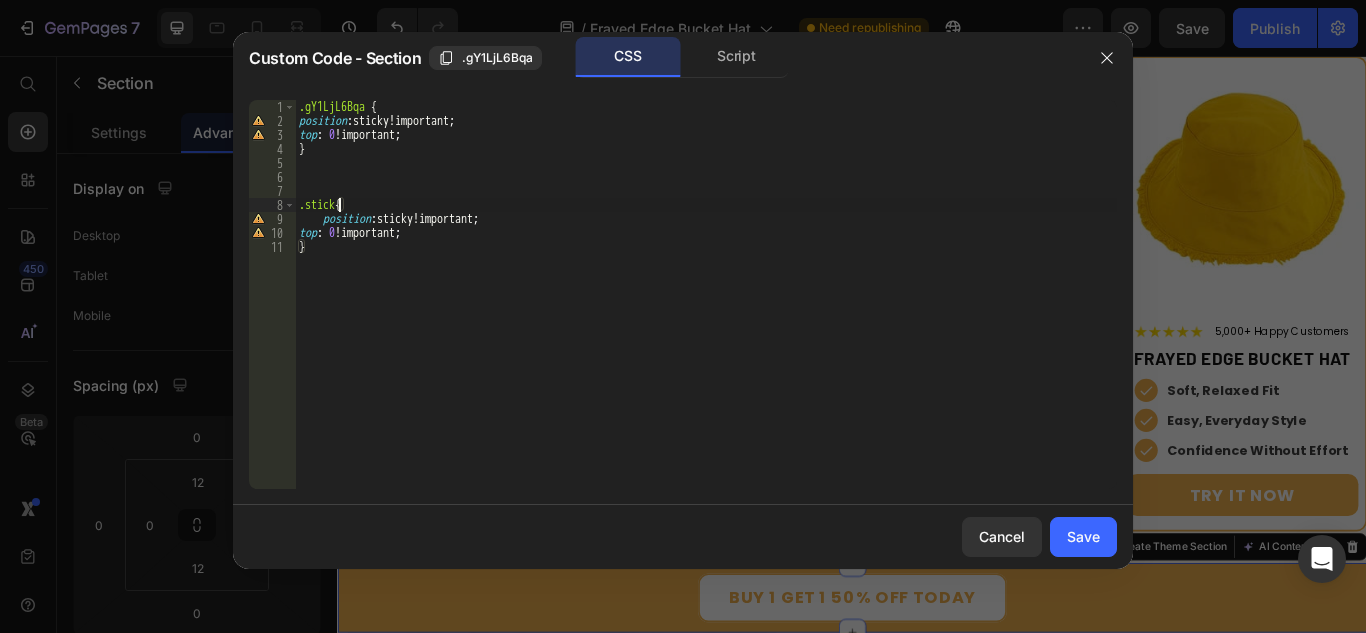 click on ".gY1LjL6Bqa   { position :  sticky!important ; top :   0 !important ; } .stick {      position :  sticky!important ; top :   0 !important ; }" at bounding box center [706, 308] 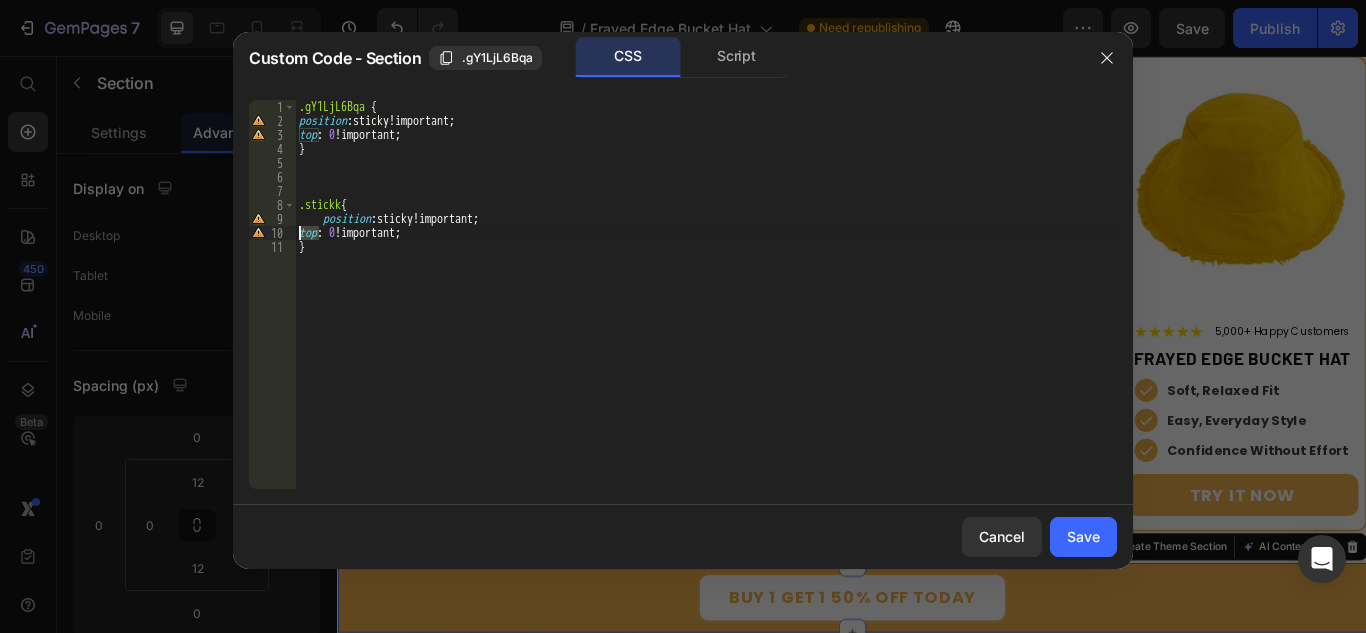 drag, startPoint x: 318, startPoint y: 239, endPoint x: 295, endPoint y: 239, distance: 23 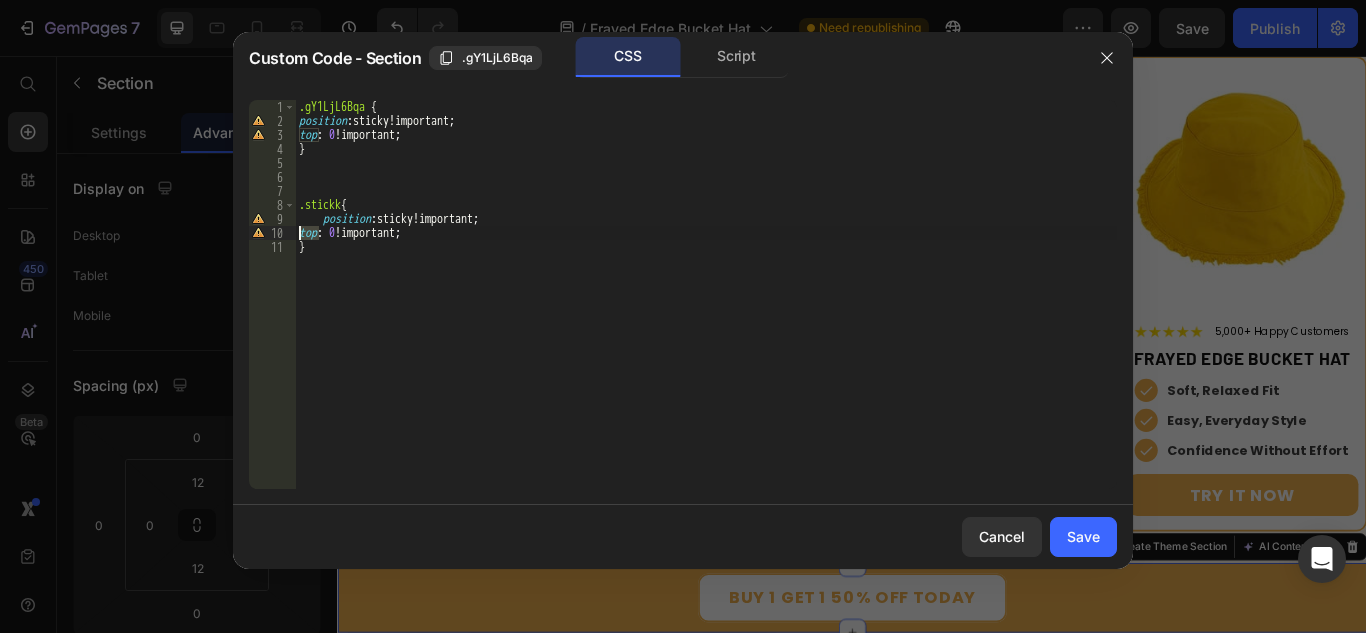 click on ".stickk{ 1 2 3 4 5 6 7 8 9 10 11 .gY1LjL6Bqa   { position :  sticky!important ; top :   0 !important ; } .stickk {      position :  sticky!important ; top :   0 !important ; }     הההההההההההההההההההההההההההההההההההההההההההההההההההההההההההההההההההההההההההההההההההההההההההההההההההההההההההההההההההההההההההההההההההההההההההההההההההההההההההההההההההההההההההההההההההההההההההההההההההההההההההההההההההההההההההההההההההההההההההההההההההההההההההההההה XXXXXXXXXXXXXXXXXXXXXXXXXXXXXXXXXXXXXXXXXXXXXXXXXXXXXXXXXXXXXXXXXXXXXXXXXXXXXXXXXXXXXXXXXXXXXXXXXXXXXXXXXXXXXXXXXXXXXXXXXXXXXXXXXXXXXXXXXXXXXXXXXXXXXXXXXXXXXXXXXXXXXXXXXXXXXXXXXXXXXXXXXXXXXXXXXXXXXXXXXXXXXXXXXXXXXXXXXXXXXXXXXXXXXXXXXXXXXXXXXXXXXXXXXXXXXXXX" at bounding box center (683, 294) 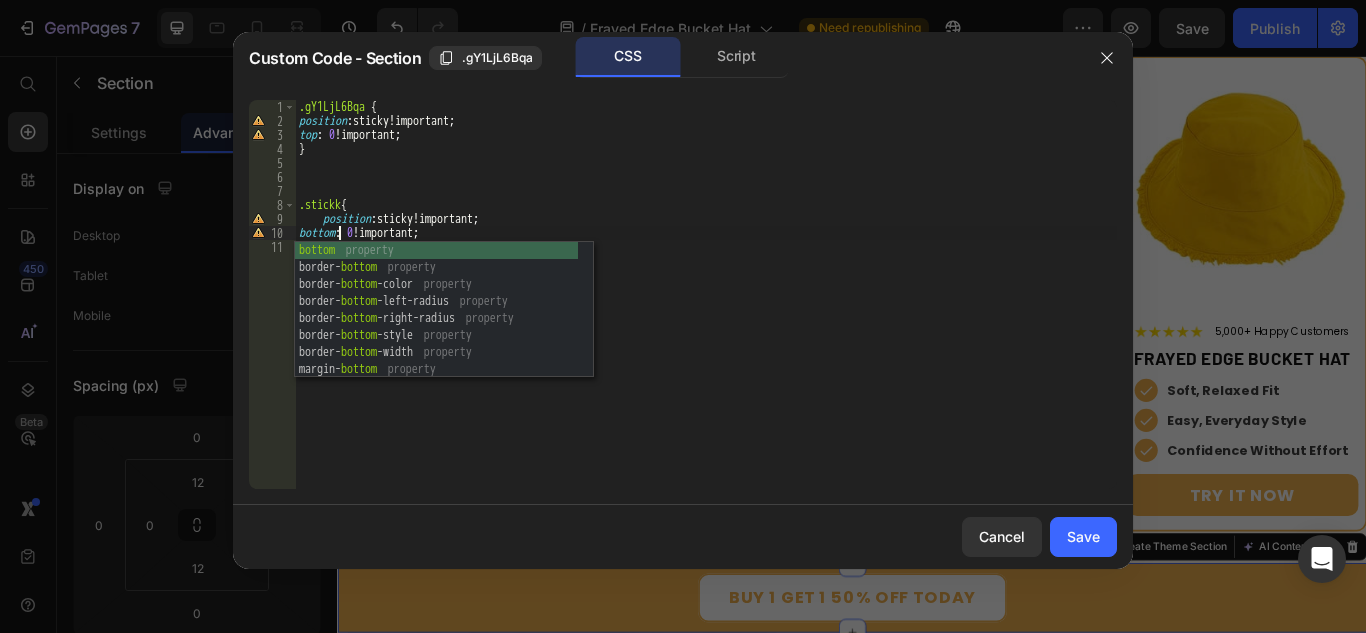 scroll, scrollTop: 0, scrollLeft: 3, axis: horizontal 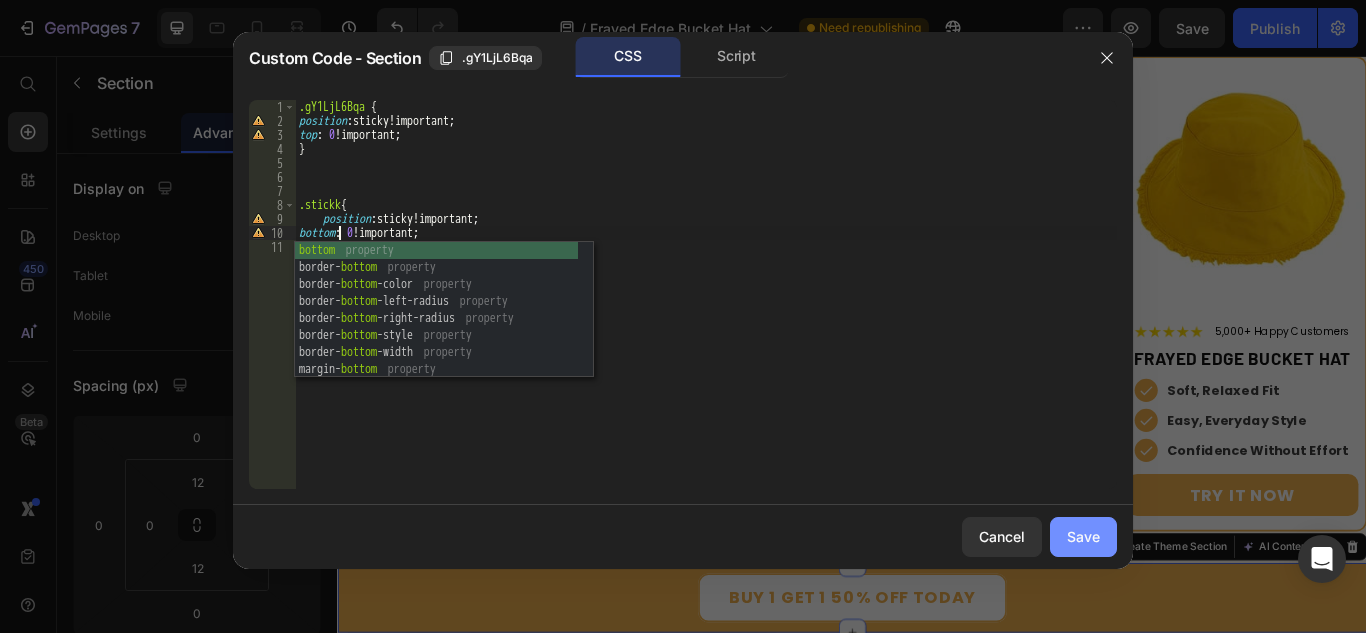type on "bottom: 0!important;" 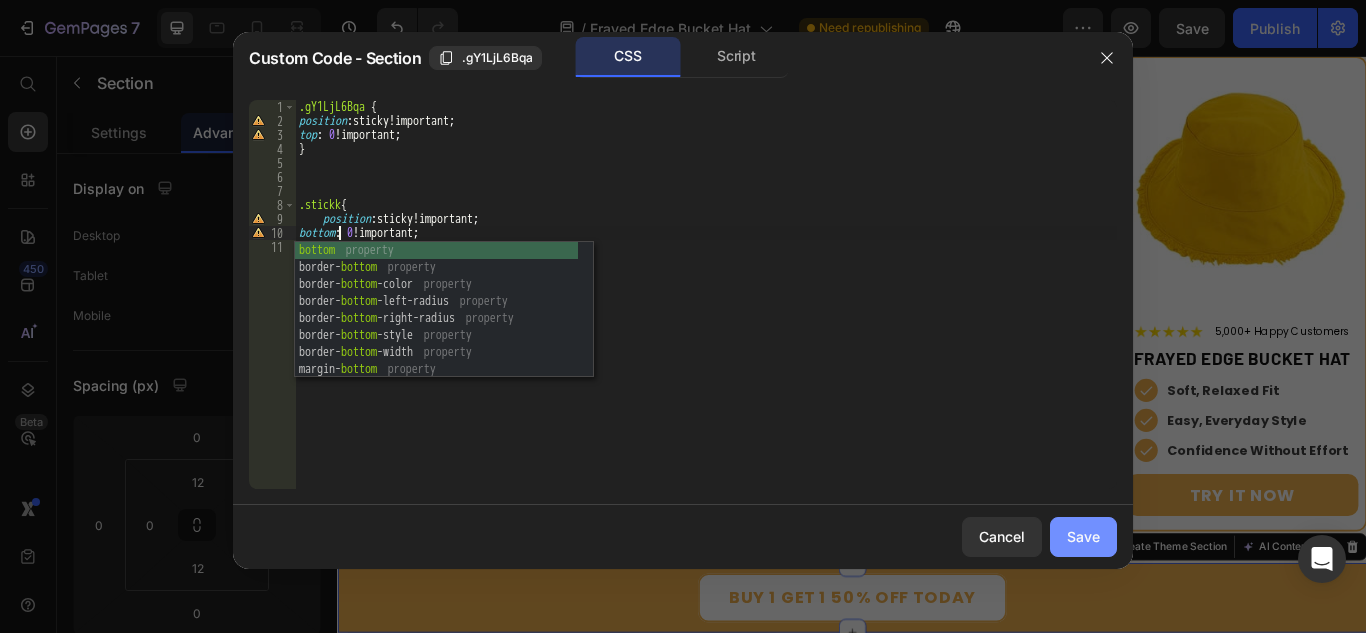 click on "Save" at bounding box center [1083, 536] 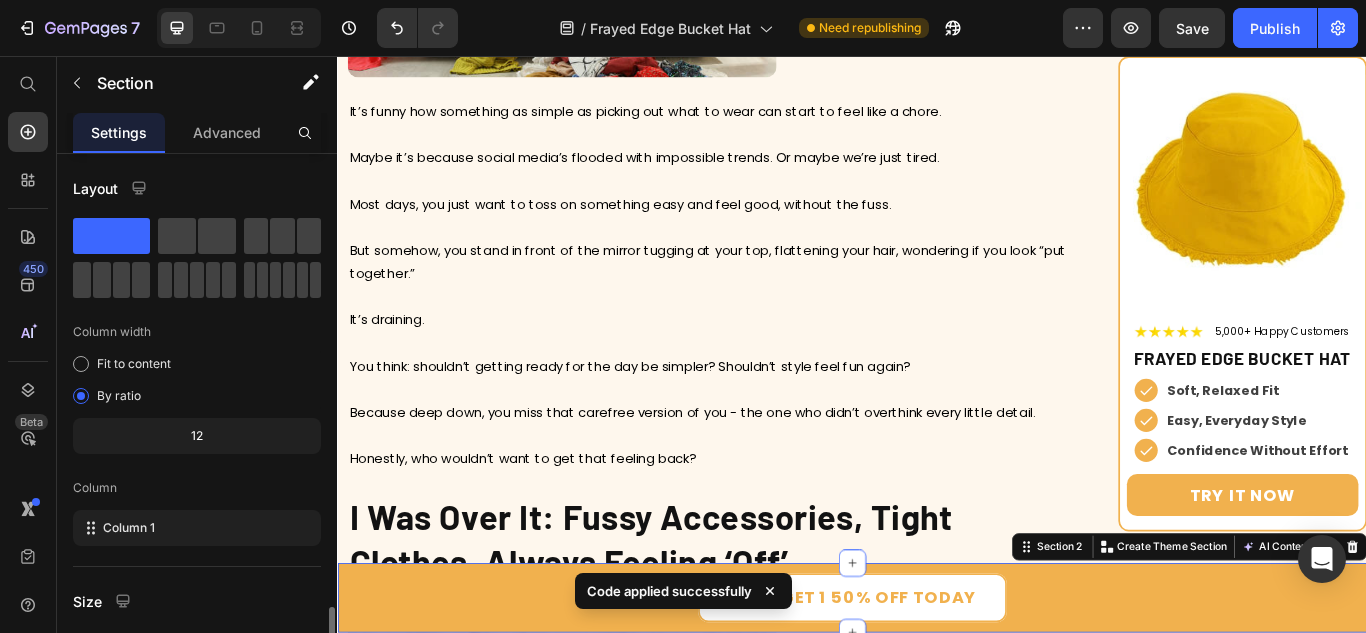 scroll, scrollTop: 272, scrollLeft: 0, axis: vertical 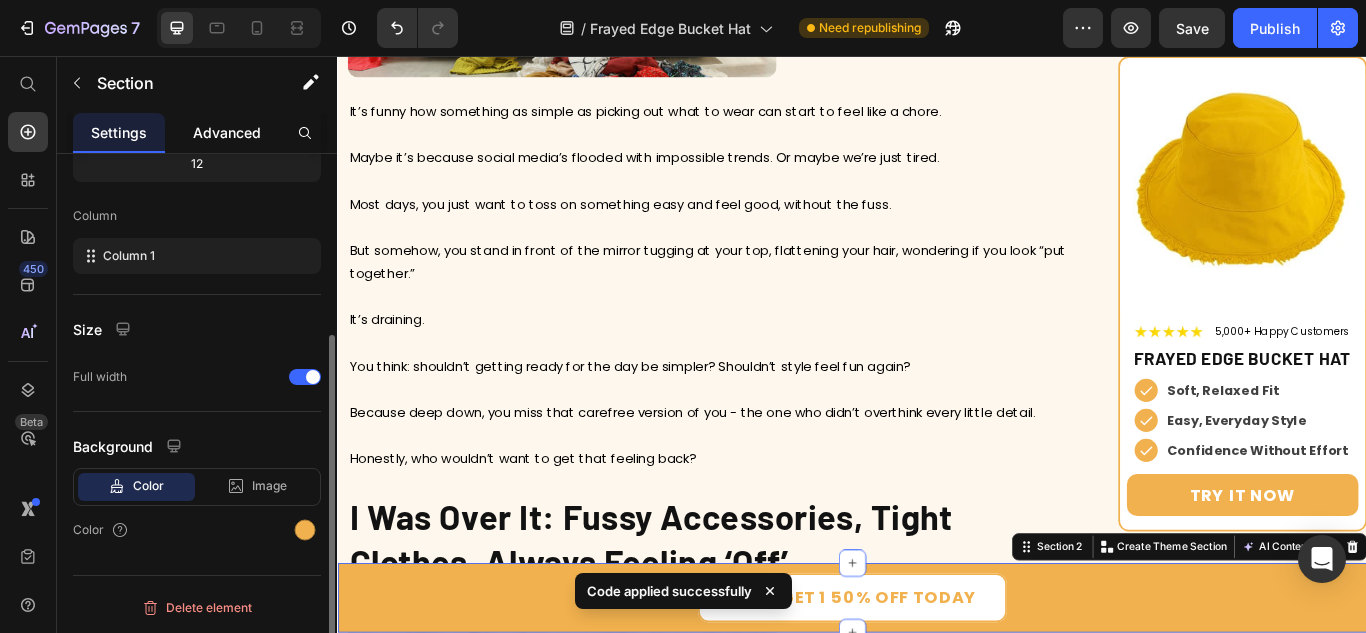 click on "Advanced" at bounding box center [227, 132] 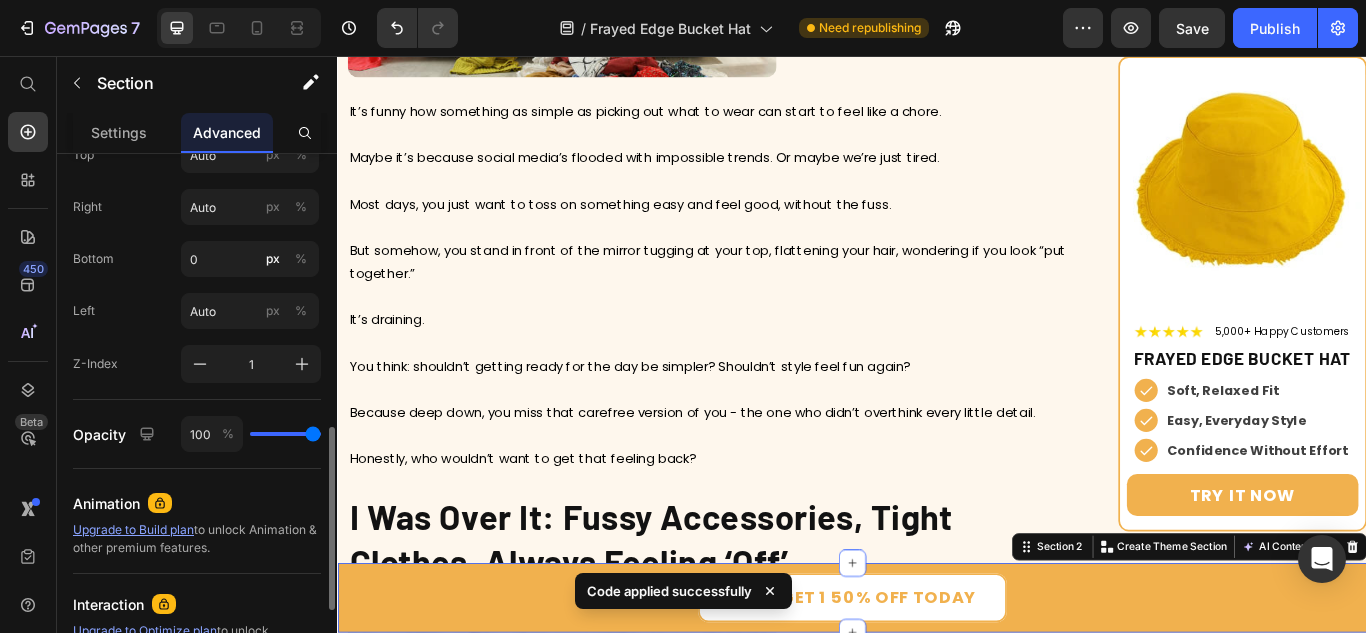 scroll, scrollTop: 1031, scrollLeft: 0, axis: vertical 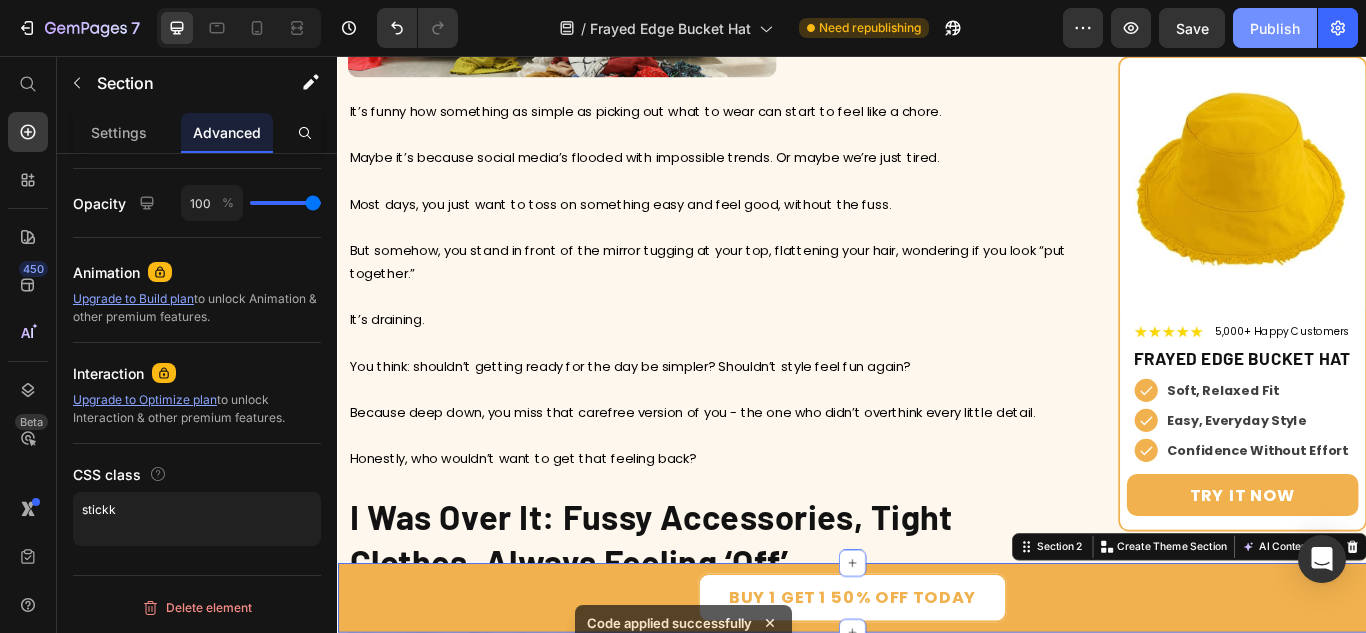 click on "Publish" at bounding box center (1275, 28) 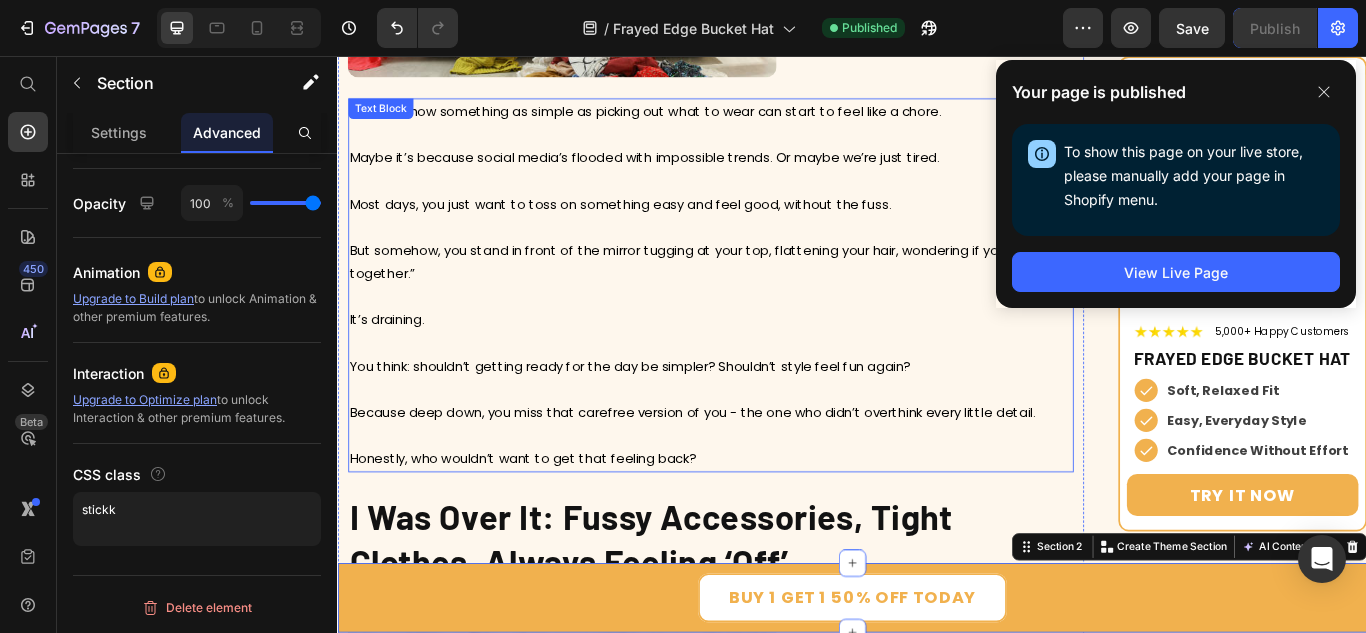 click on "Because deep down, you miss that carefree version of you - the one who didn’t overthink every little detail." at bounding box center [772, 485] 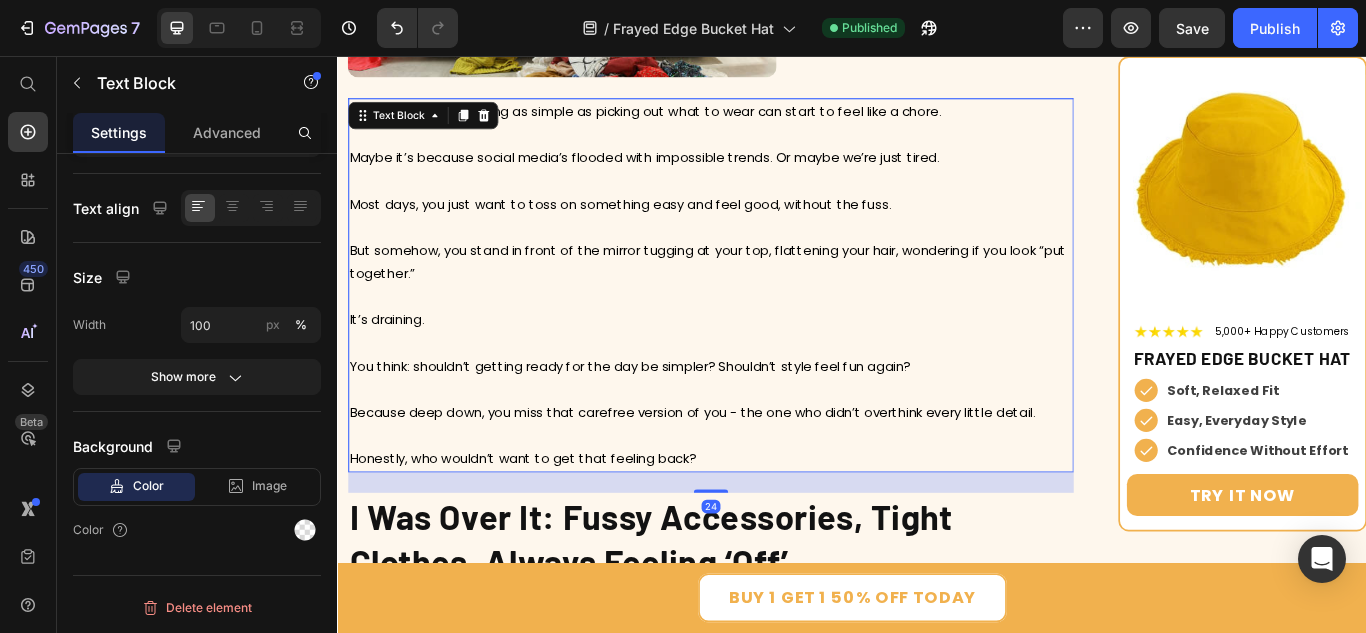 scroll, scrollTop: 0, scrollLeft: 0, axis: both 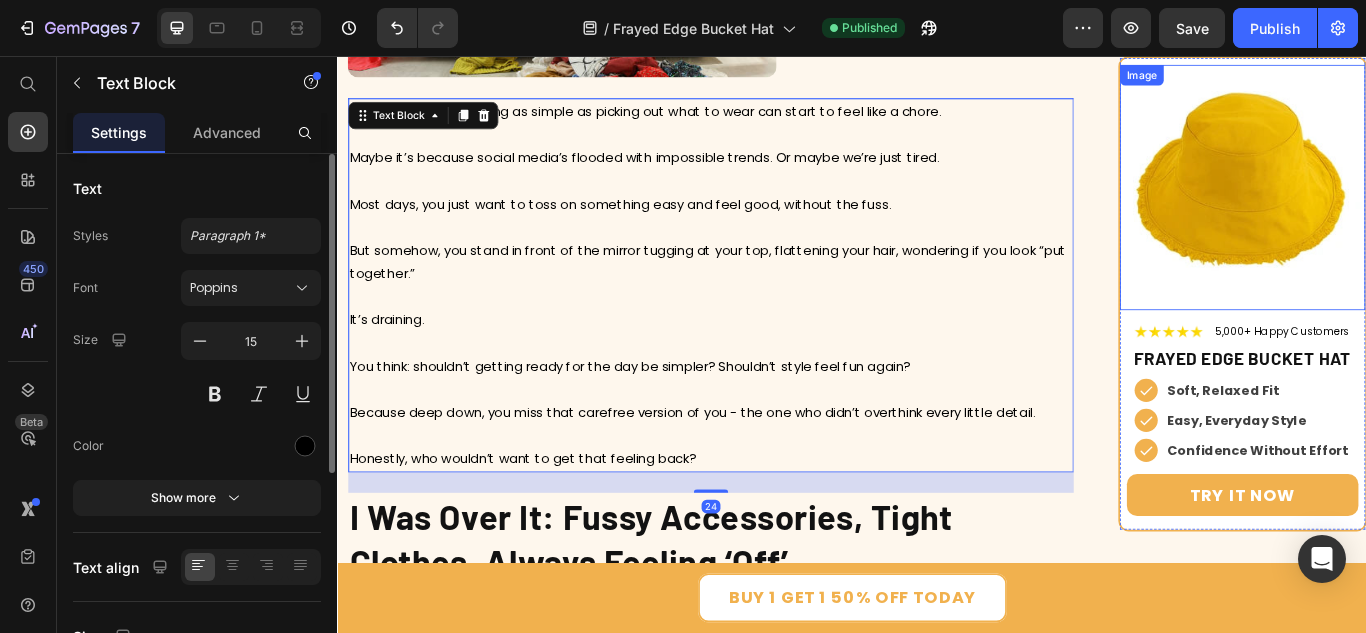 click at bounding box center (1392, 209) 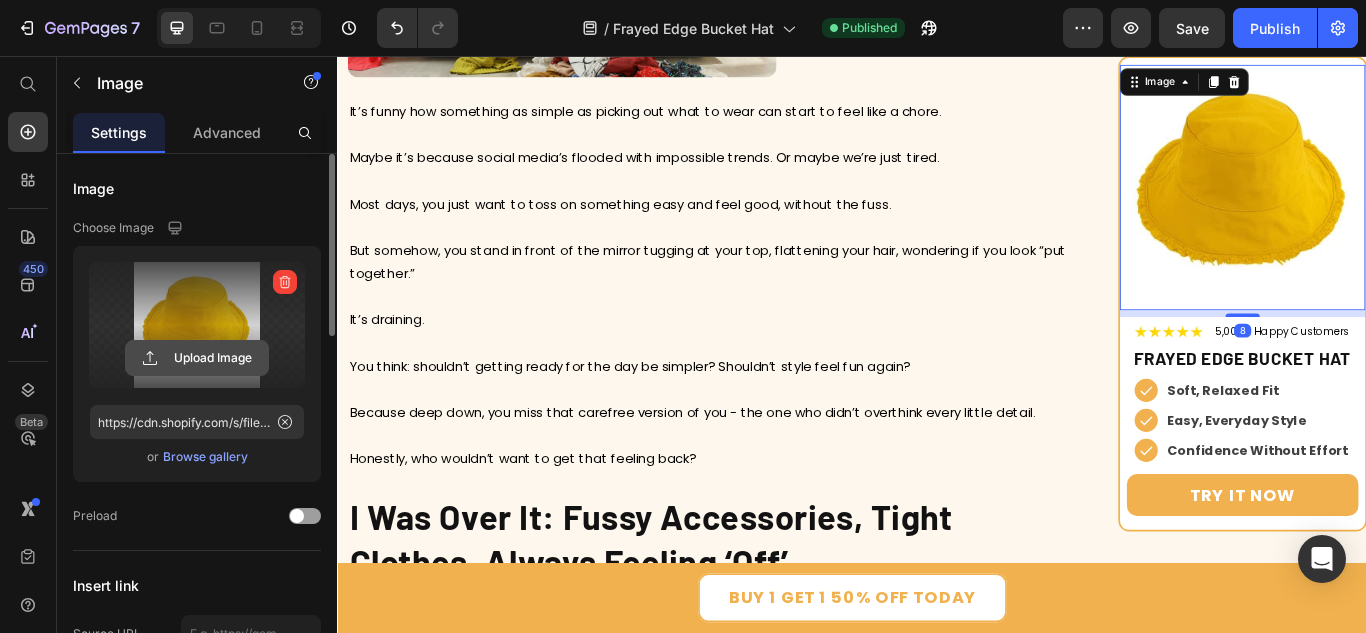 click 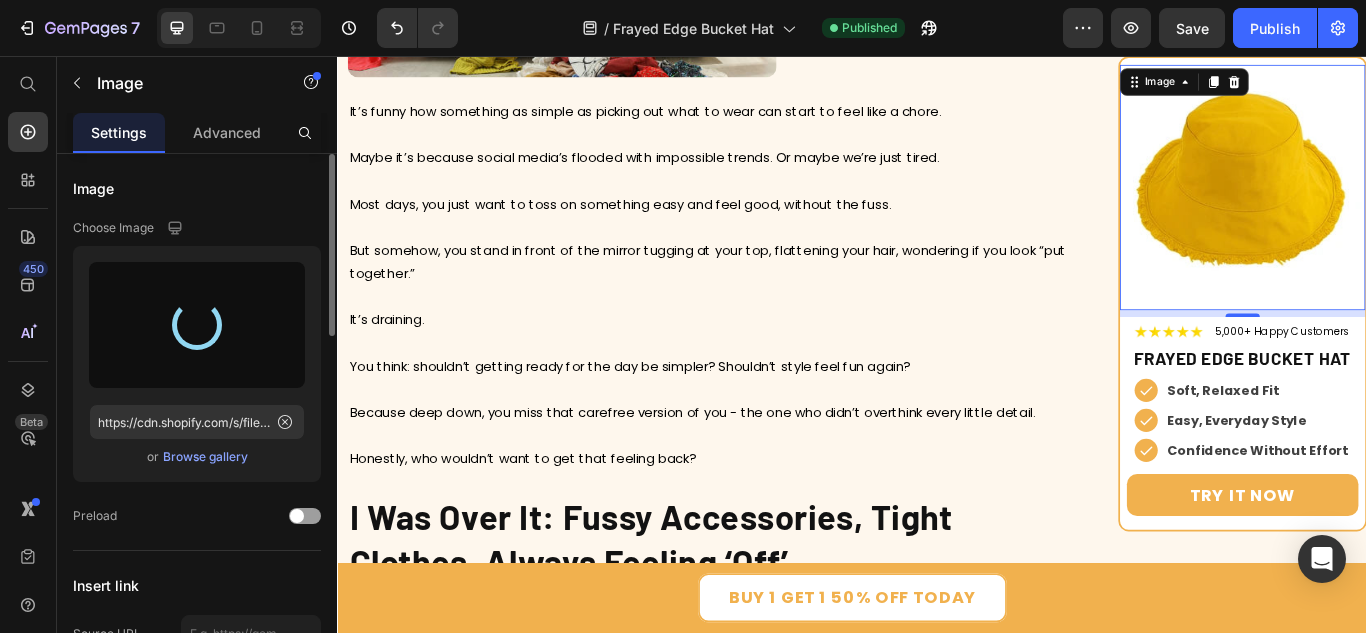 type on "https://cdn.shopify.com/s/files/1/0784/1526/6084/files/gempages_575347567563375135-939bfdee-b55e-4ee8-aa9c-4737f8bf07dc.webp" 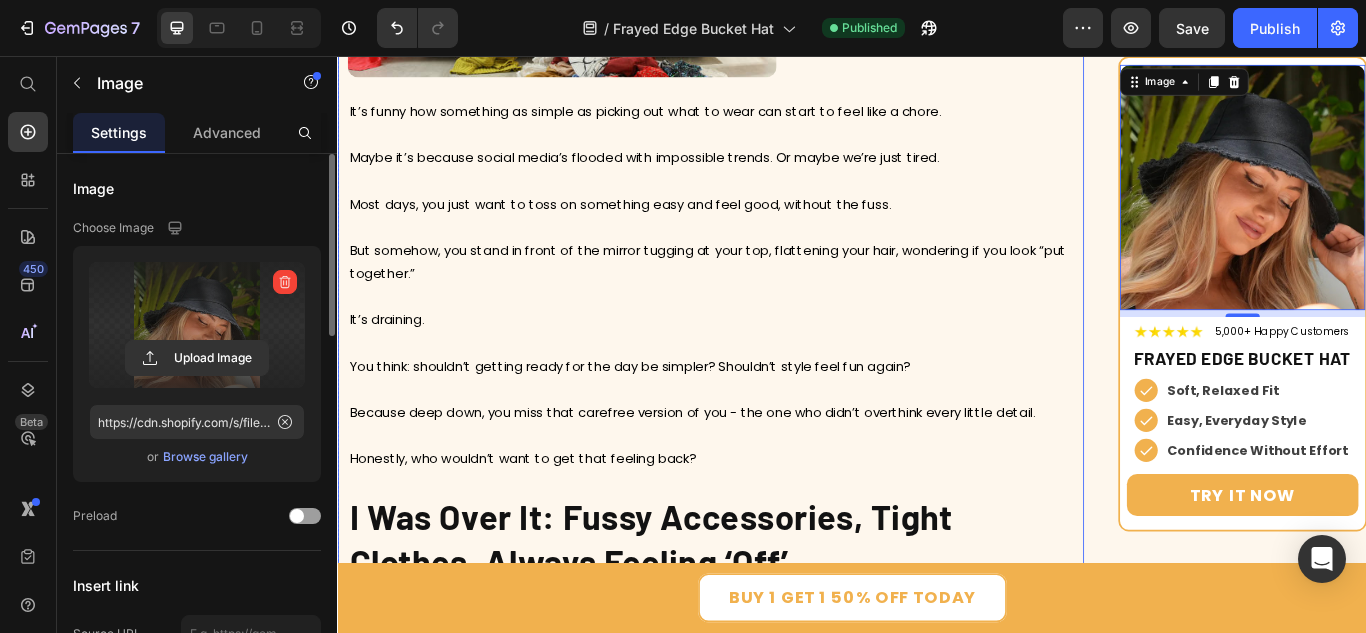click on "It’s funny how something as simple as picking out what to wear can start to feel like a chore.   Maybe it’s because social media’s flooded with impossible trends. Or maybe we’re just tired.   Most days, you just want to toss on something easy and feel good, without the fuss.   But somehow, you stand in front of the mirror tugging at your top, flattening your hair, wondering if you look “put together.”   It’s draining.   You think: shouldn’t getting ready for the day be simpler? Shouldn’t style feel fun again?   Because deep down, you miss that carefree version of you - the one who didn’t overthink every little detail.   Honestly, who wouldn’t want to get that feeling back?" at bounding box center [772, 323] 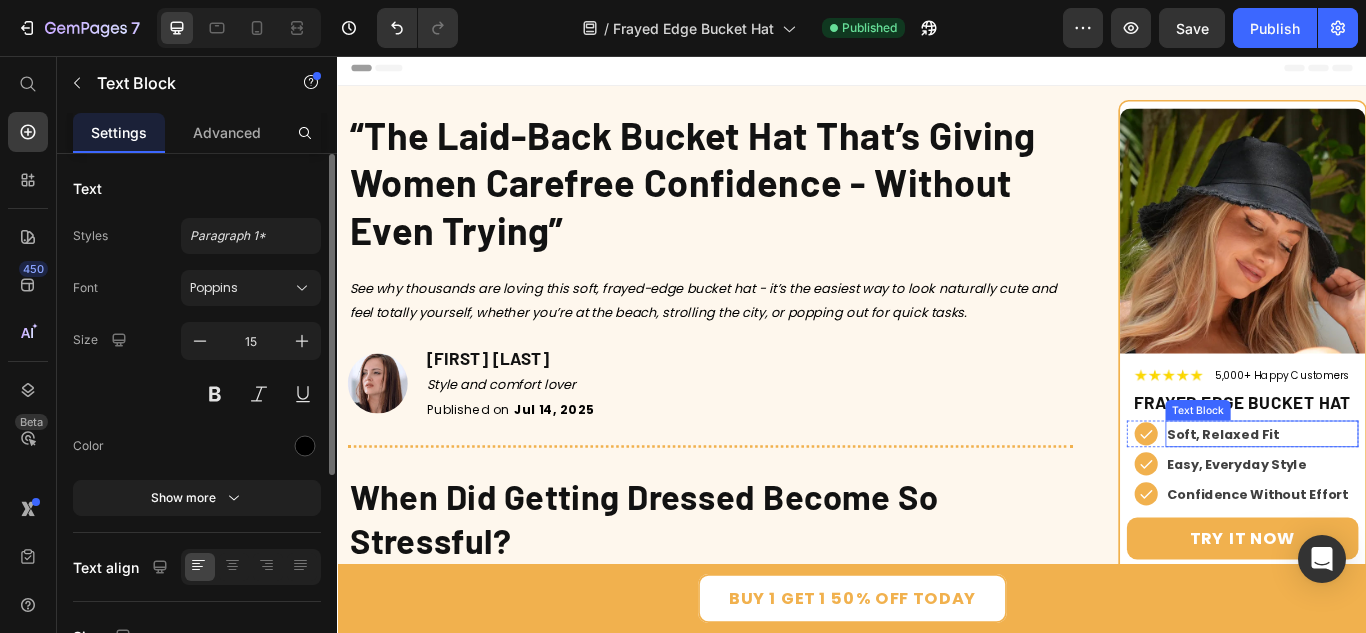 scroll, scrollTop: 0, scrollLeft: 0, axis: both 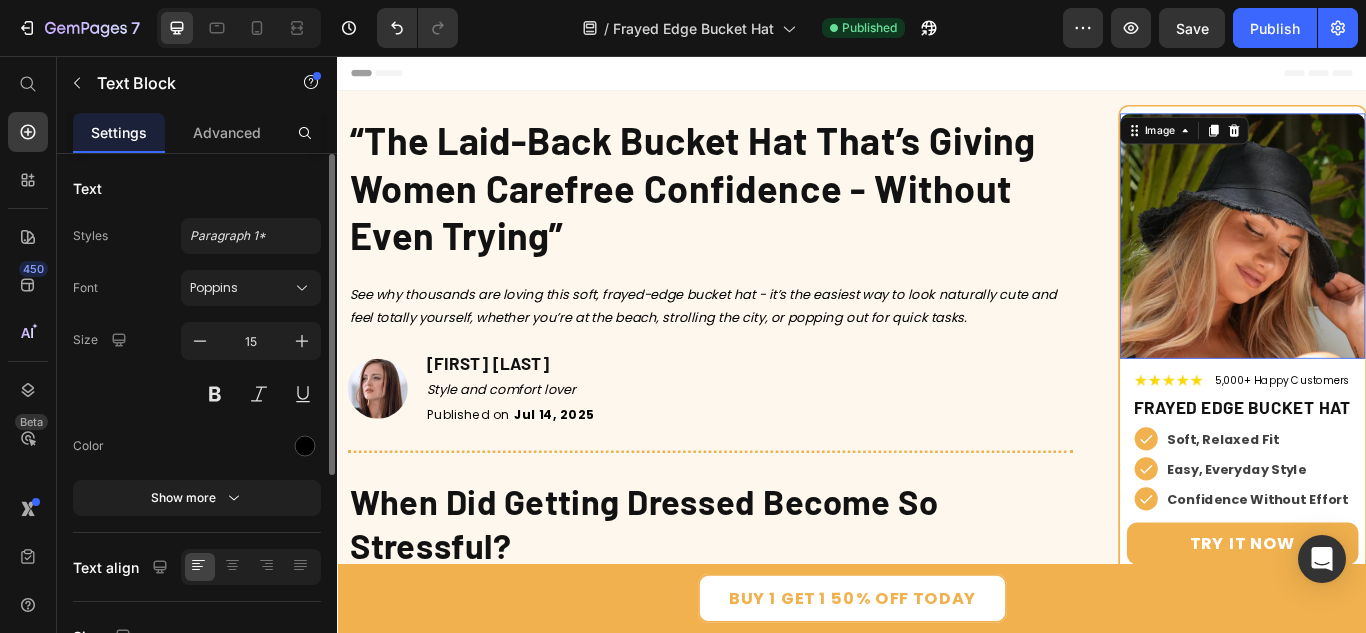 click at bounding box center [1392, 266] 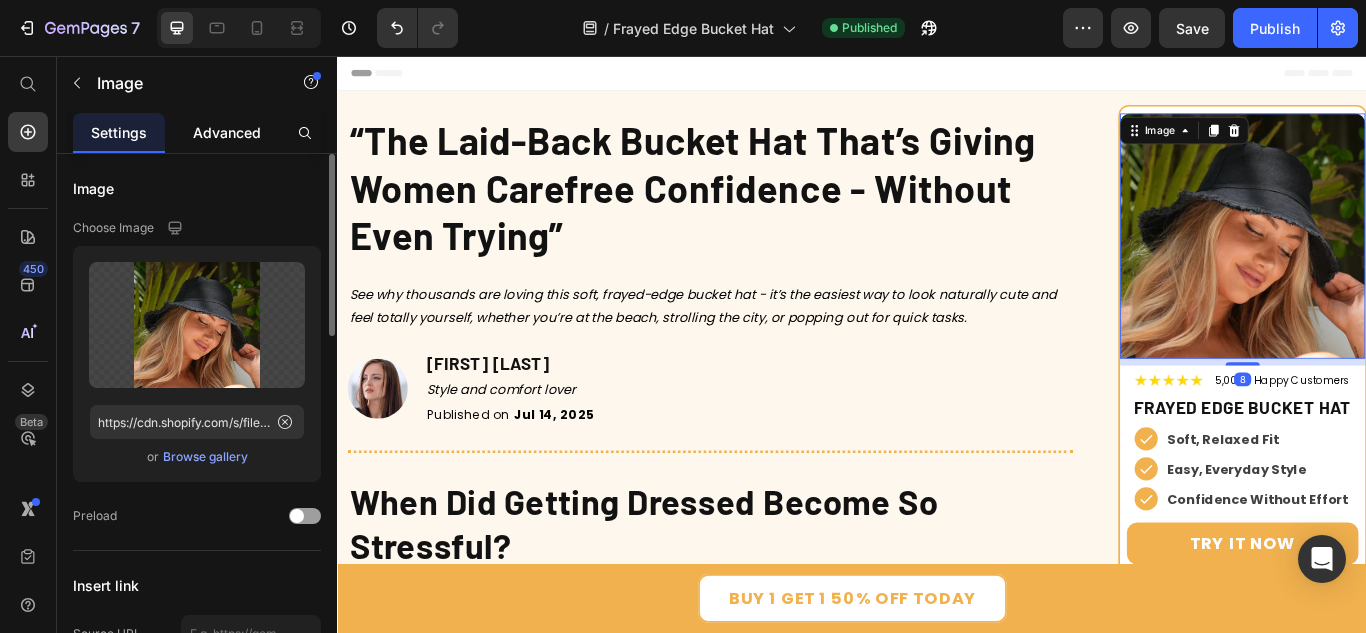 click on "Advanced" at bounding box center (227, 132) 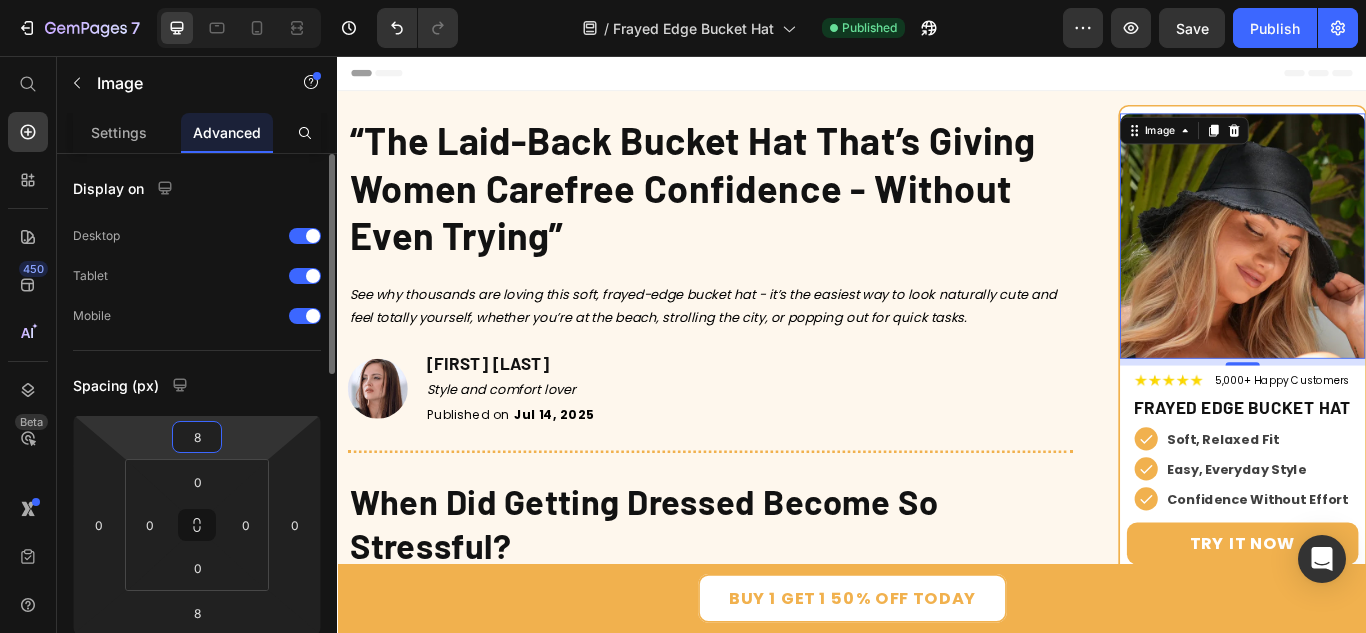 click on "8" at bounding box center [197, 437] 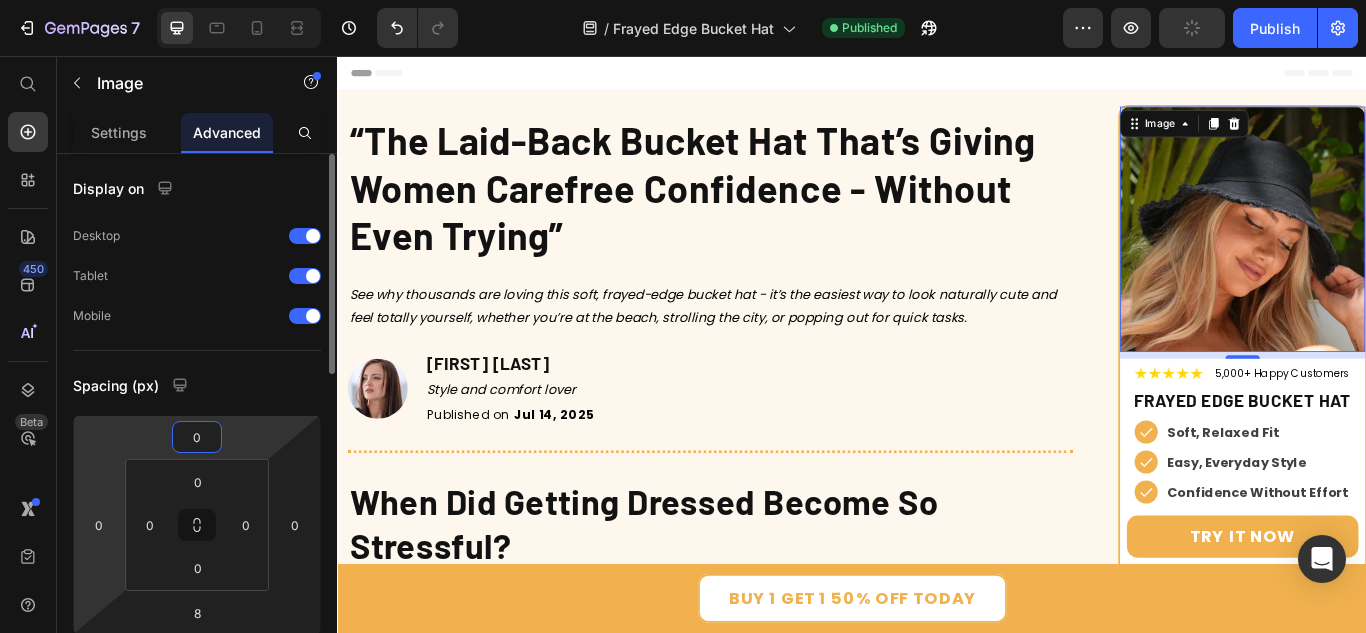 type on "0" 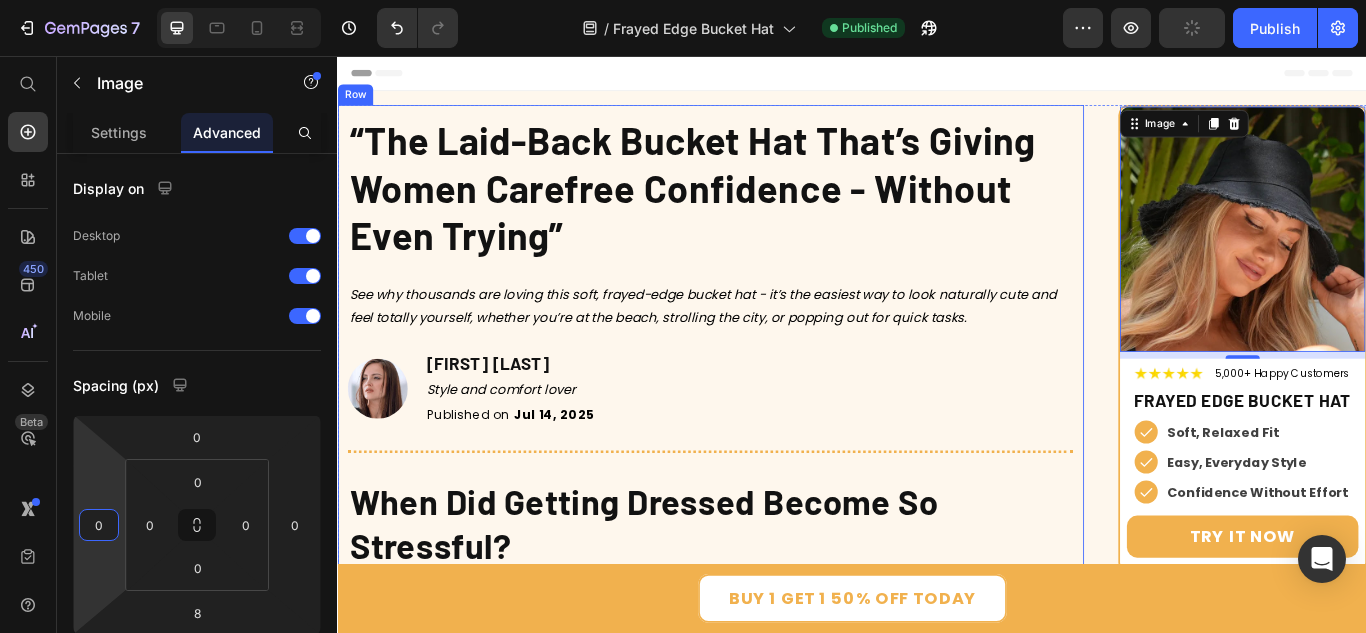 click on "“The Laid-Back Bucket Hat That’s Giving Women Carefree Confidence - Without Even Trying” Heading See why thousands are loving this soft, frayed-edge bucket hat - it’s the easiest way to look naturally cute and feel totally yourself, whether you’re at the beach, strolling the city, or popping out for quick tasks. Text Block Image Anna M. Heading Style and comfort lover Text Block
Published on
Jul 14, 2025
Delivery Date Row                Title Line When Did Getting Dressed Become So Stressful? Heading Image It’s funny how something as simple as picking out what to wear can start to feel like a chore.   Maybe it’s because social media’s flooded with impossible trends. Or maybe we’re just tired.   Most days, you just want to toss on something easy and feel good, without the fuss.   But somehow, you stand in front of the mirror tugging at your top, flattening your hair, wondering if you look “put together.”   It’s draining.       Heading" at bounding box center [772, 5407] 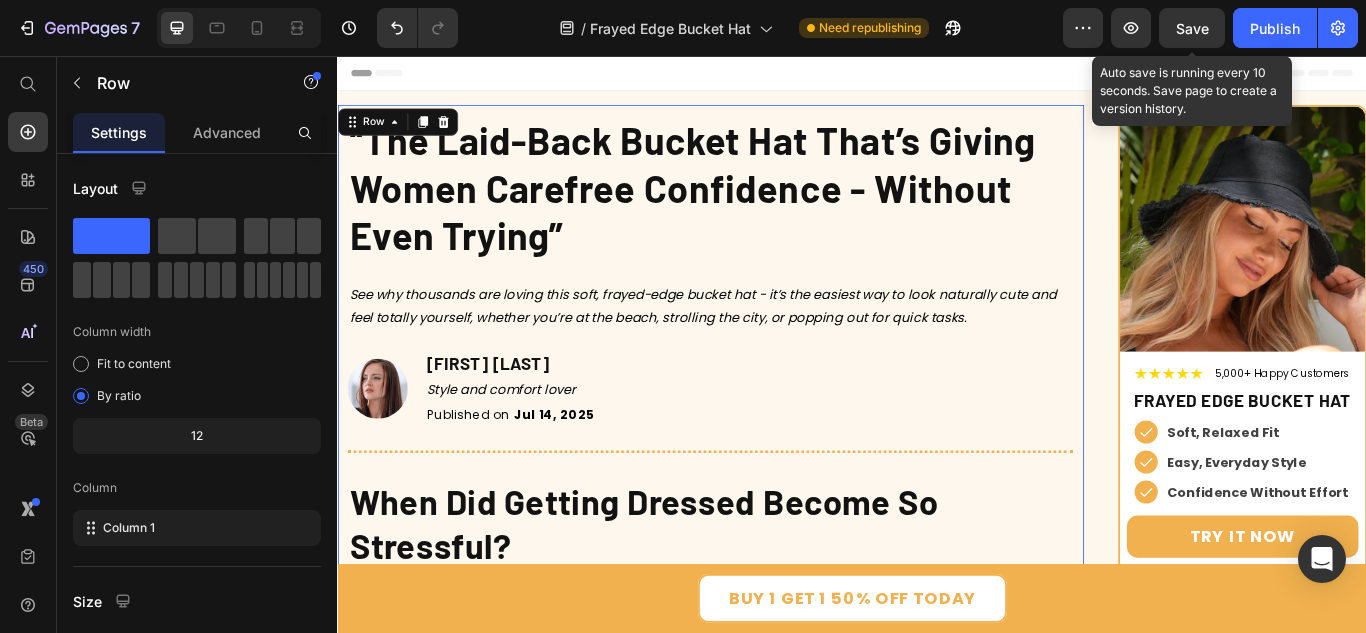 click on "Save" at bounding box center (1192, 28) 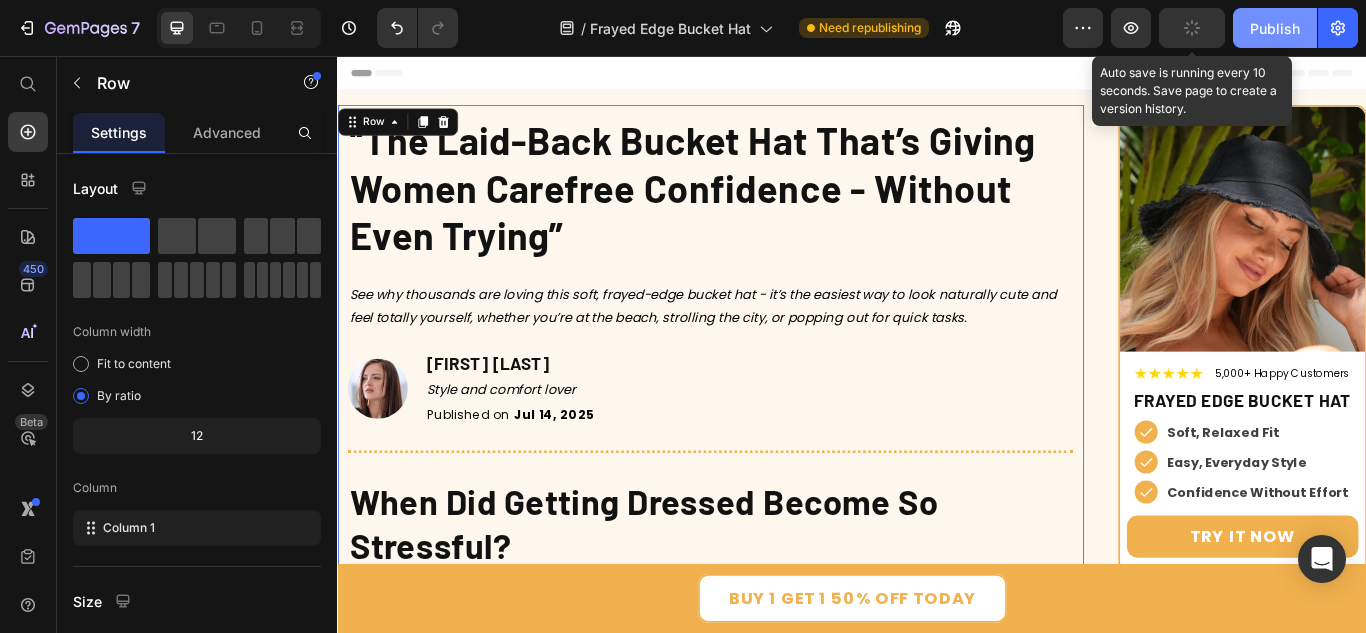click on "Publish" 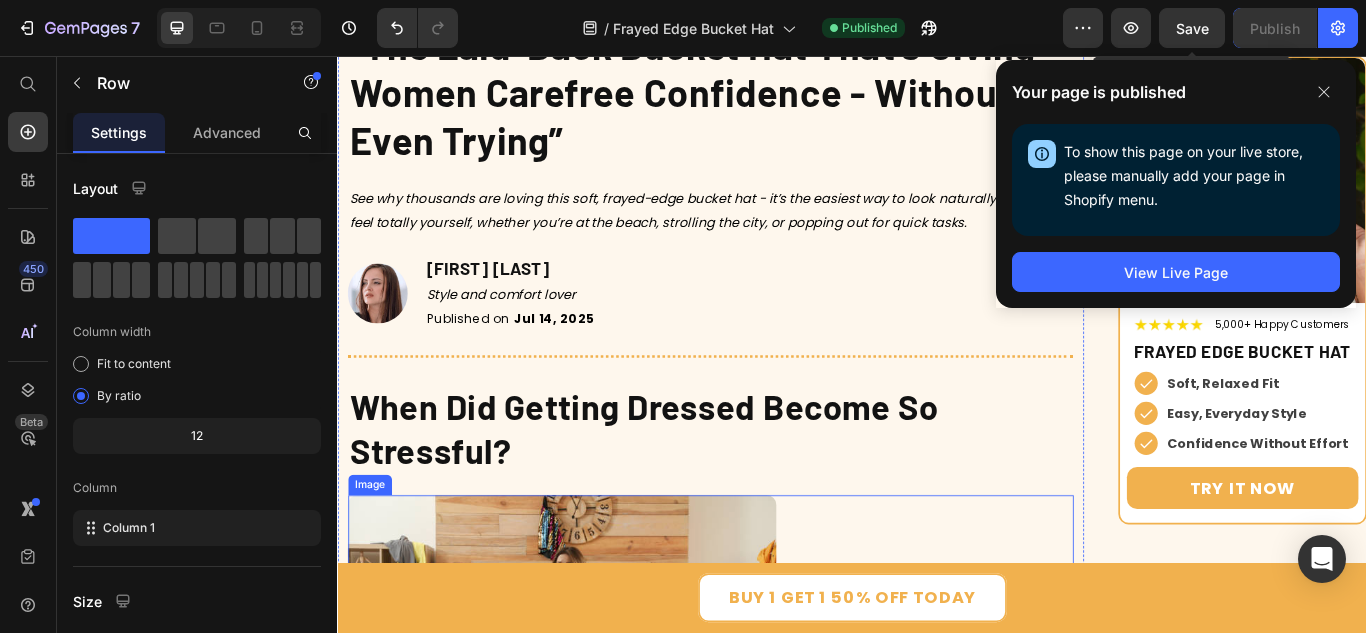 scroll, scrollTop: 200, scrollLeft: 0, axis: vertical 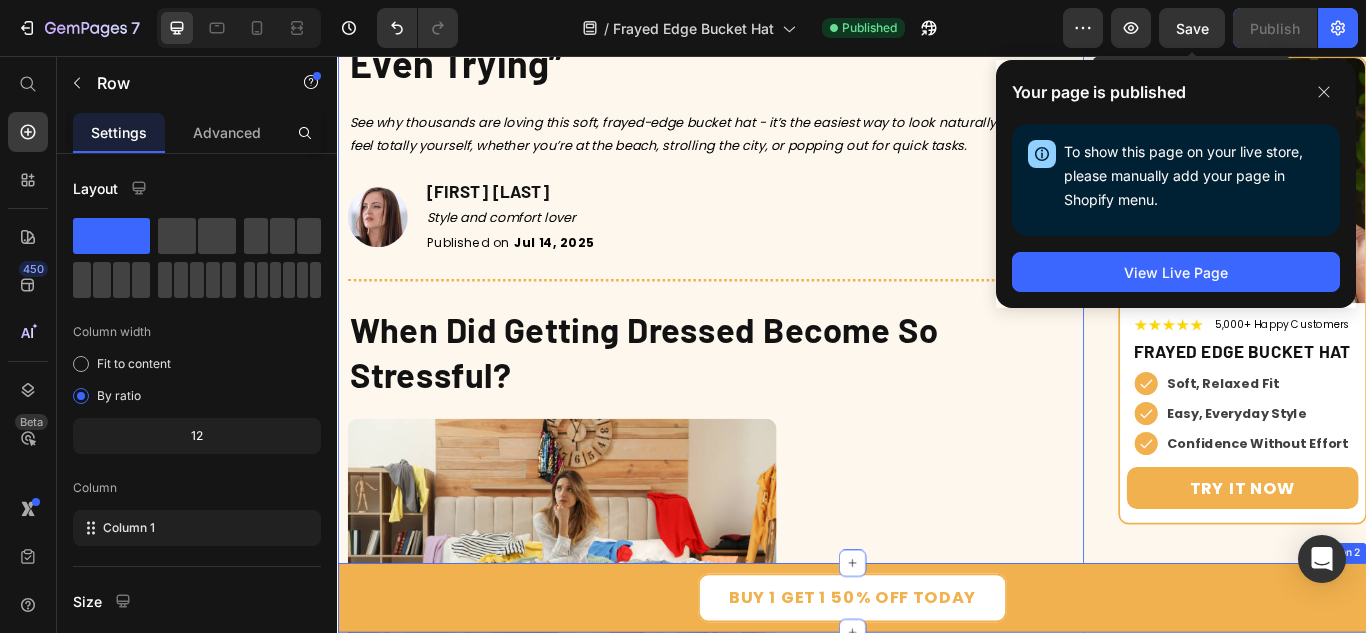 click on "Buy 1 Get 1 50% Off today Button" at bounding box center (937, 688) 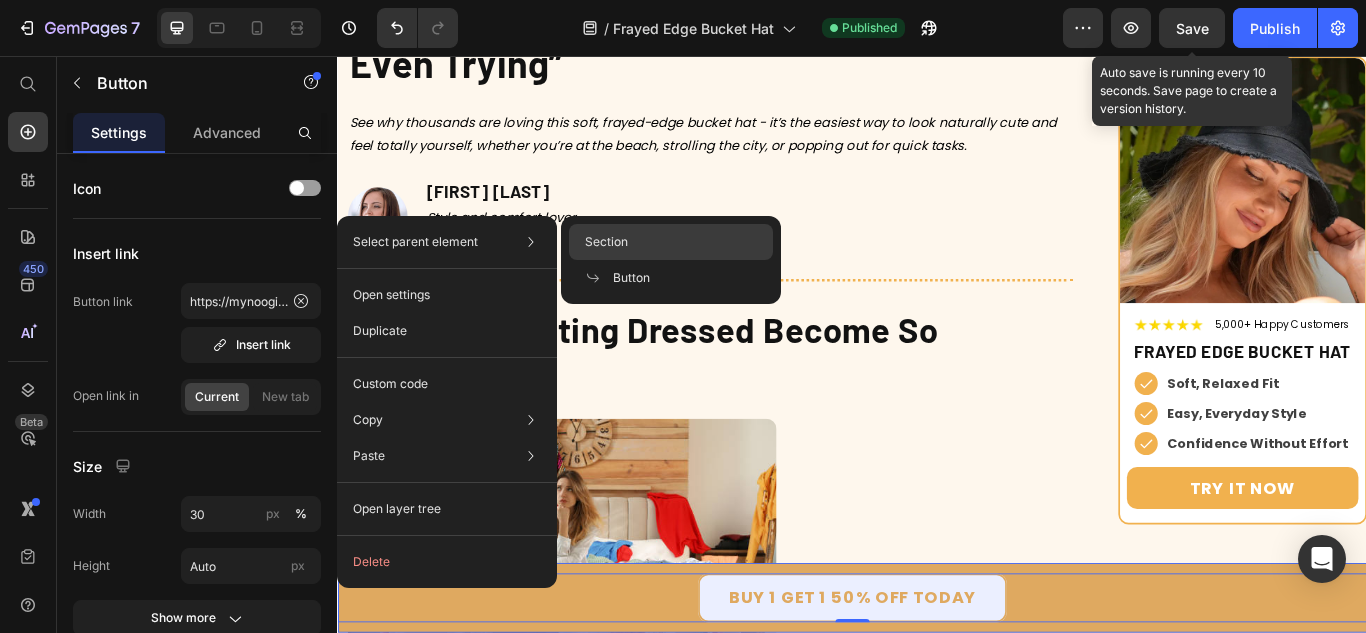 click on "Section" 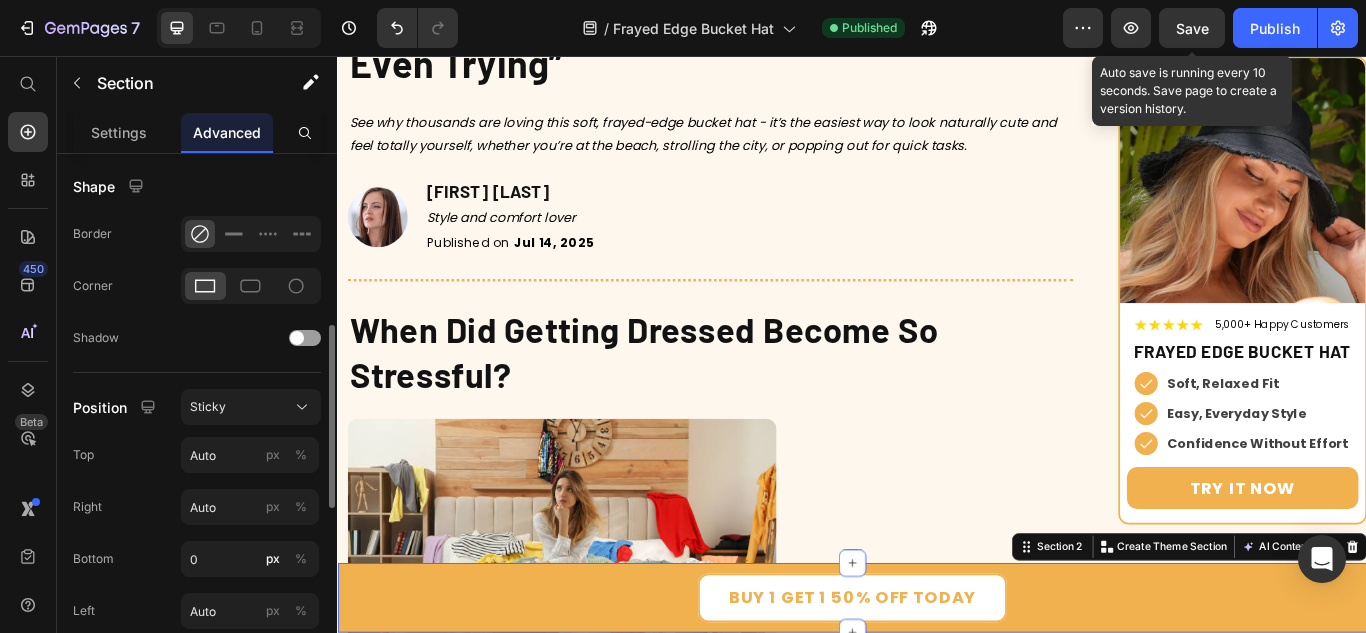 scroll, scrollTop: 600, scrollLeft: 0, axis: vertical 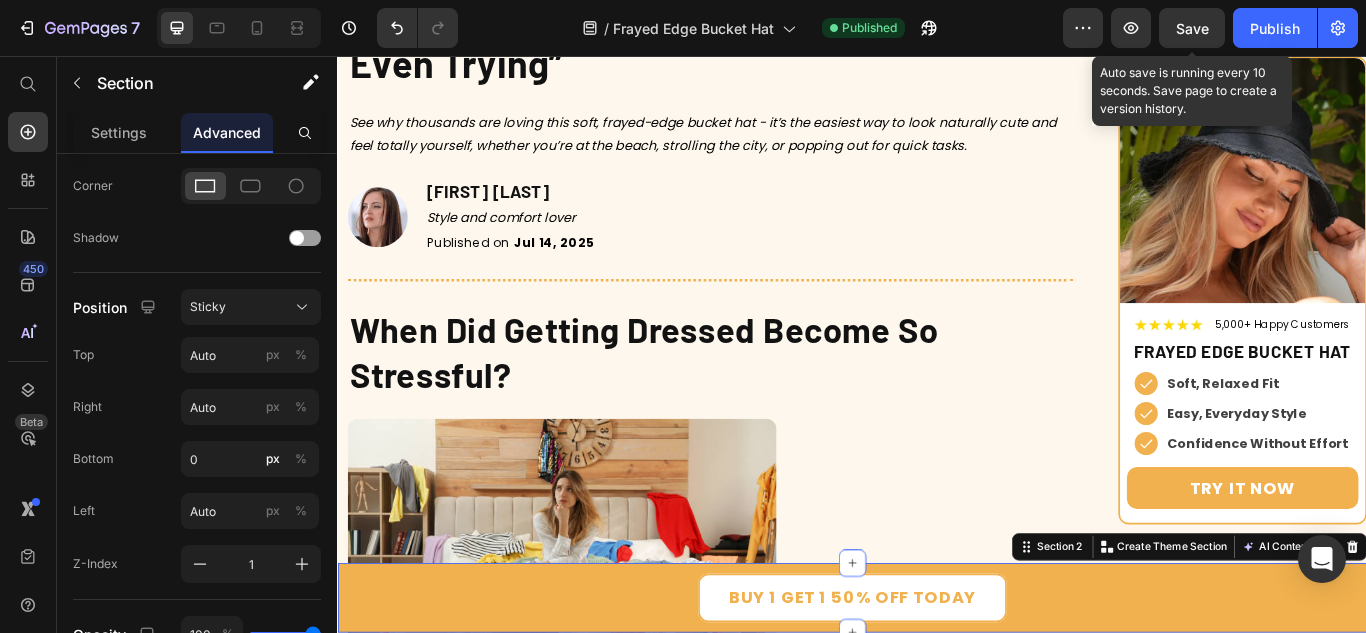 click on "Save" at bounding box center [1192, 28] 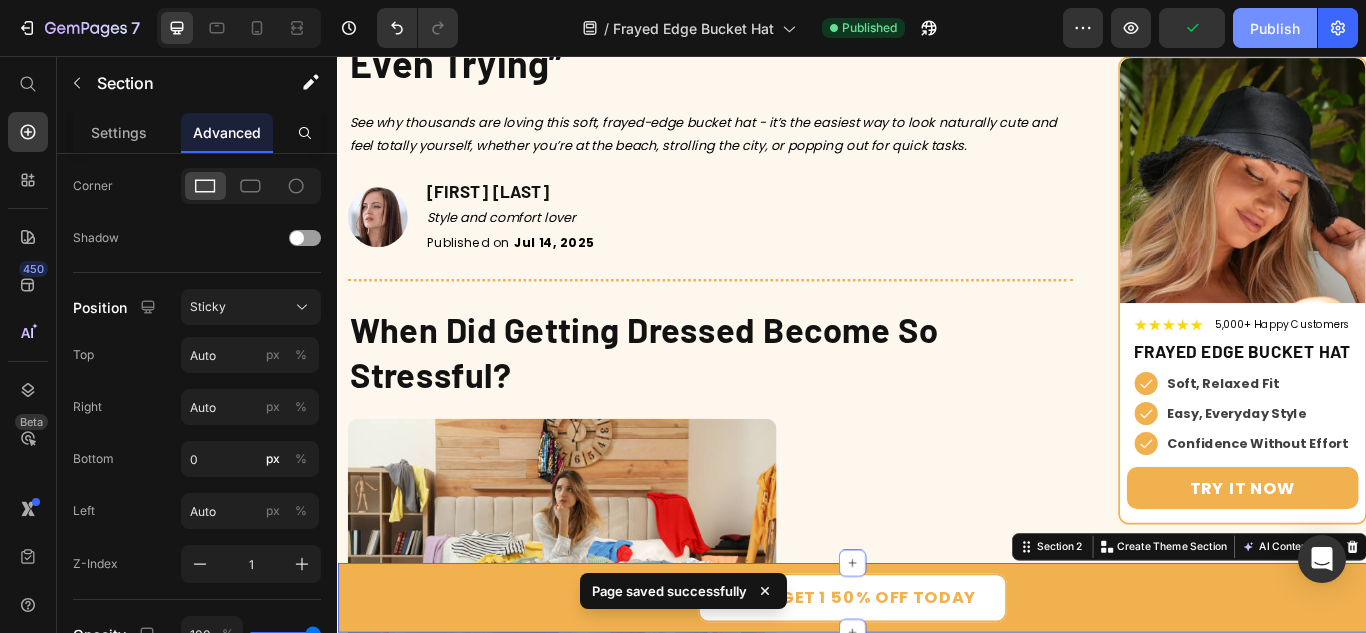 click on "Publish" at bounding box center (1275, 28) 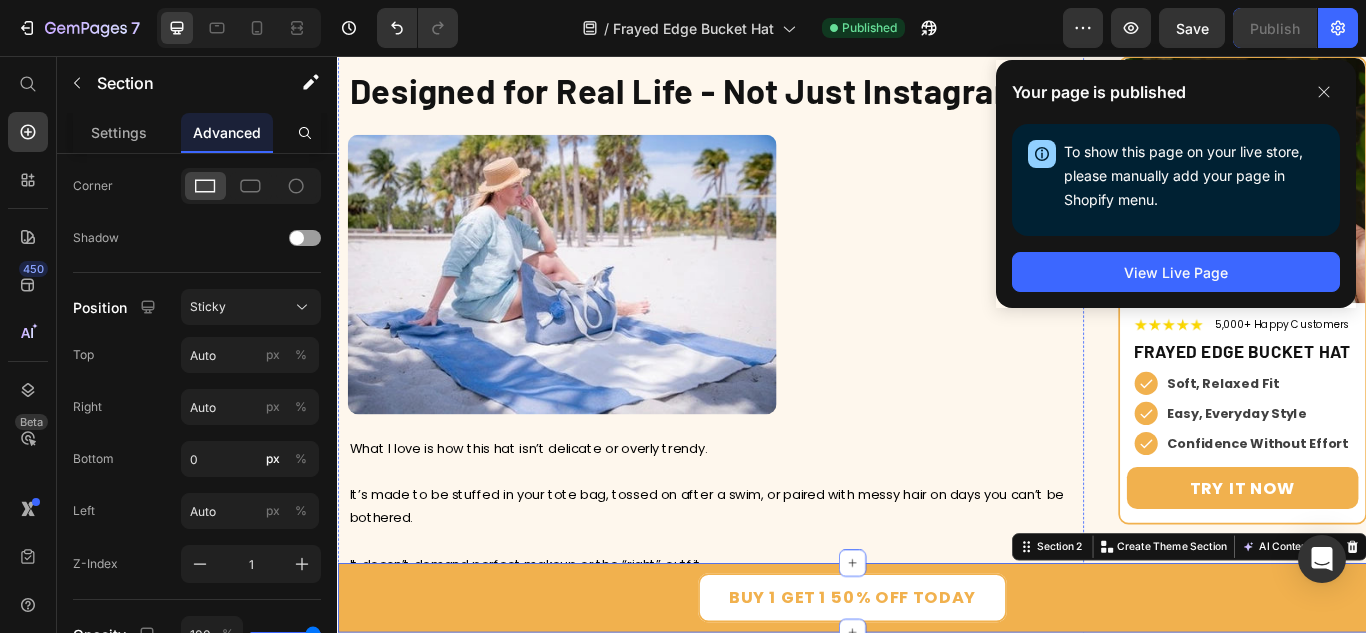 scroll, scrollTop: 5100, scrollLeft: 0, axis: vertical 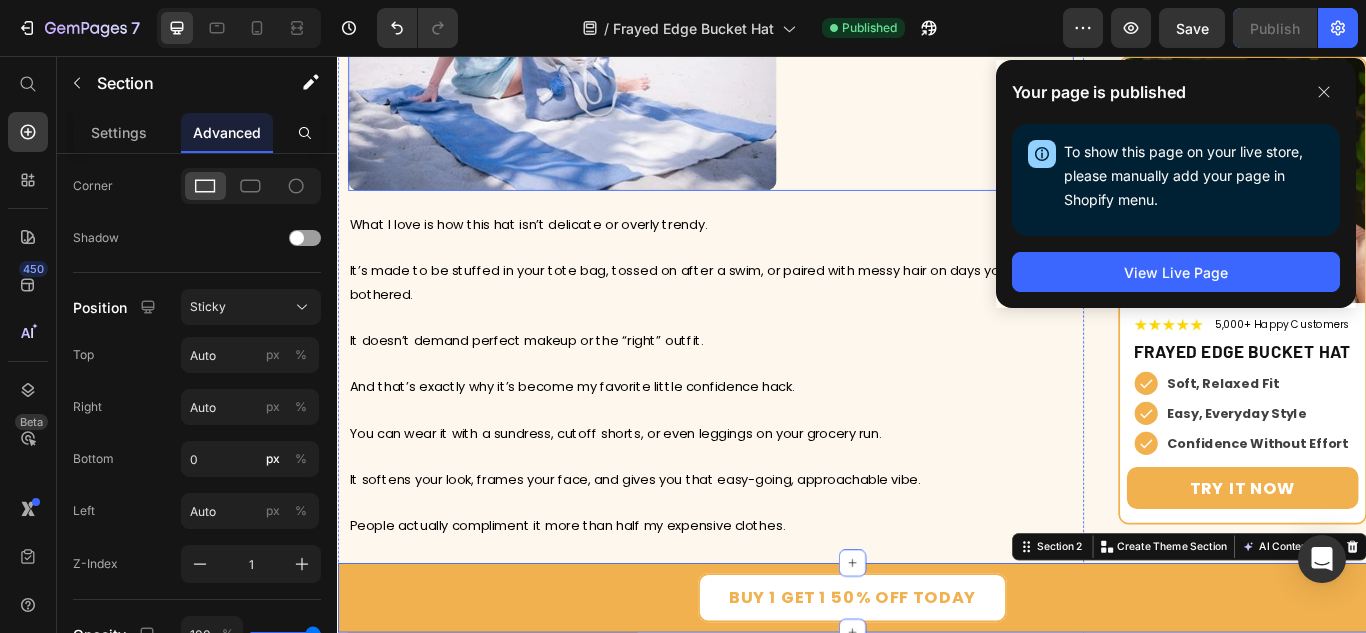 click at bounding box center (772, 50) 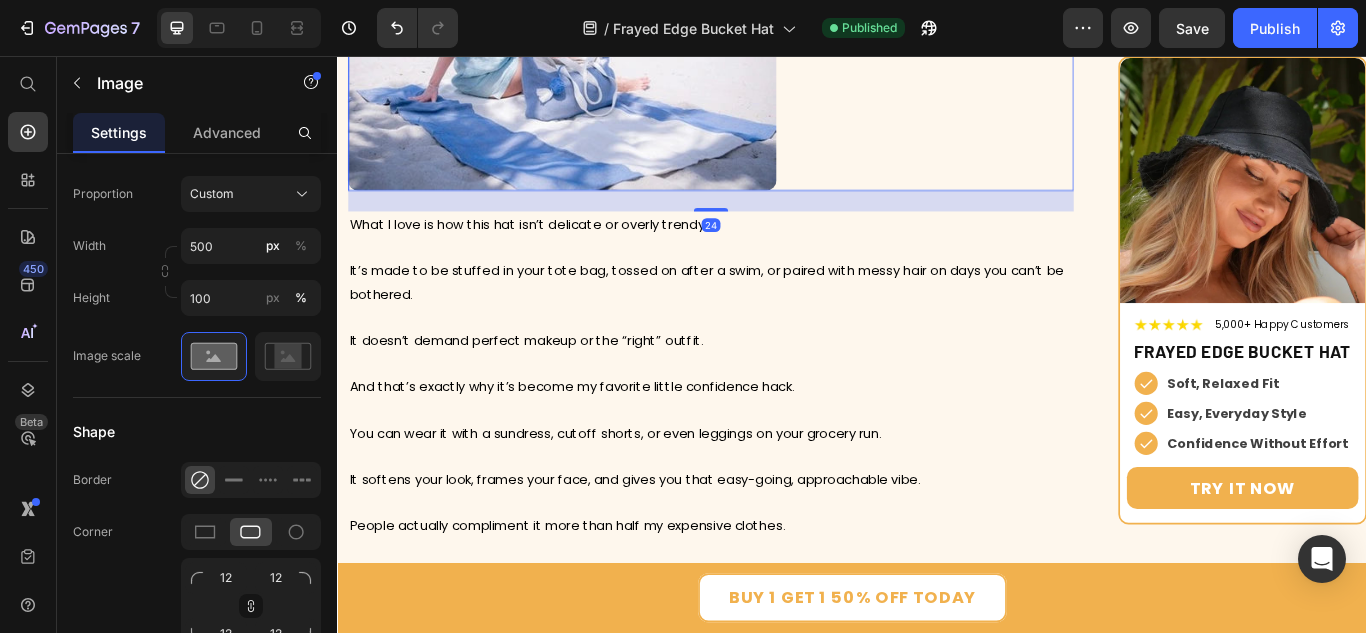 scroll, scrollTop: 0, scrollLeft: 0, axis: both 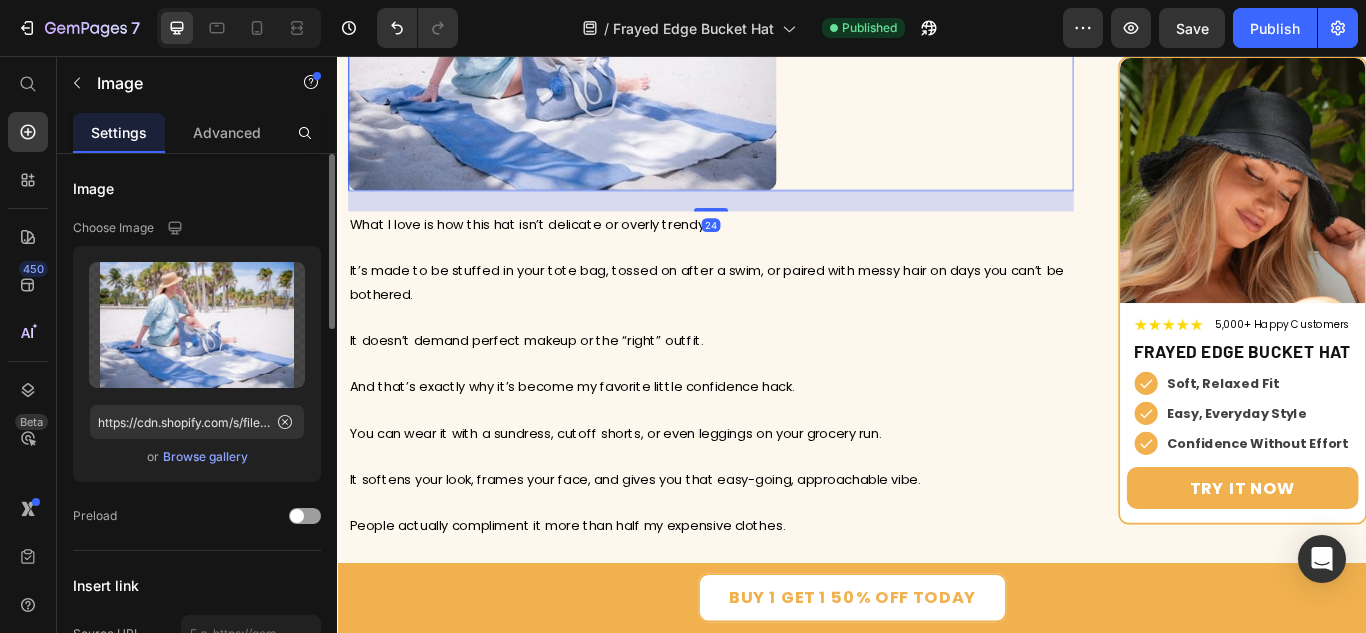 click 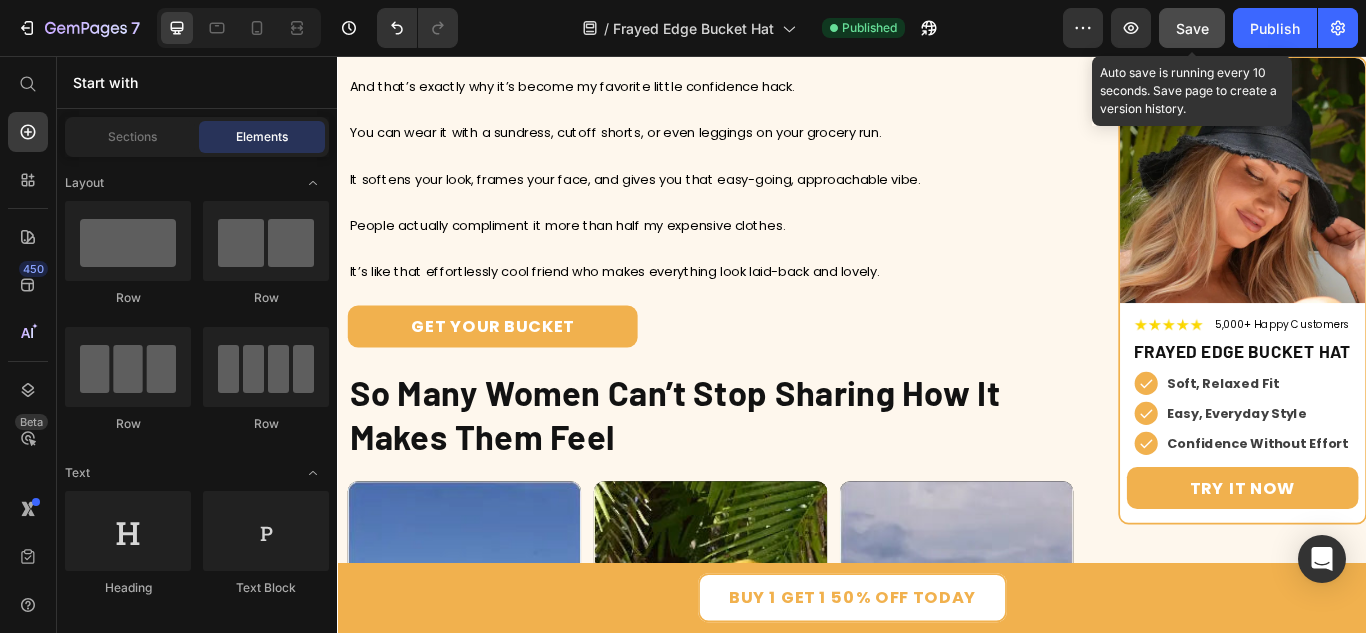click on "Save" 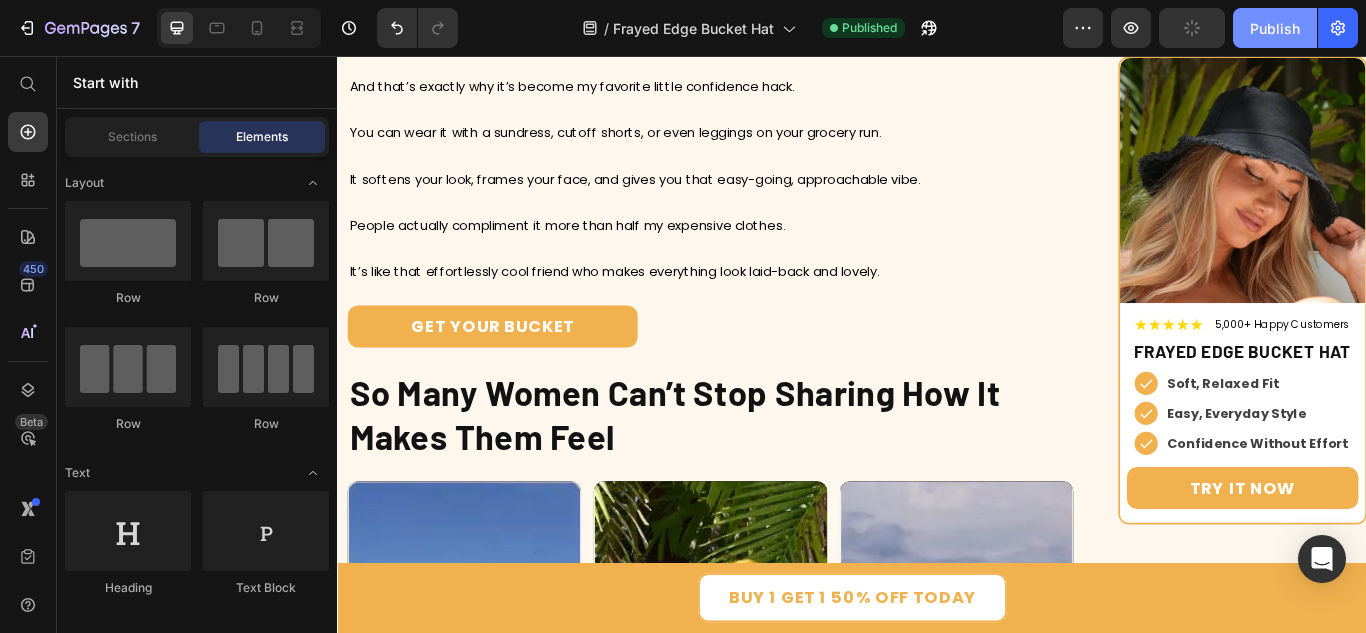 click on "Publish" at bounding box center [1275, 28] 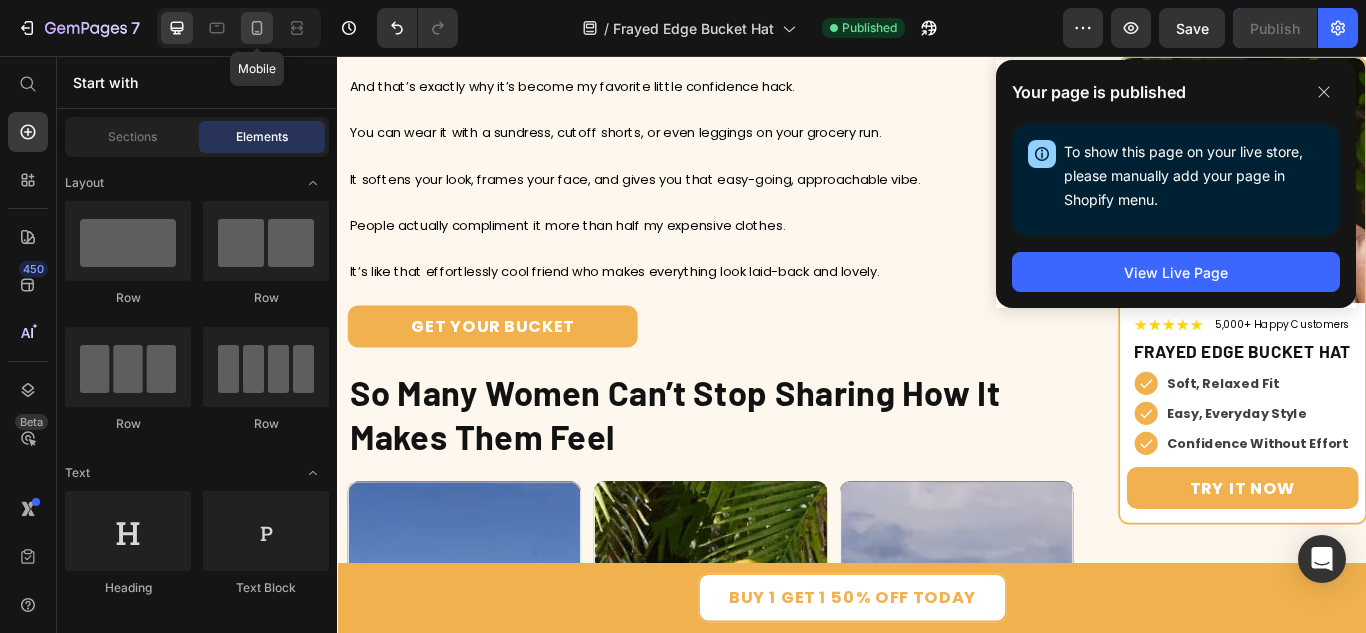 click 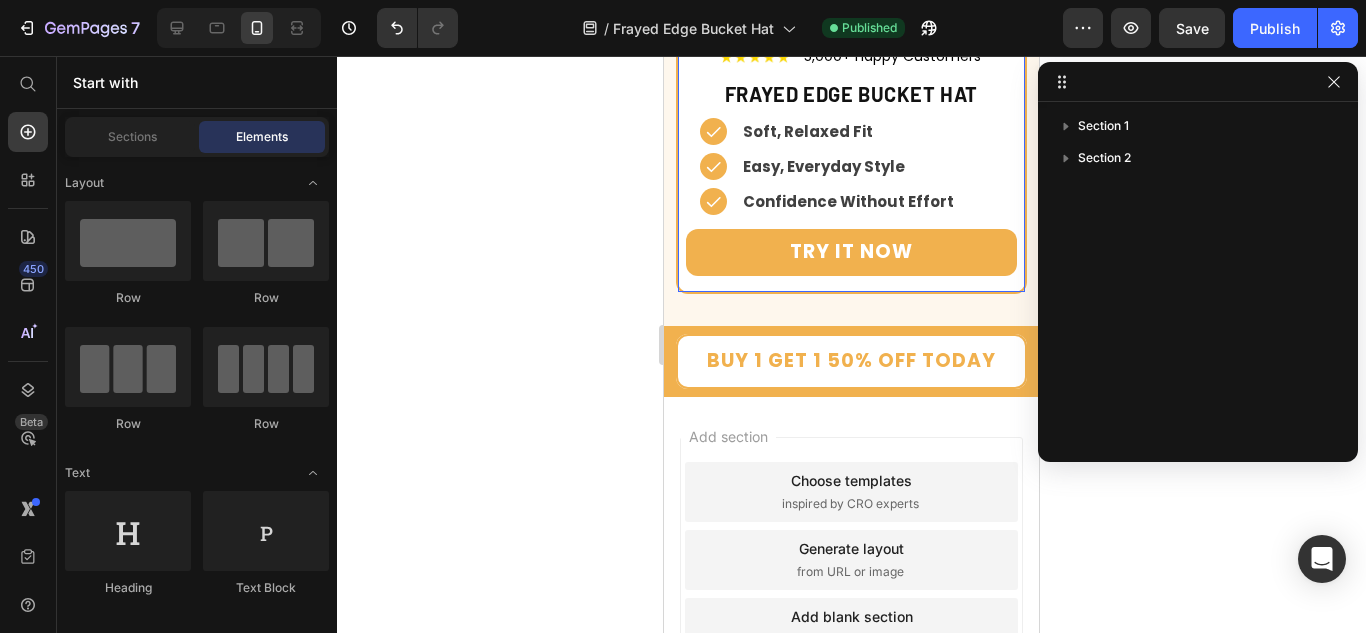 scroll, scrollTop: 12208, scrollLeft: 0, axis: vertical 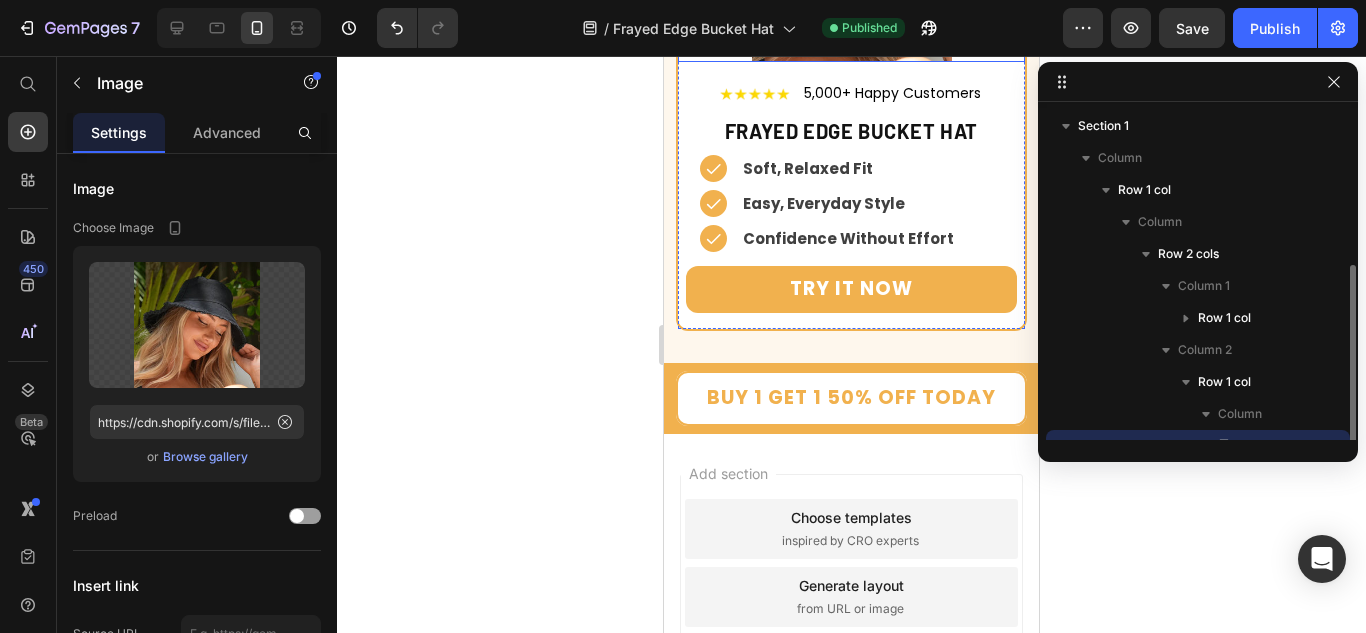 click at bounding box center (851, -38) 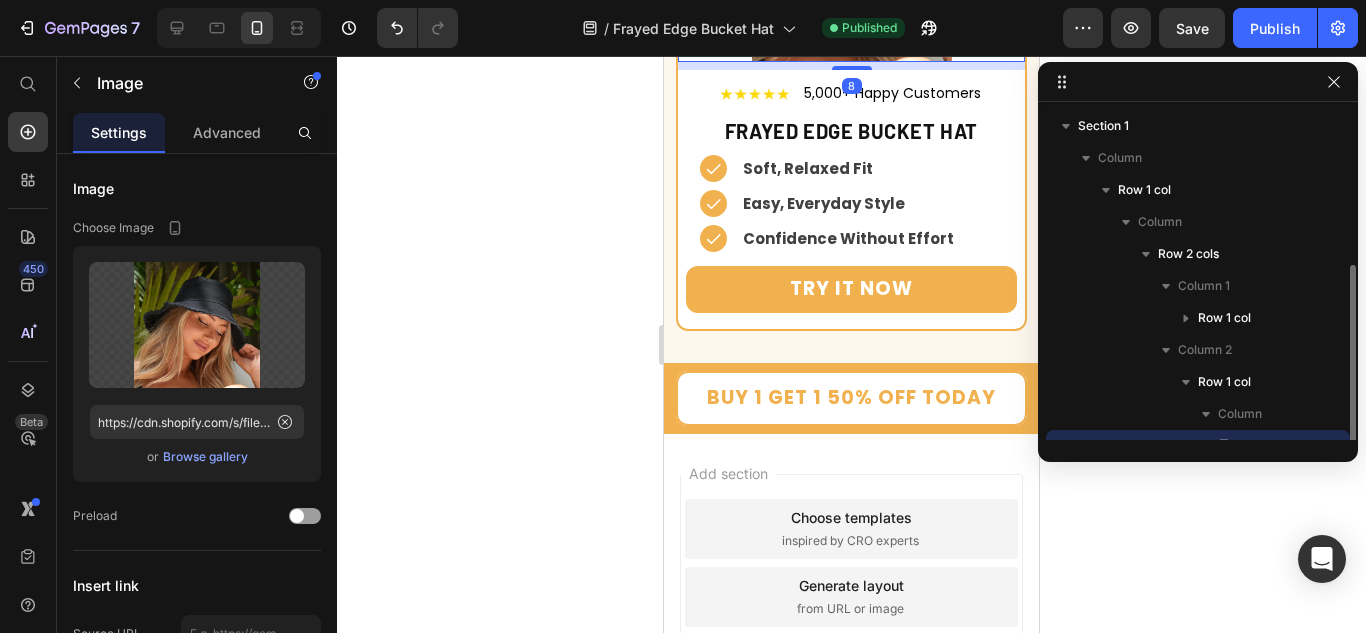 scroll, scrollTop: 86, scrollLeft: 0, axis: vertical 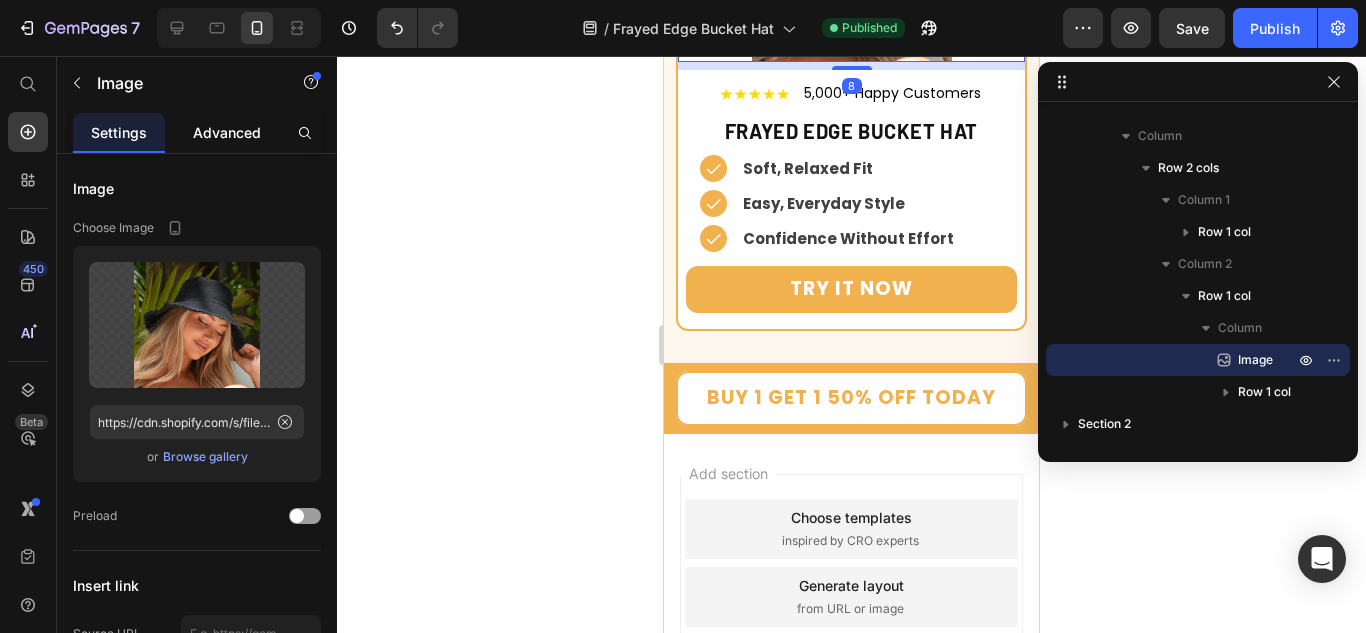 click on "Advanced" at bounding box center [227, 132] 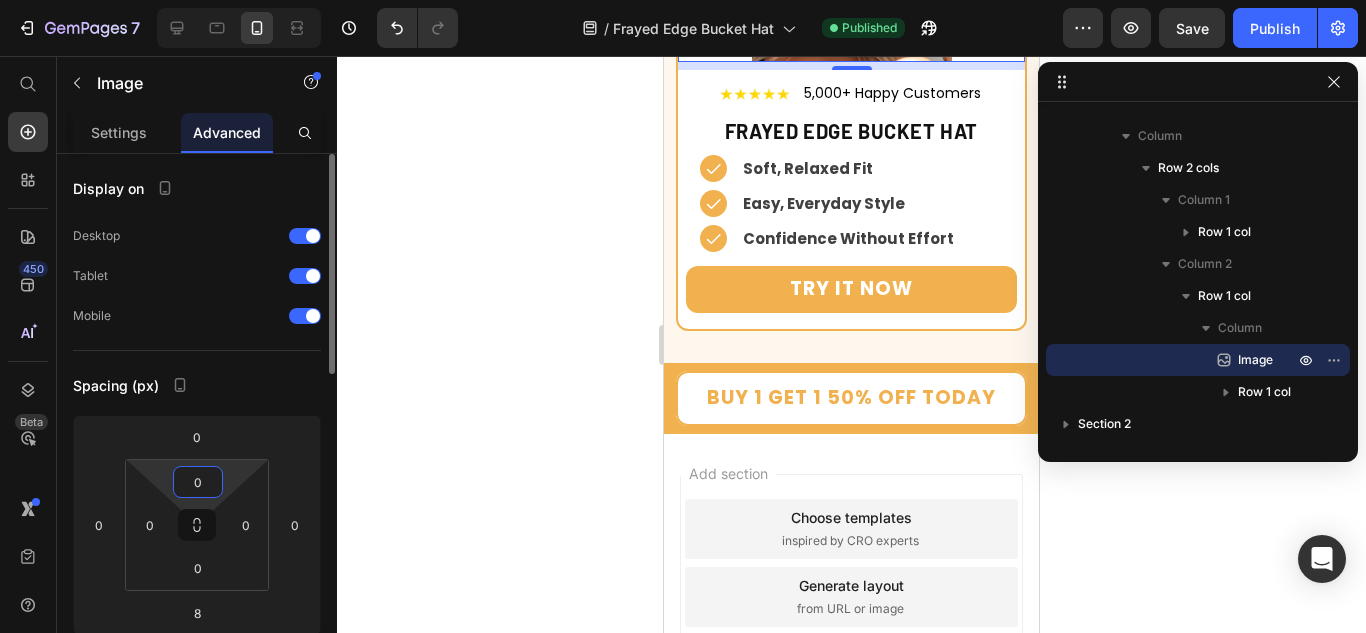 click on "0" at bounding box center [198, 482] 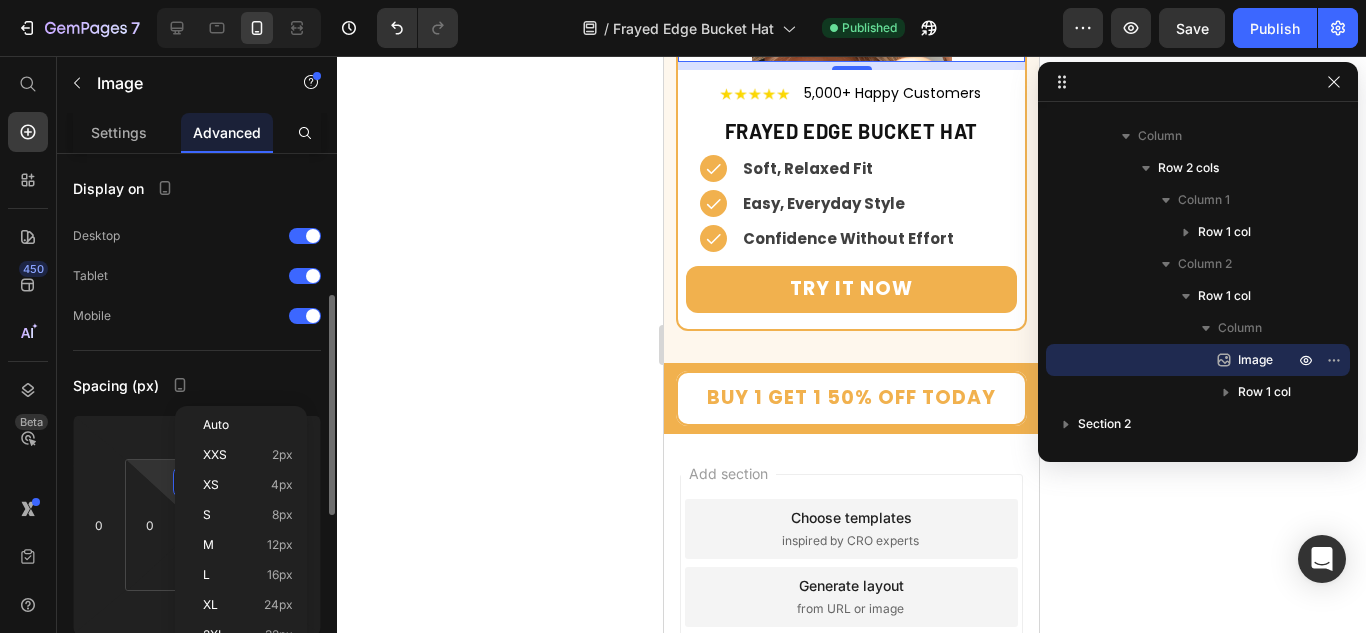 scroll, scrollTop: 100, scrollLeft: 0, axis: vertical 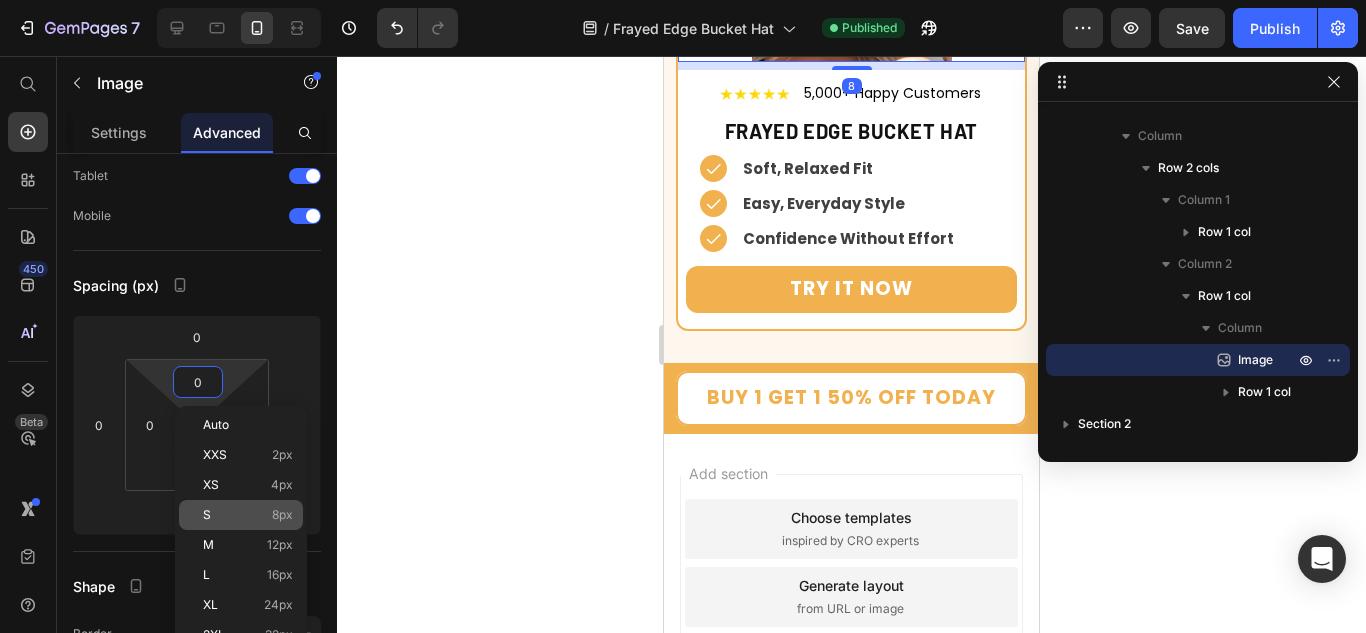 click on "S 8px" 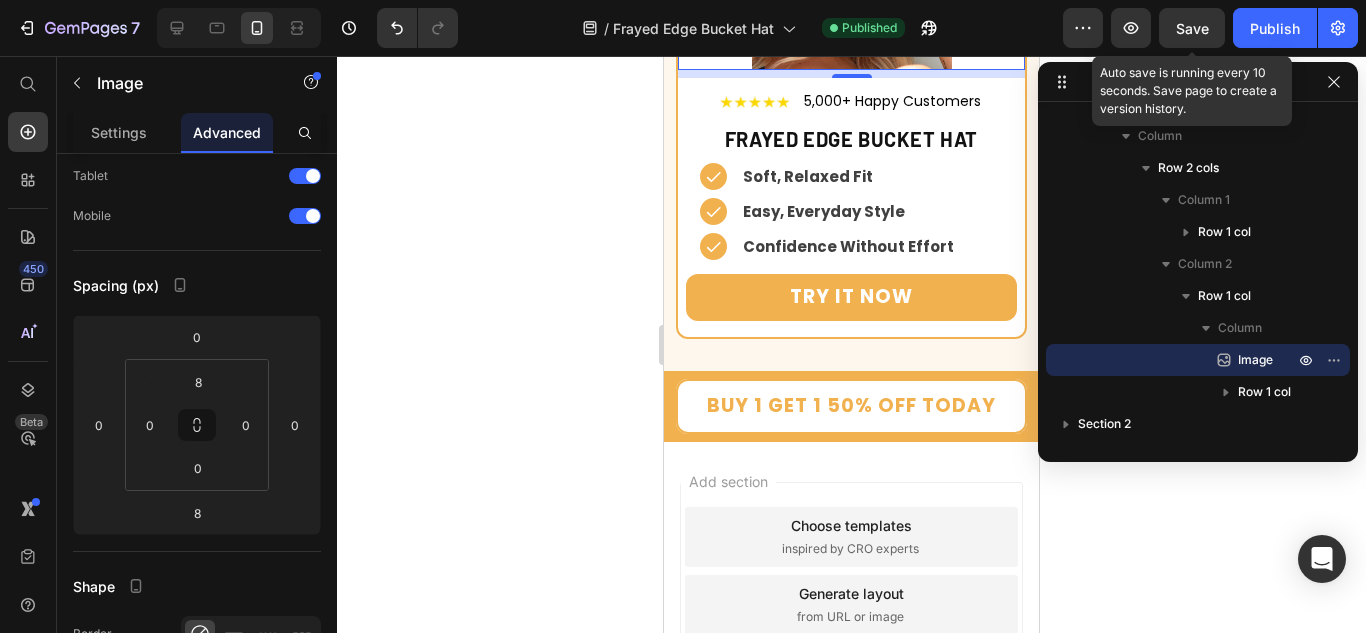 drag, startPoint x: 1191, startPoint y: 28, endPoint x: 1231, endPoint y: 28, distance: 40 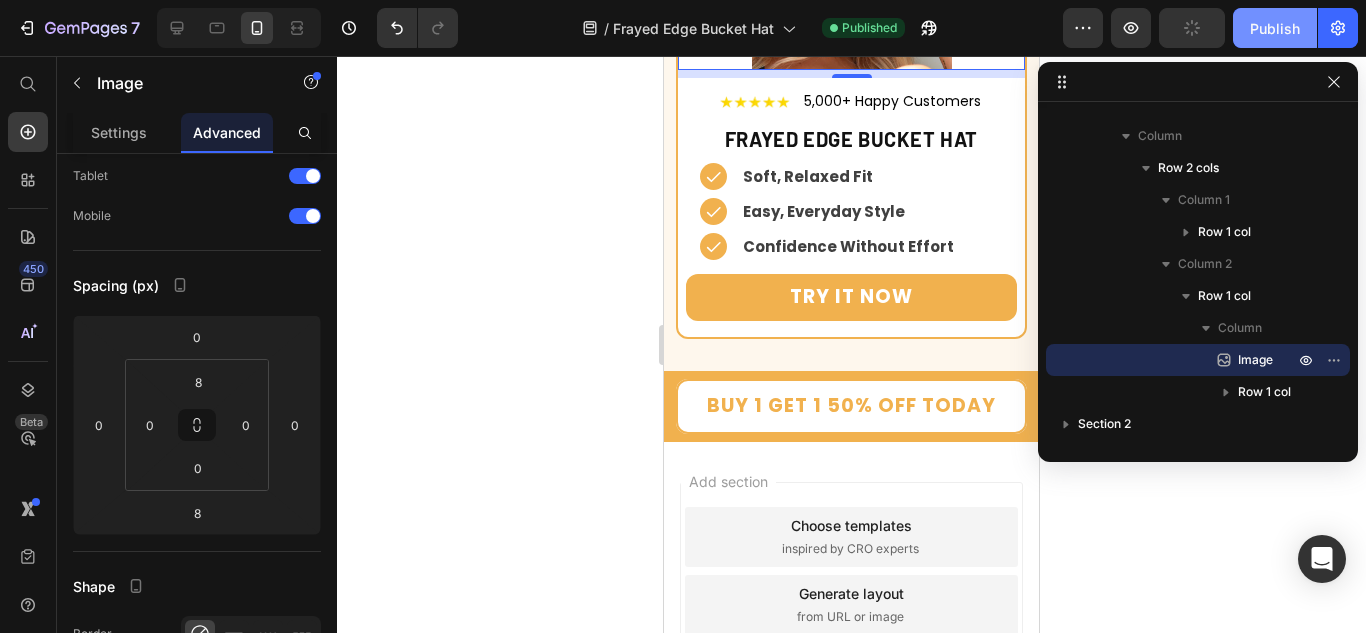 click on "Publish" at bounding box center [1275, 28] 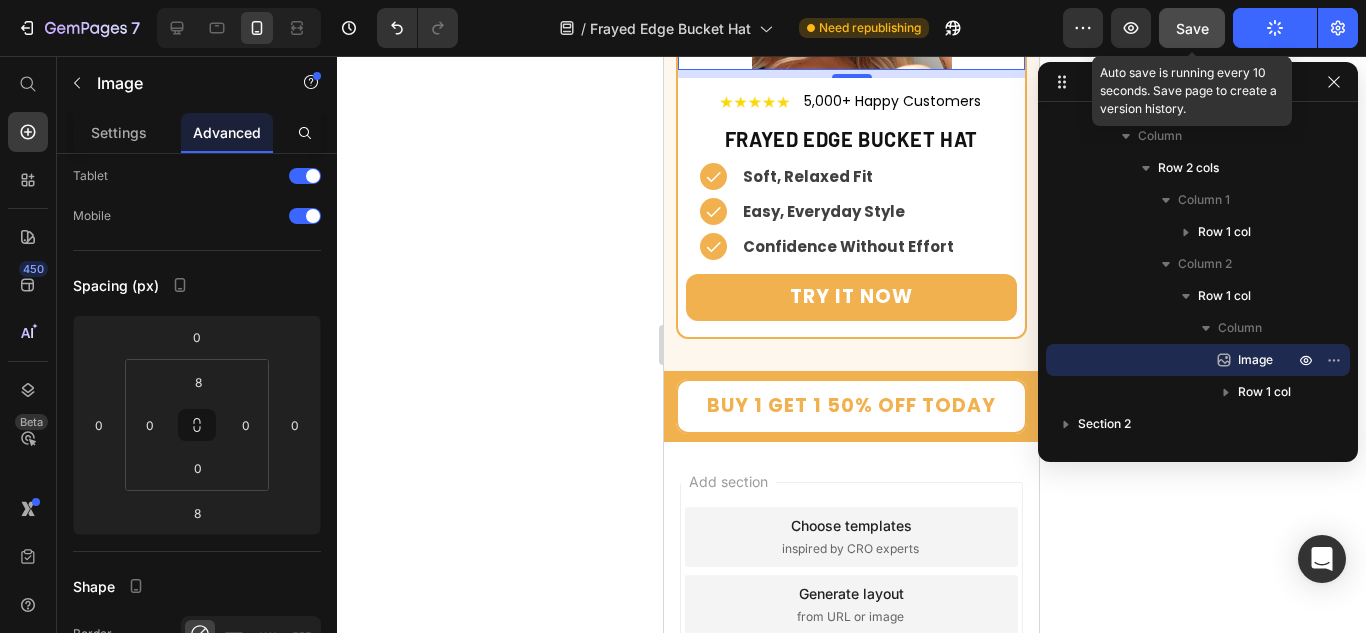 click on "Save" 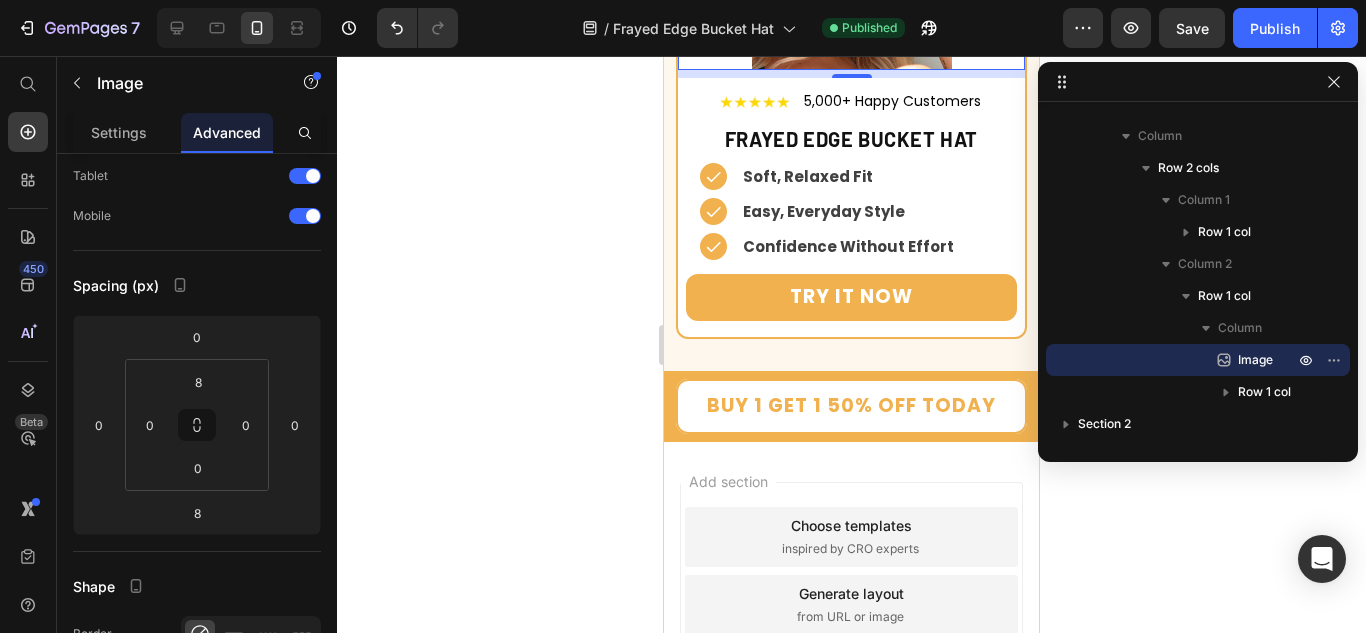 click 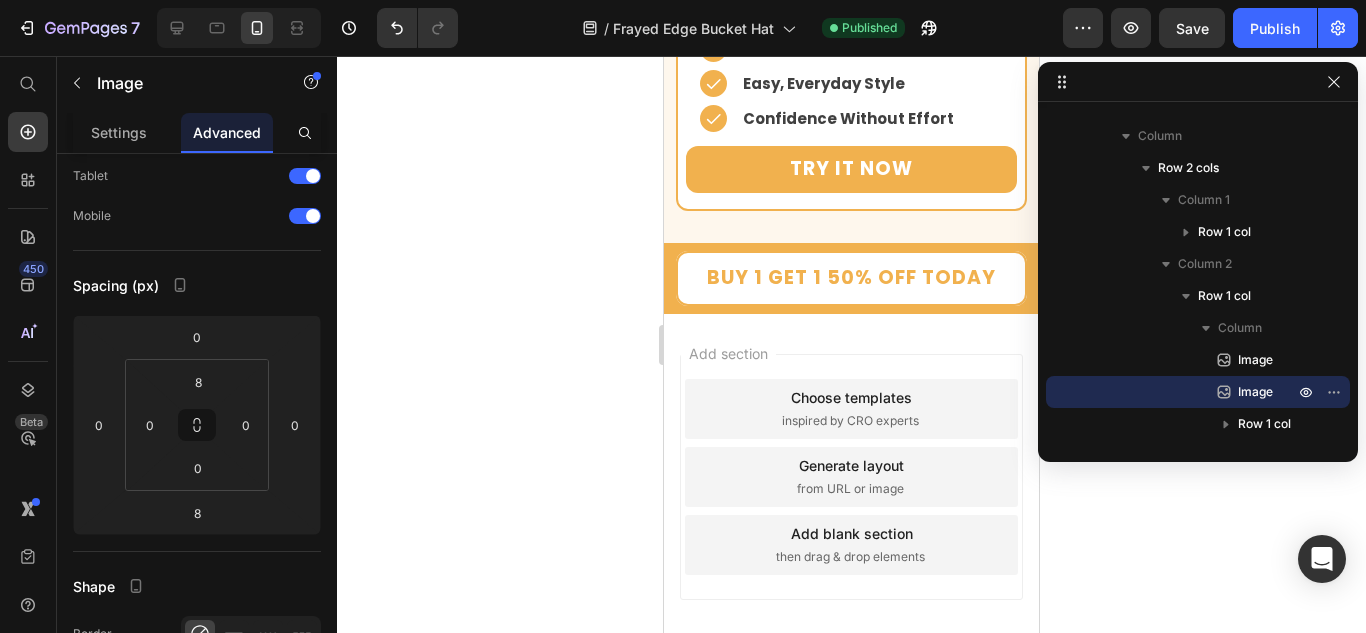 scroll, scrollTop: 12570, scrollLeft: 0, axis: vertical 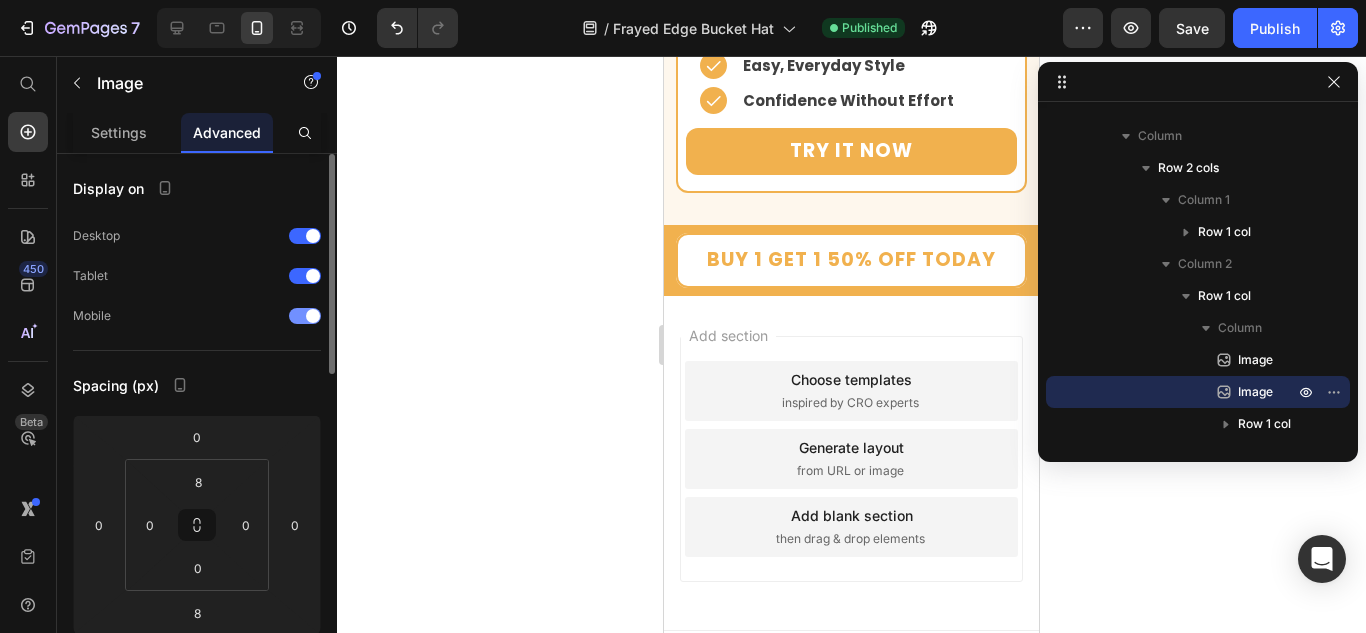 click at bounding box center (305, 316) 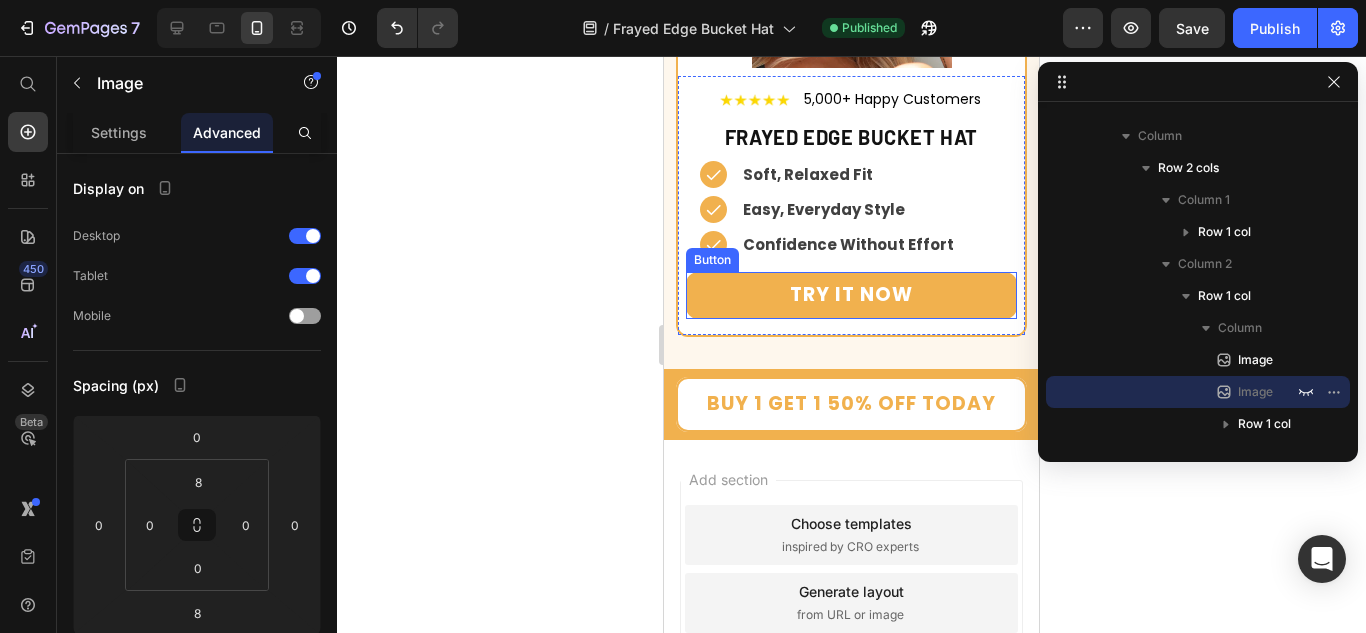 scroll, scrollTop: 12170, scrollLeft: 0, axis: vertical 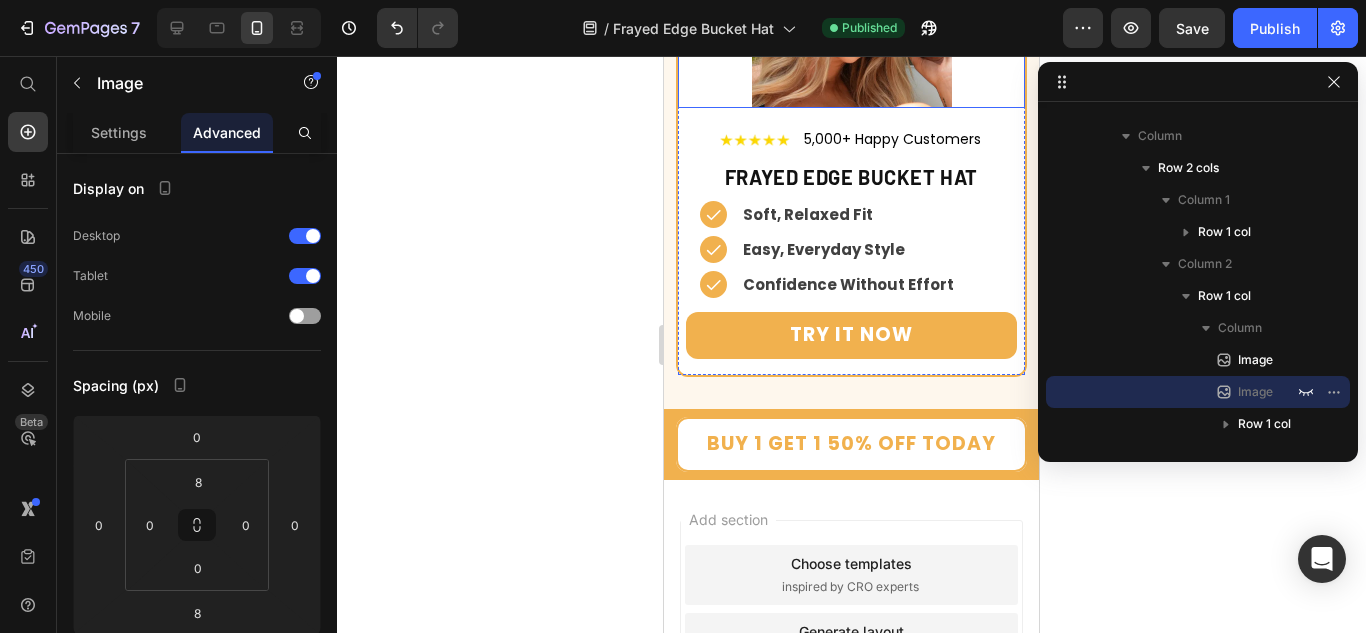 click at bounding box center (851, 4) 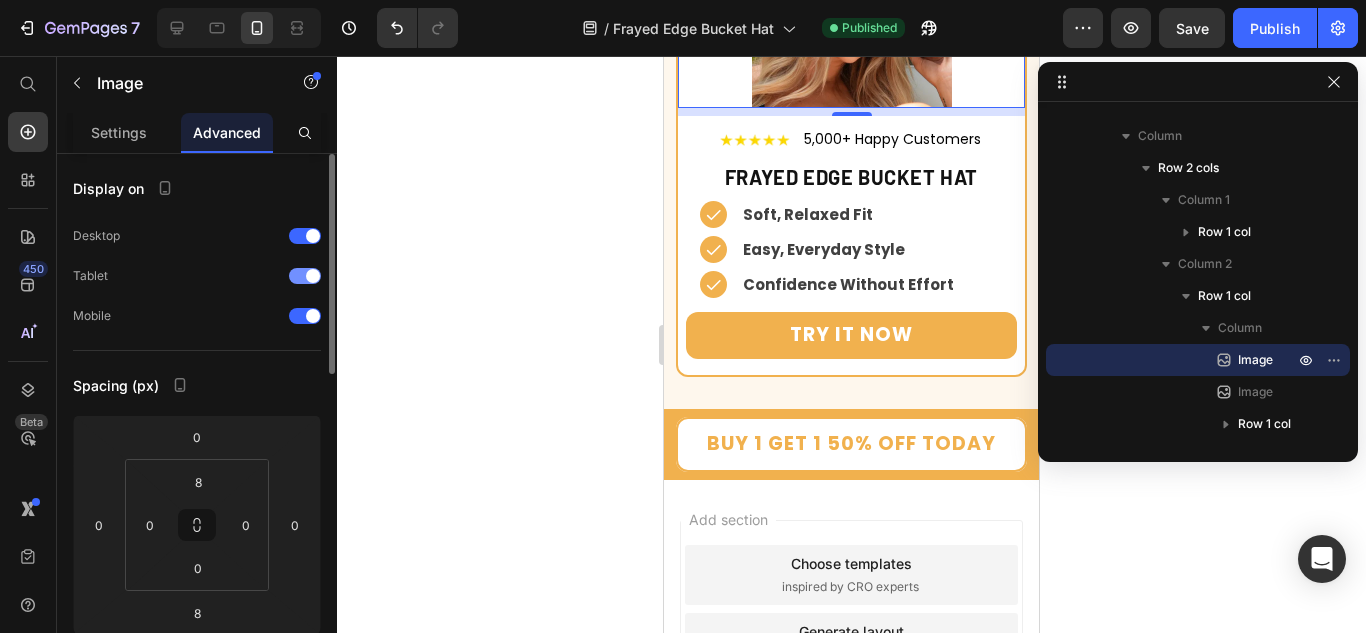 click at bounding box center (305, 276) 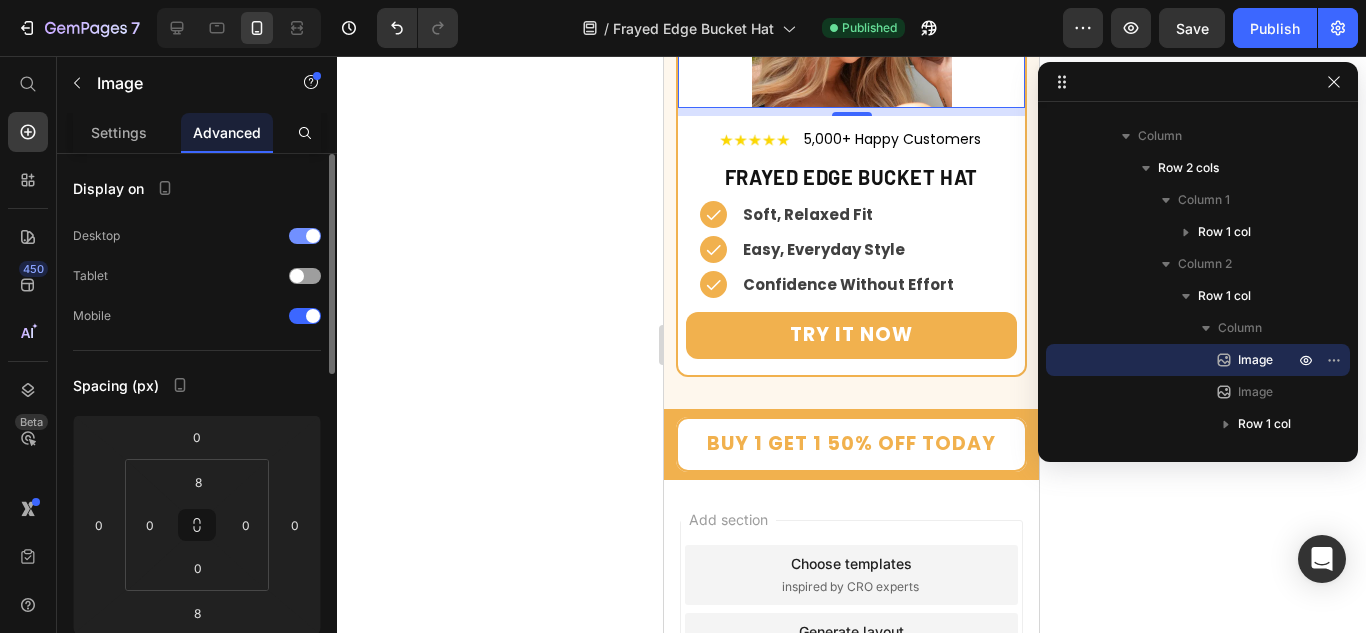 click at bounding box center (305, 236) 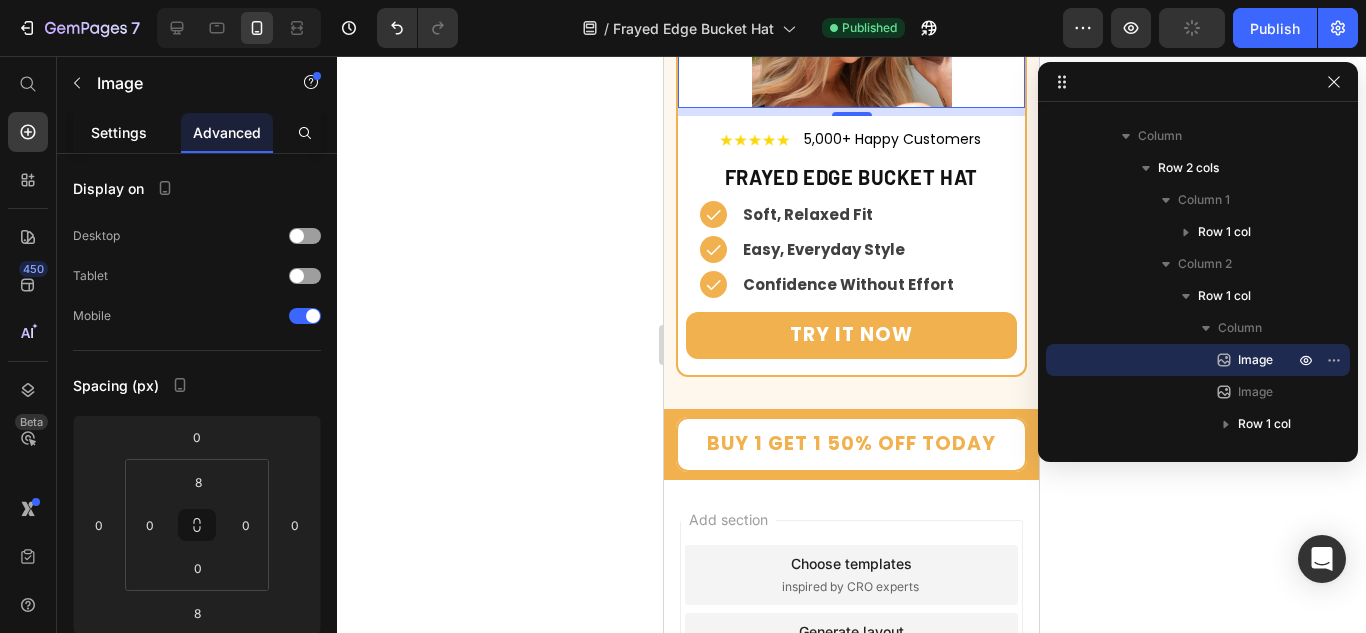 click on "Settings" 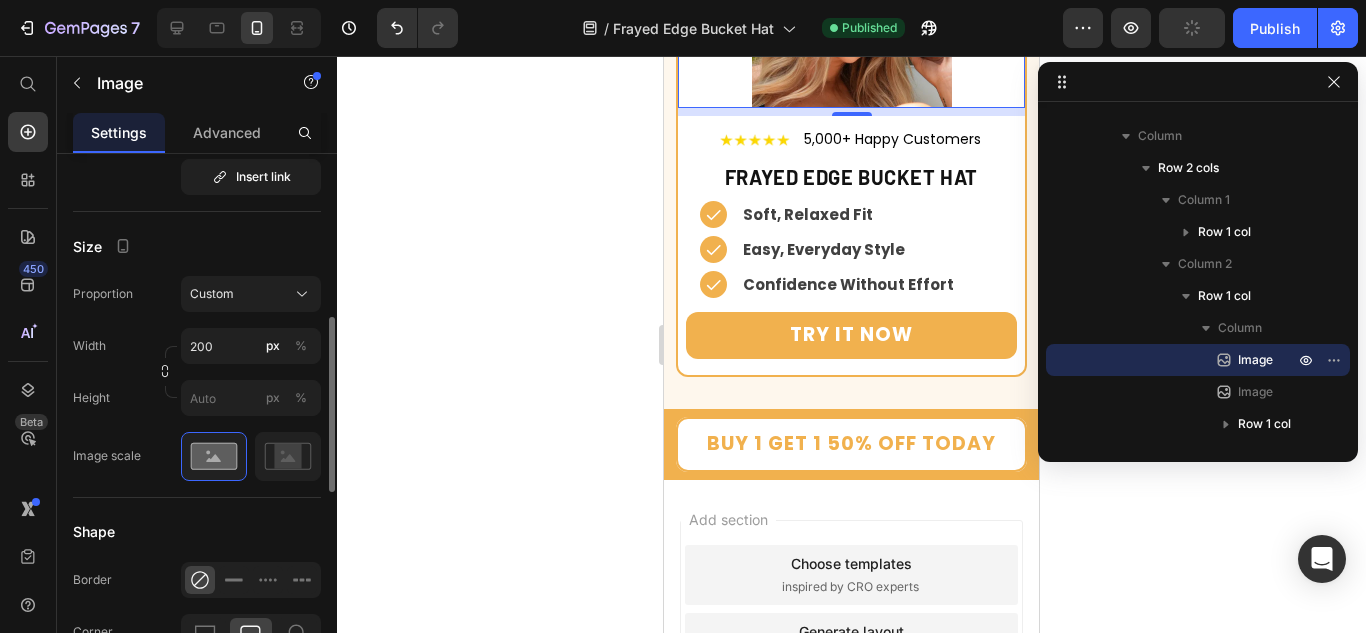 scroll, scrollTop: 600, scrollLeft: 0, axis: vertical 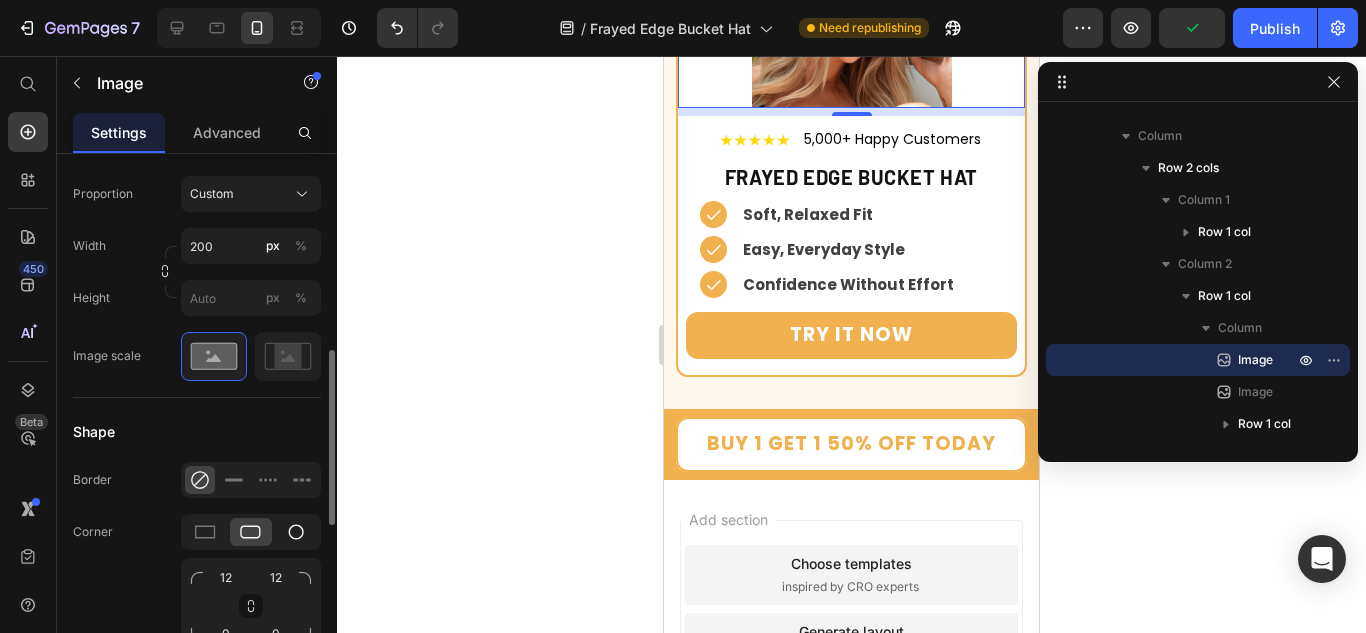 click 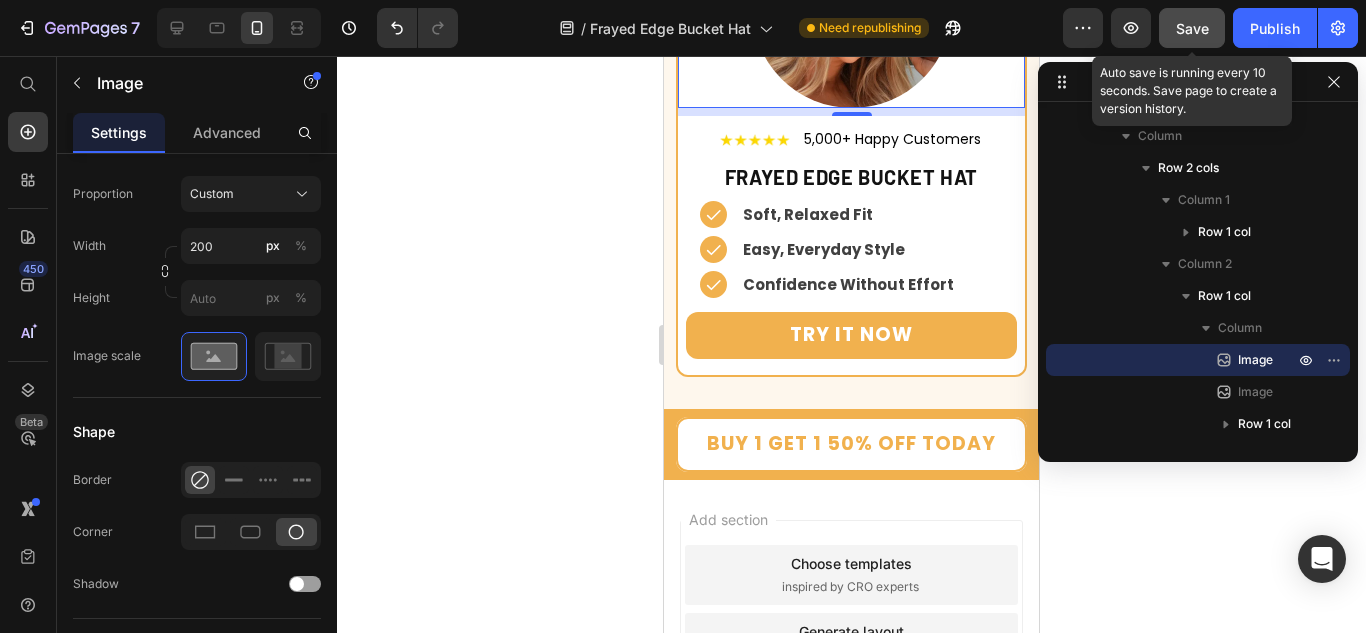 click on "Save" at bounding box center [1192, 28] 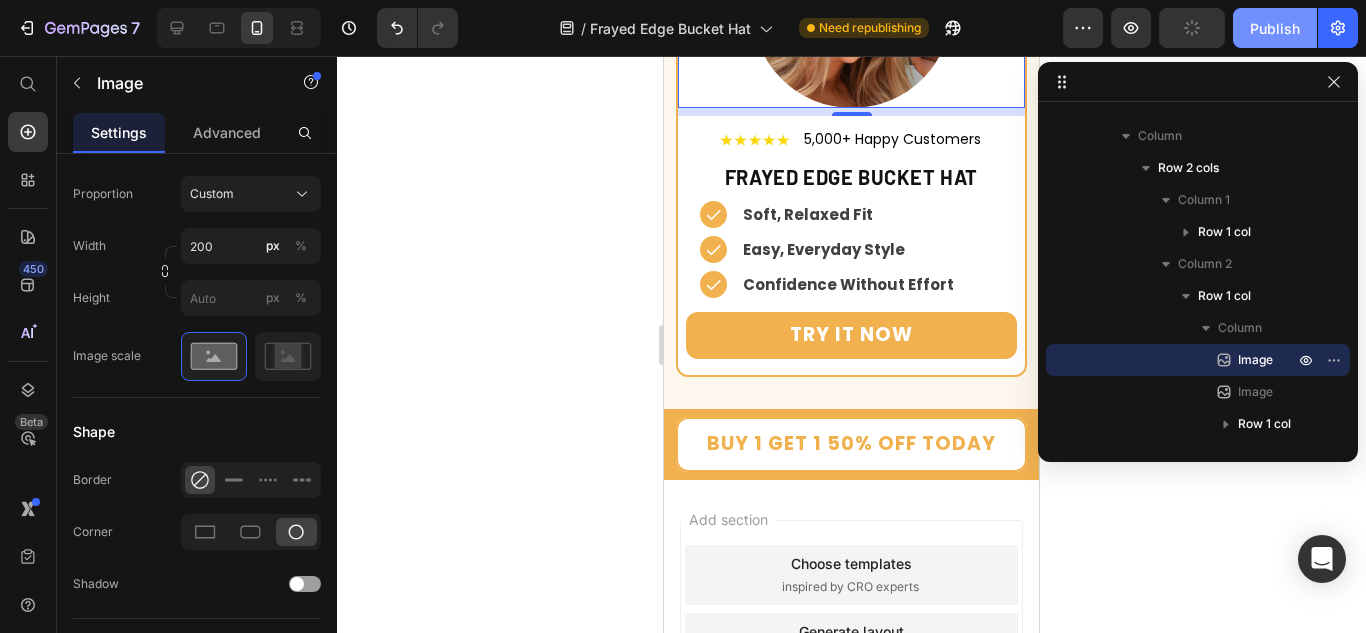 click on "Publish" at bounding box center [1275, 28] 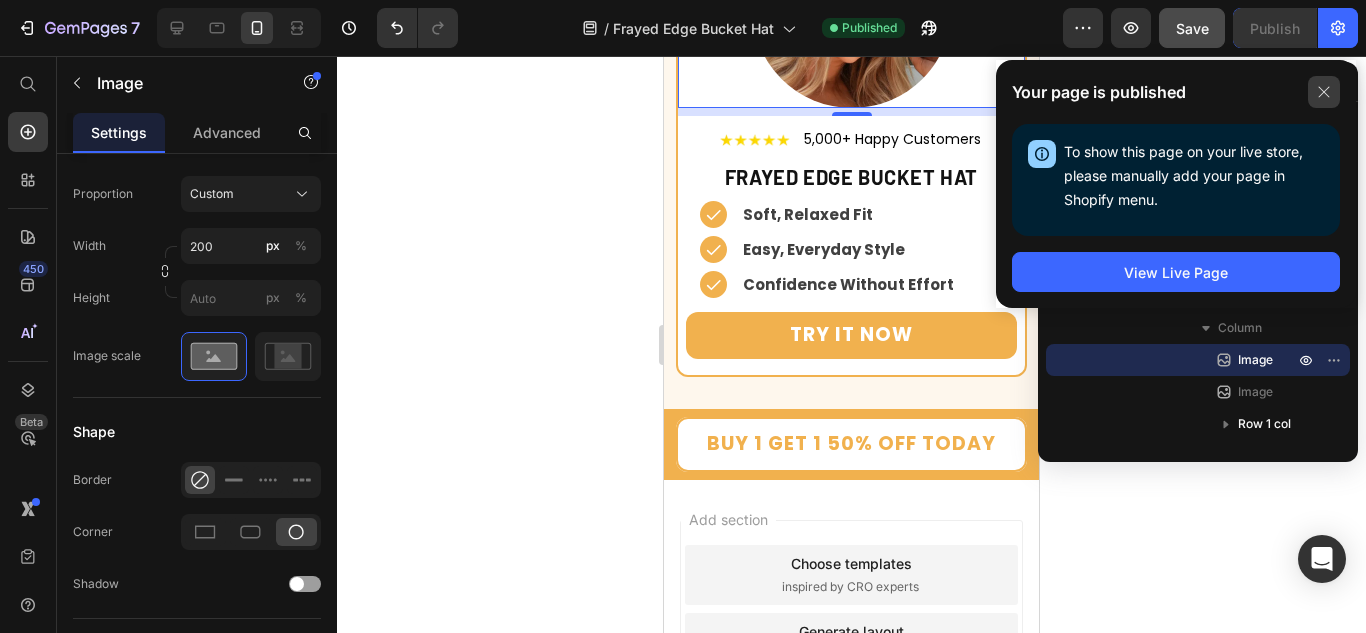 click 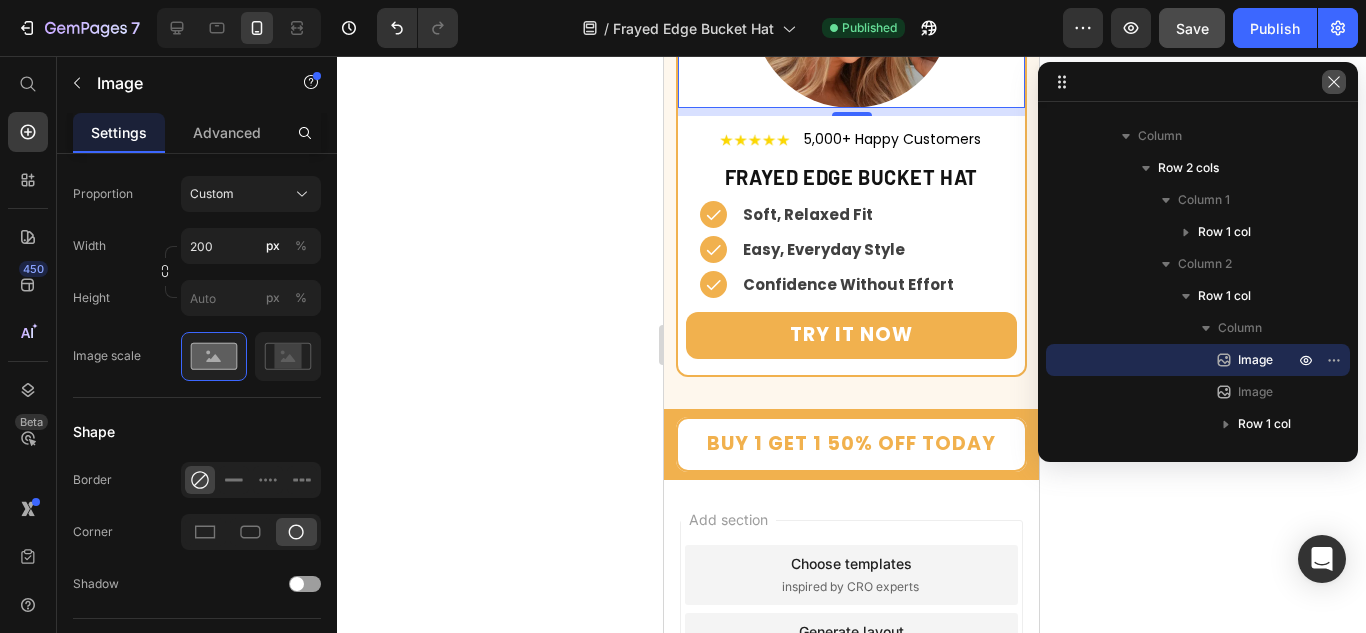 click 